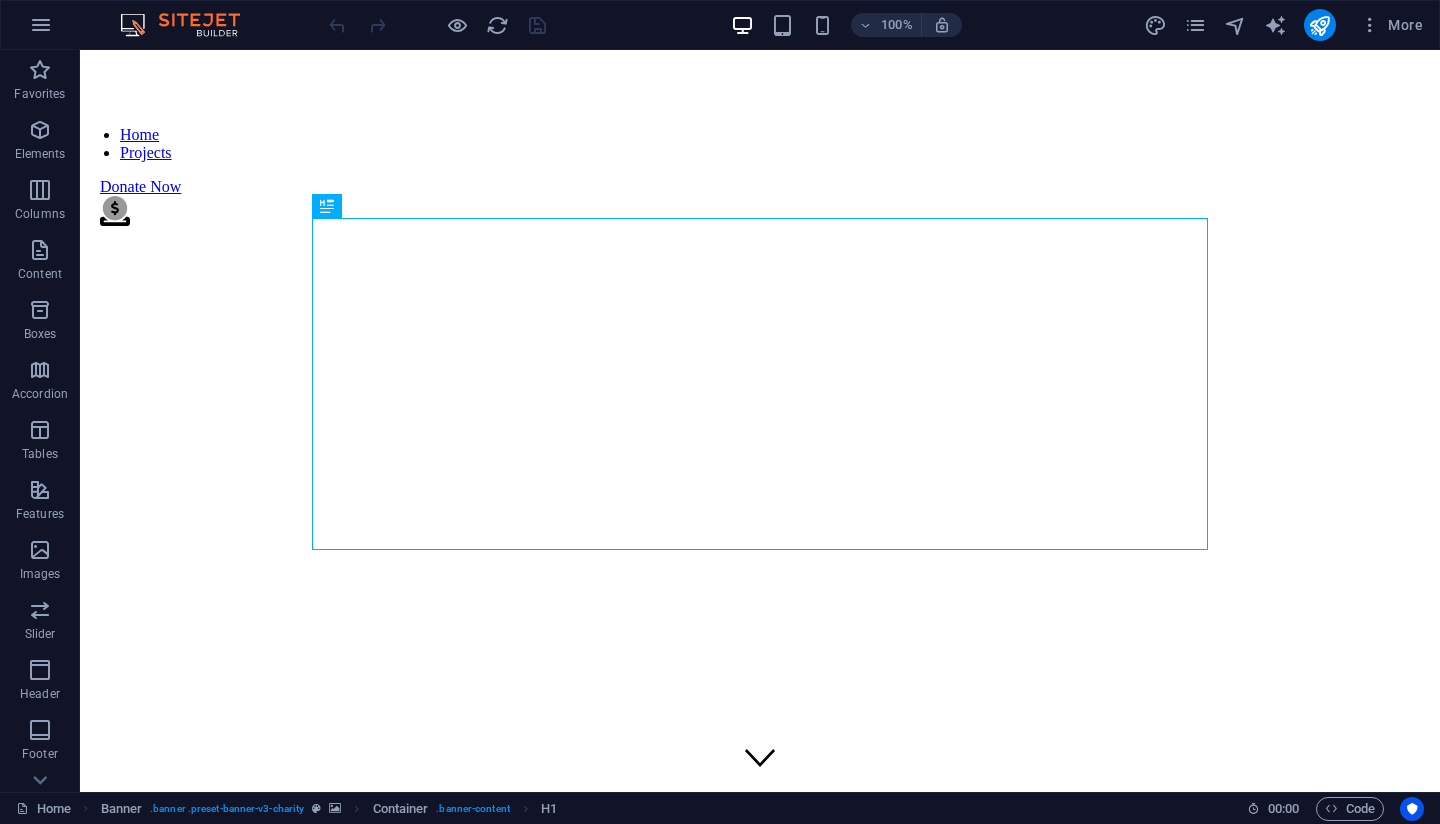 scroll, scrollTop: 0, scrollLeft: 0, axis: both 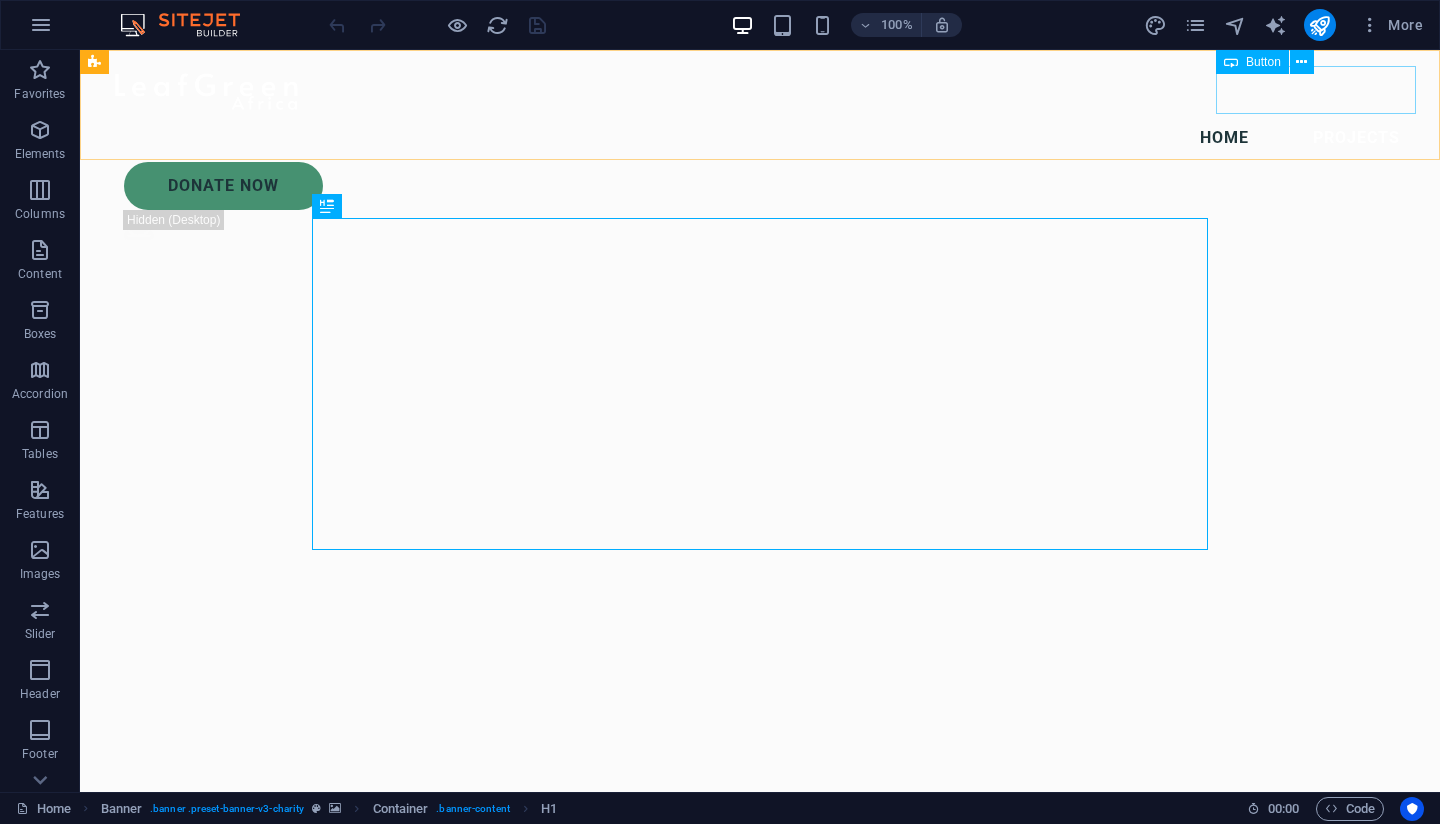 click on "Donate Now" at bounding box center [770, 186] 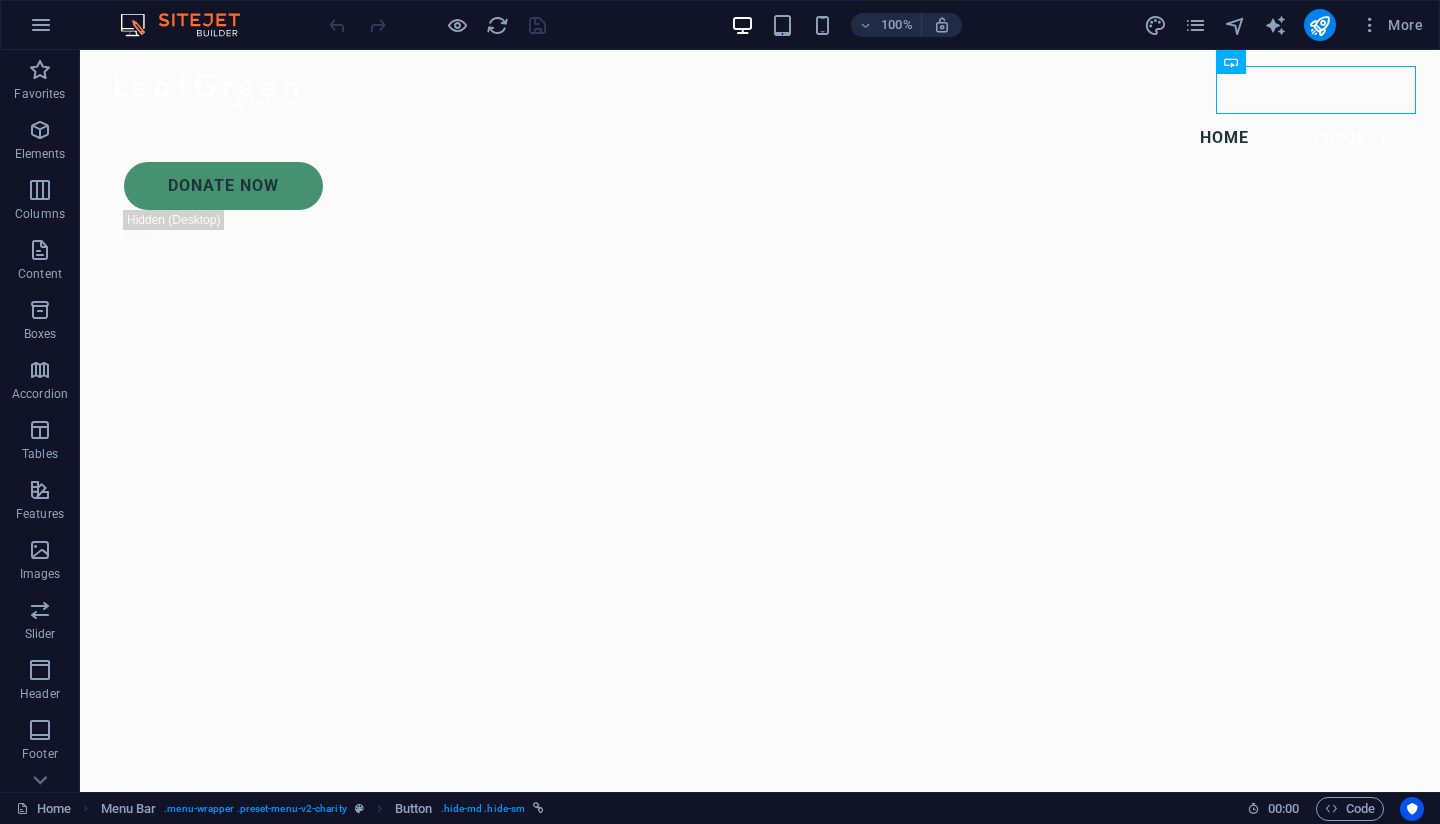 click on "Donate Now" at bounding box center [770, 186] 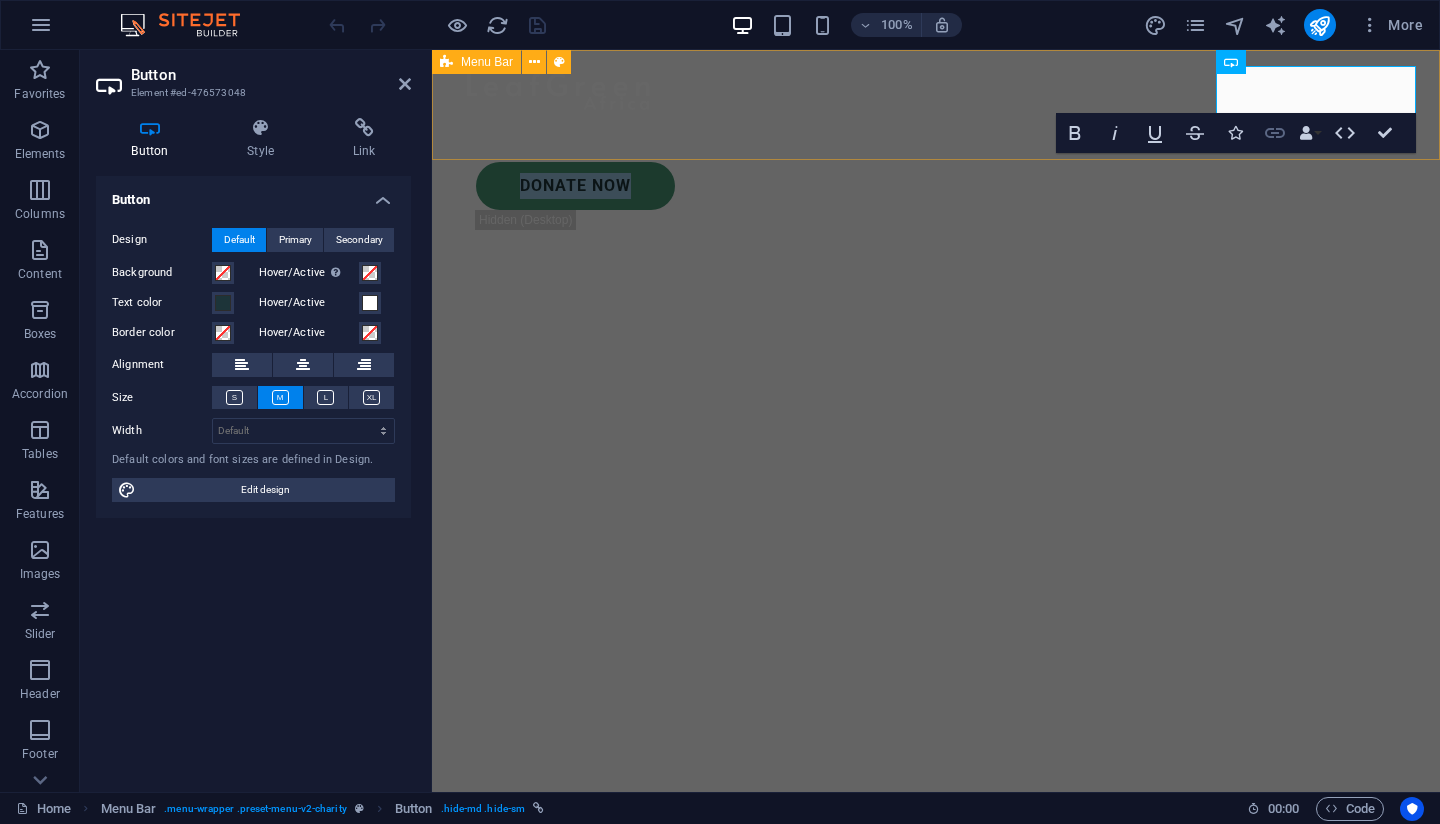 click 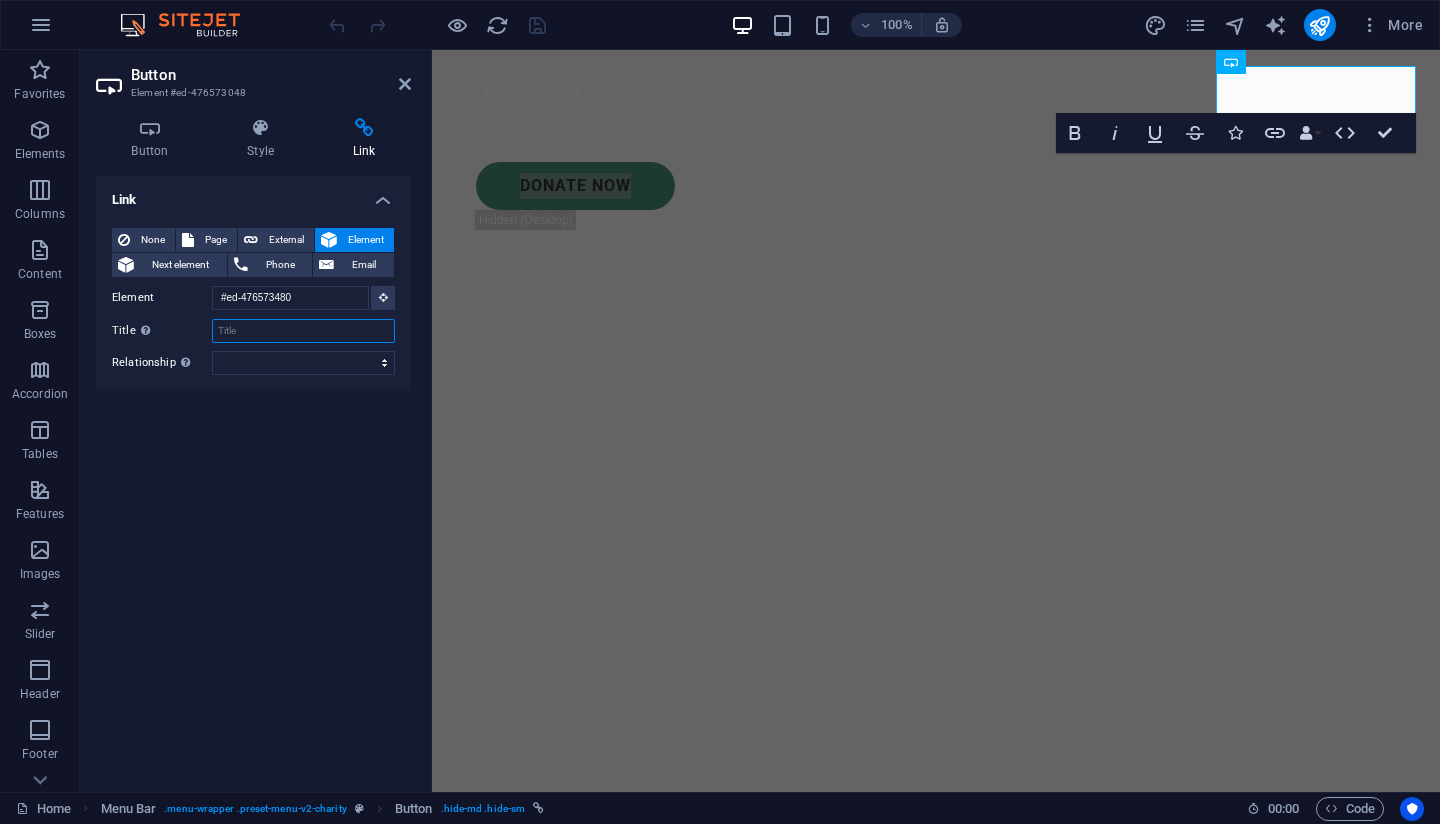click on "Title Additional link description, should not be the same as the link text. The title is most often shown as a tooltip text when the mouse moves over the element. Leave empty if uncertain." at bounding box center (303, 331) 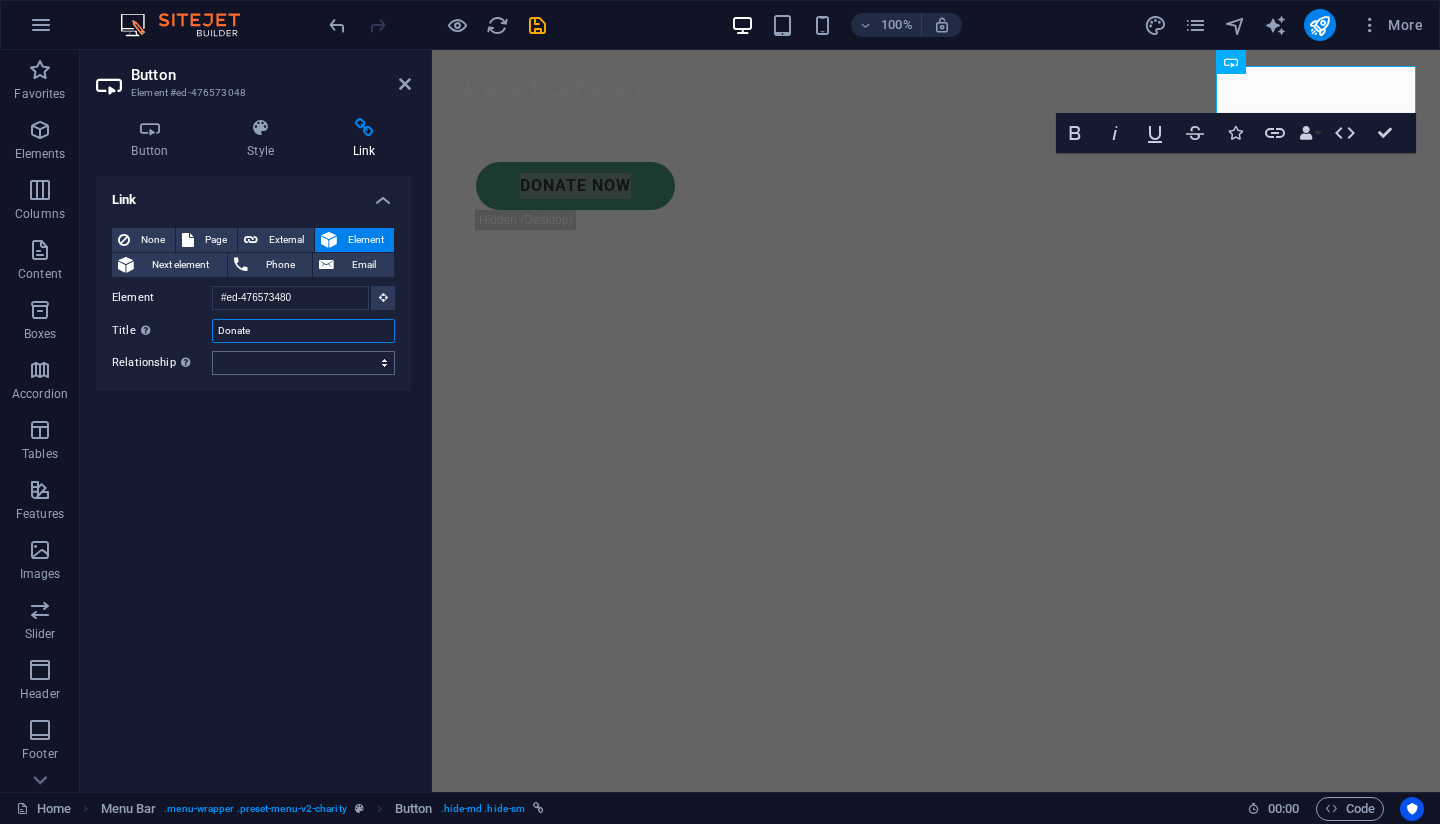 type on "Donate" 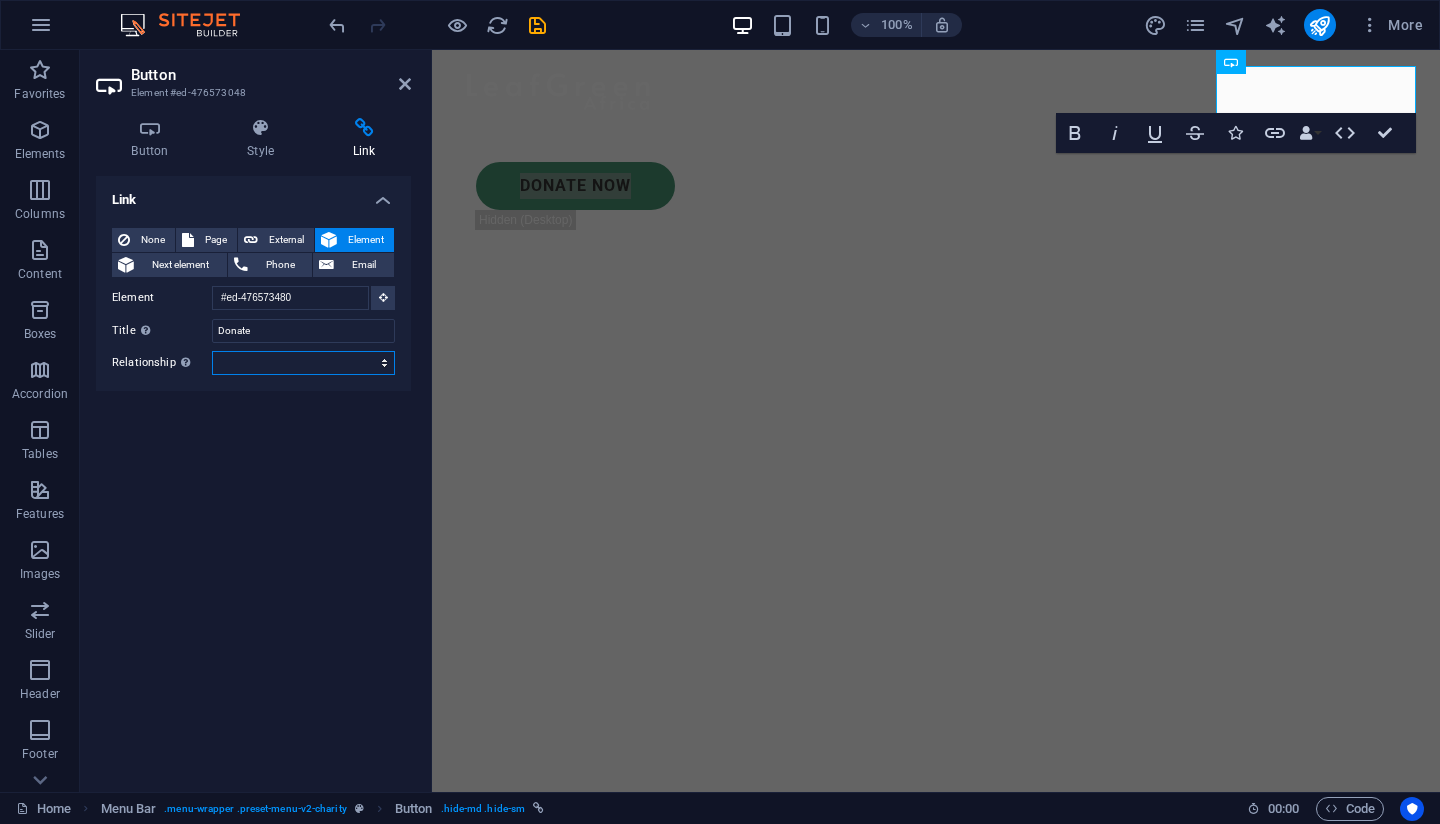select on "external" 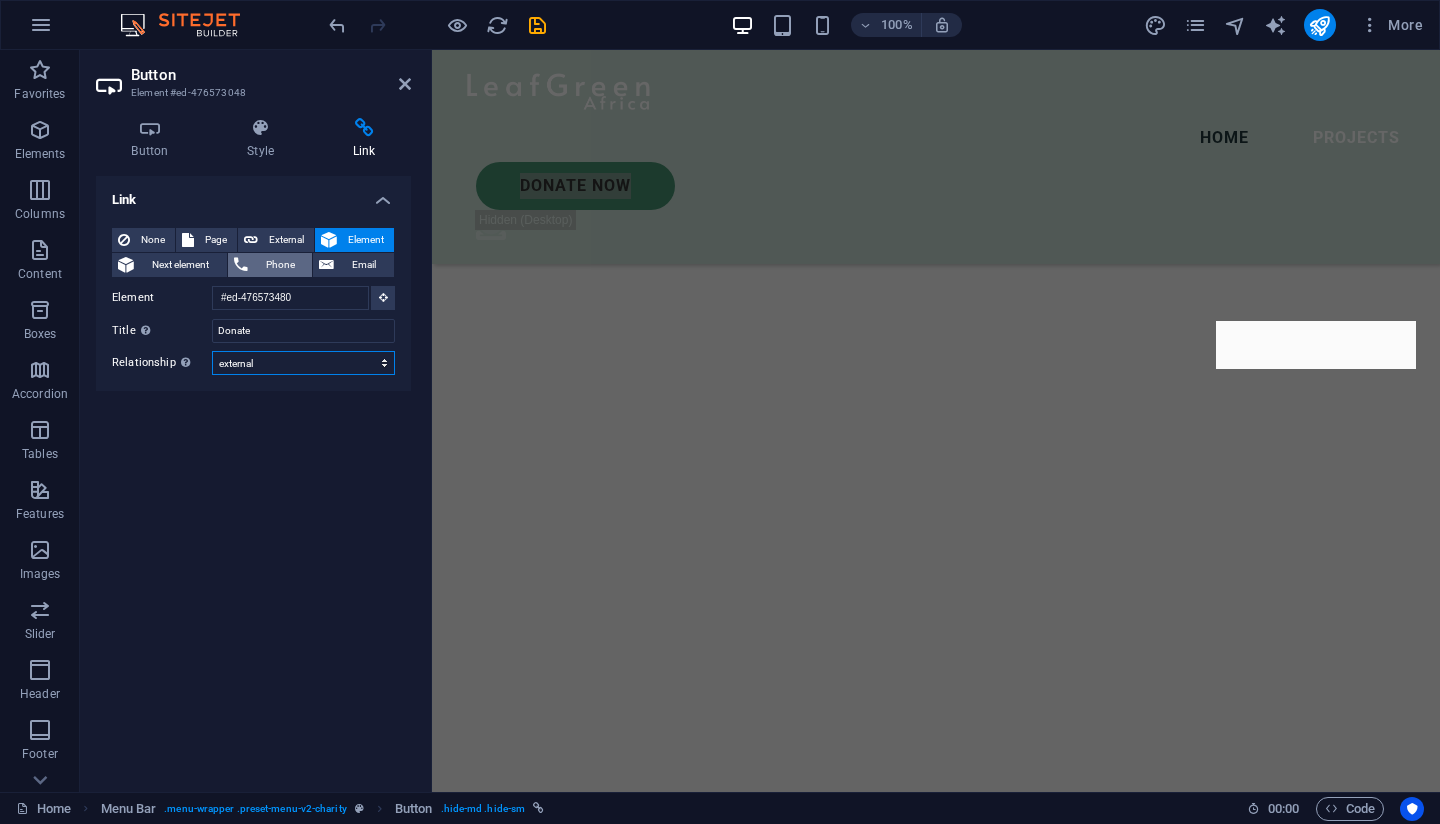 scroll, scrollTop: 0, scrollLeft: 0, axis: both 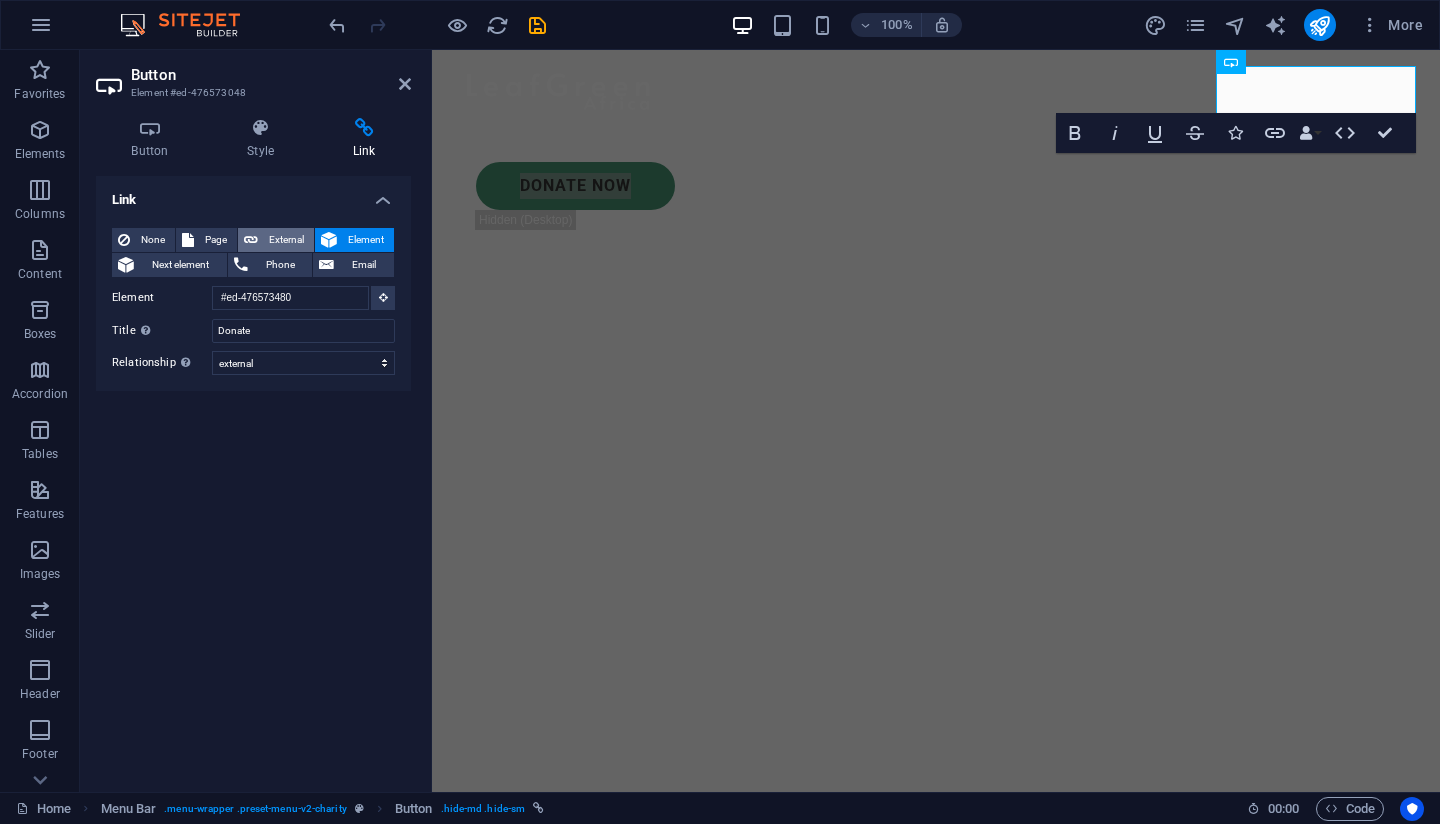 click on "External" at bounding box center (286, 240) 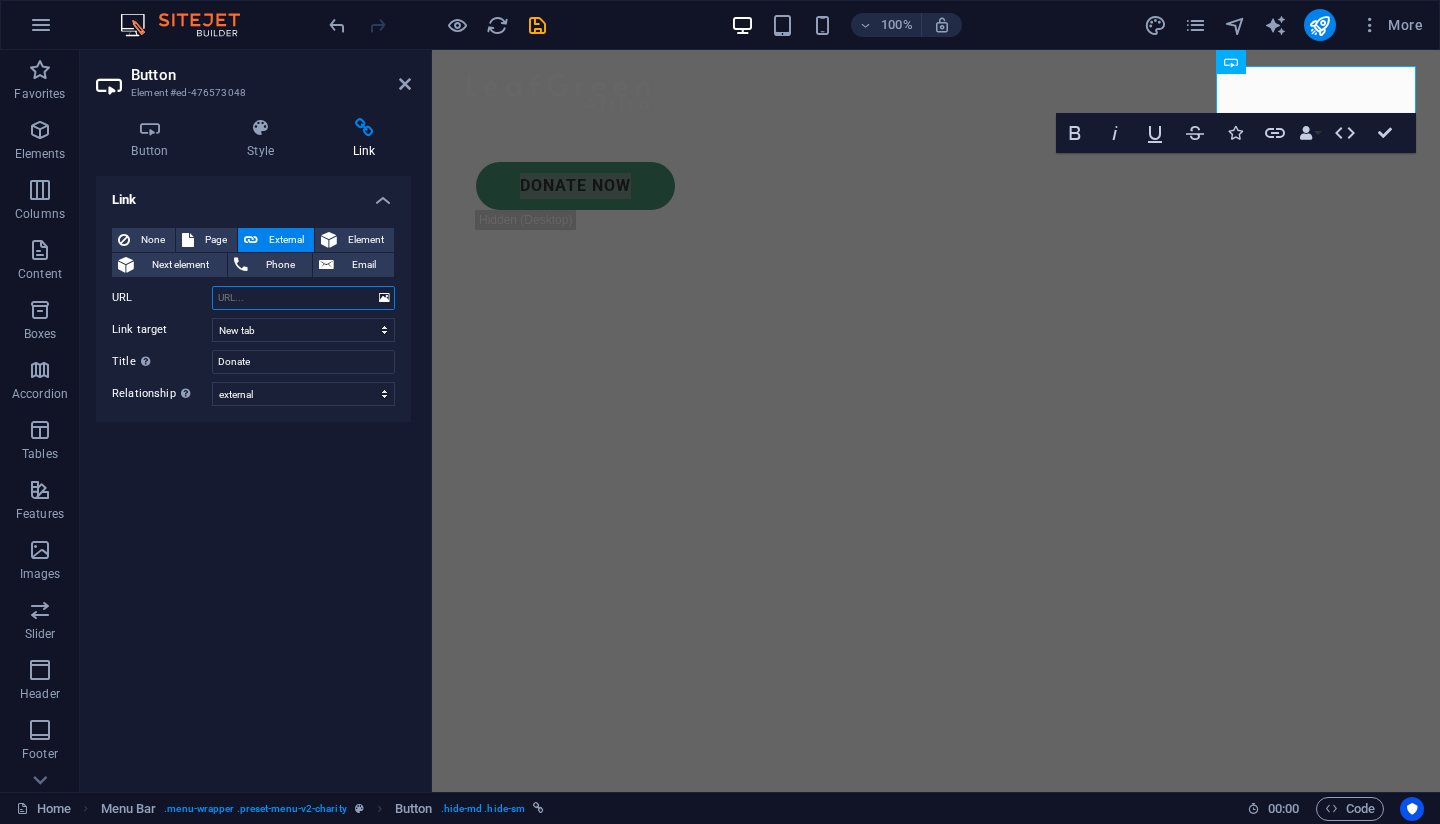 click on "URL" at bounding box center (303, 298) 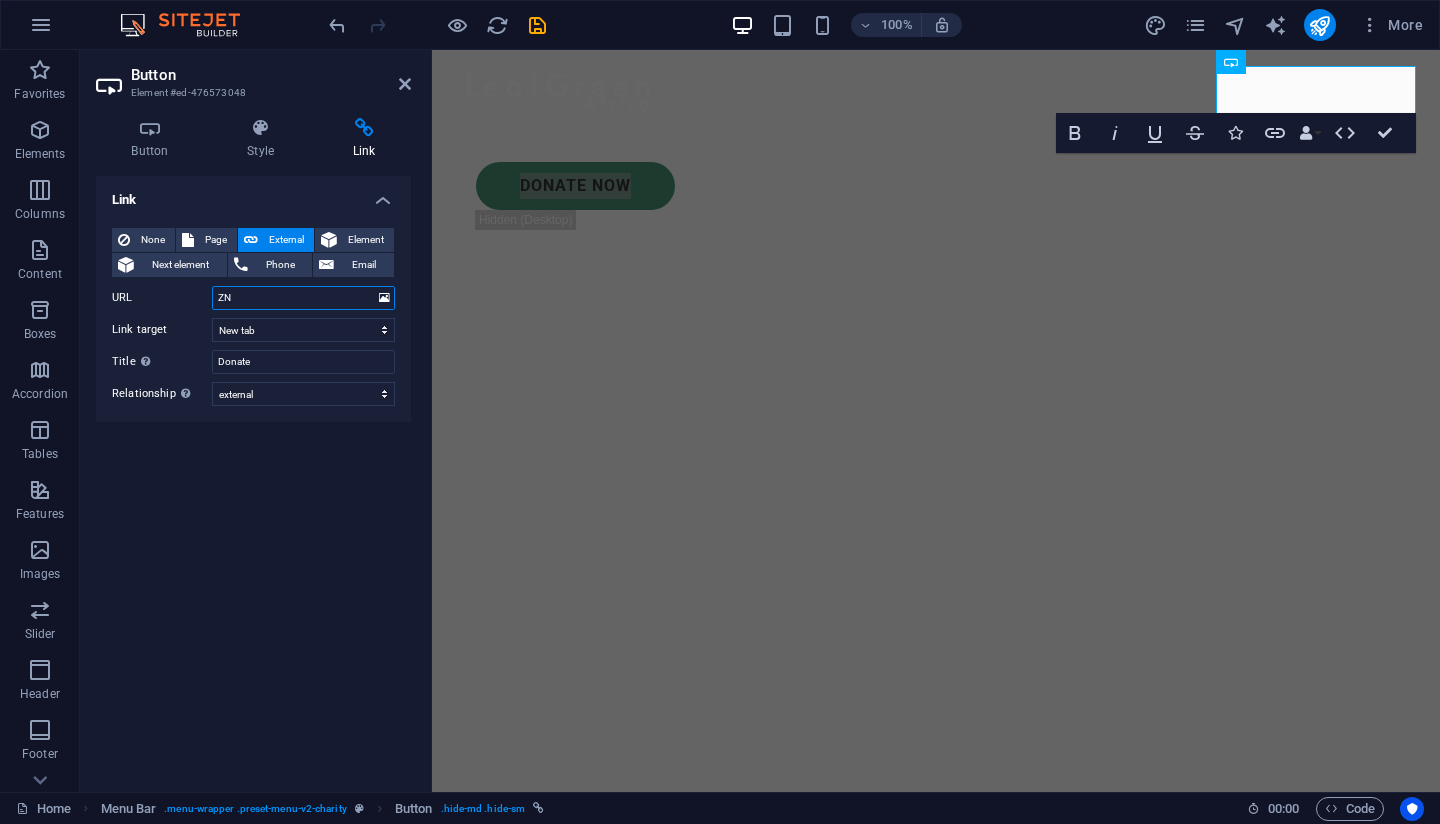 type on "Z" 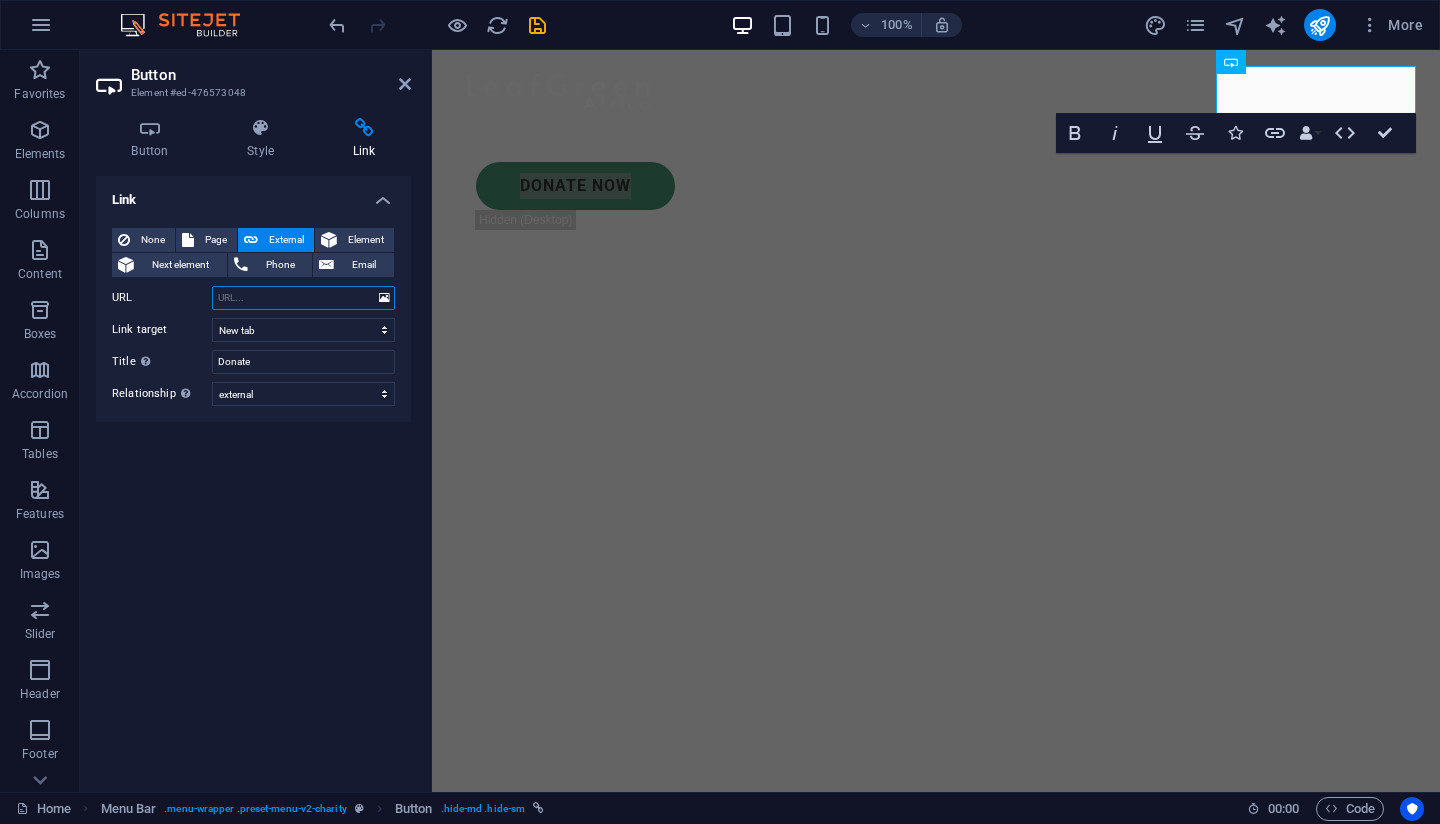 paste on "https://paystack.shop/pay/o6ma9jw9l8" 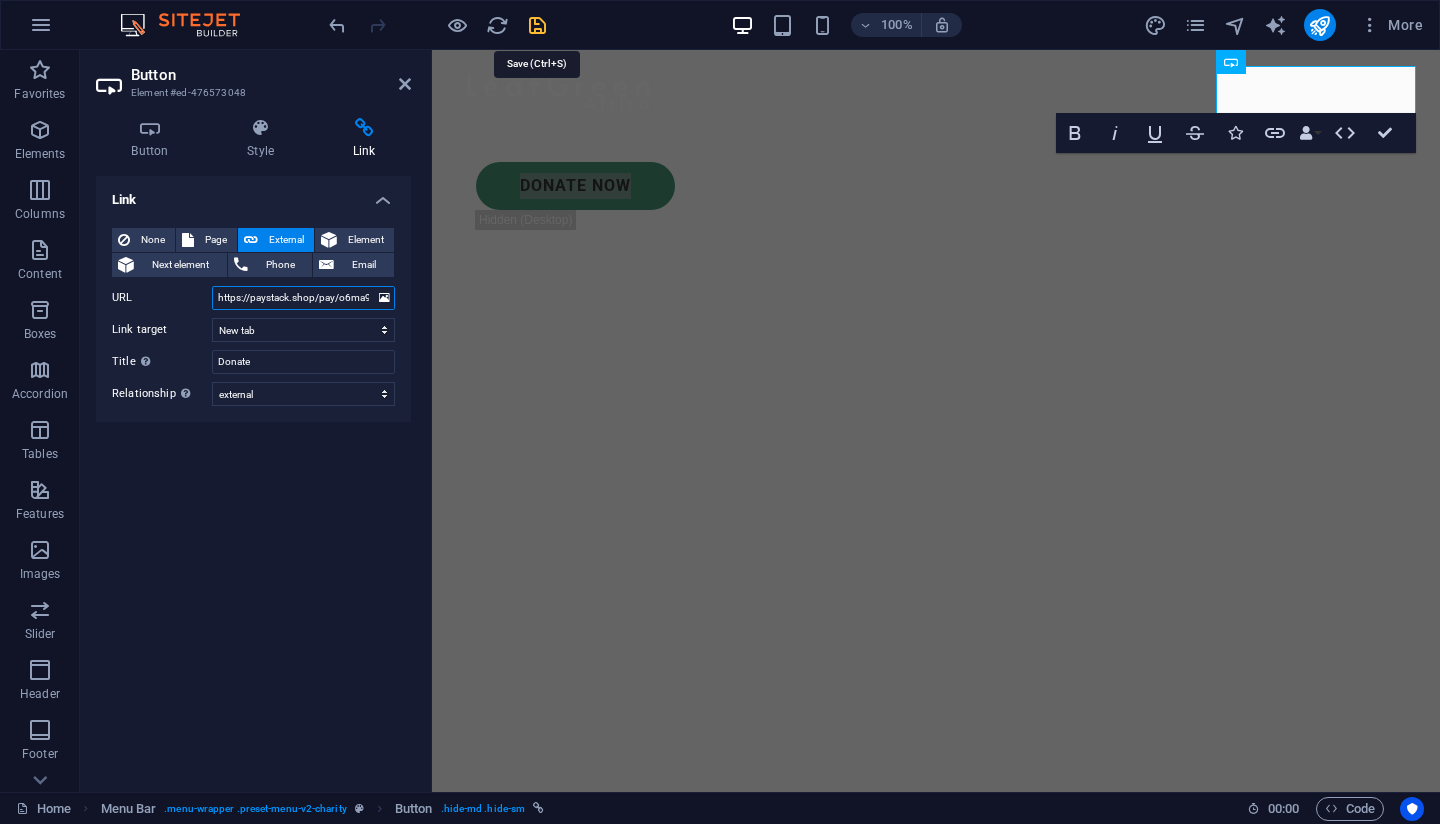 type on "https://paystack.shop/pay/o6ma9jw9l8" 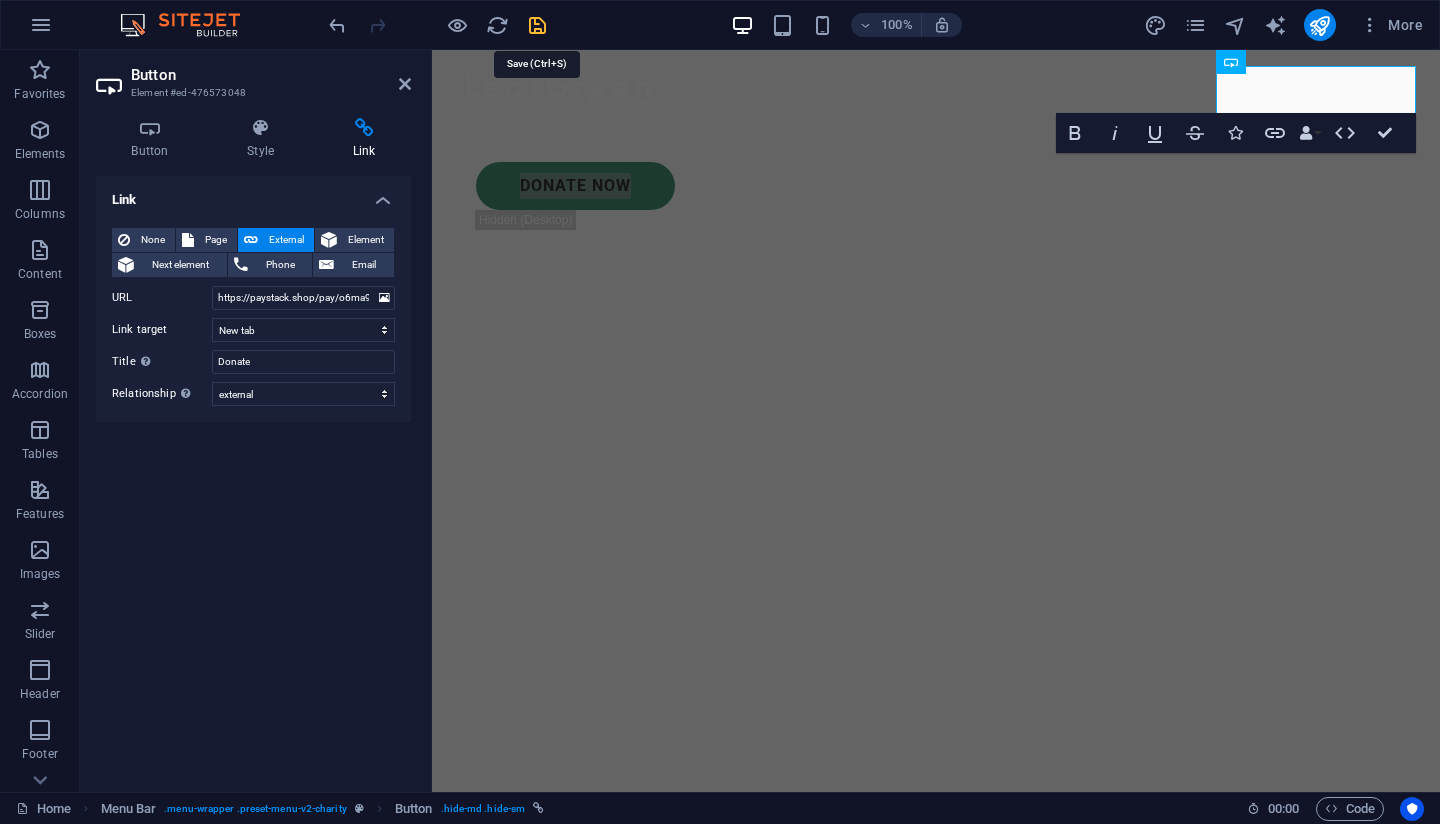 click at bounding box center (537, 25) 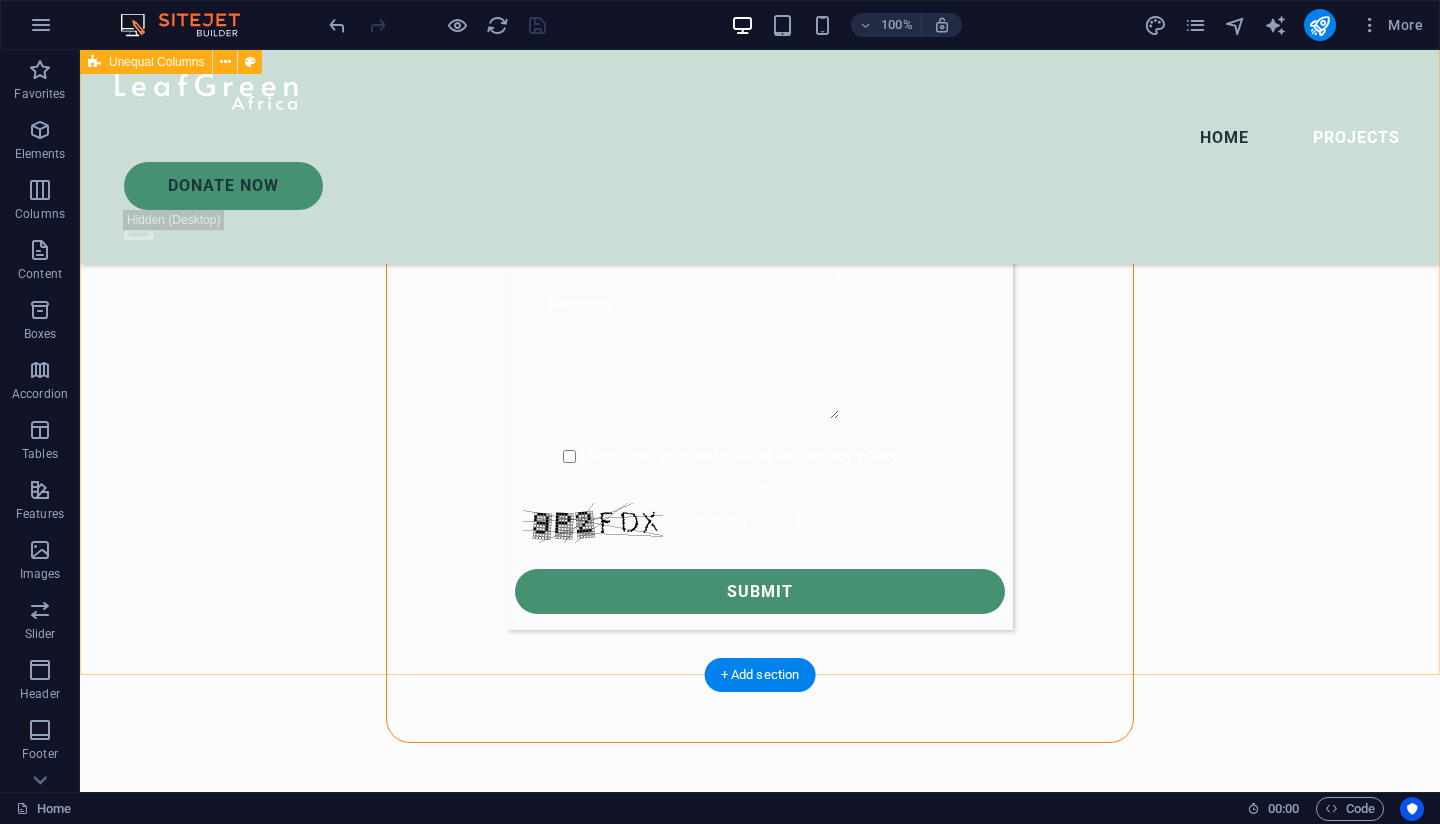 scroll, scrollTop: 1777, scrollLeft: 0, axis: vertical 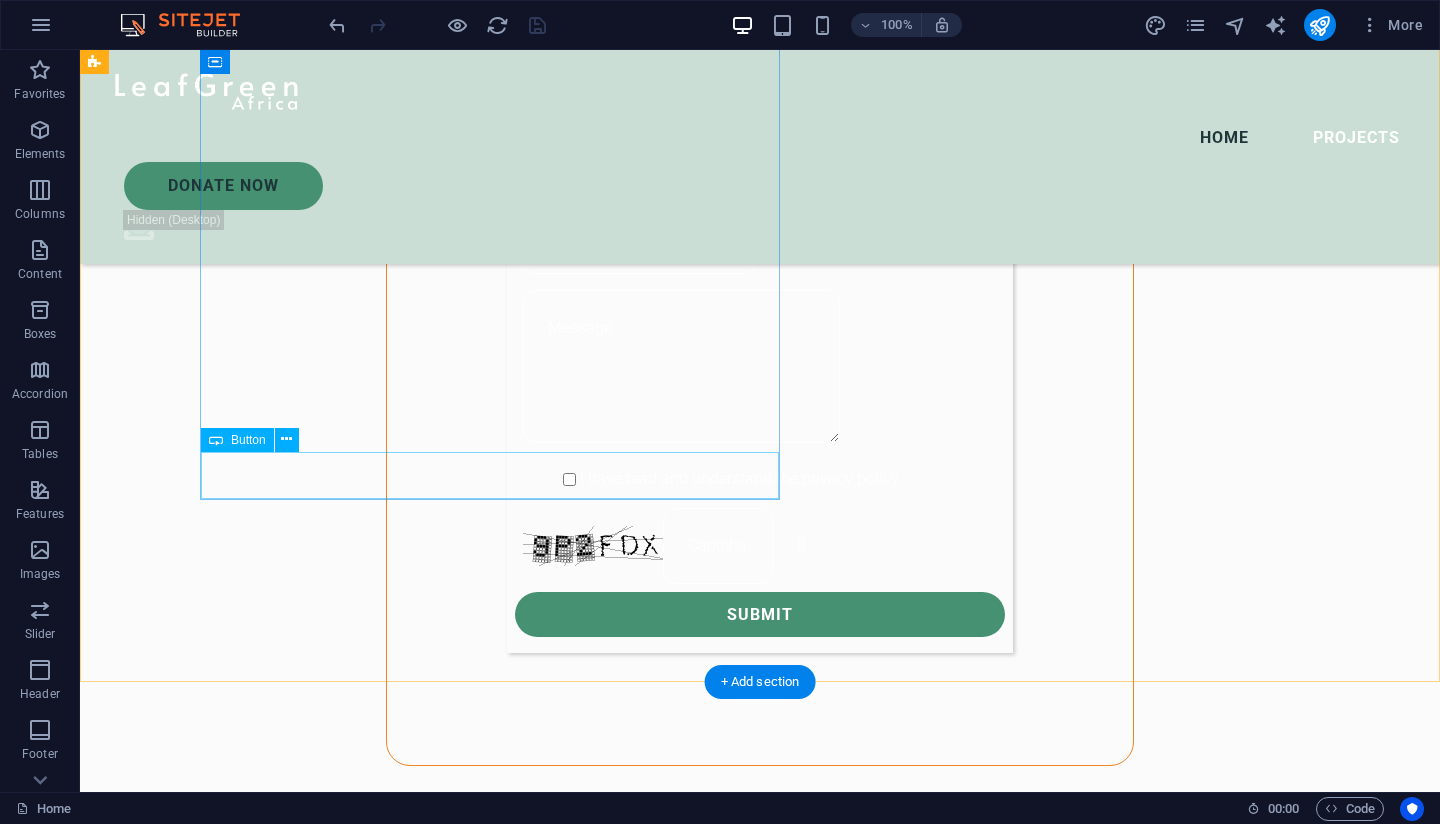 click on "donate now" at bounding box center [664, 1198] 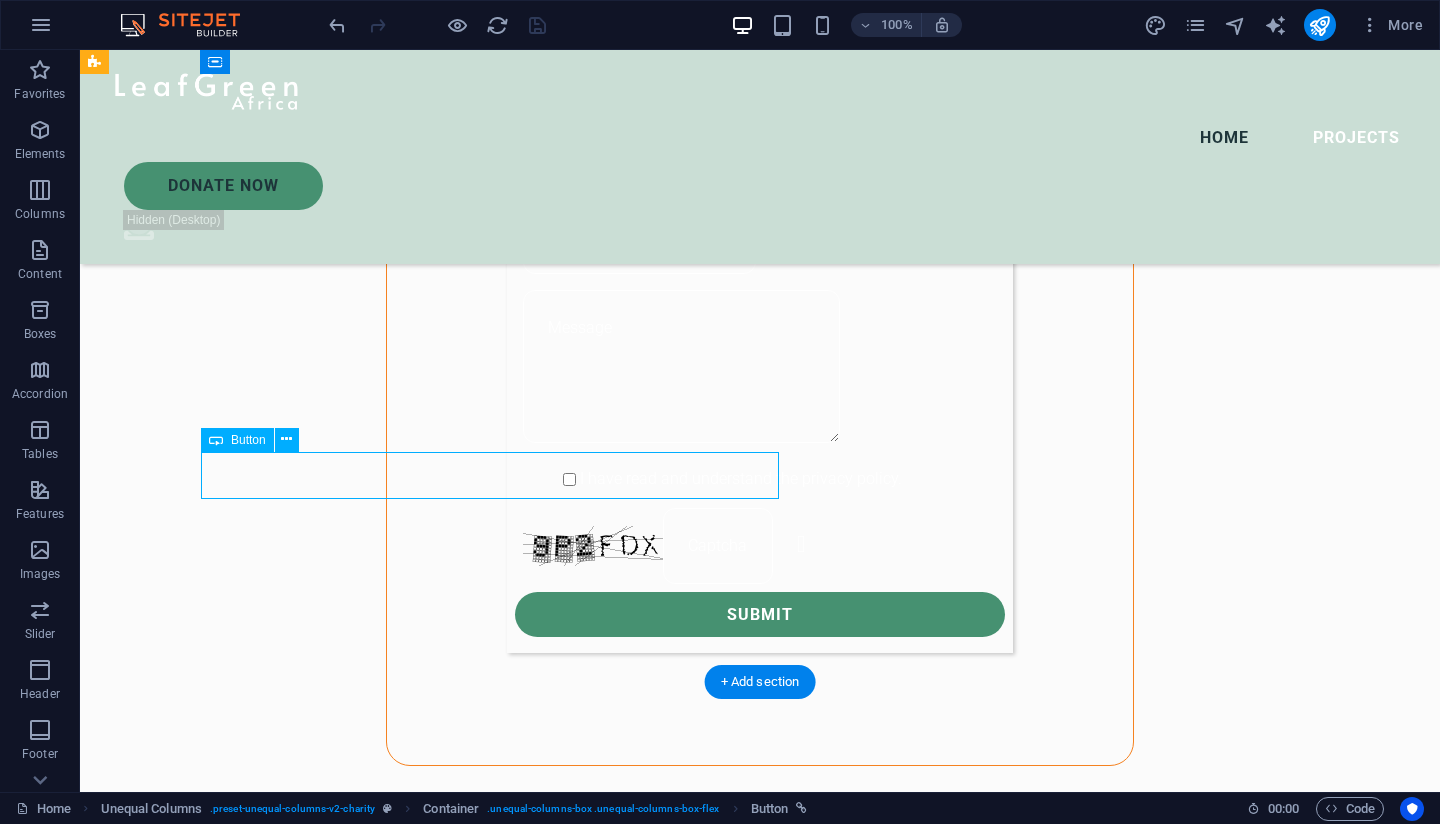 click on "donate now" at bounding box center (664, 1198) 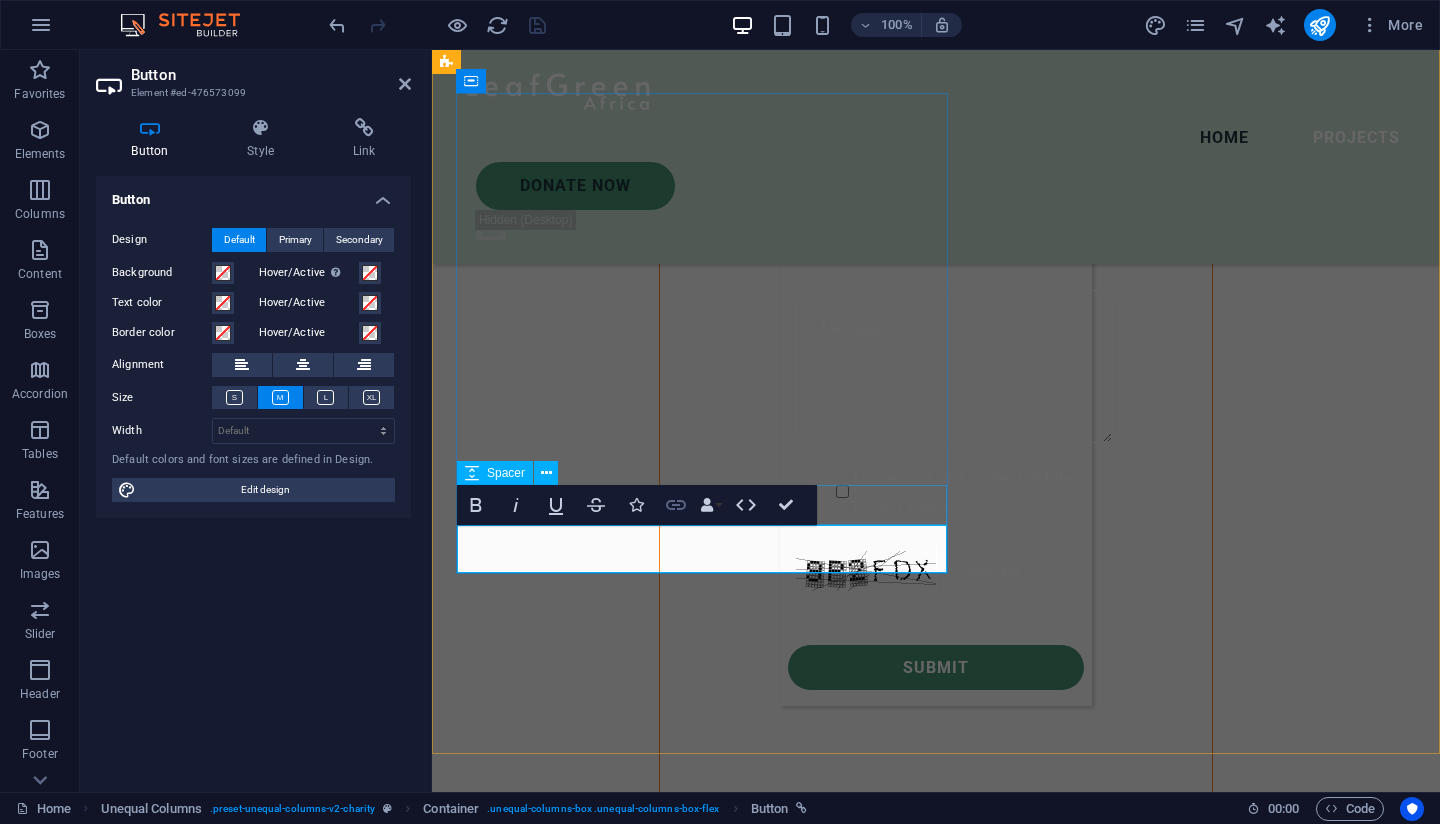 click 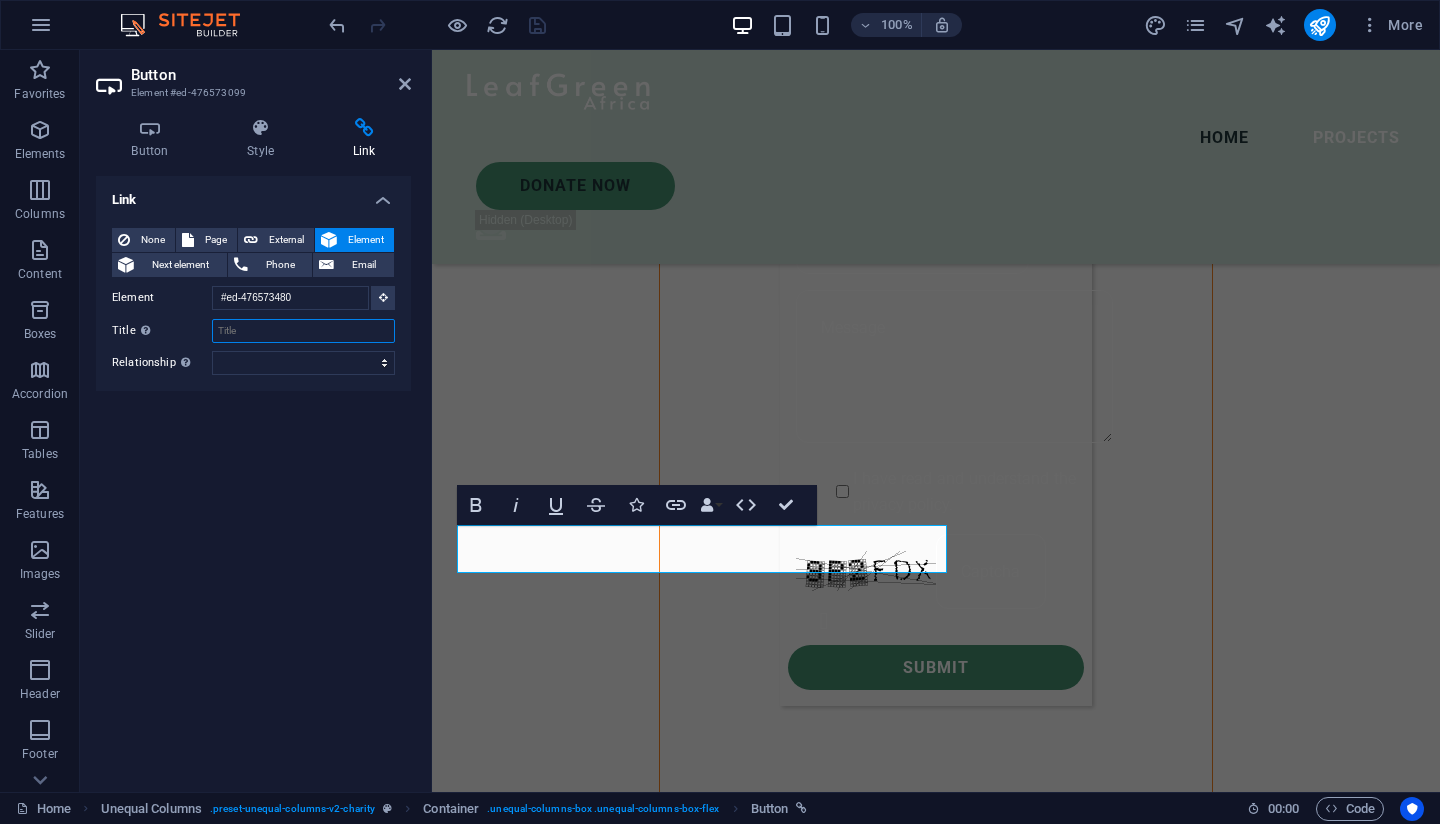 click on "Title Additional link description, should not be the same as the link text. The title is most often shown as a tooltip text when the mouse moves over the element. Leave empty if uncertain." at bounding box center (303, 331) 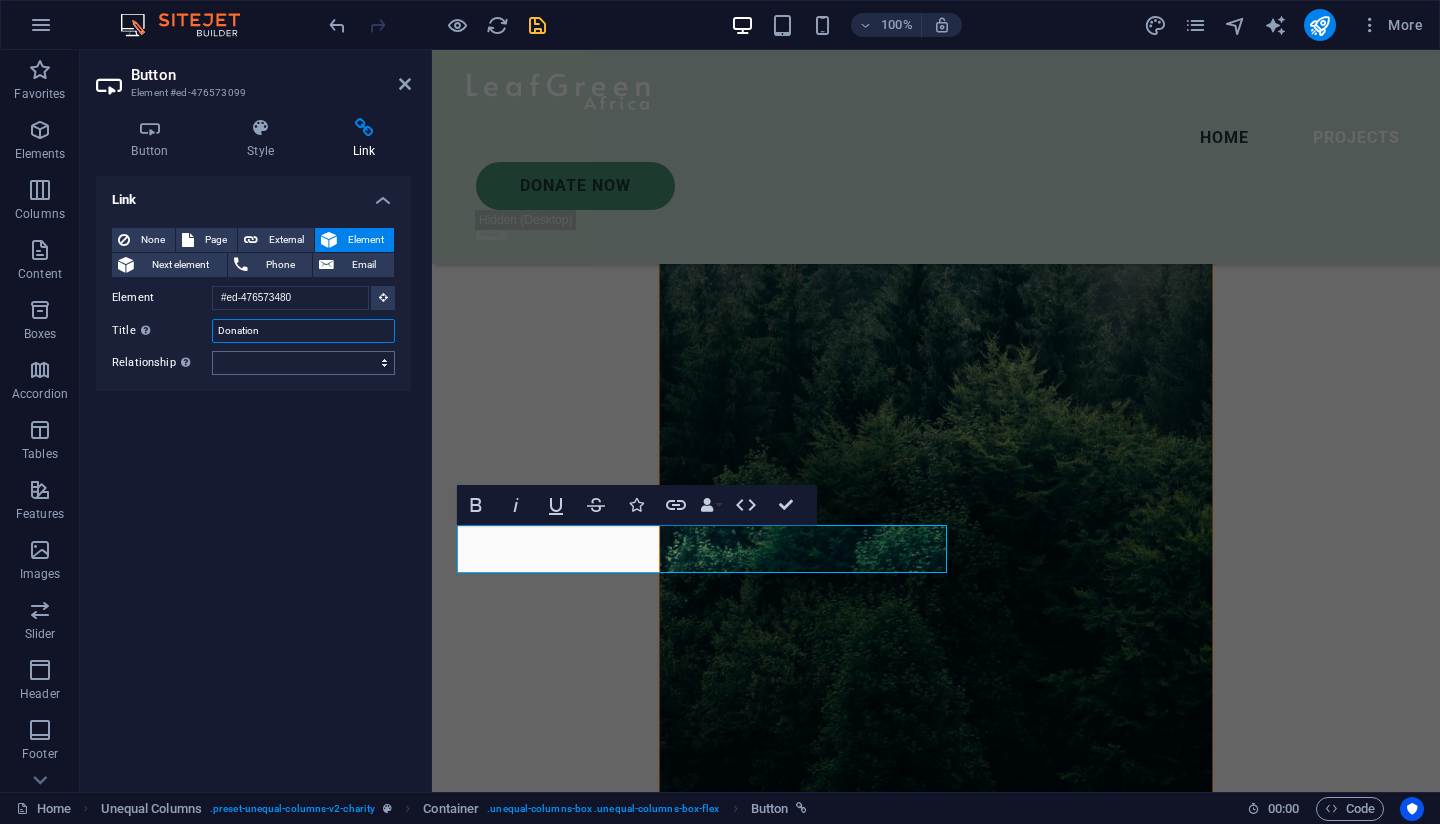 type on "Donation" 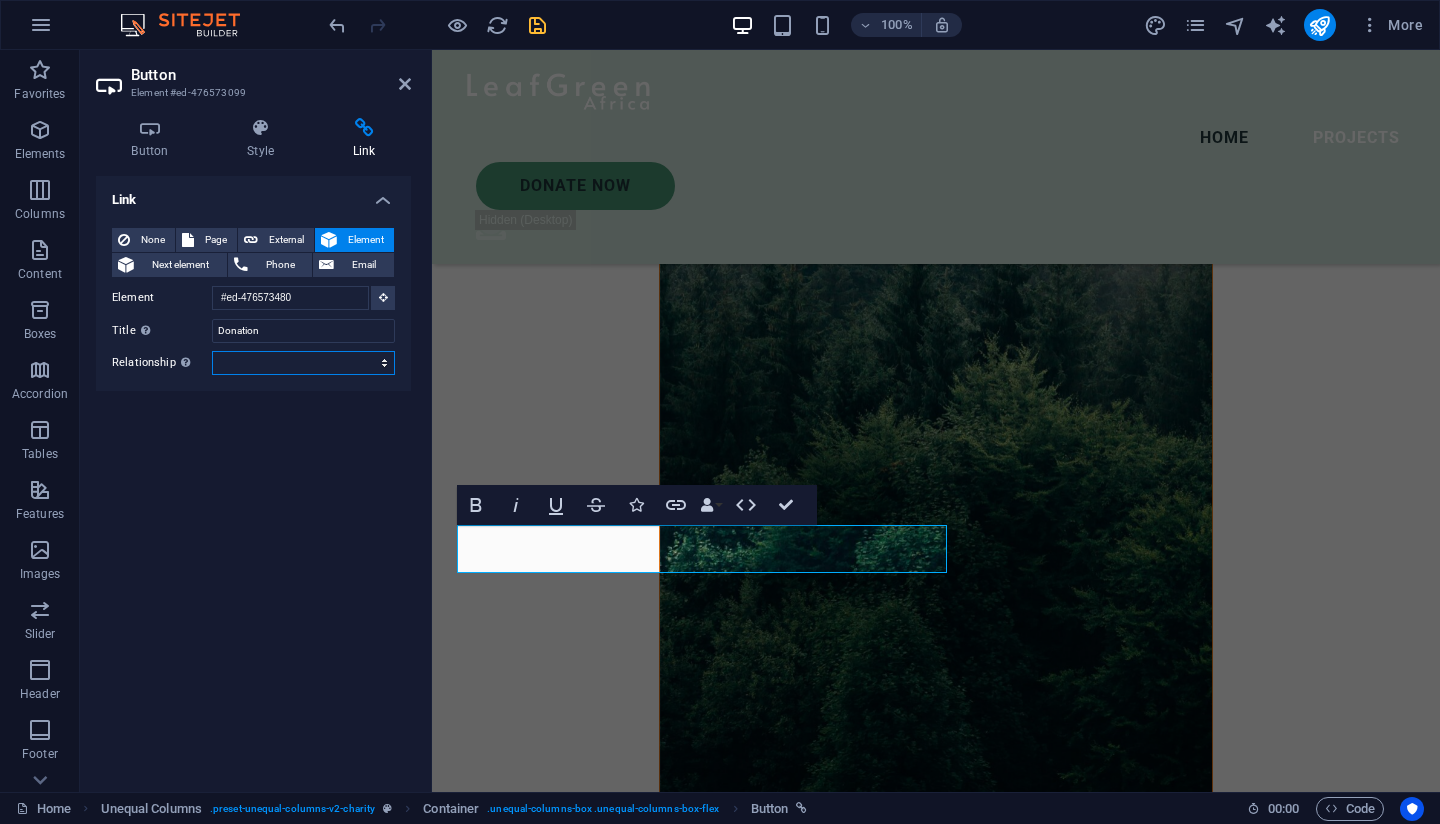 select on "external" 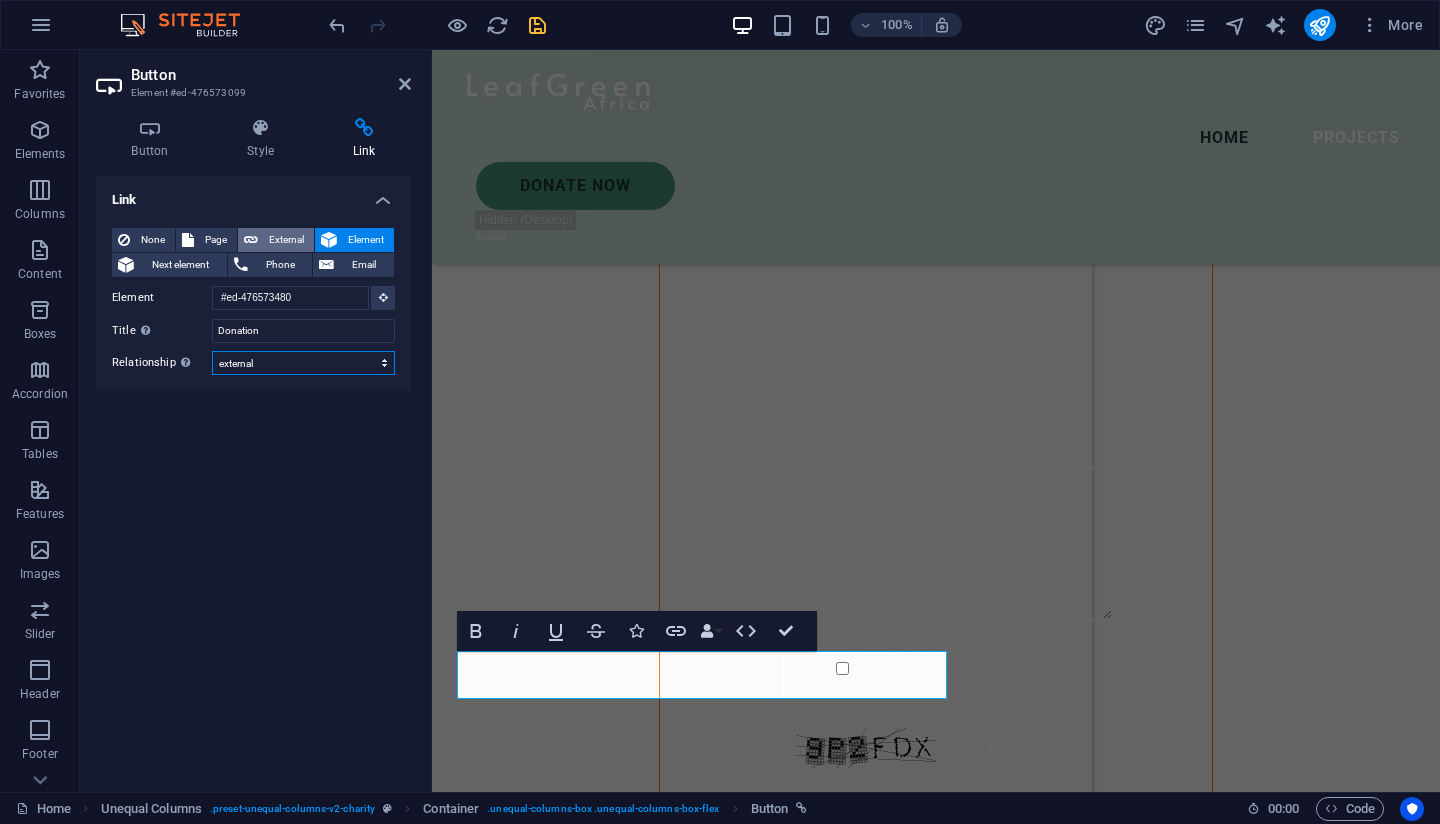 scroll, scrollTop: 1667, scrollLeft: 0, axis: vertical 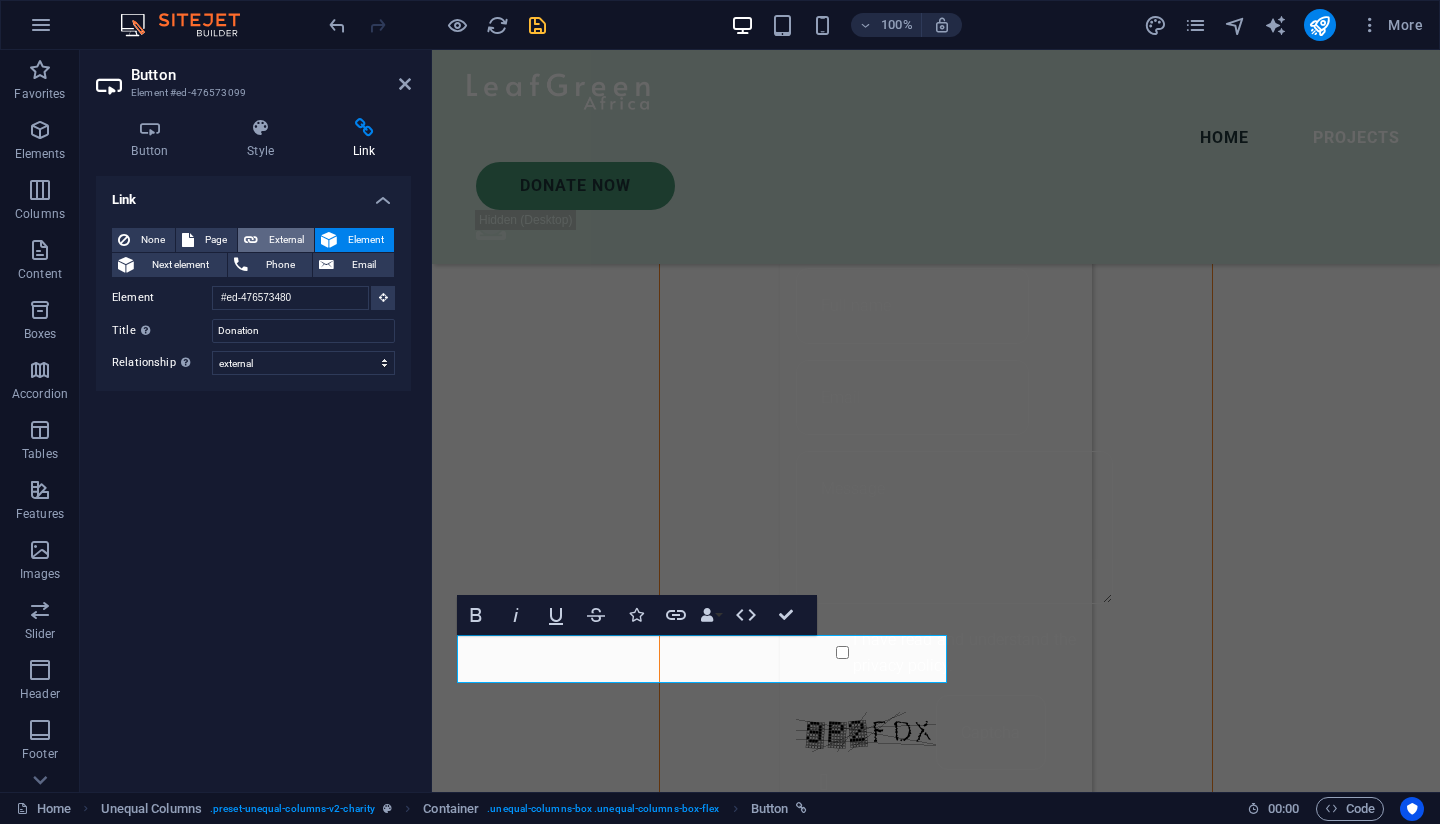 click on "External" at bounding box center [286, 240] 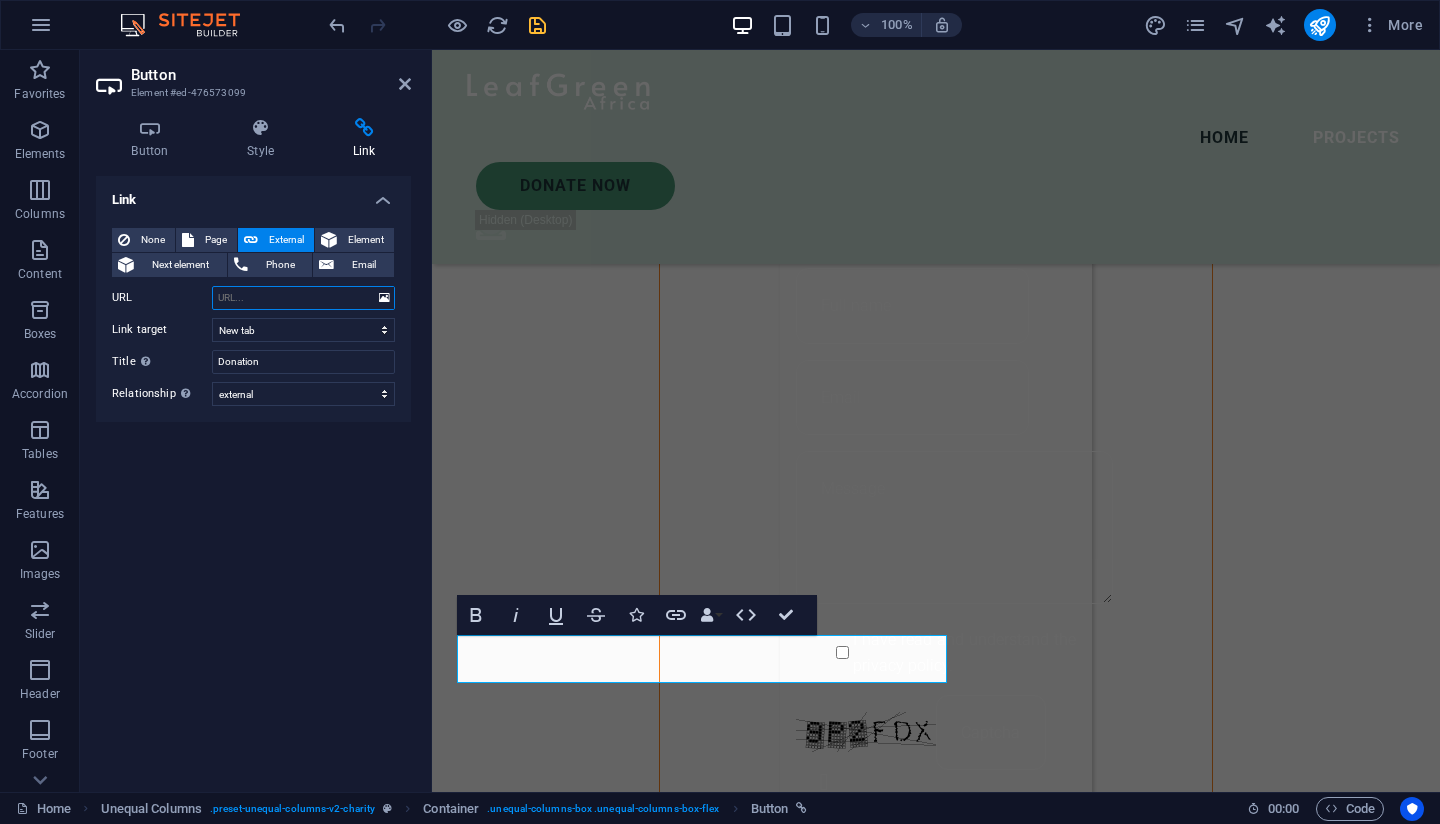 click on "URL" at bounding box center [303, 298] 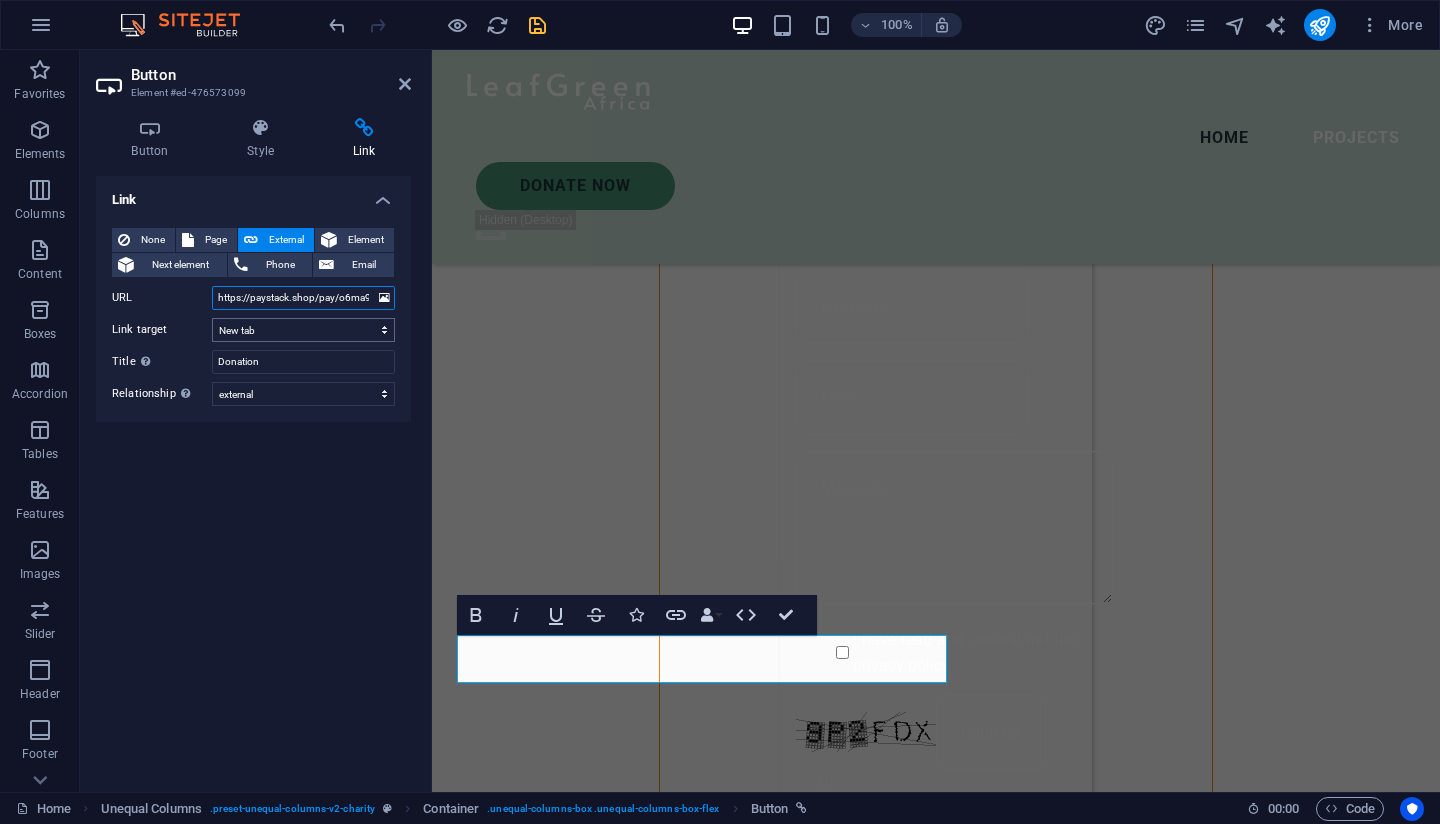 type on "https://paystack.shop/pay/o6ma9jw9l8" 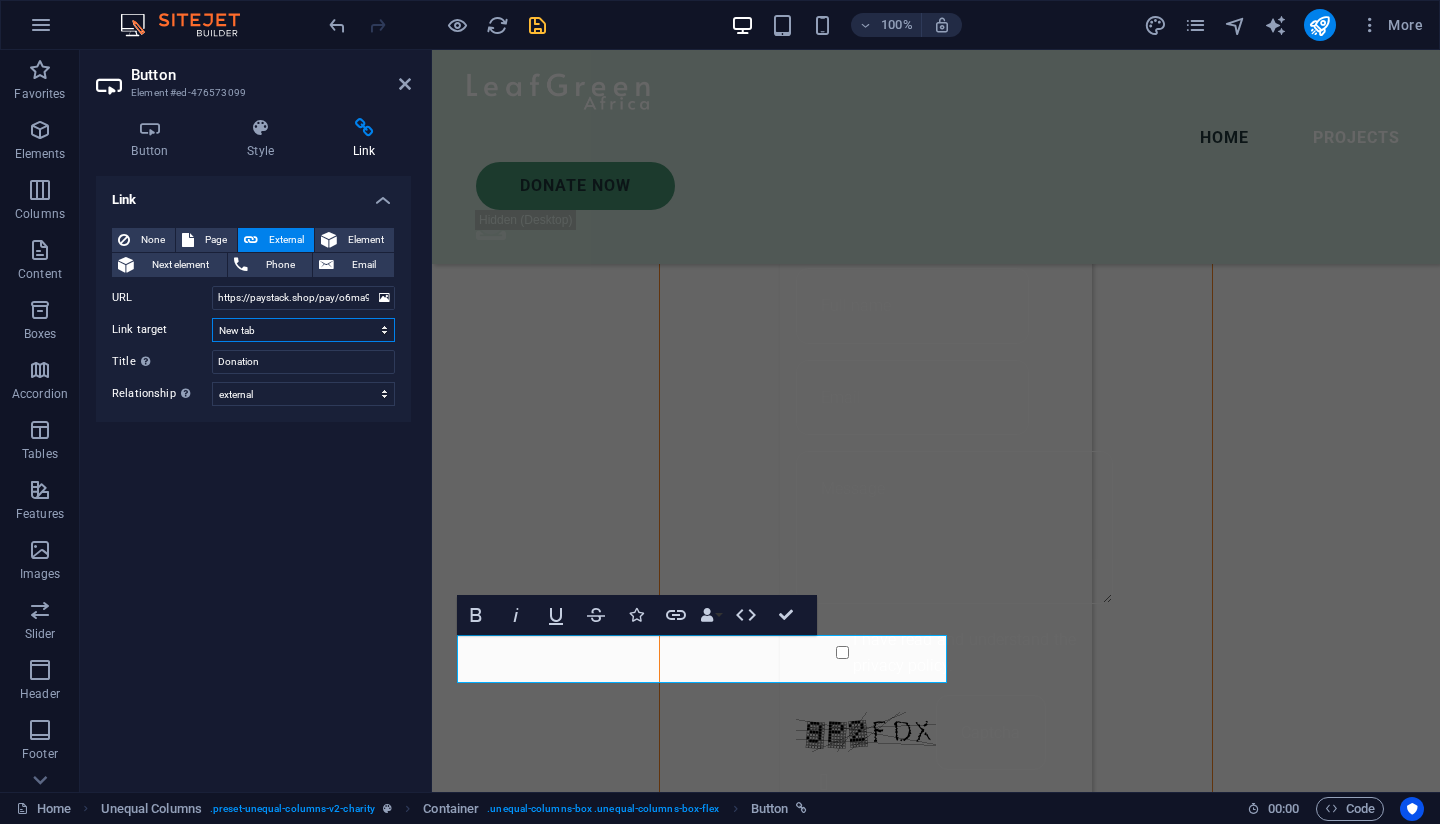 select on "overlay" 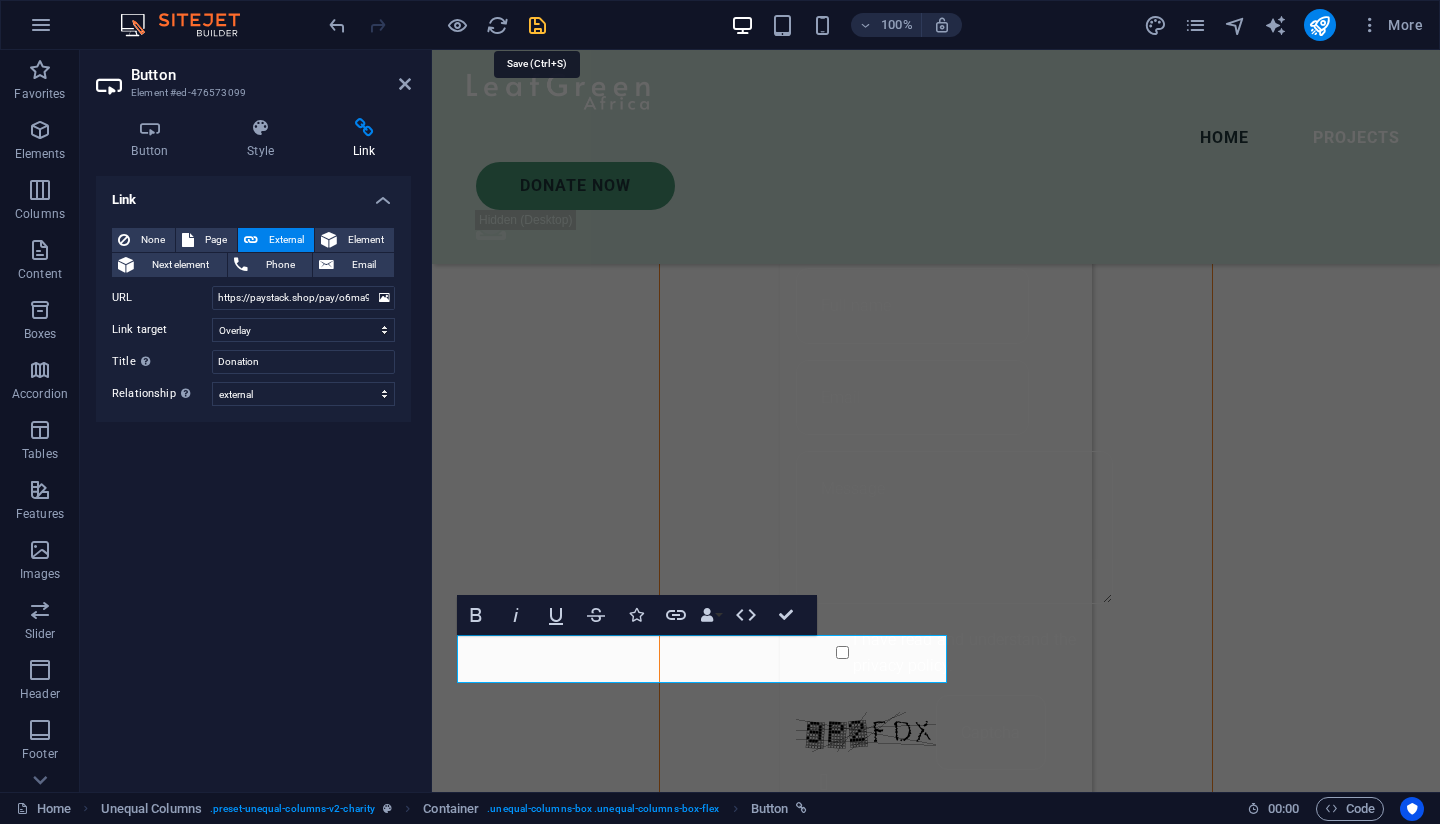 click at bounding box center (537, 25) 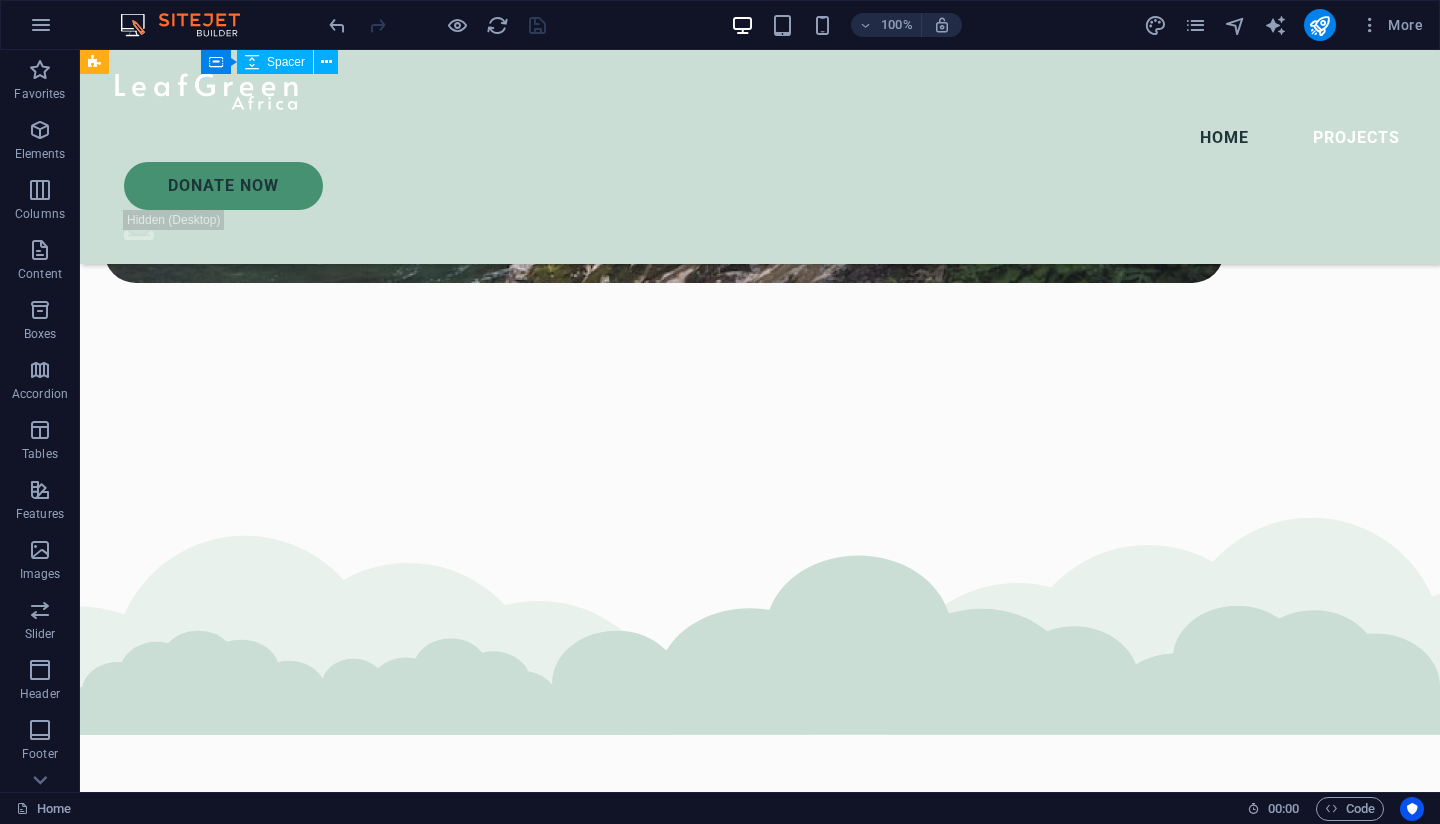 scroll, scrollTop: 3887, scrollLeft: 0, axis: vertical 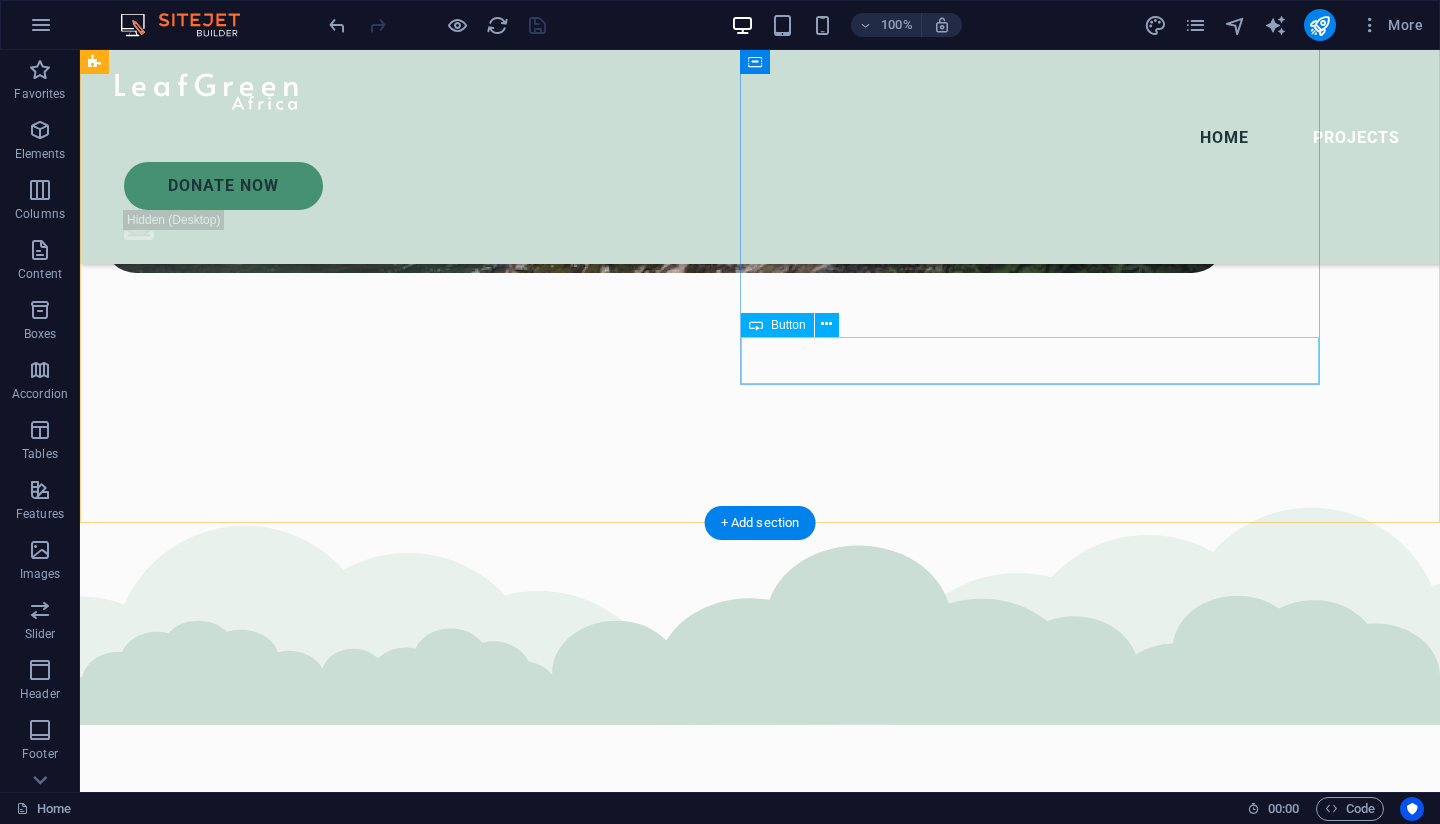 click on "donate now" at bounding box center (664, 3353) 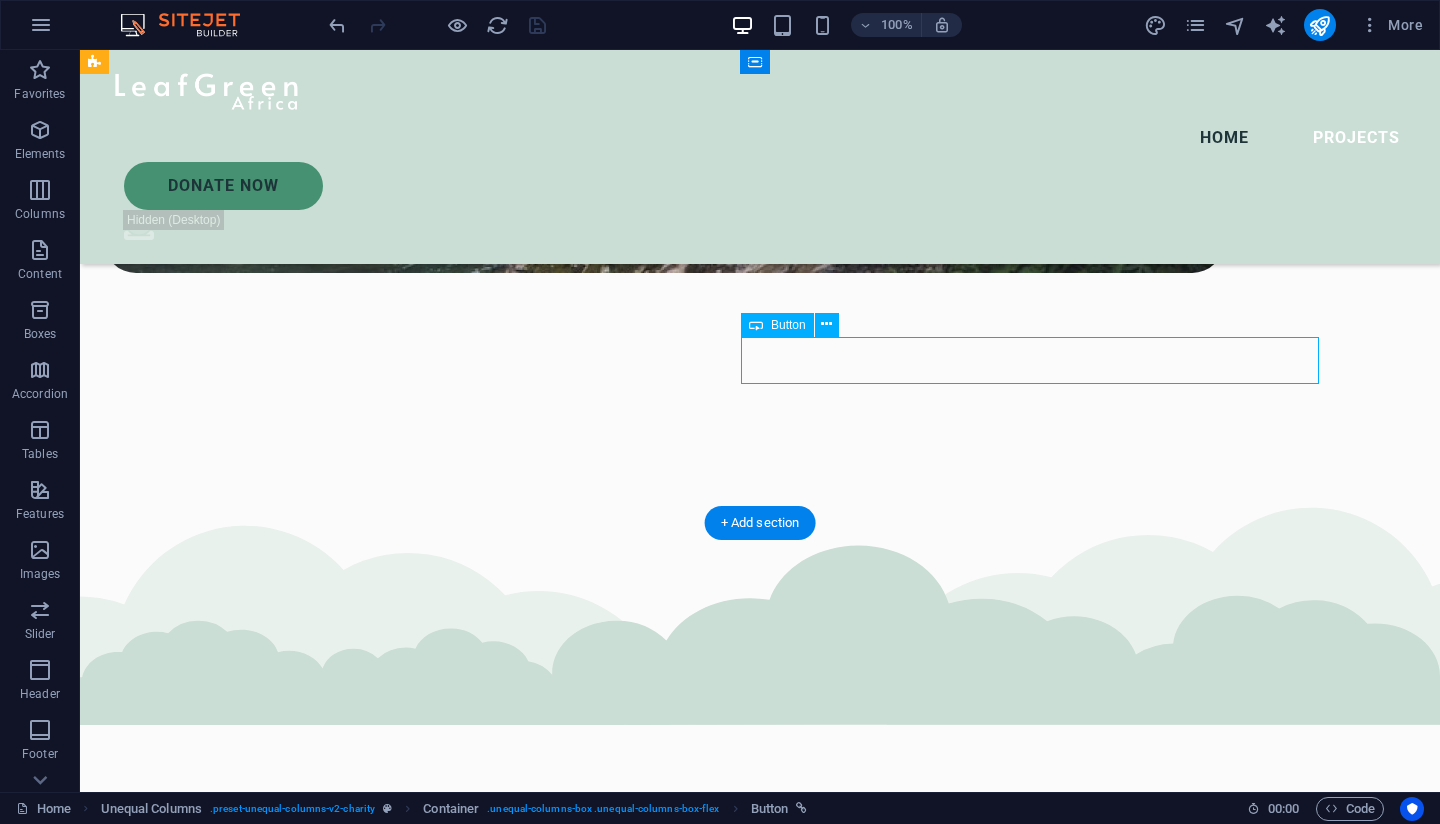 click on "donate now" at bounding box center [664, 3353] 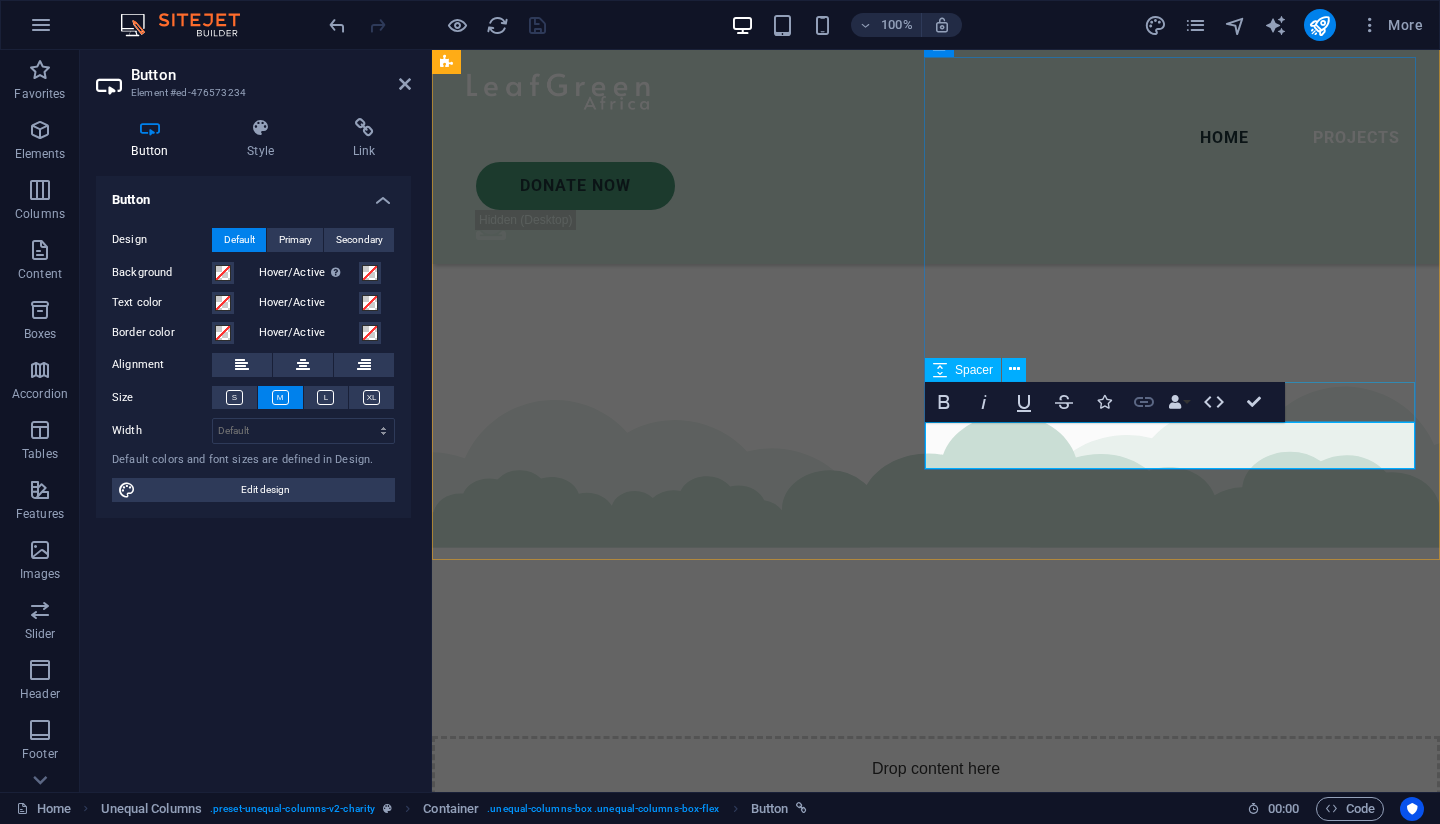 click 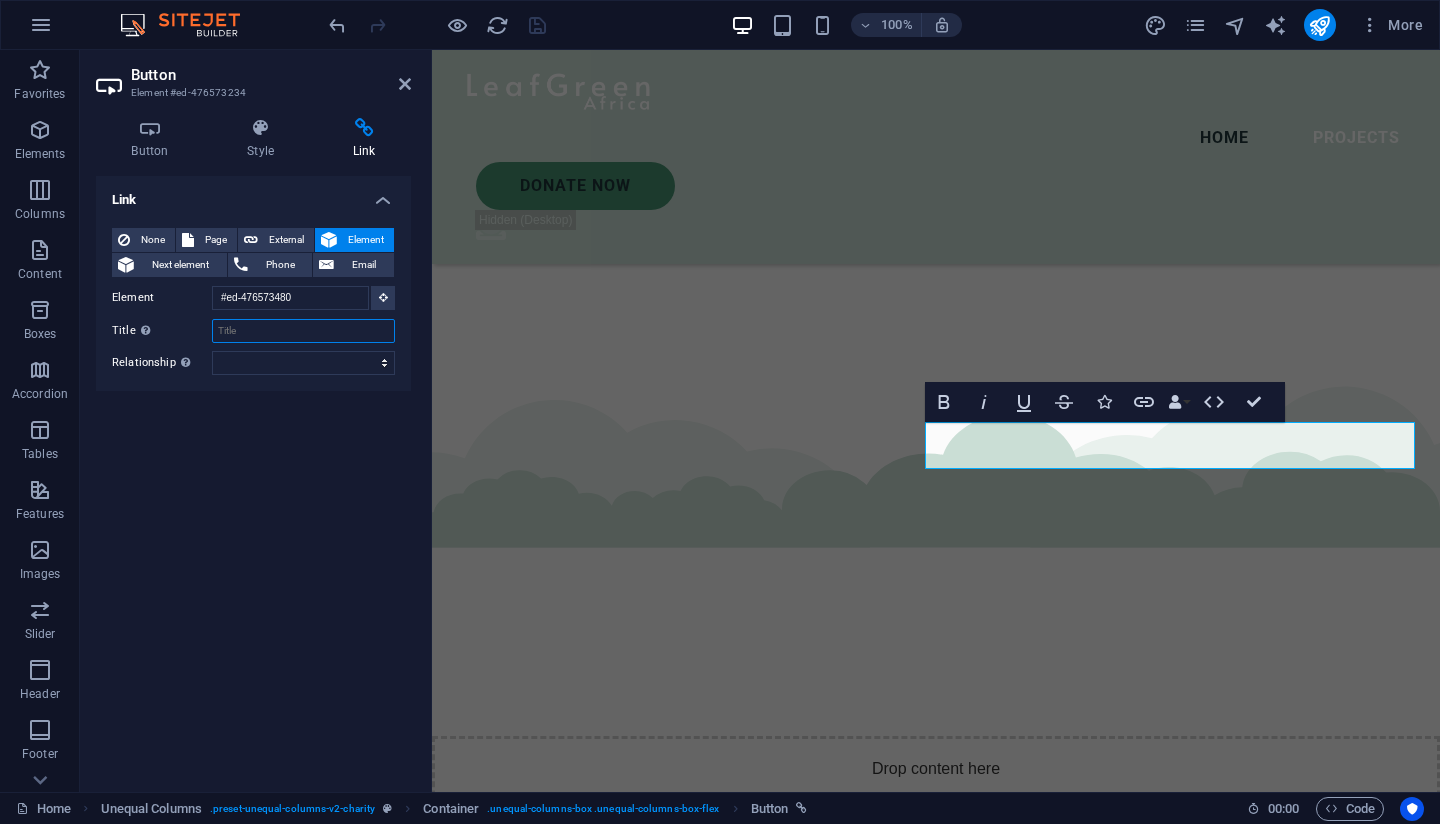 click on "Title Additional link description, should not be the same as the link text. The title is most often shown as a tooltip text when the mouse moves over the element. Leave empty if uncertain." at bounding box center [303, 331] 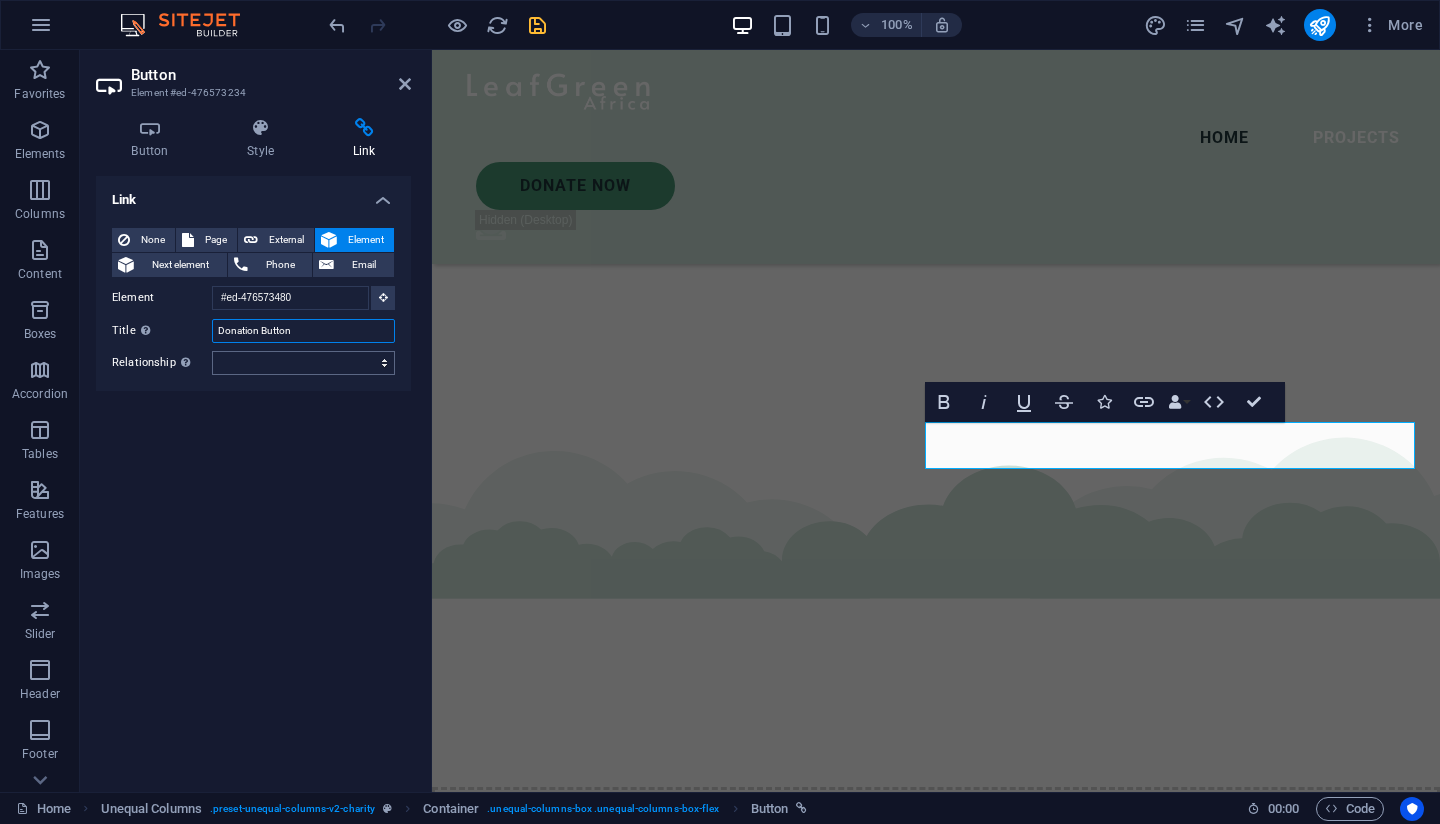type on "Donation Button" 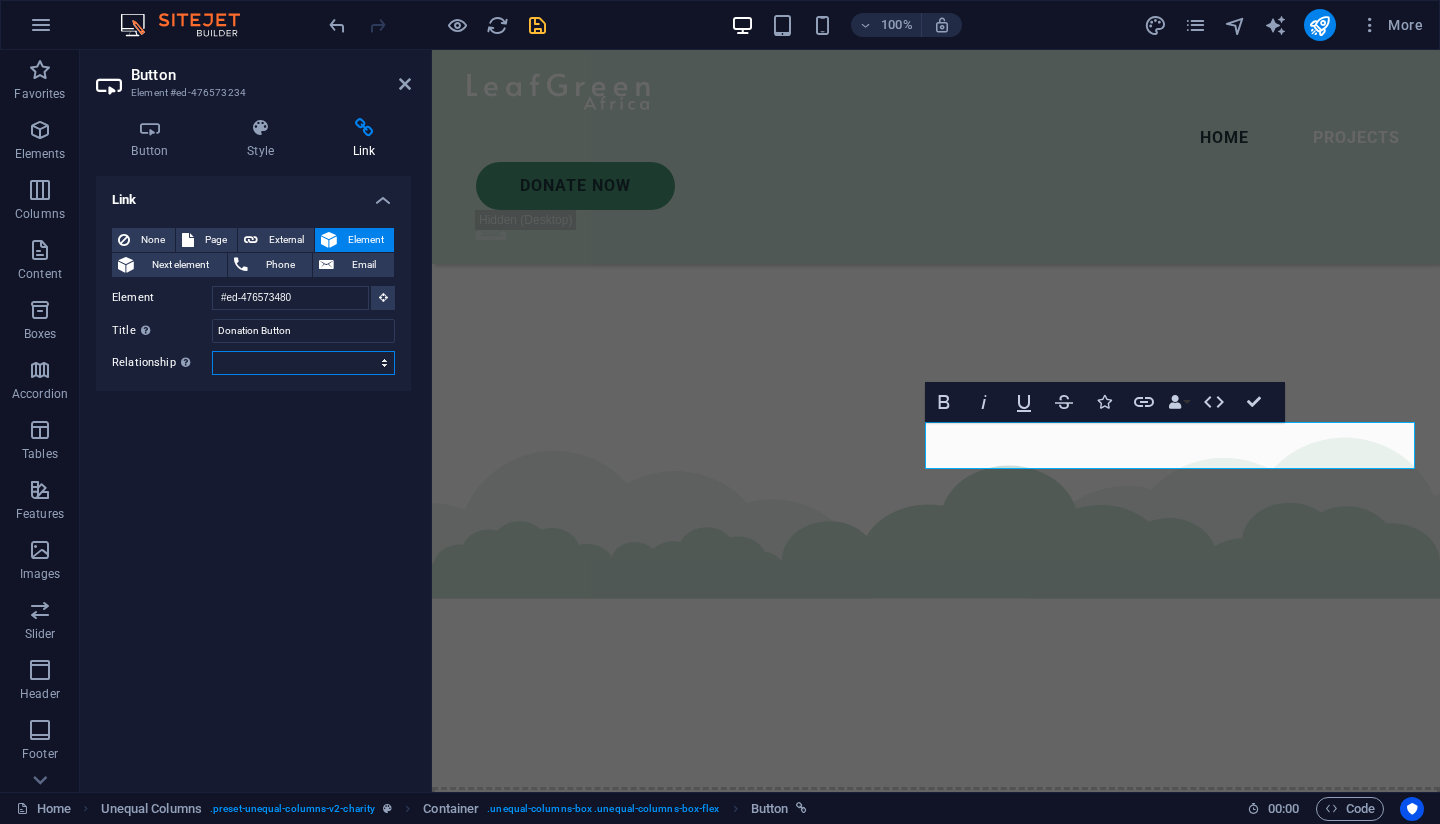 select on "external" 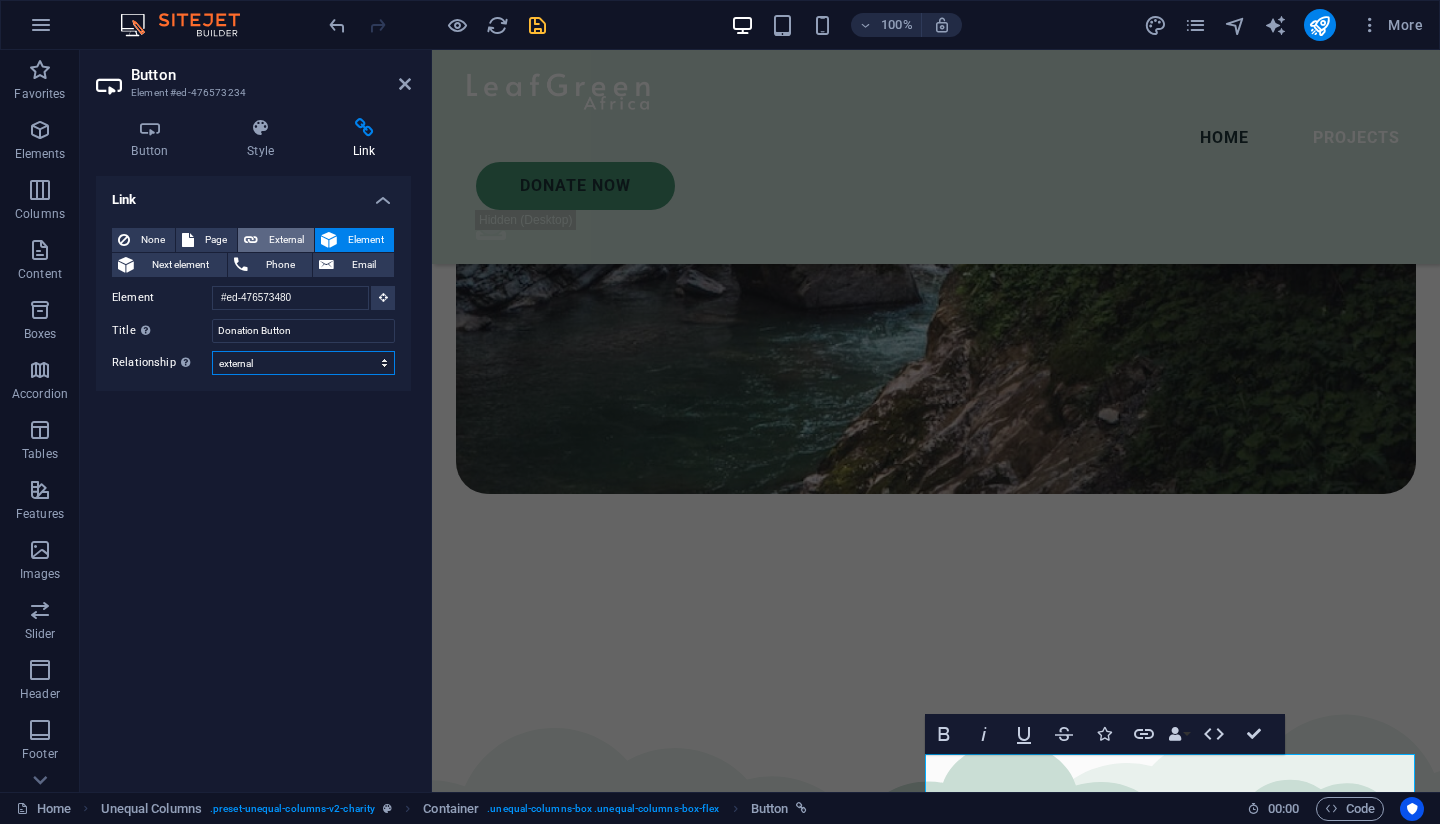 scroll, scrollTop: 3777, scrollLeft: 0, axis: vertical 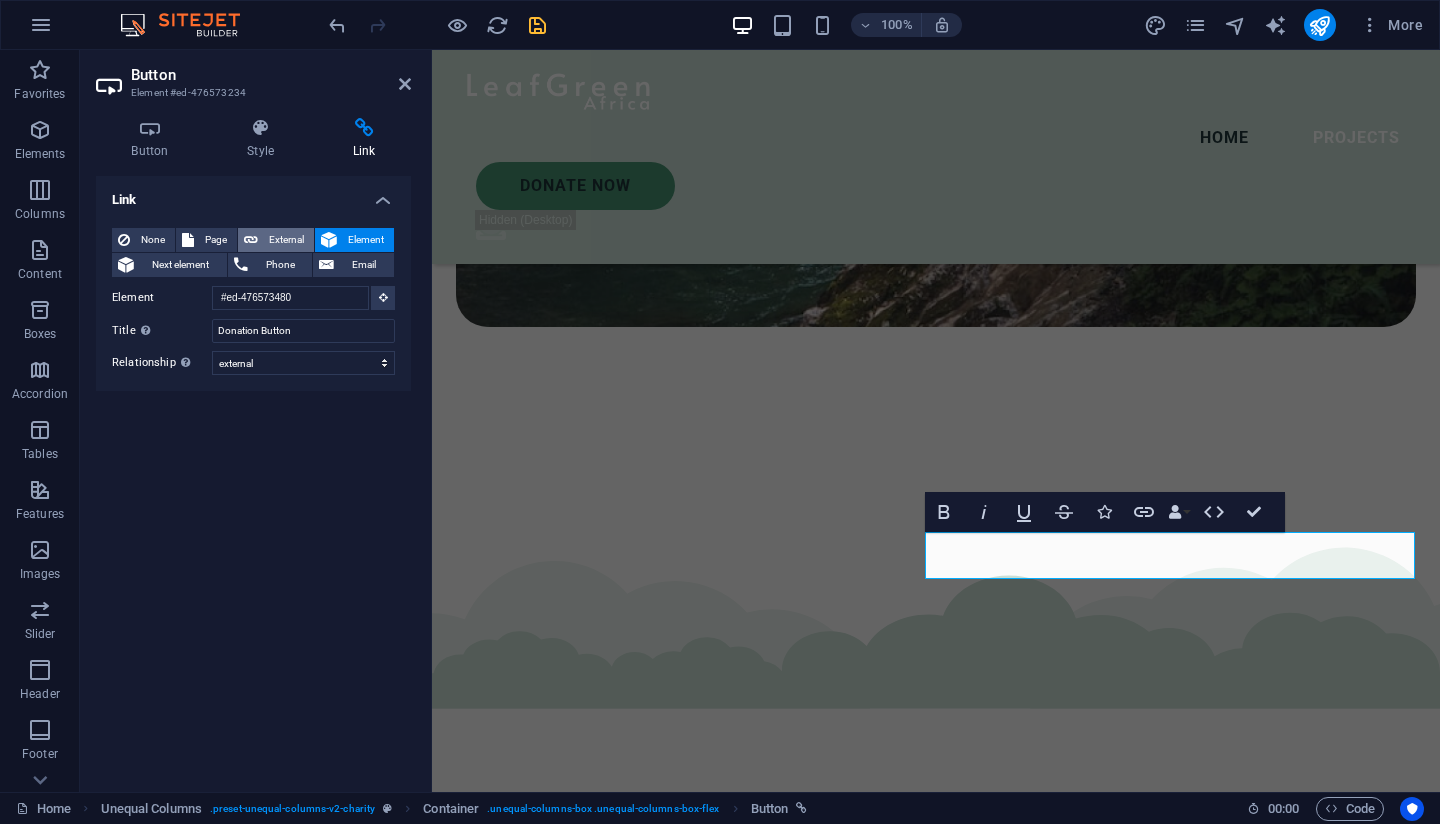 click on "External" at bounding box center [286, 240] 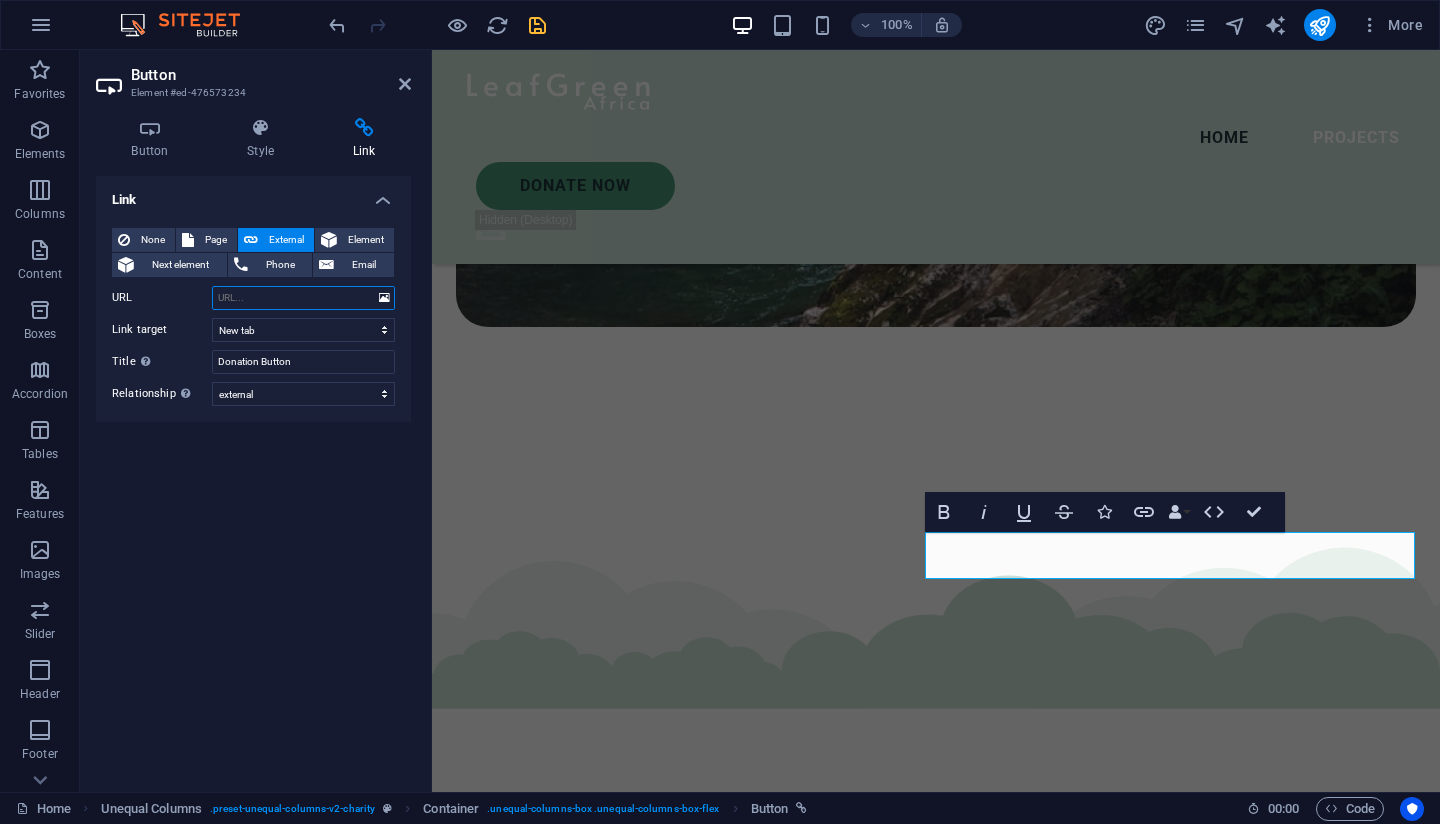 paste on "https://paystack.shop/pay/o6ma9jw9l8" 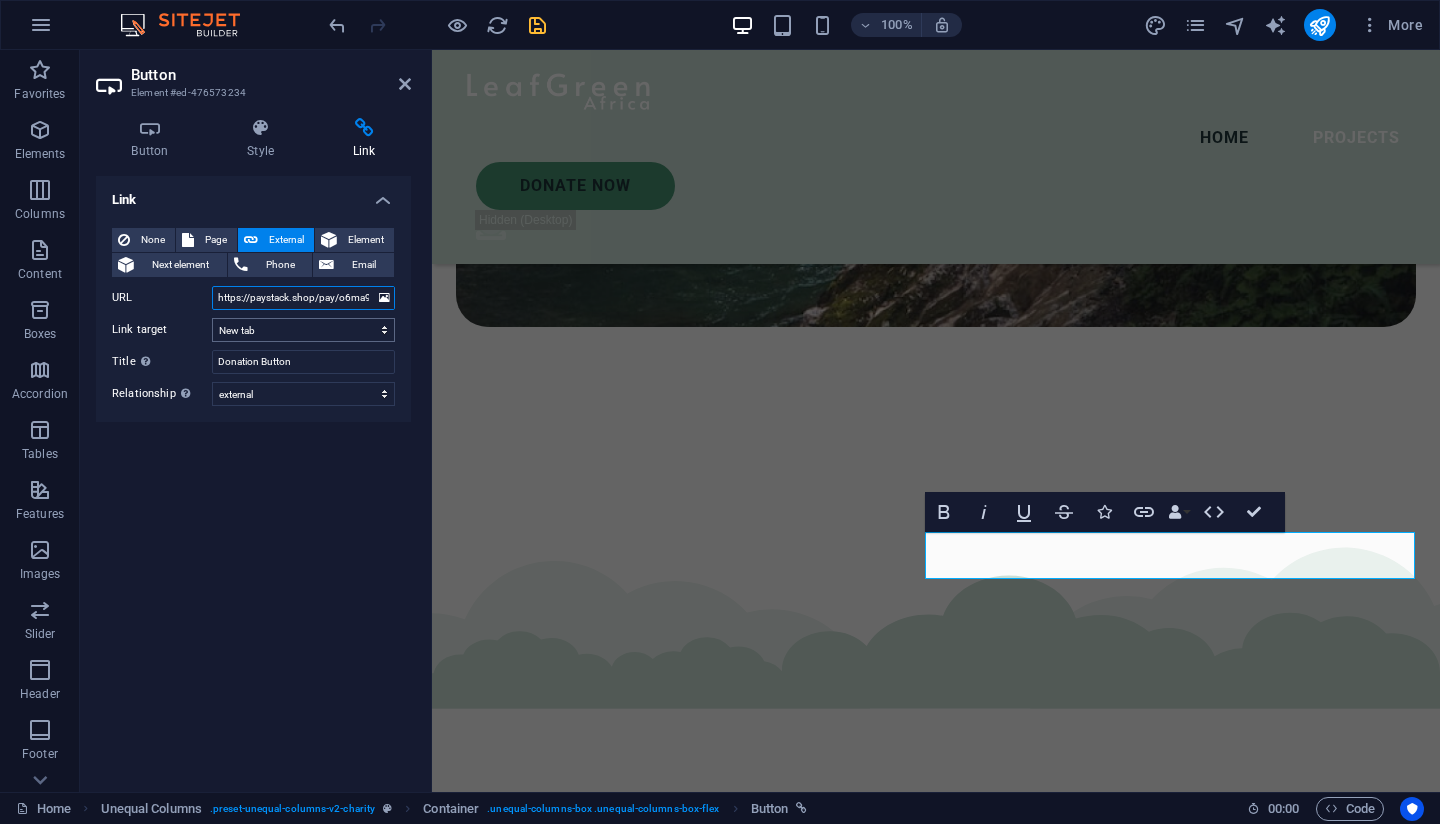 type on "https://paystack.shop/pay/o6ma9jw9l8" 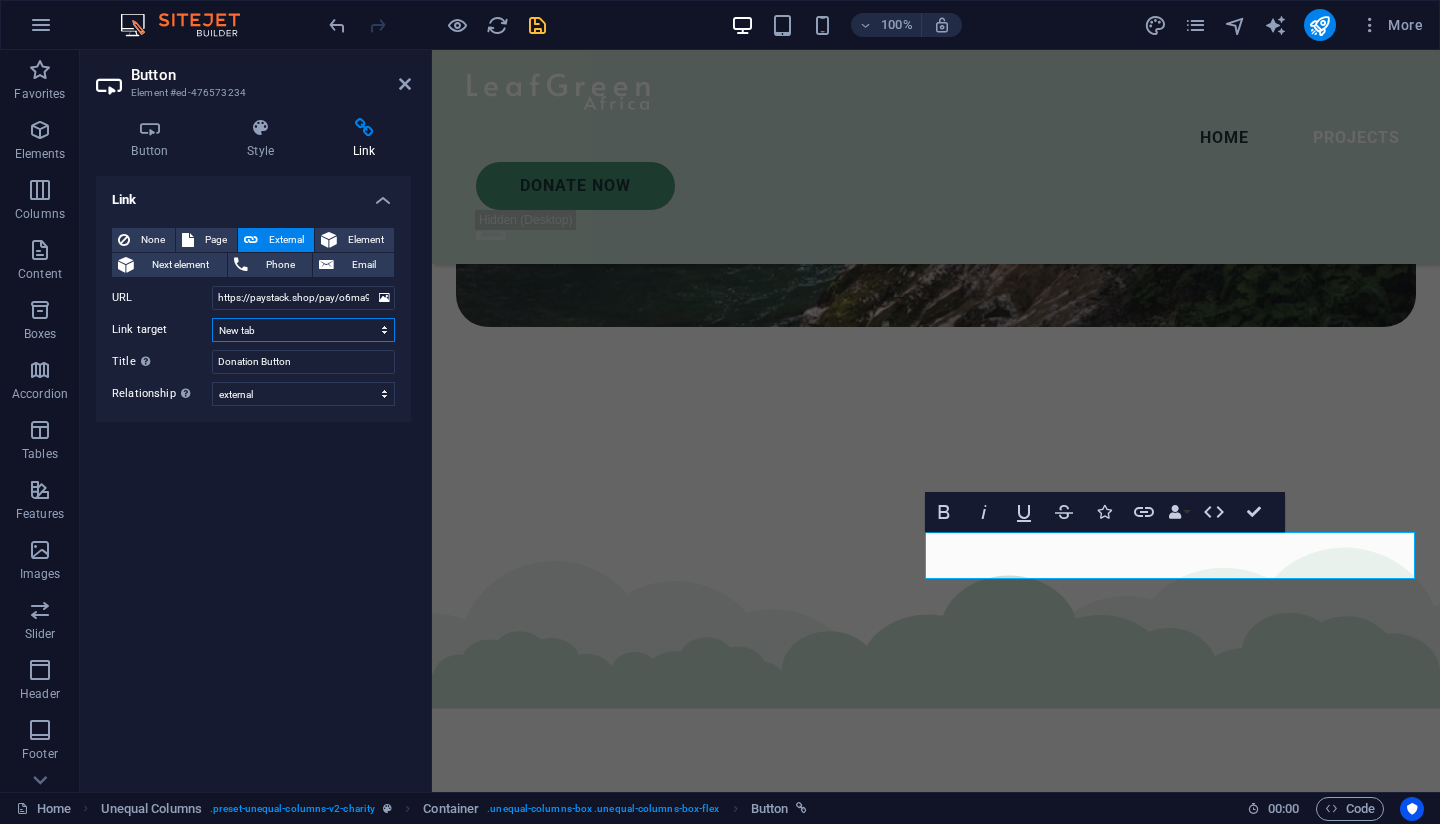 select on "overlay" 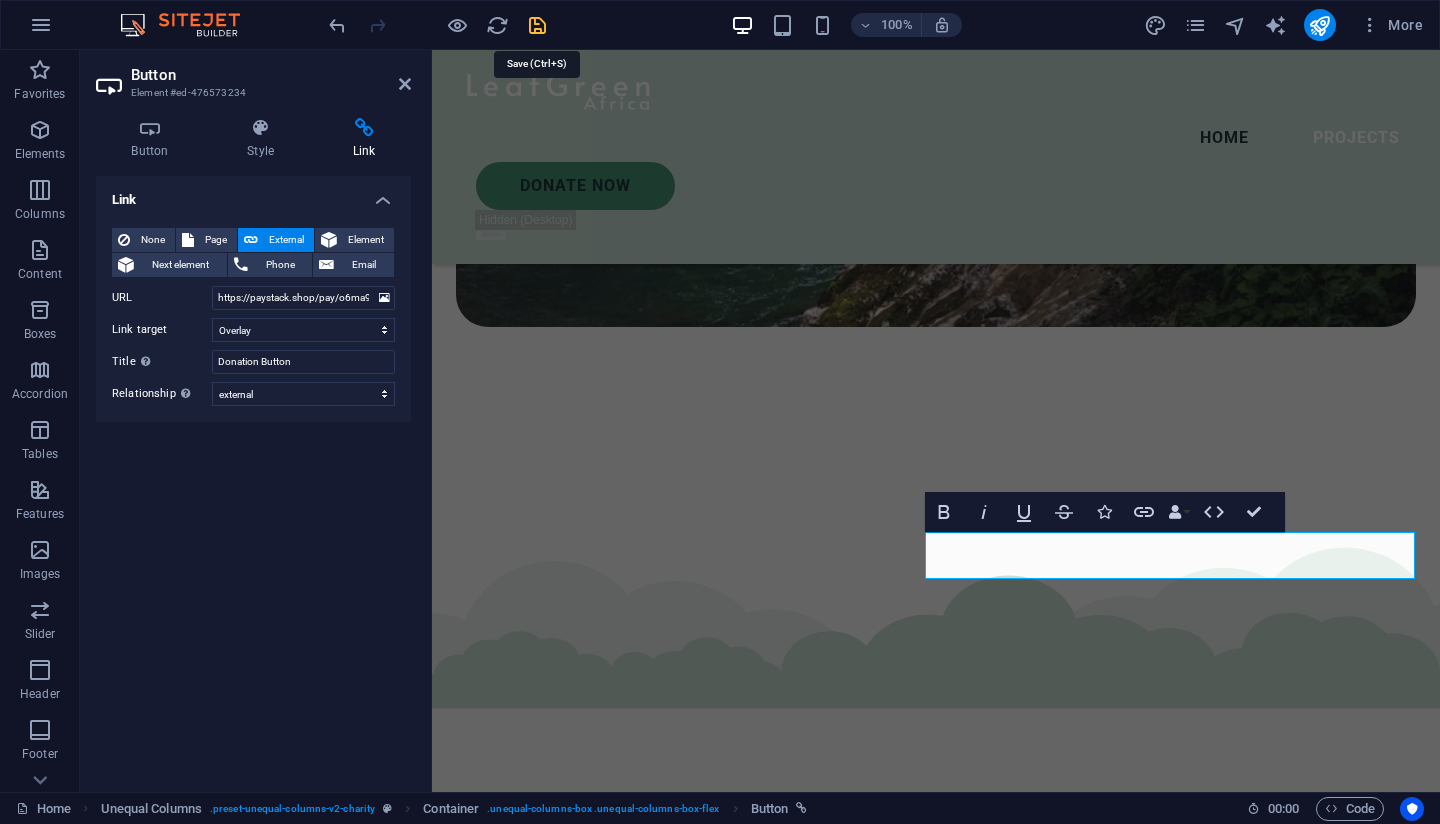 click at bounding box center (537, 25) 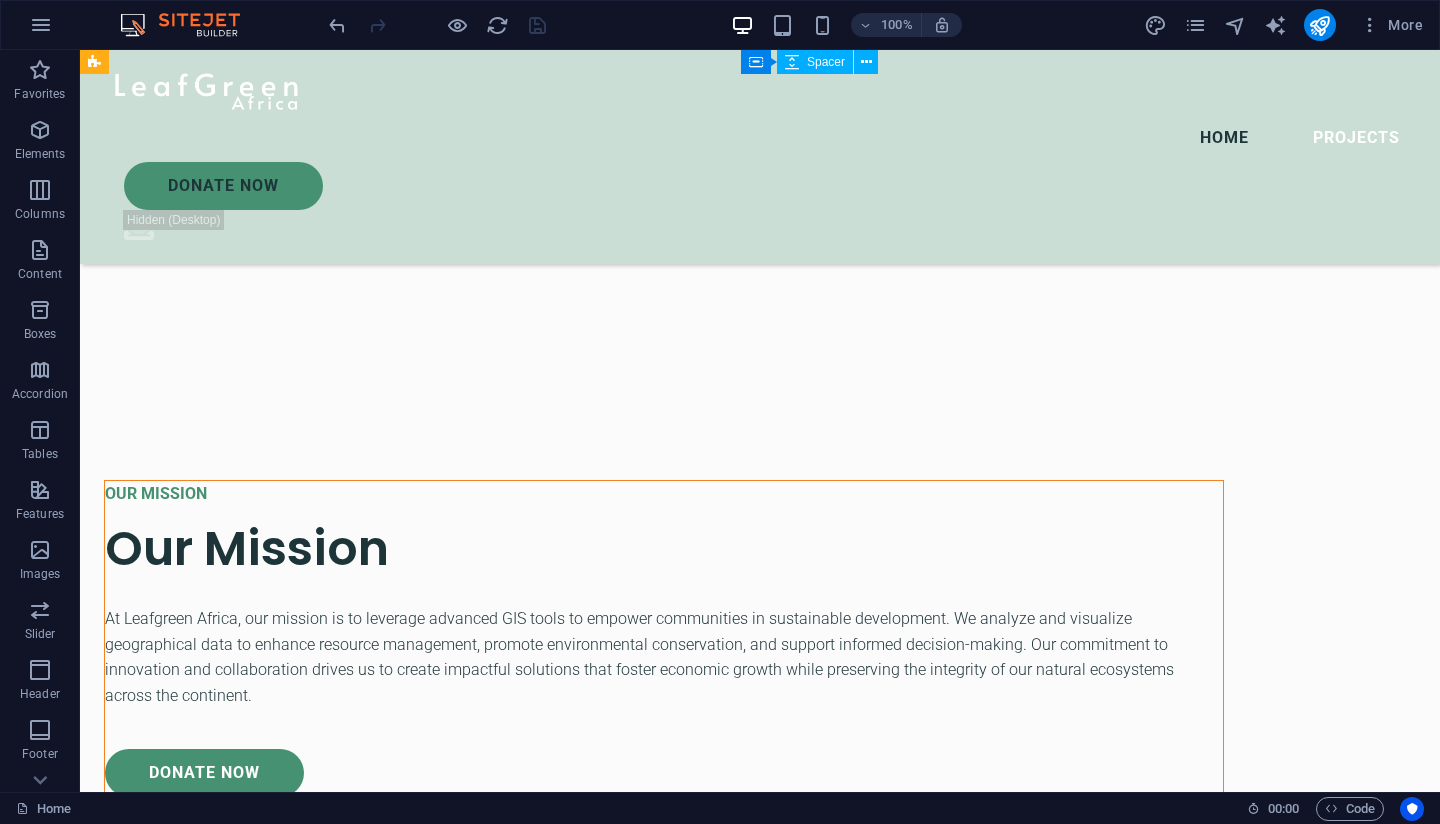 scroll, scrollTop: 6466, scrollLeft: 0, axis: vertical 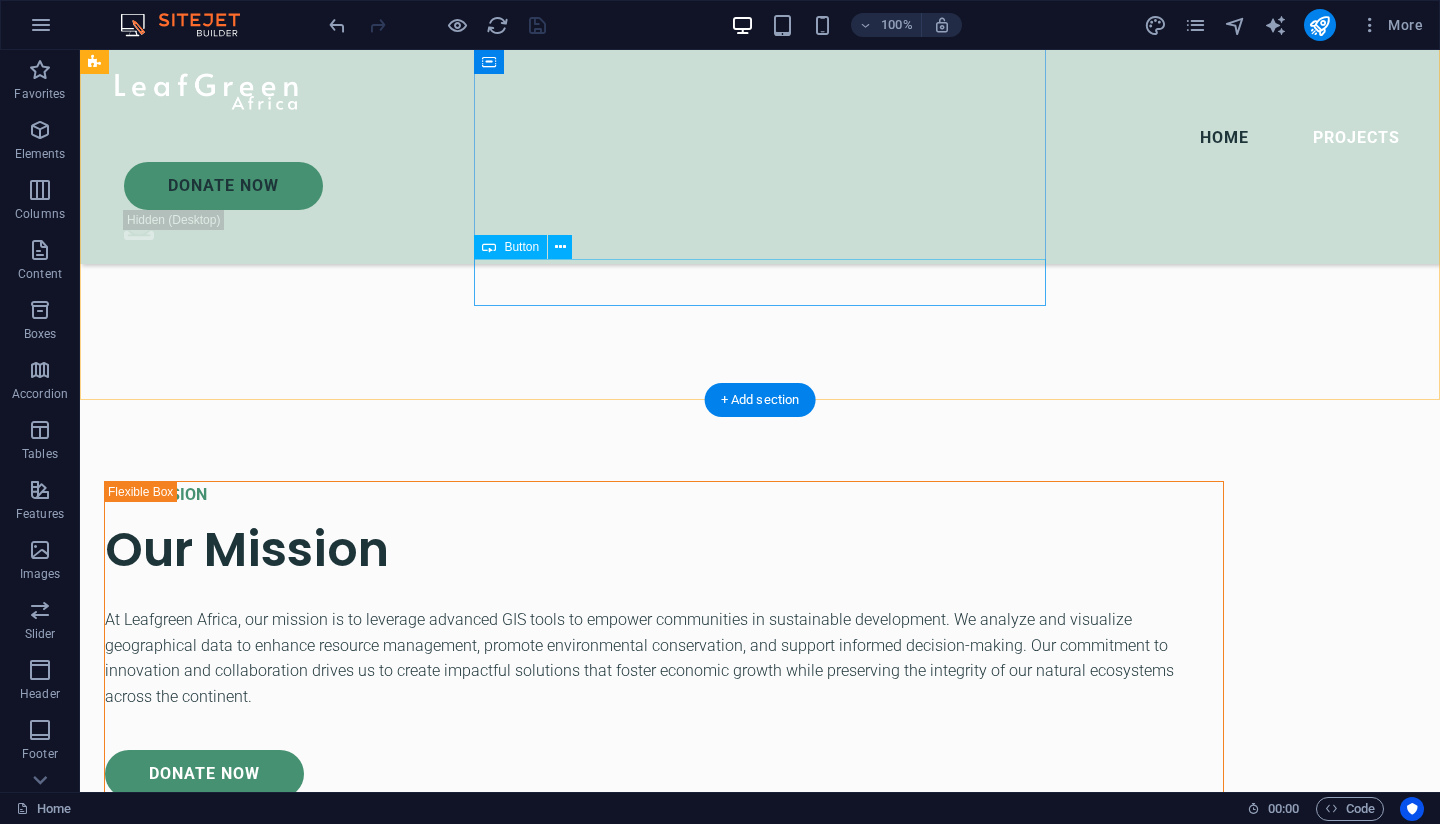 click on "donate now" at bounding box center [760, 8946] 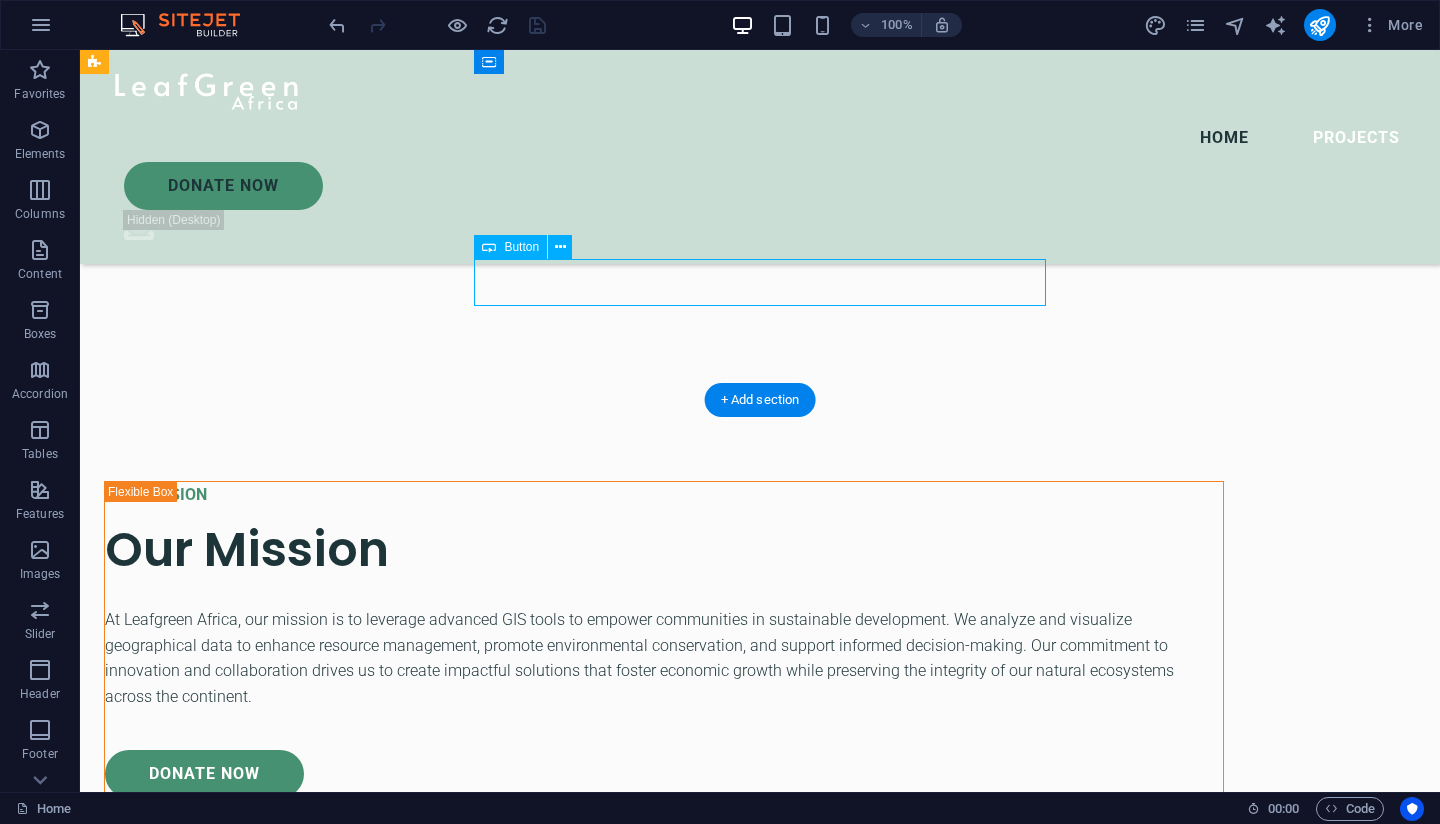 click on "donate now" at bounding box center [760, 8946] 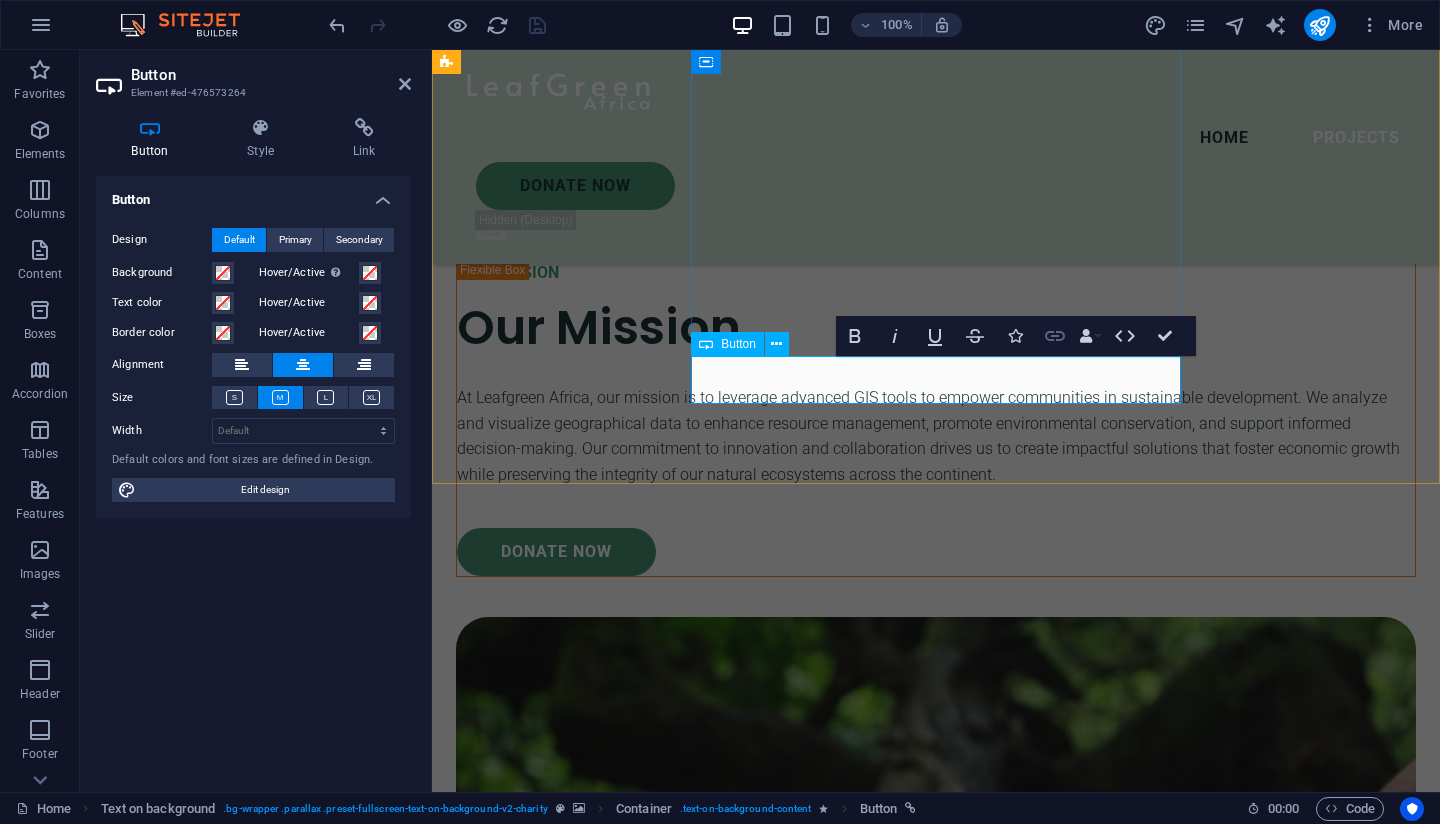 click 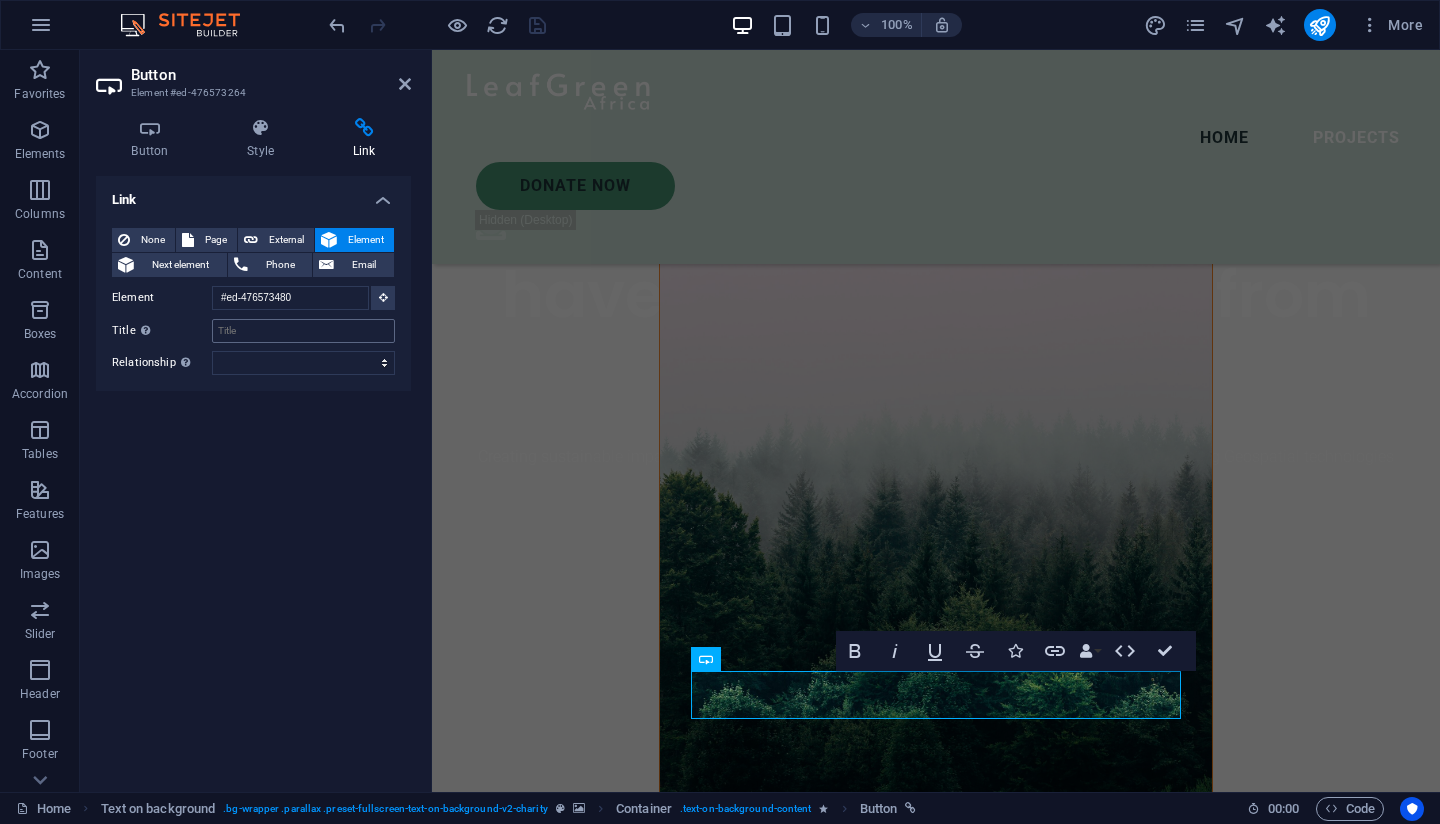 scroll, scrollTop: 6356, scrollLeft: 0, axis: vertical 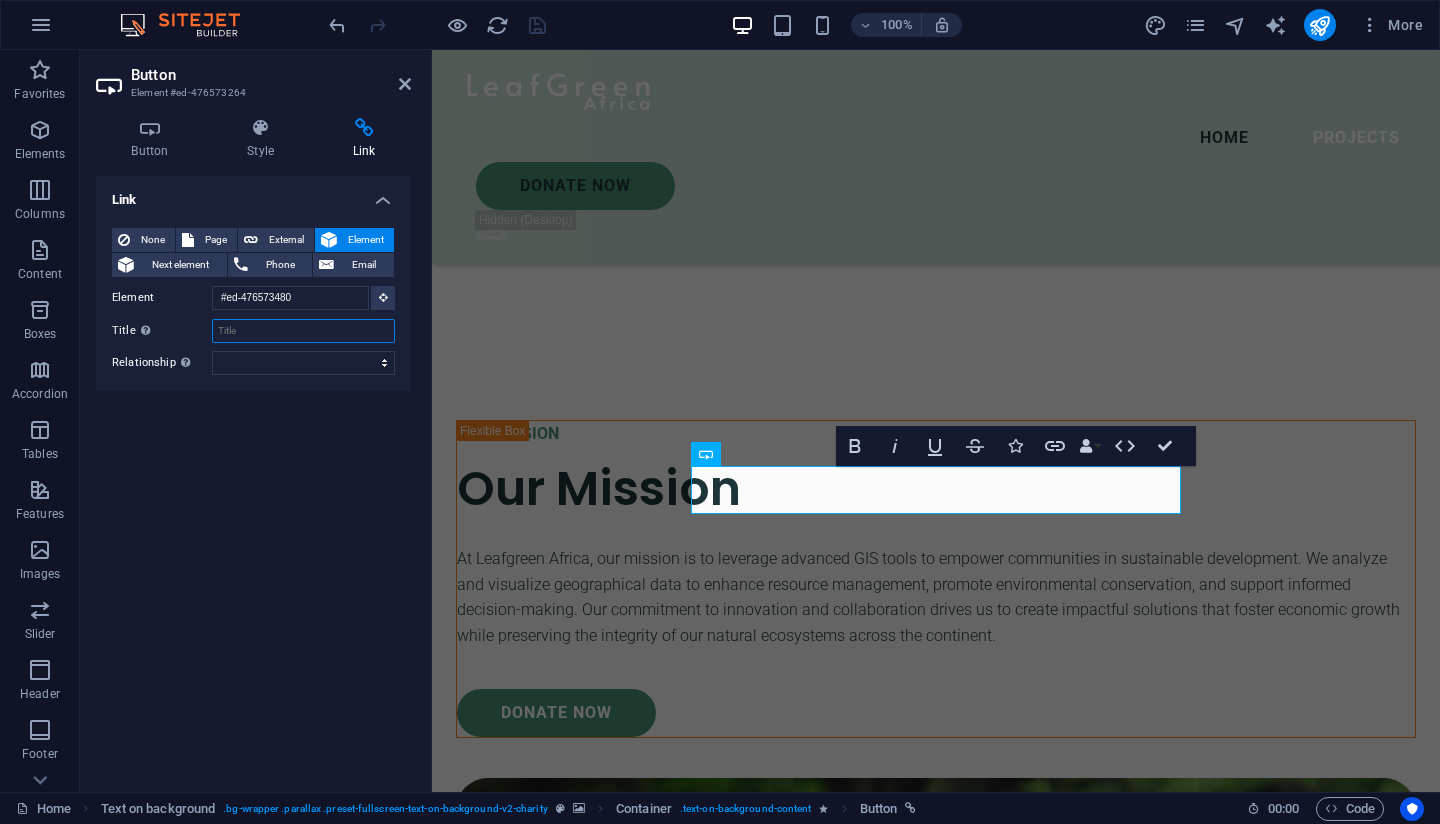 click on "Title Additional link description, should not be the same as the link text. The title is most often shown as a tooltip text when the mouse moves over the element. Leave empty if uncertain." at bounding box center [303, 331] 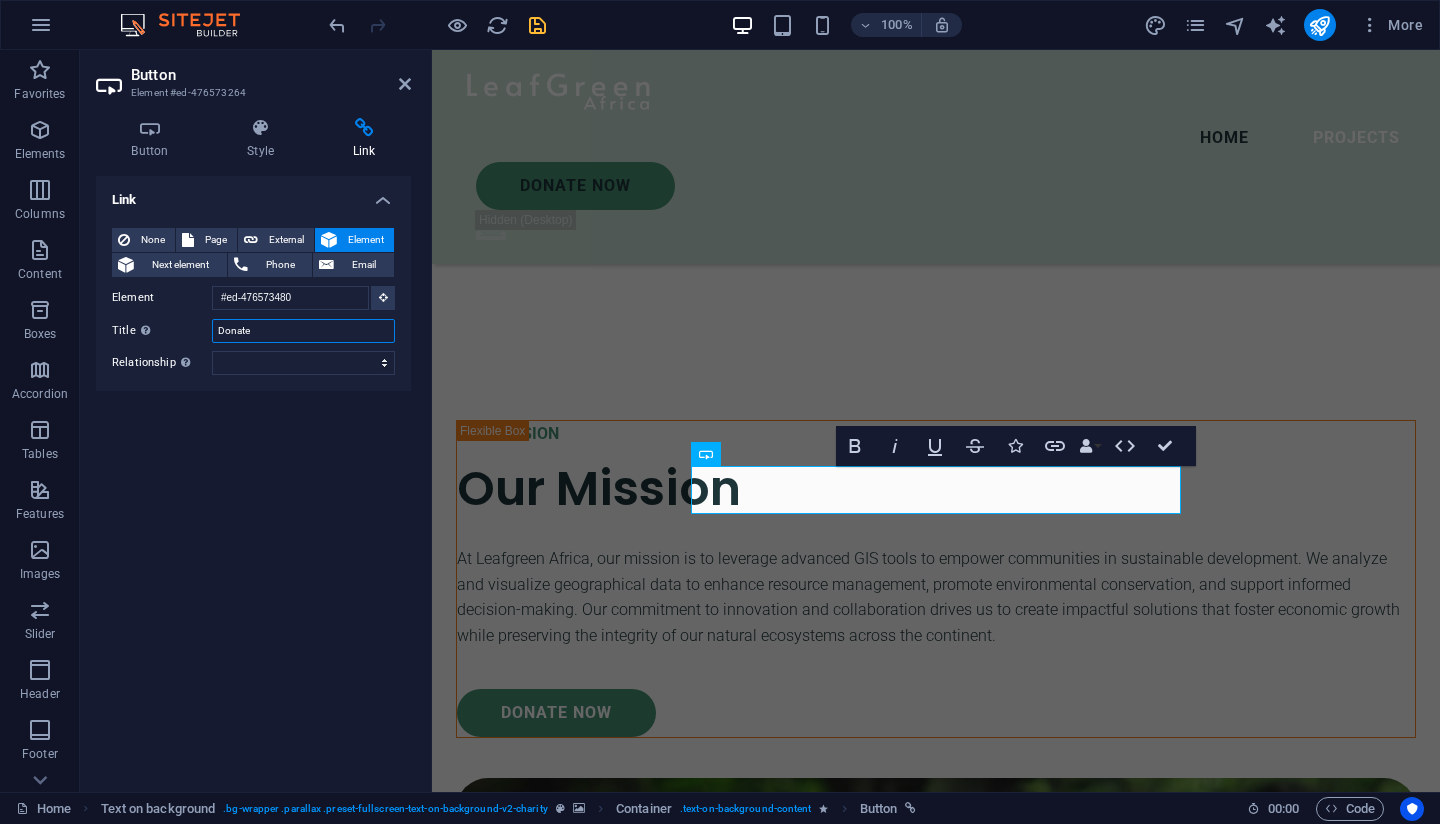 type on "Donate" 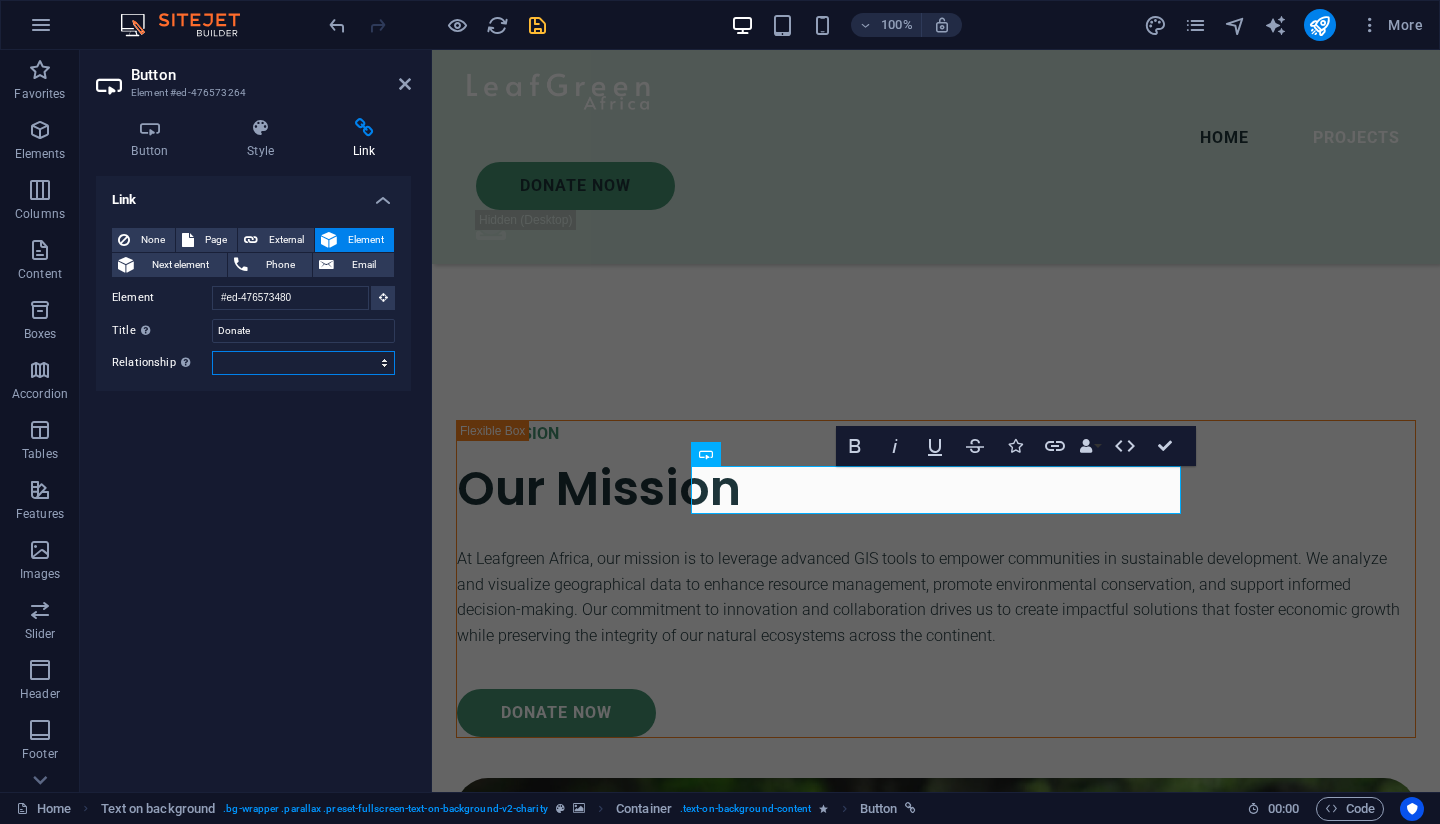 select on "external" 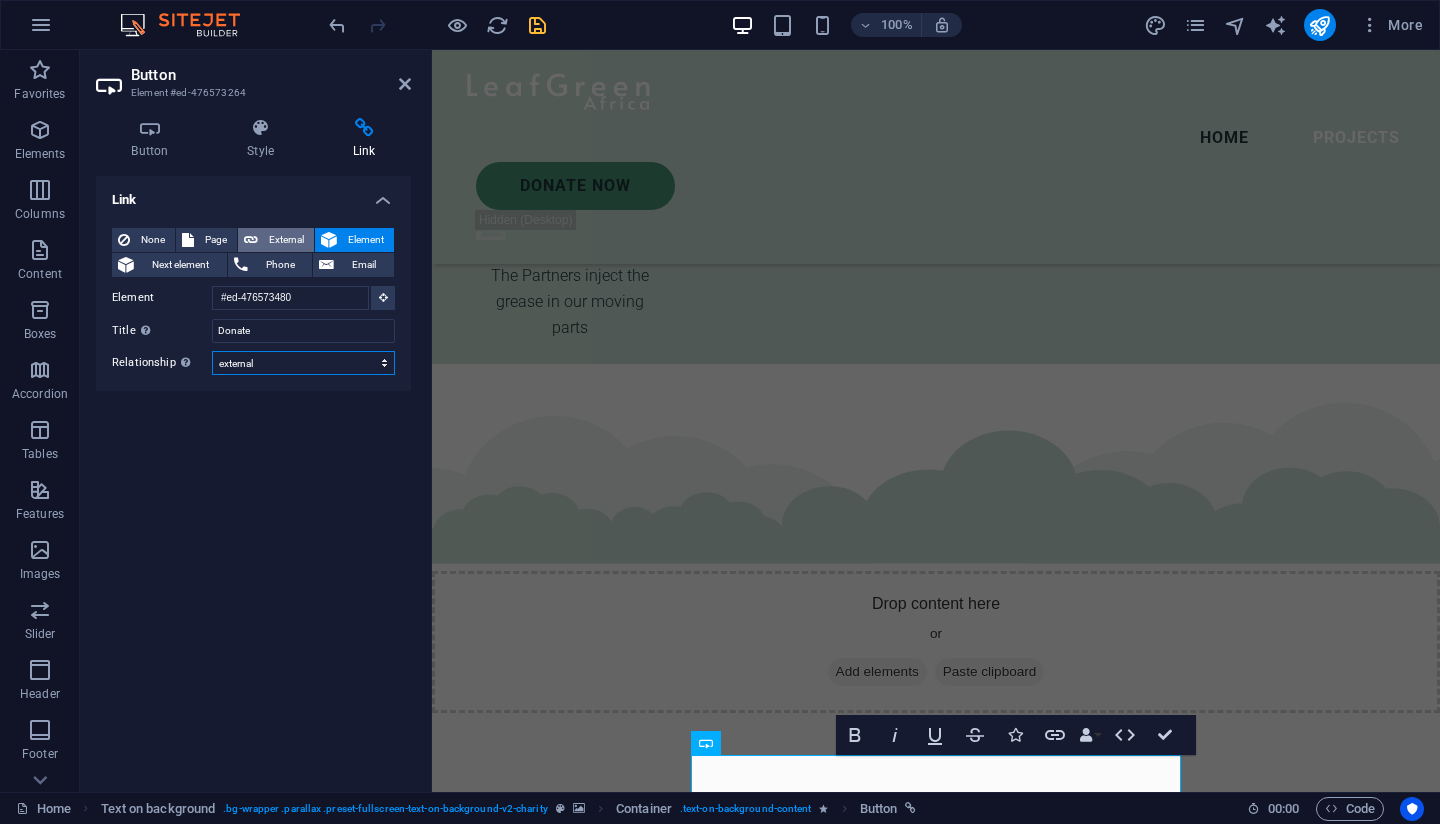 scroll, scrollTop: 6246, scrollLeft: 0, axis: vertical 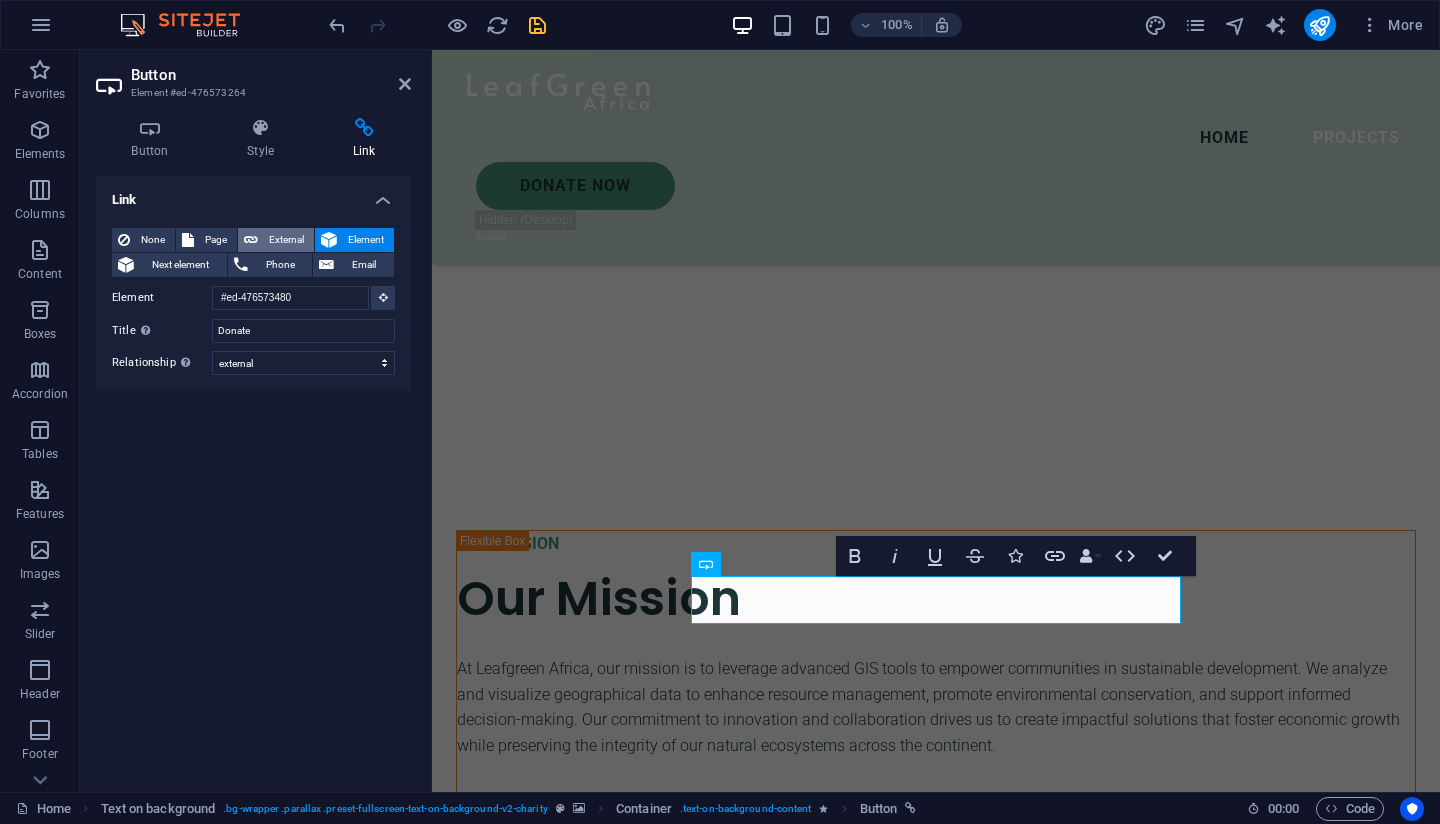 click on "External" at bounding box center [286, 240] 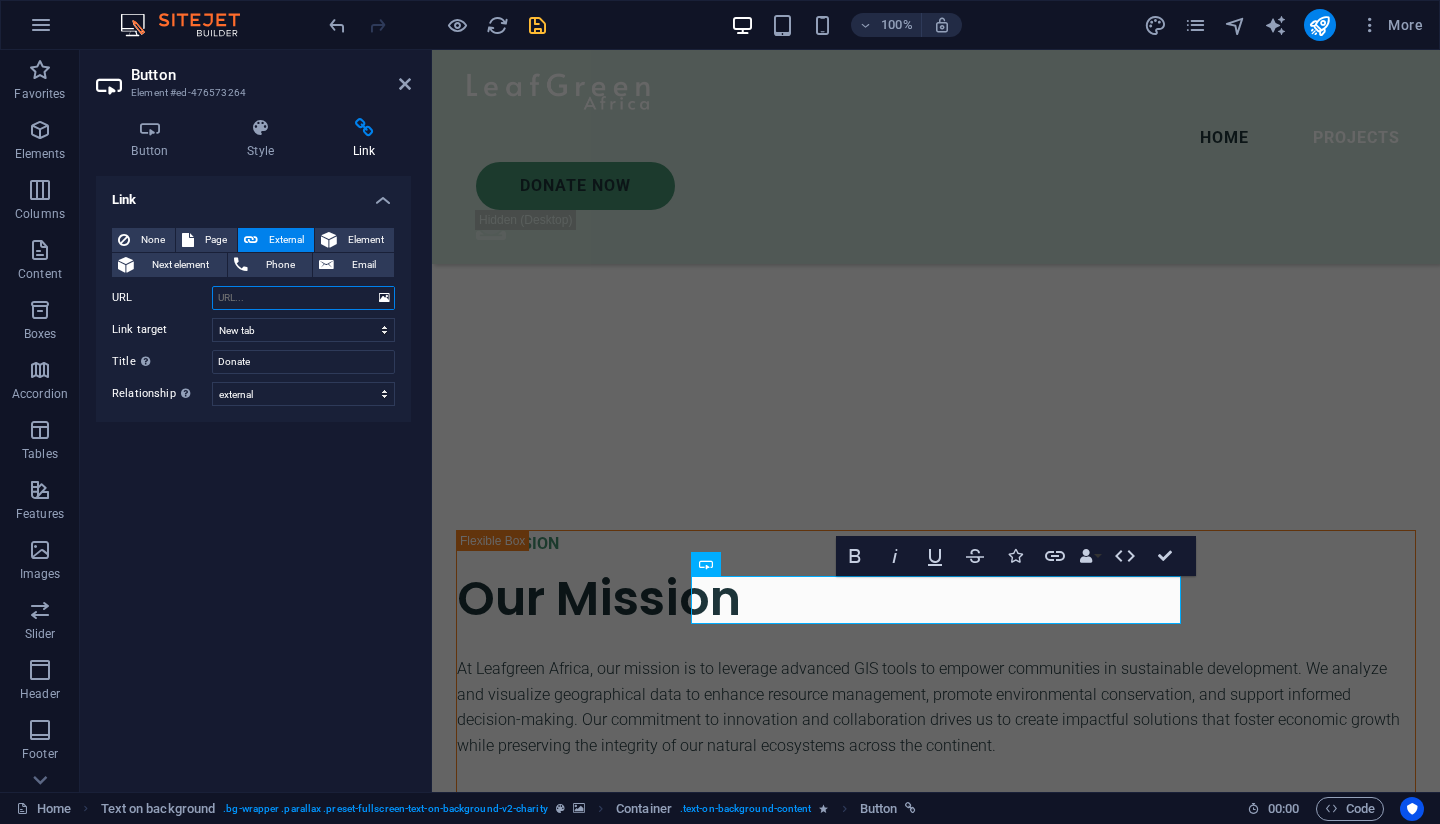 paste on "https://paystack.shop/pay/o6ma9jw9l8" 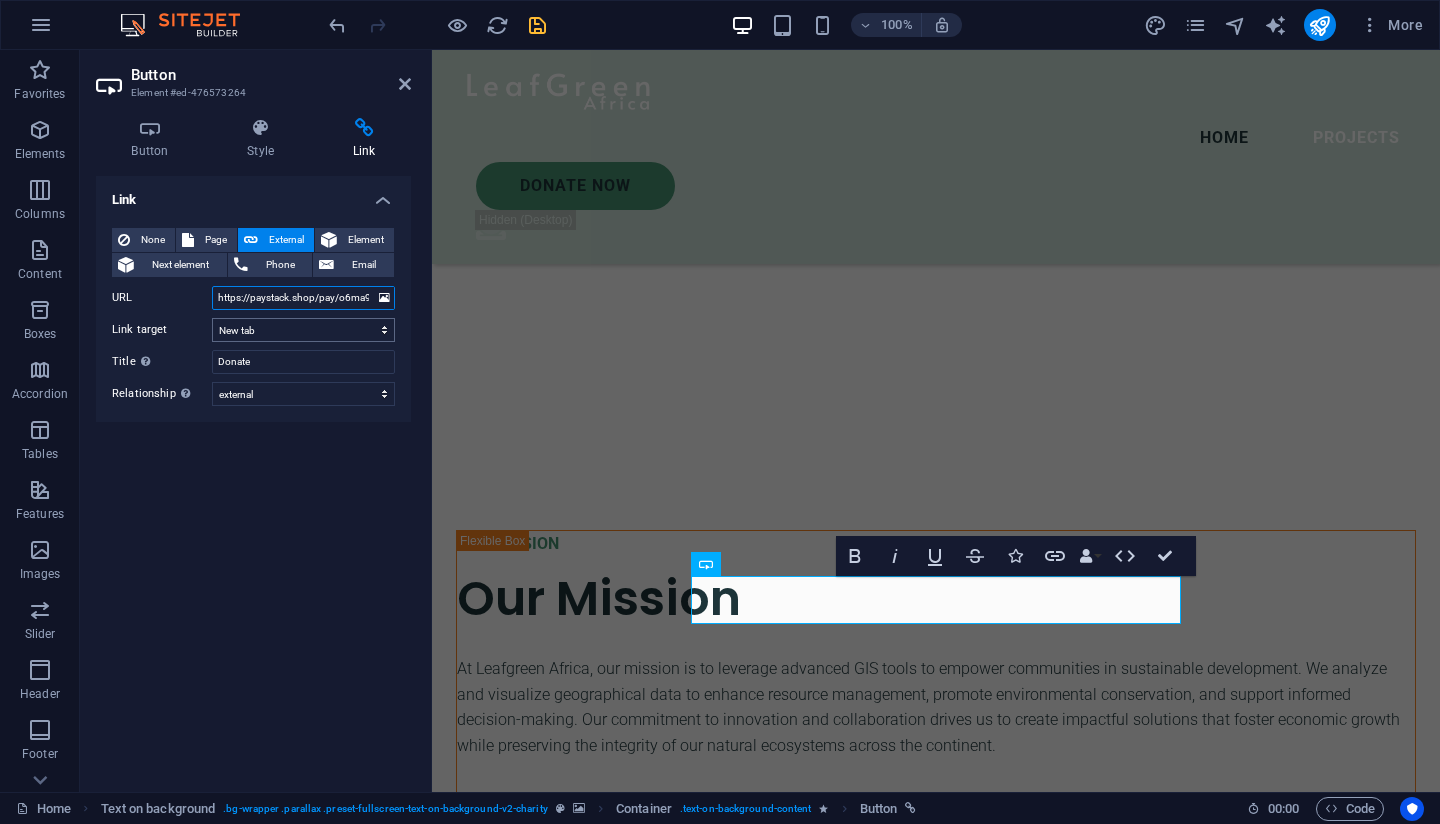 type on "https://paystack.shop/pay/o6ma9jw9l8" 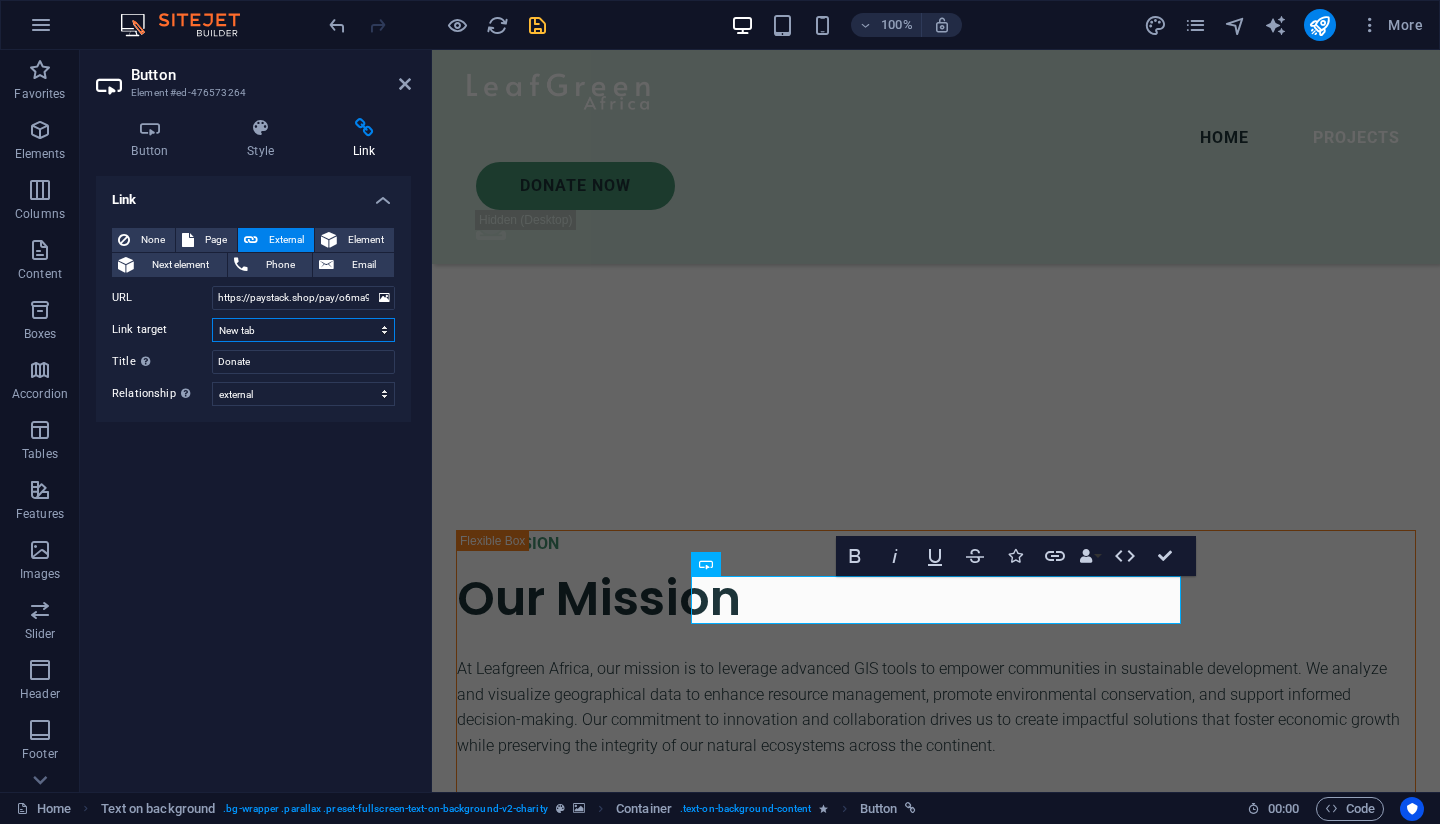 select 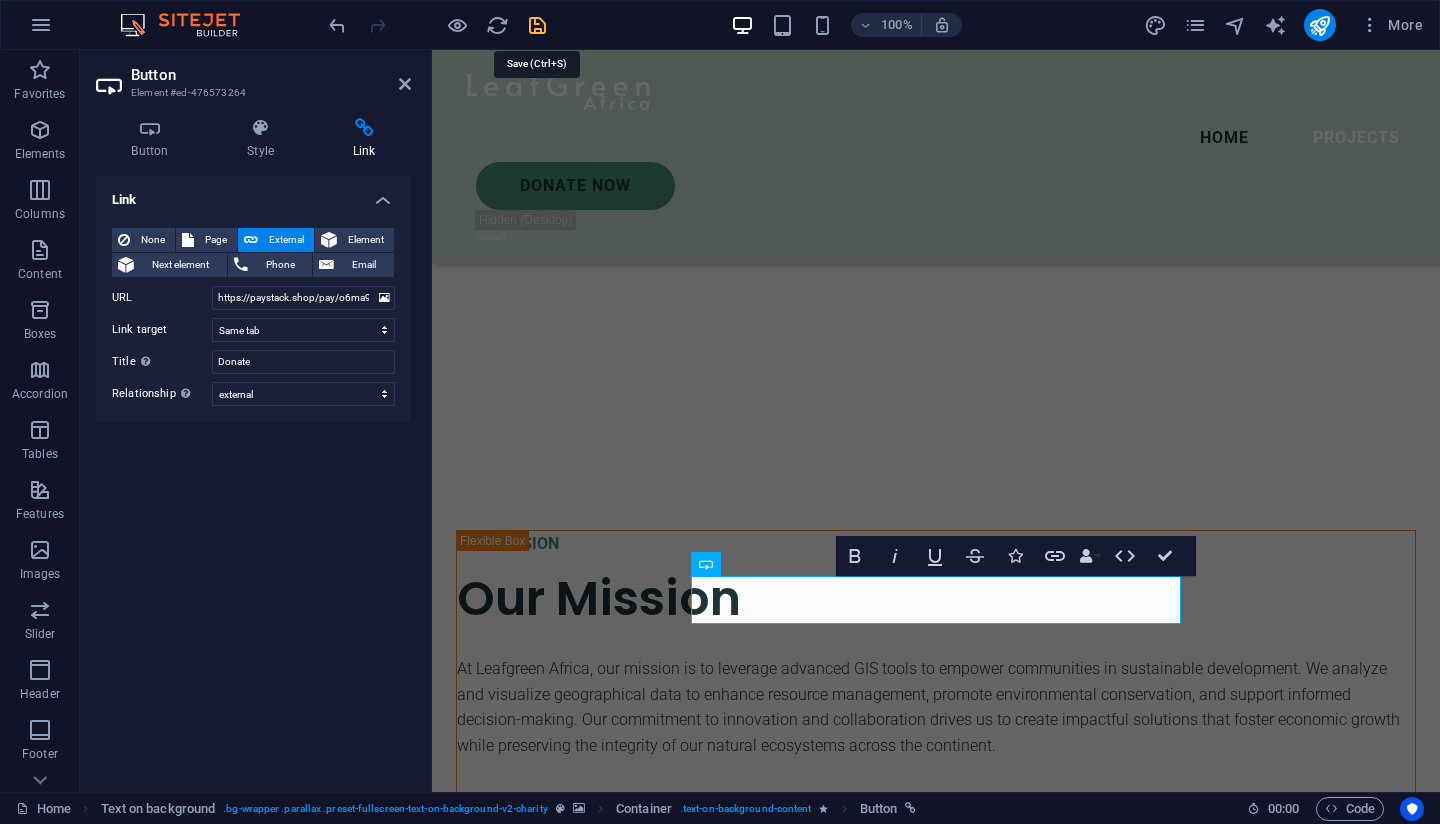 click at bounding box center [537, 25] 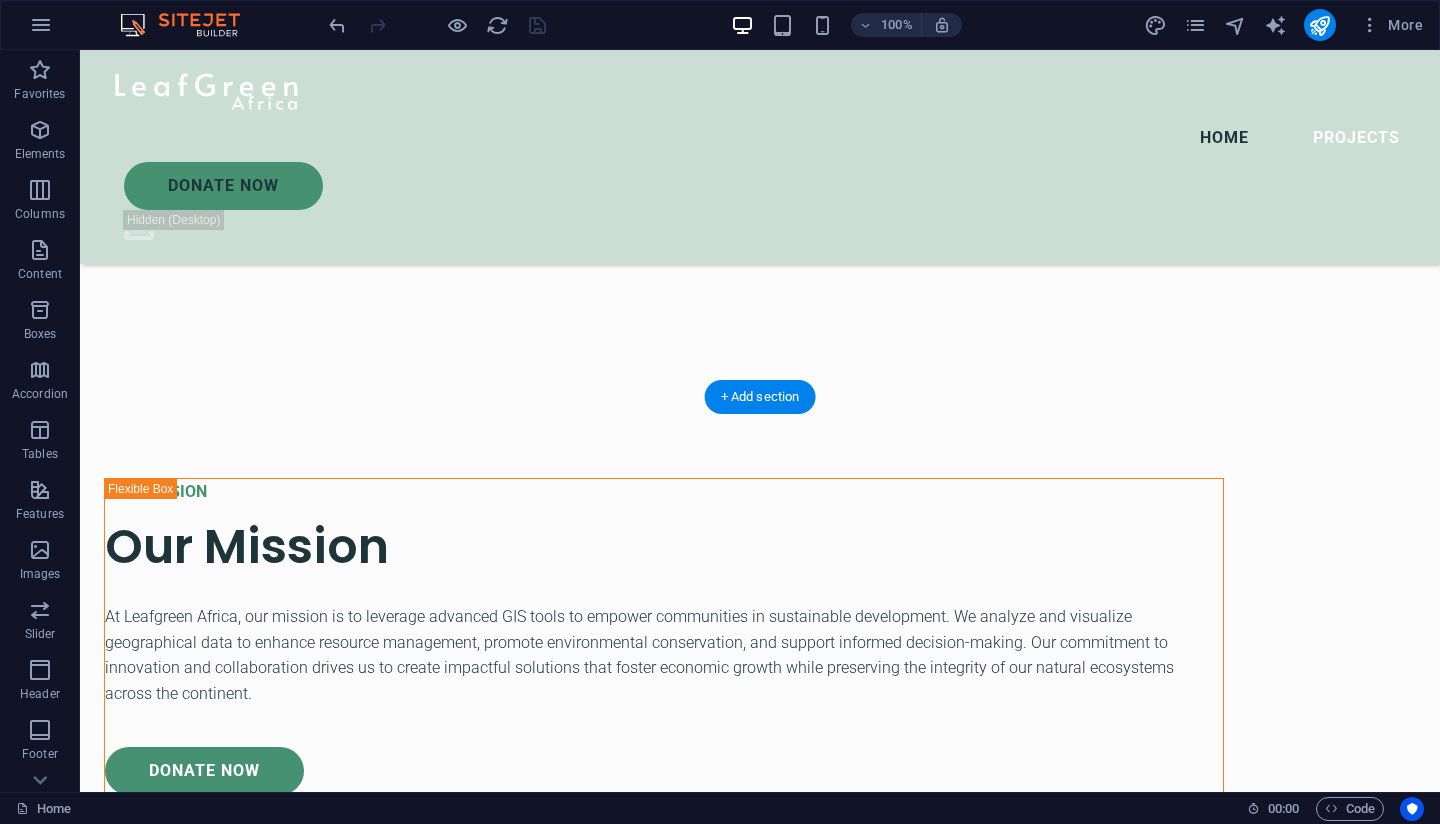 scroll, scrollTop: 6466, scrollLeft: 0, axis: vertical 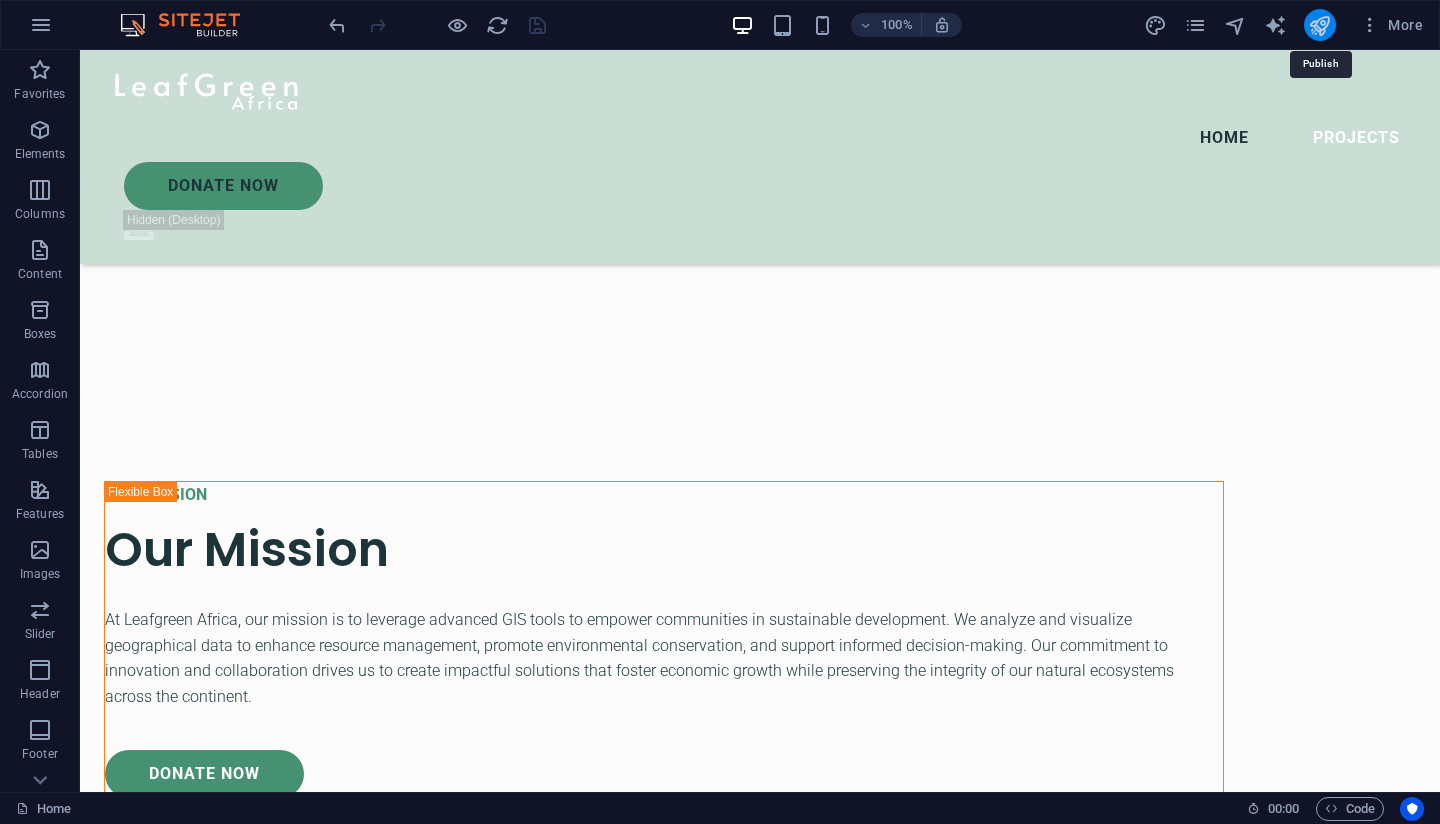 click at bounding box center (1319, 25) 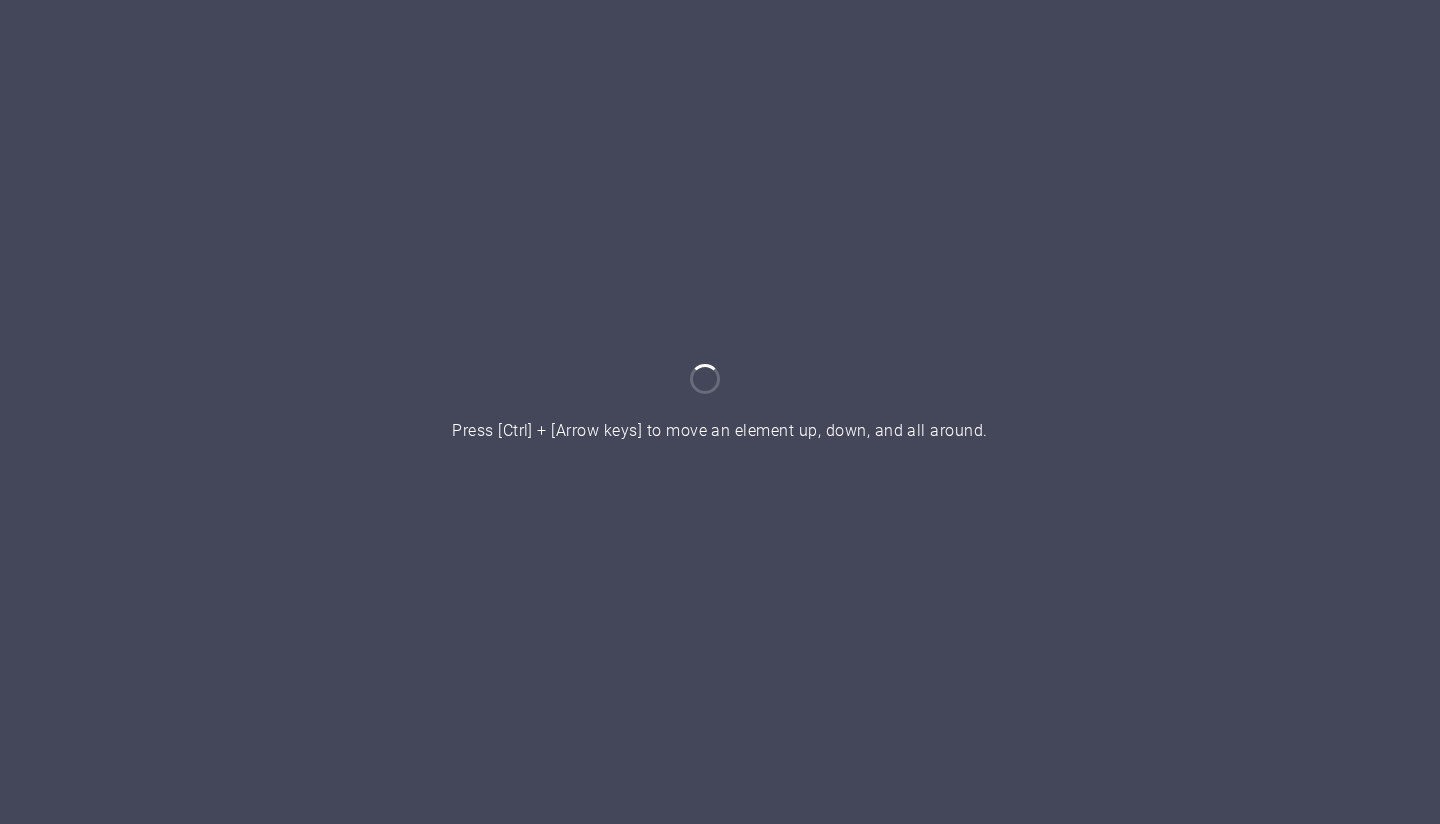 scroll, scrollTop: 0, scrollLeft: 0, axis: both 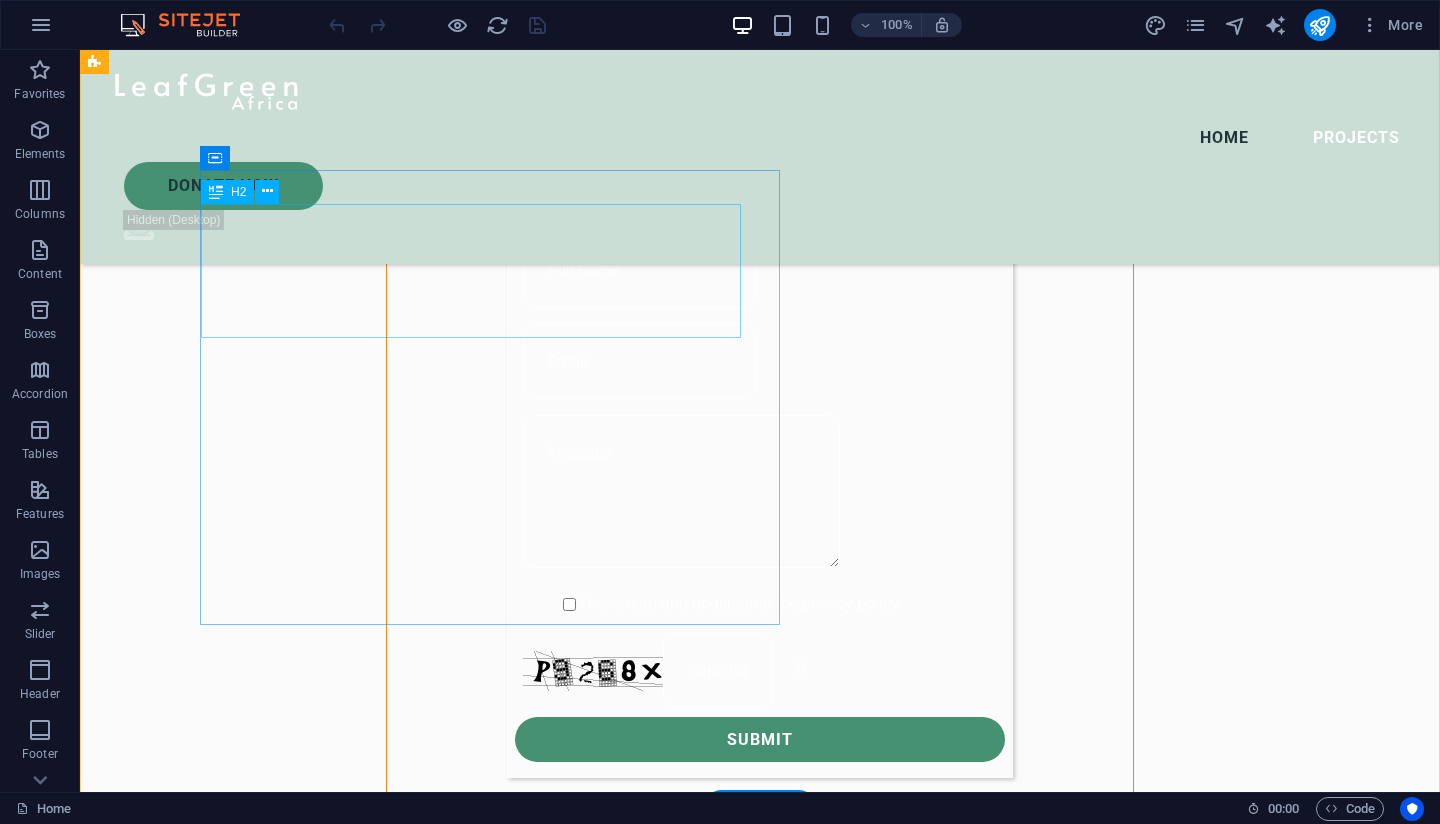 click on "Help for the Earth is the help for all of us" at bounding box center (664, 1099) 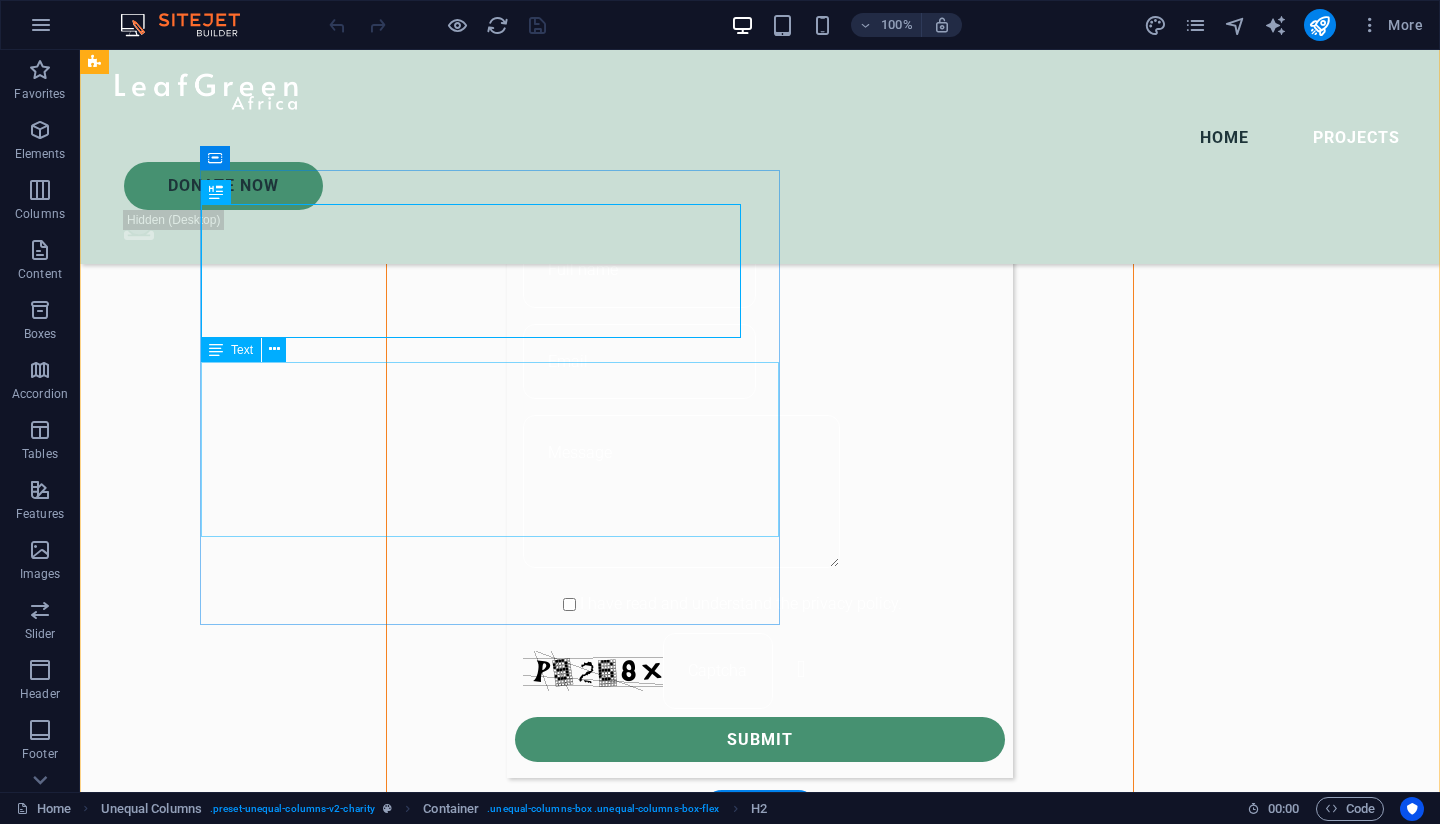 click on "Harnessing GIS technology to address environmental issues offers a strategic advantage in managing climate and forest green cover challenges. This innovative approach enables precise mapping, data analysis, and visualization, facilitating informed decision-making. By integrating diverse ecological information, GIS enhances the ability to monitor changes, assess risks, and implement effective conservation strategies, ensuring more sustainable outcomes for our forests and climate resilience." at bounding box center [664, 1208] 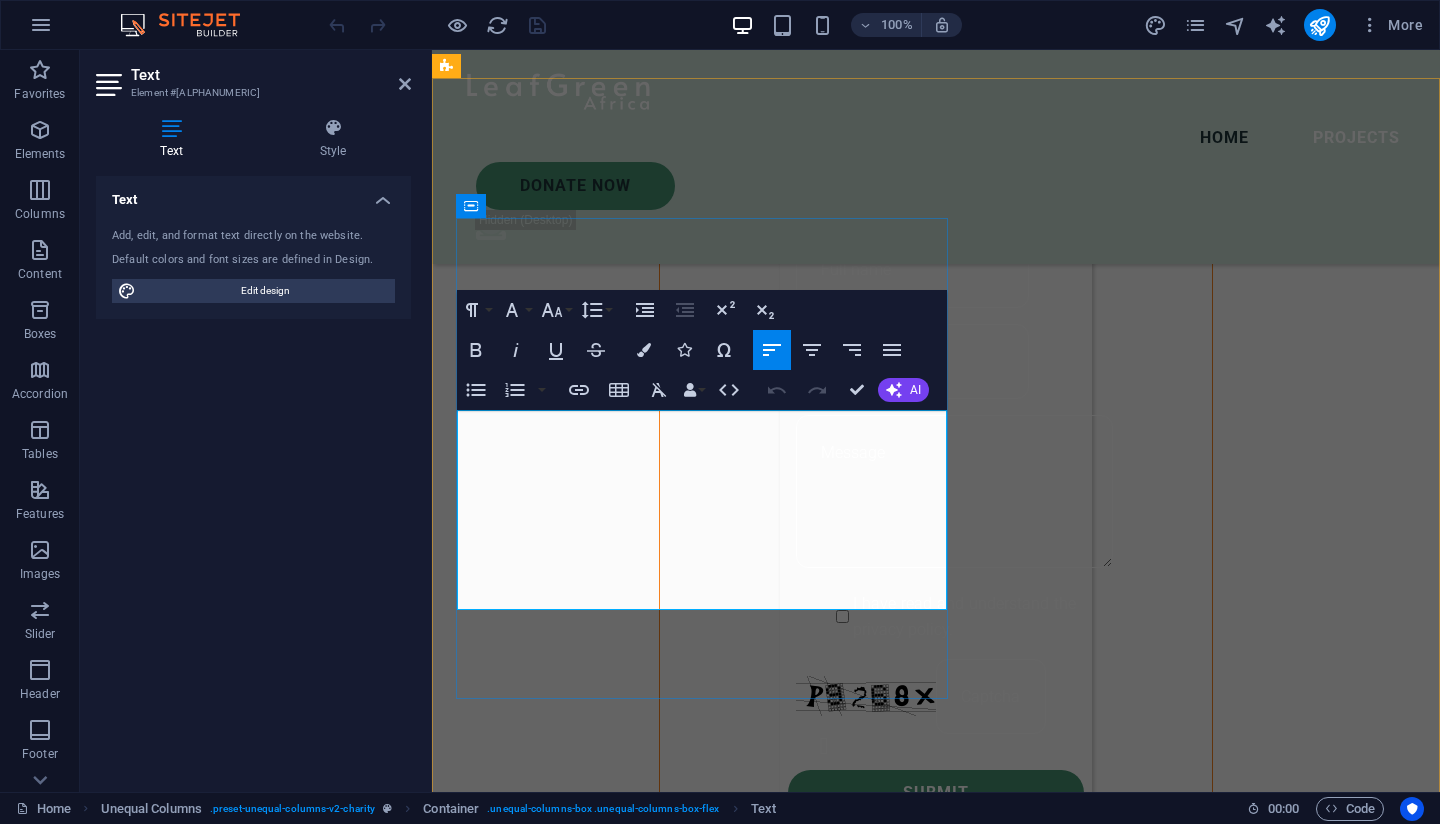 click on "Harnessing GIS technology to address environmental issues offers a strategic advantage in managing climate and forest green cover challenges. This innovative approach enables precise mapping, data analysis, and visualization, facilitating informed decision-making. By integrating diverse ecological information, GIS enhances the ability to monitor changes, assess risks, and implement effective conservation strategies, ensuring more sustainable outcomes for our forests and climate resilience." at bounding box center (936, 1261) 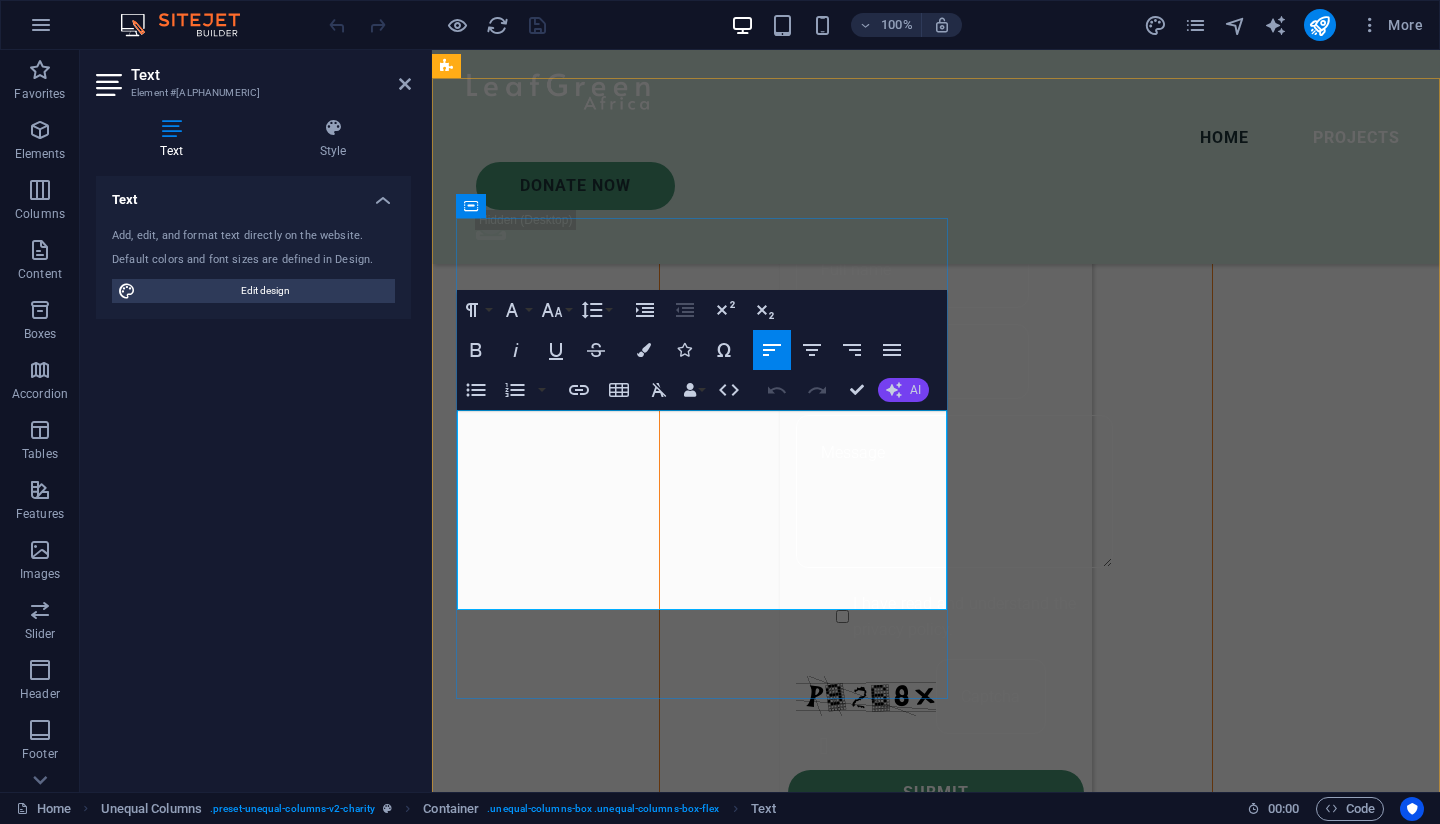 click on "AI" at bounding box center [903, 390] 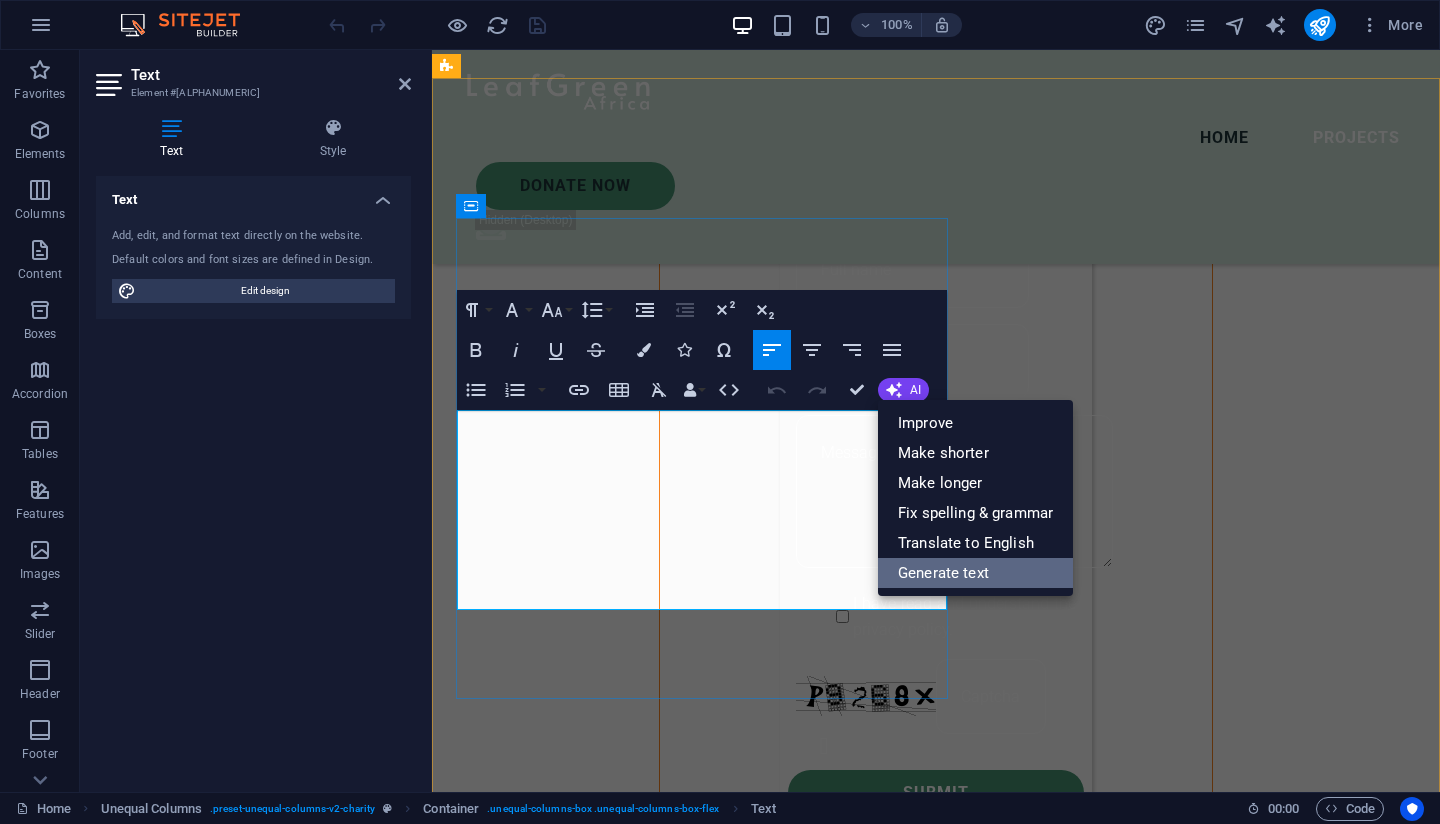 click on "Generate text" at bounding box center (975, 573) 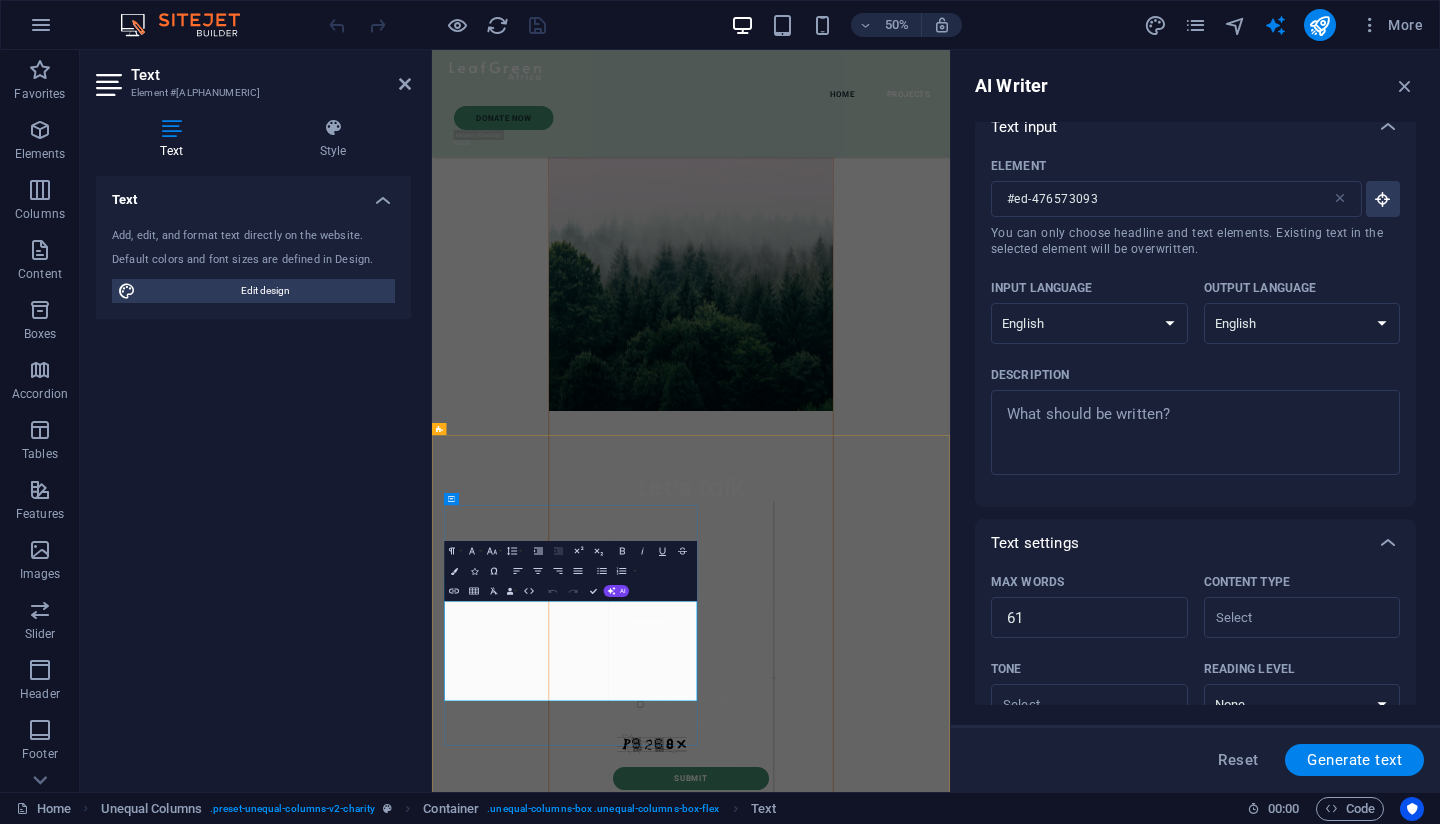 scroll, scrollTop: 20, scrollLeft: 0, axis: vertical 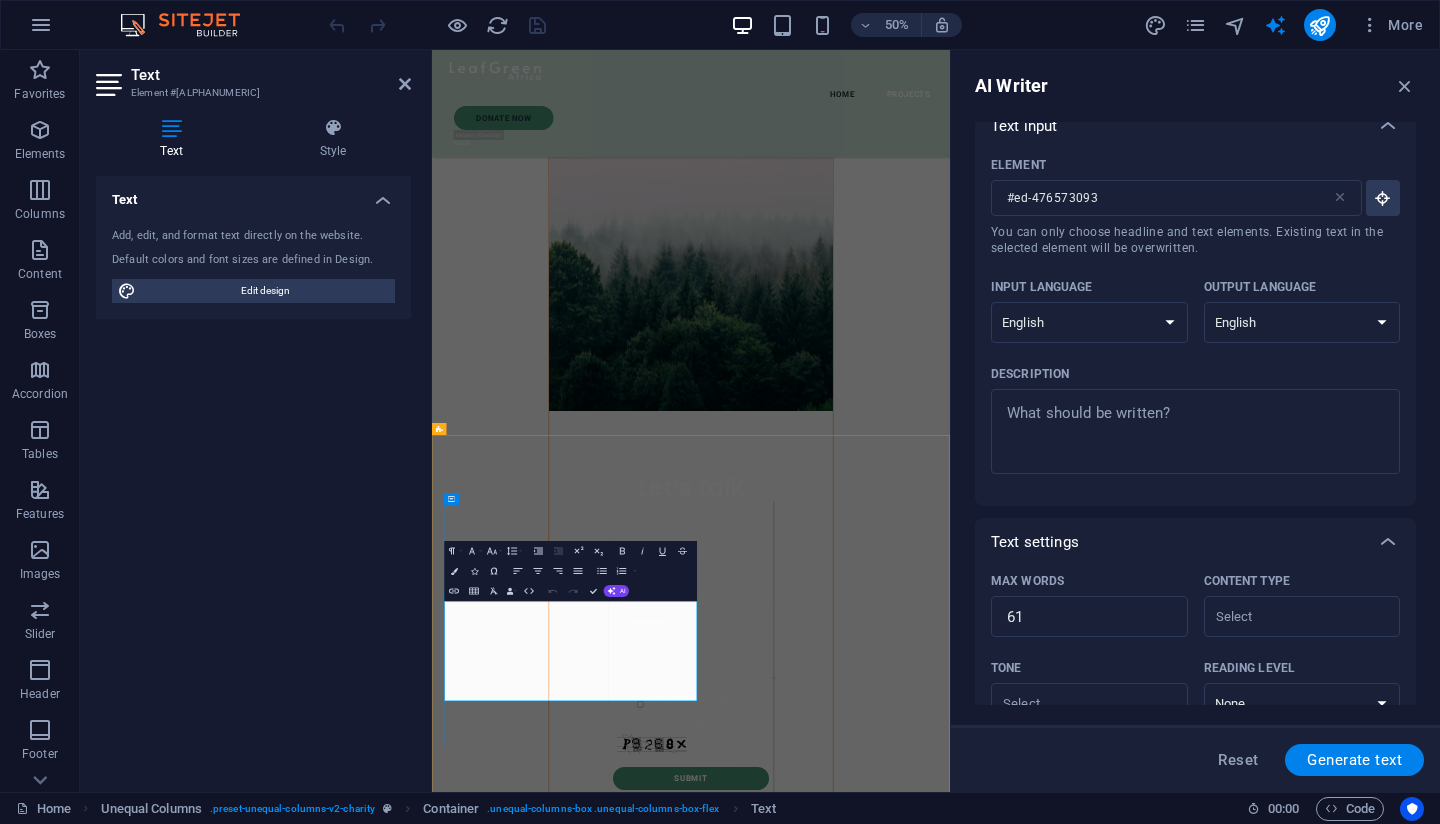 click on "Harnessing GIS technology to address environmental issues offers a strategic advantage in managing climate and forest green cover challenges. This innovative approach enables precise mapping, data analysis, and visualization, facilitating informed decision-making. By integrating diverse ecological information, GIS enhances the ability to monitor changes, assess risks, and implement effective conservation strategies, ensuring more sustainable outcomes for our forests and climate resilience." at bounding box center (950, 1976) 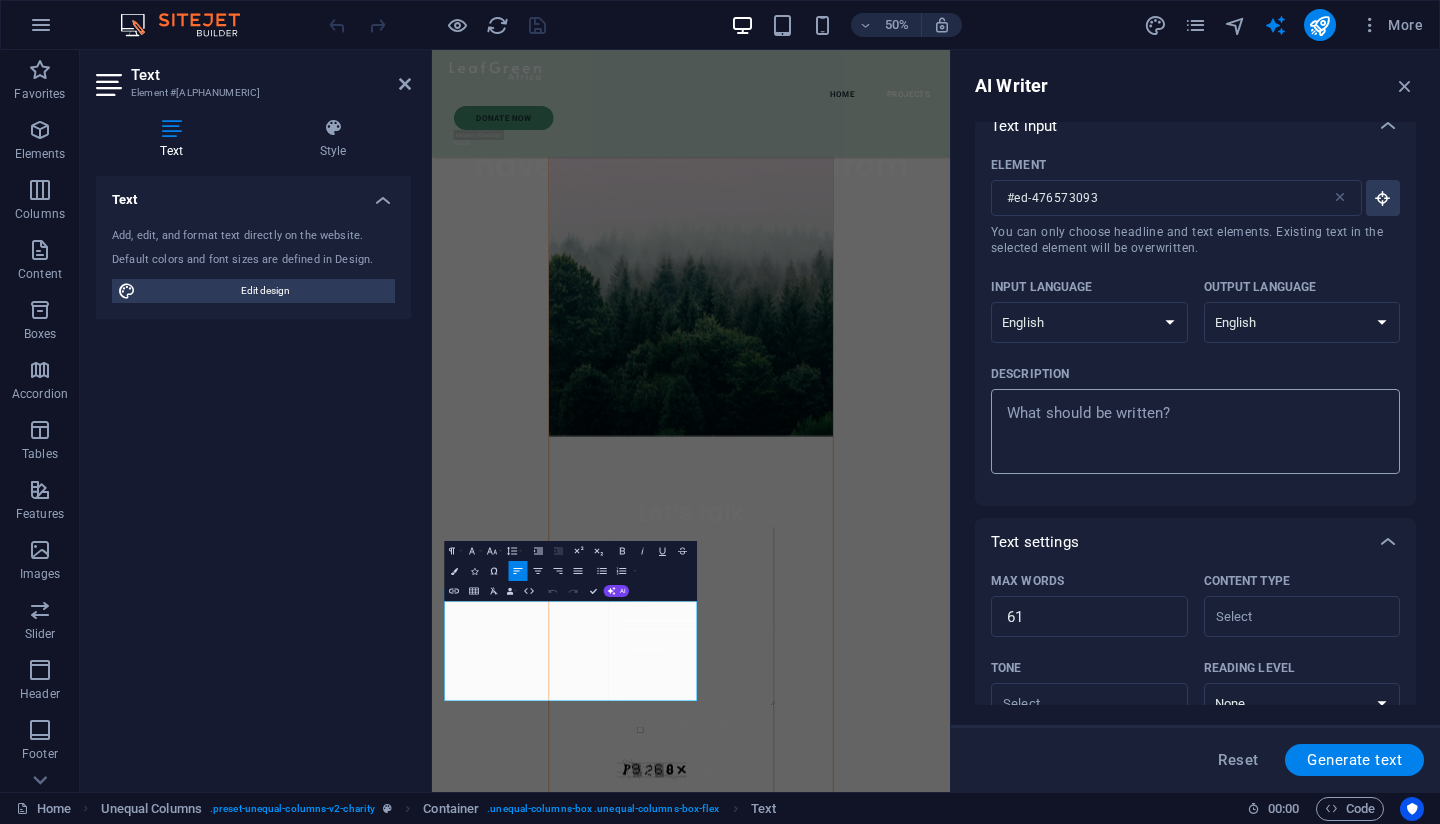 type on "x" 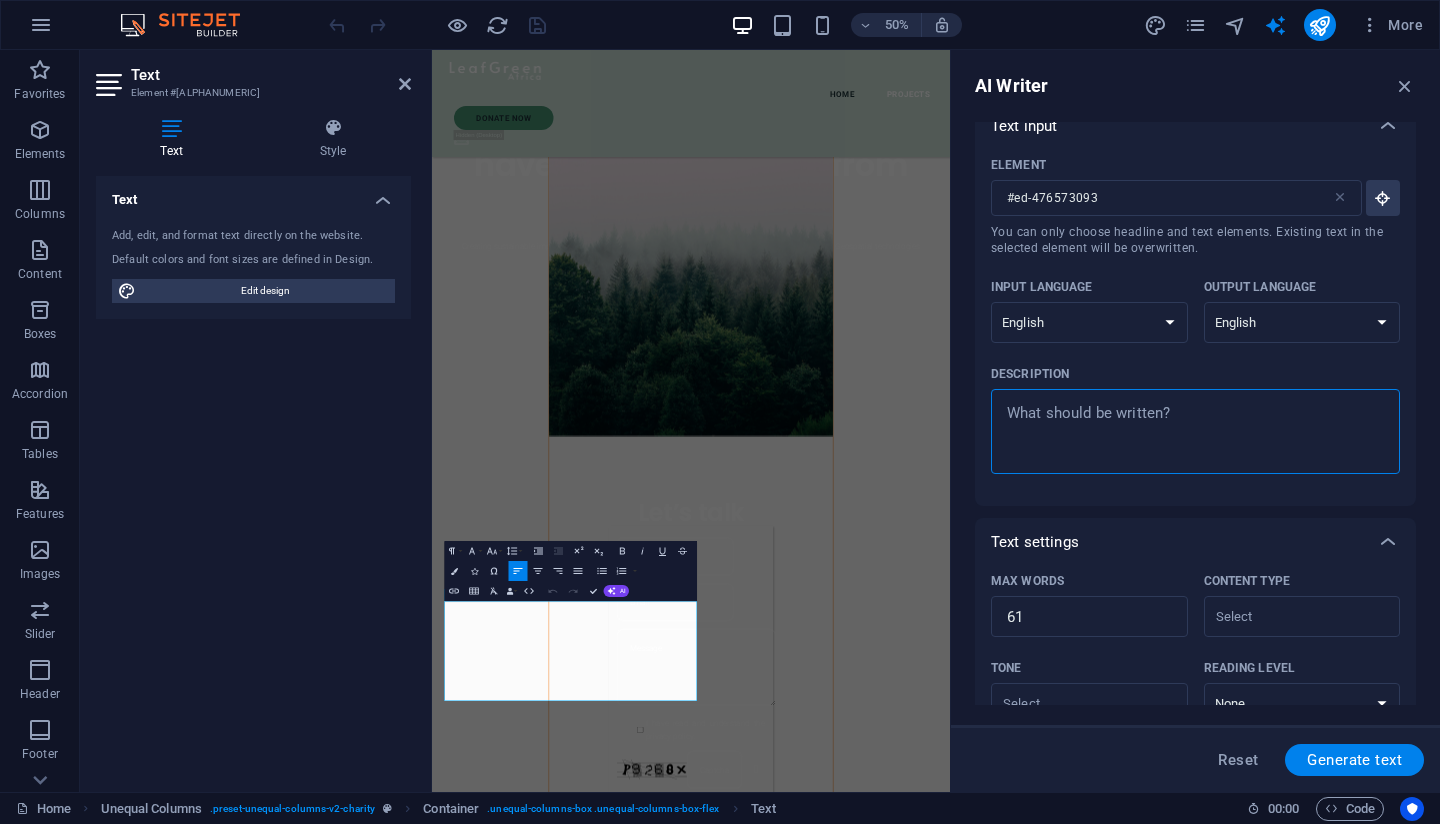 click on "Description x ​" at bounding box center (1195, 431) 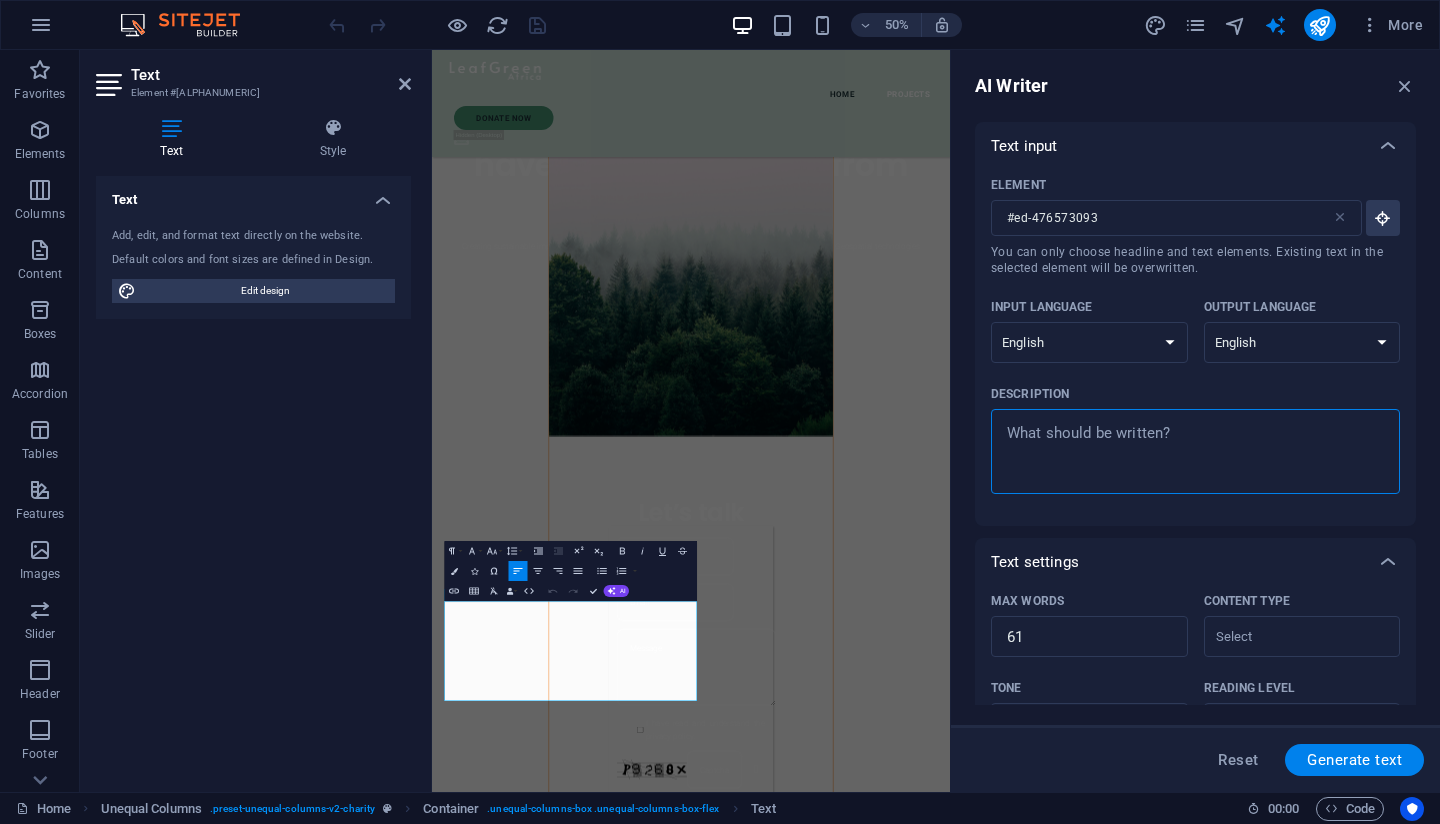 scroll, scrollTop: 0, scrollLeft: 0, axis: both 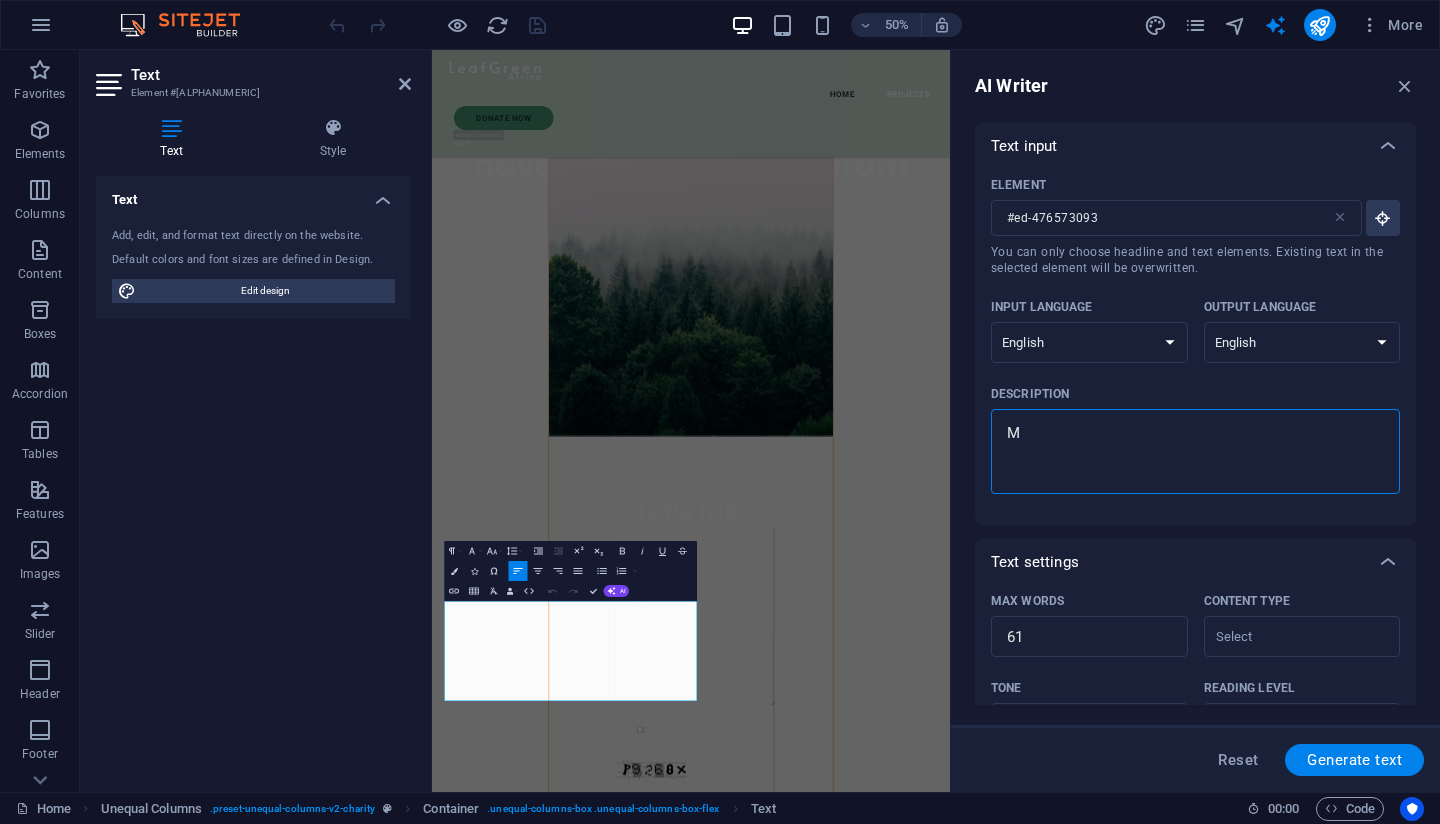 type on "Ma" 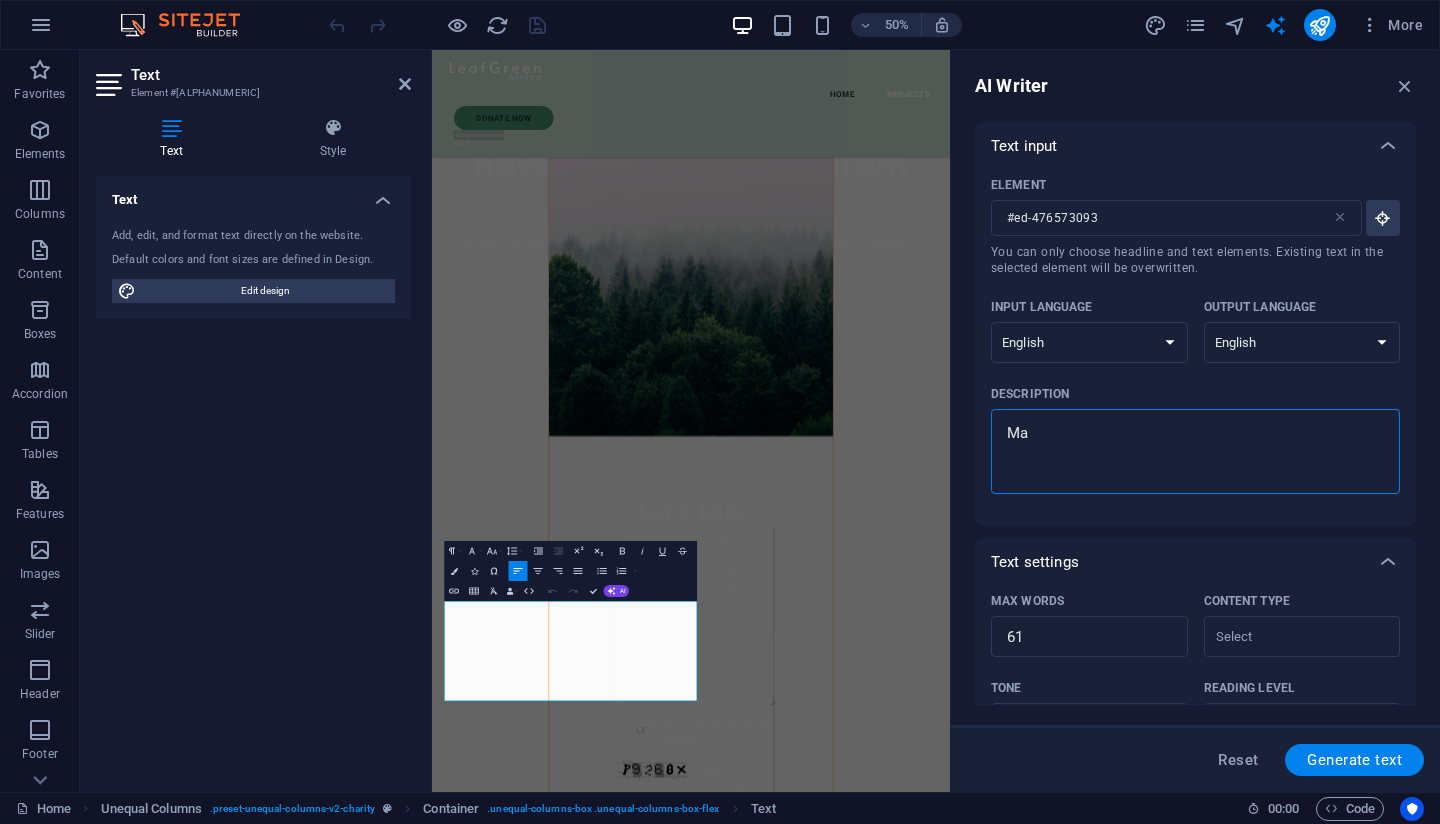 type on "Mak" 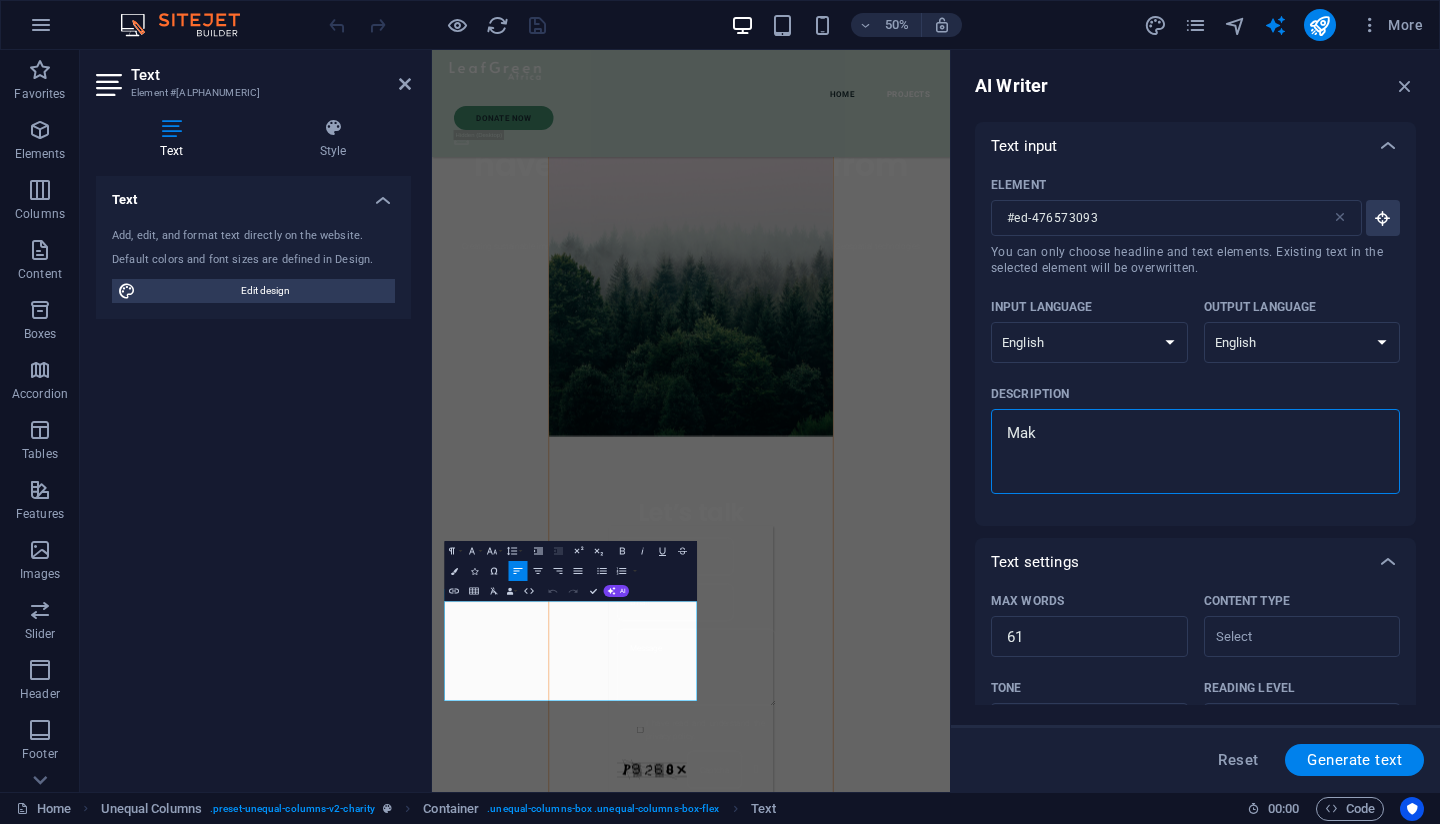 type on "Make" 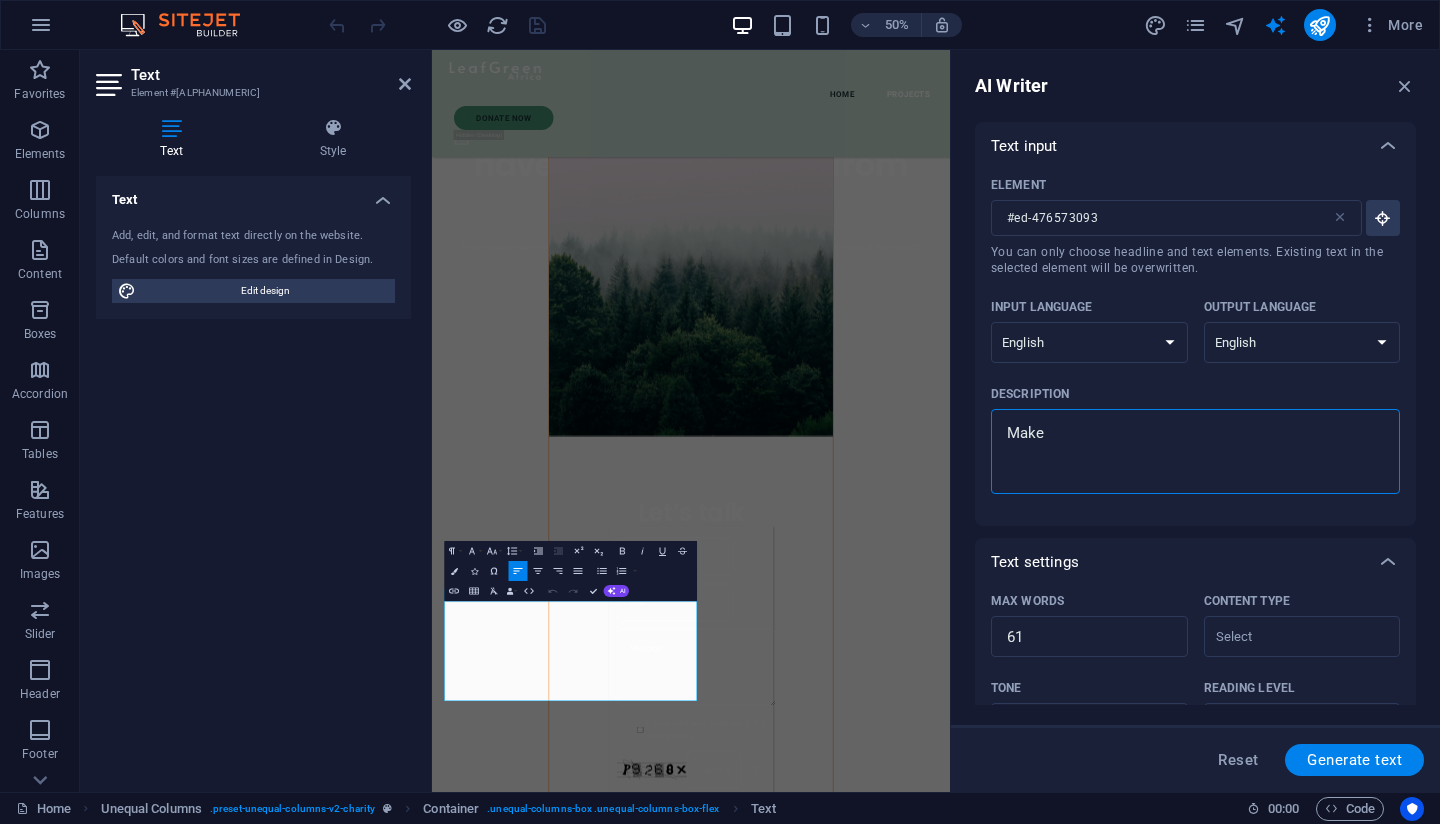 type on "Make" 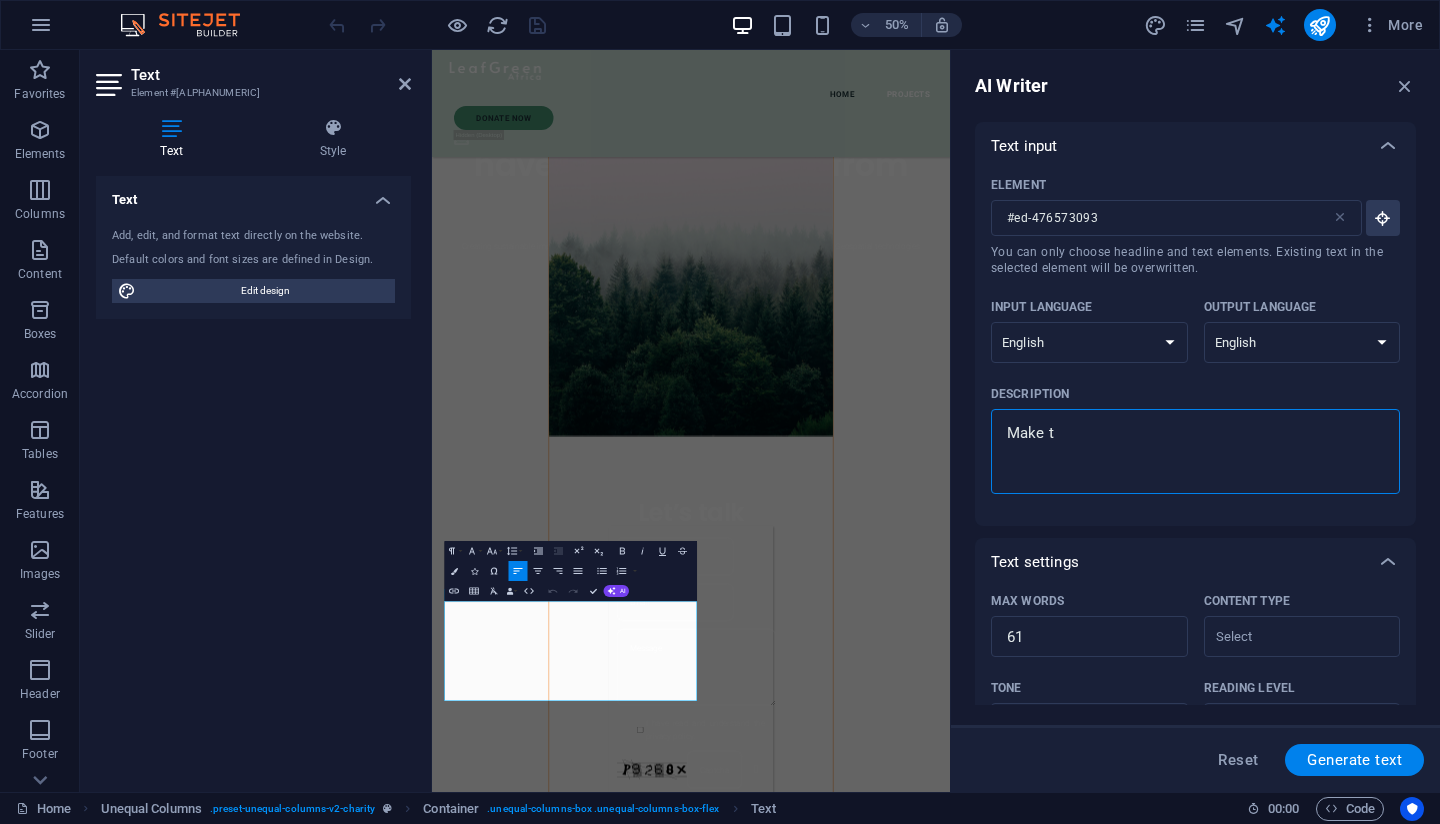 type on "Make th" 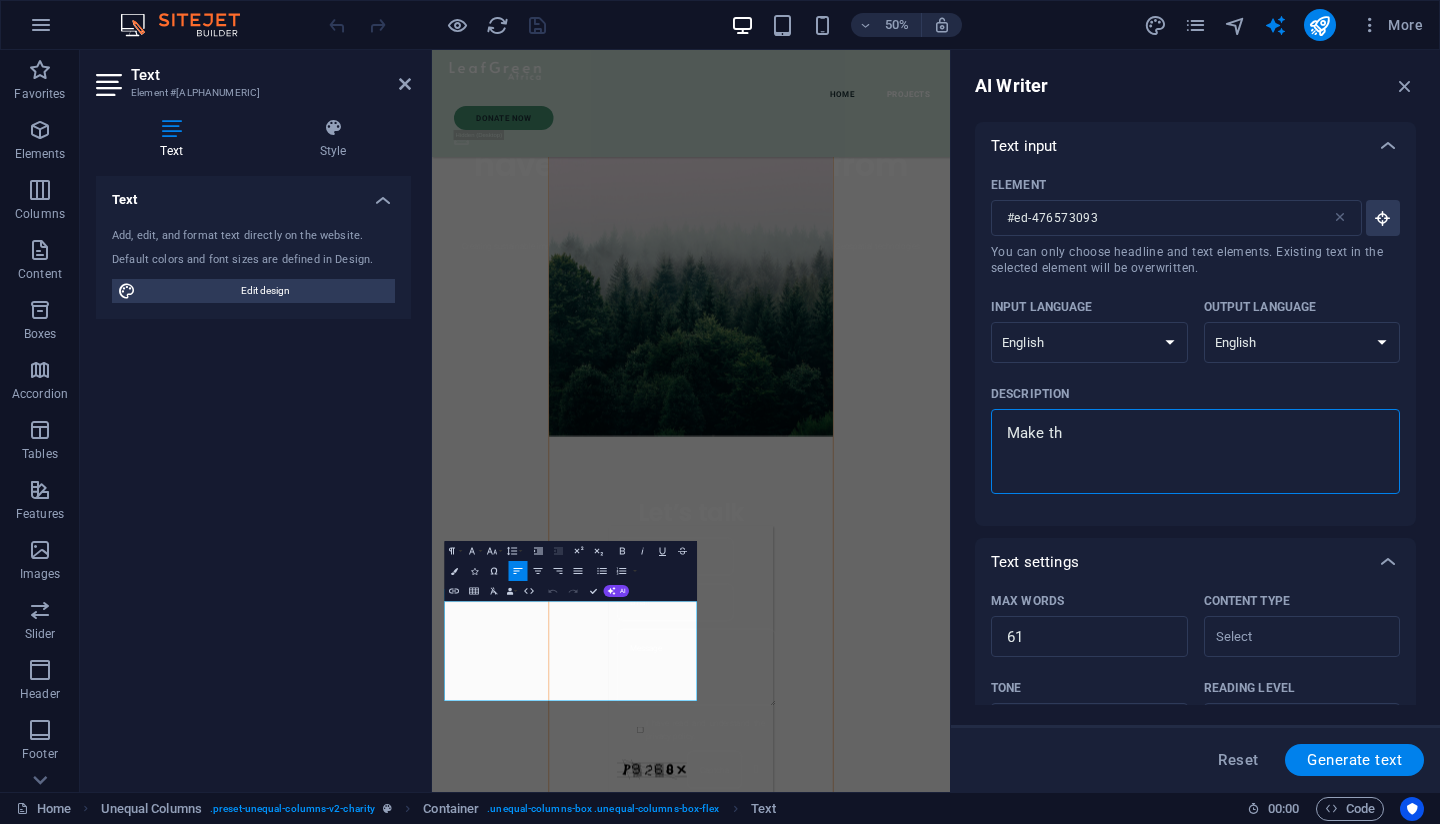 type on "Make thi" 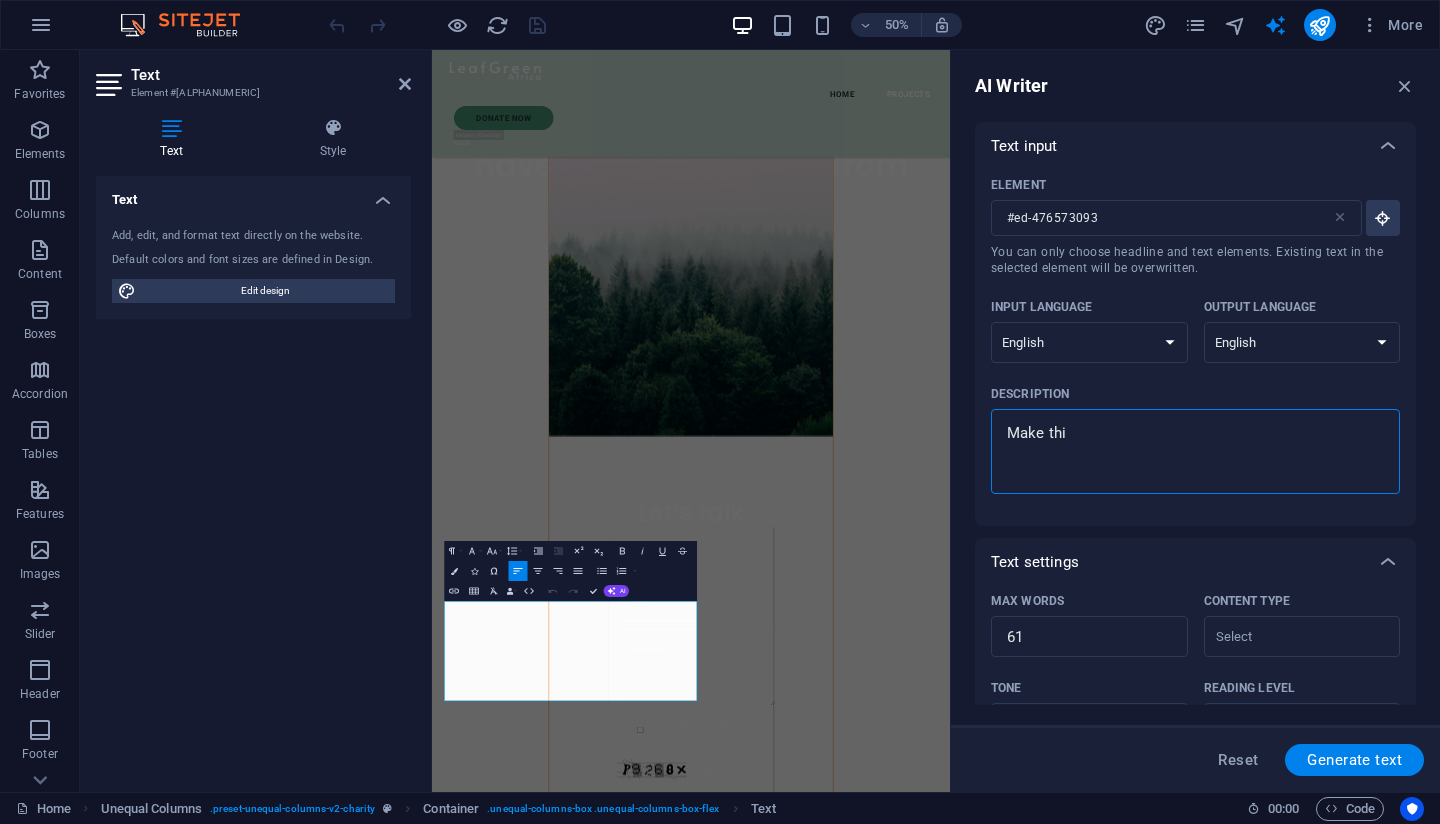type on "Make this" 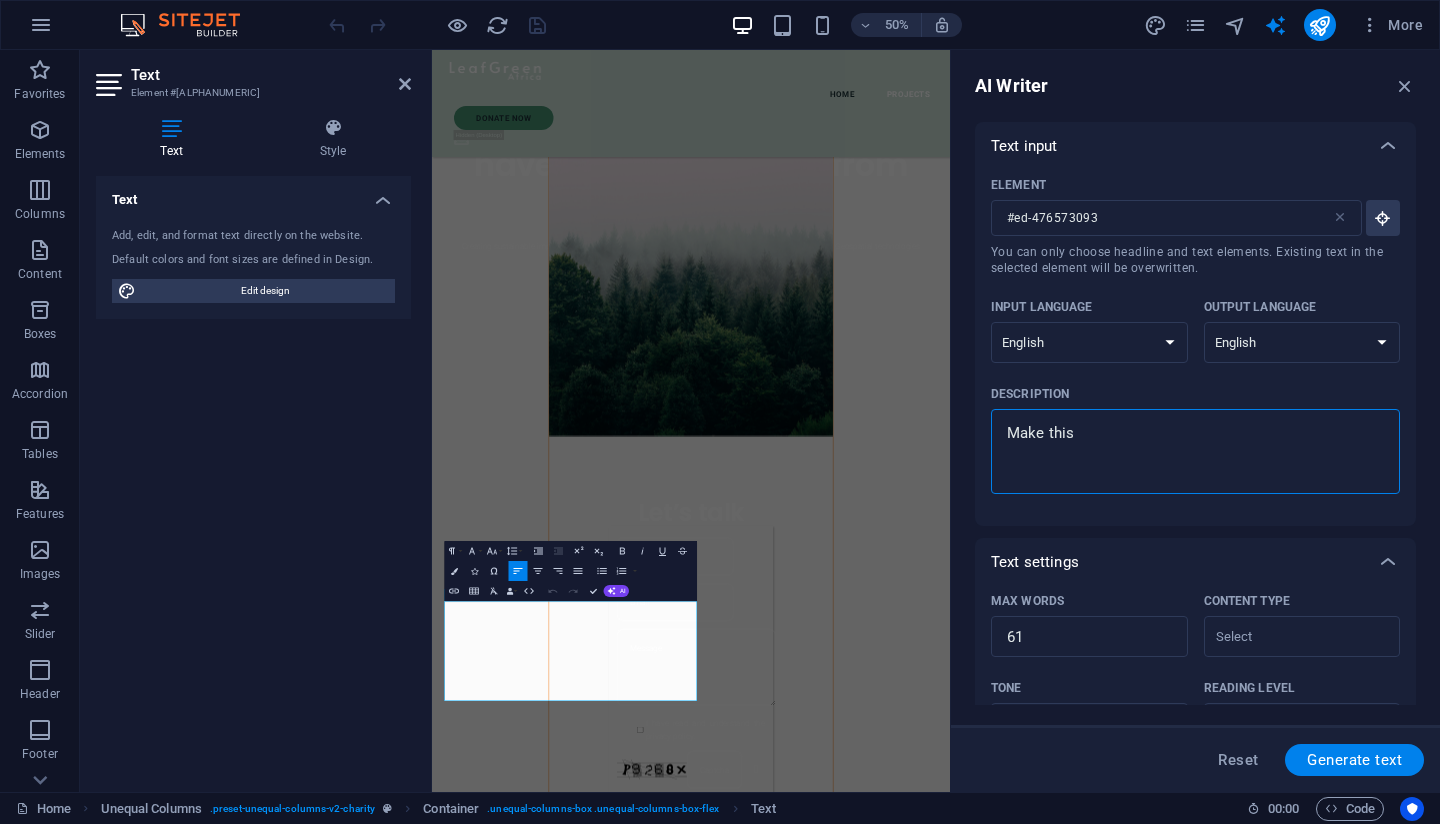 type on "Make this" 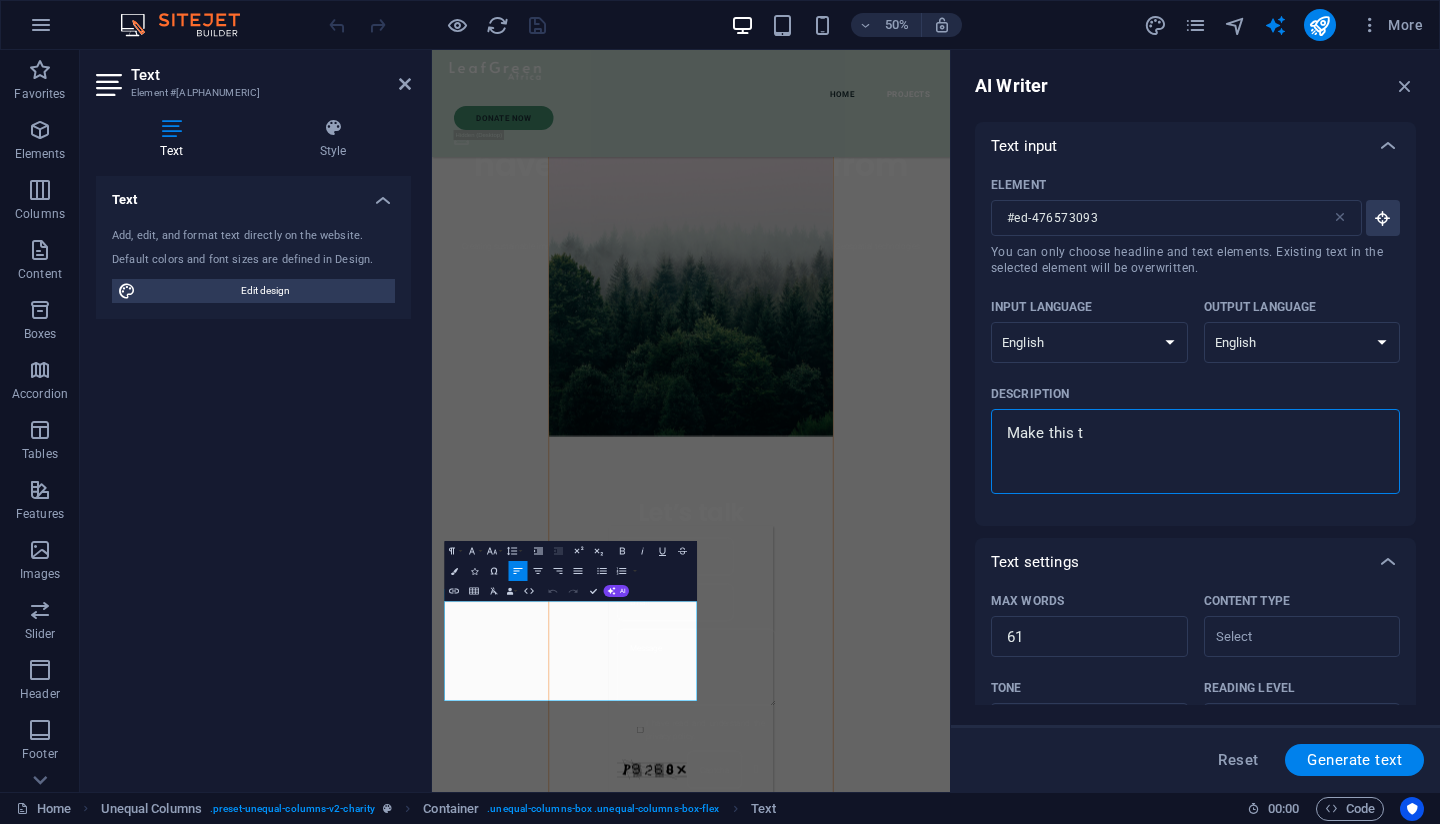 type on "Make this te" 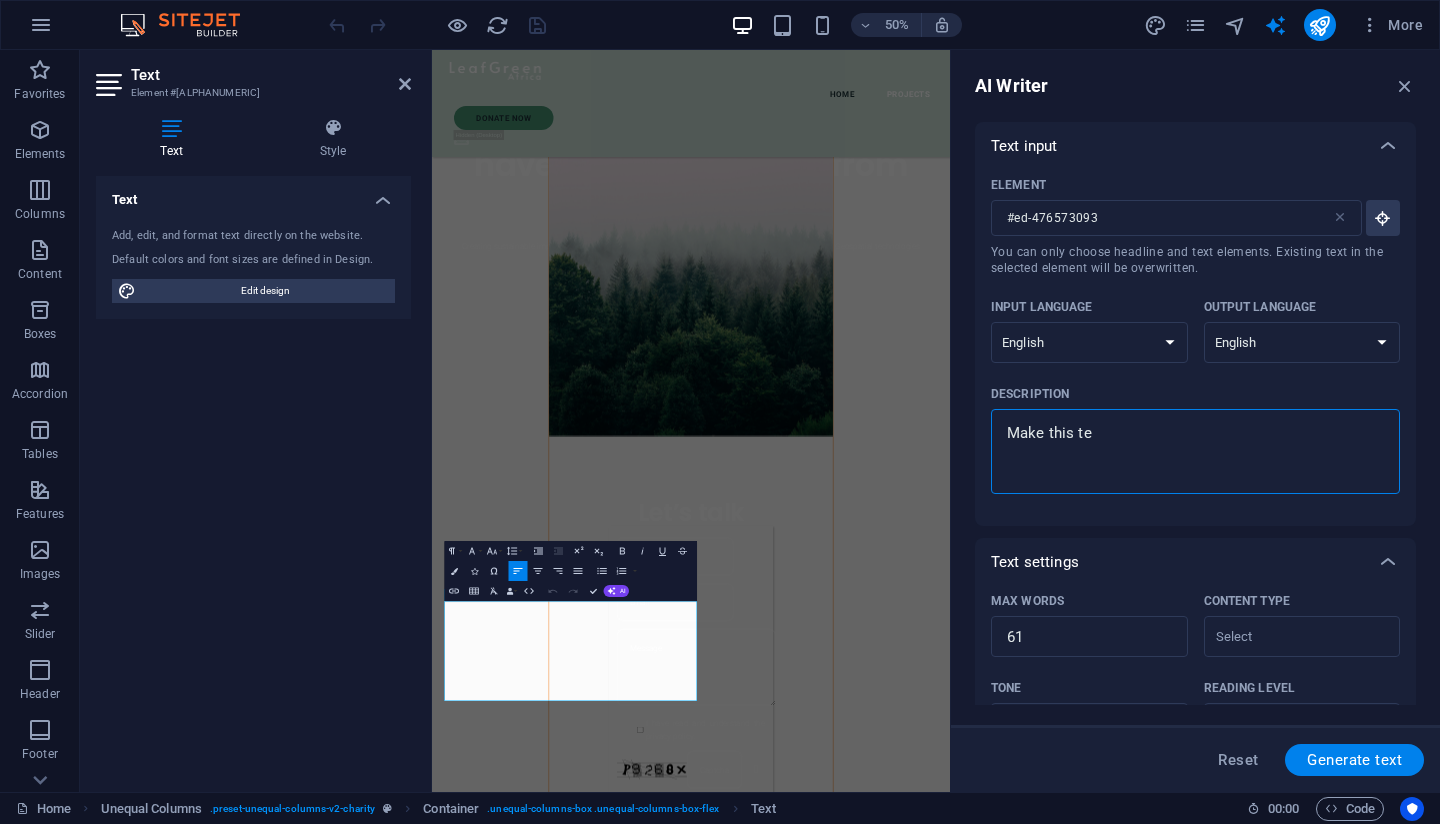 type on "Make this tex" 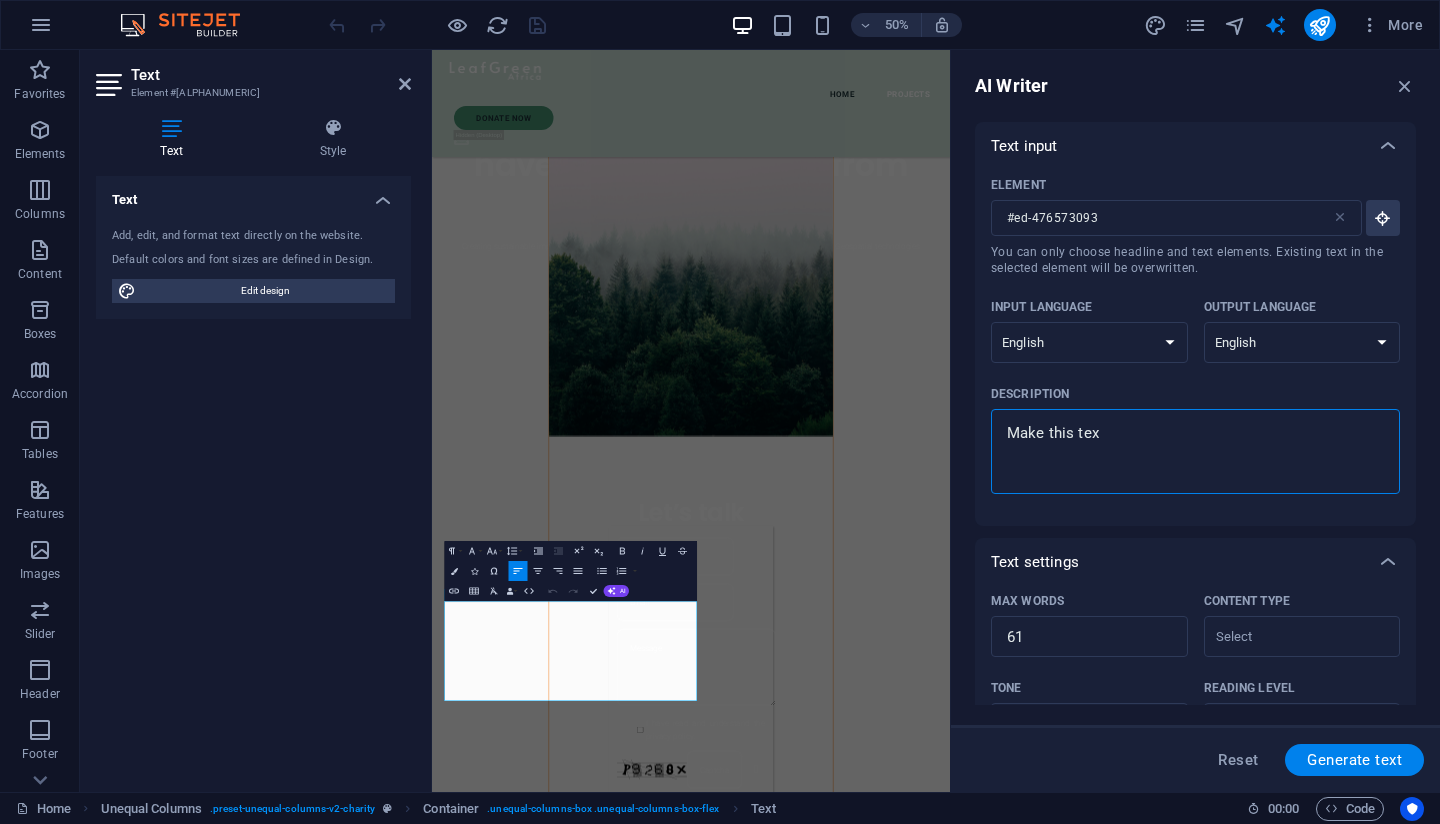 type on "Make this text" 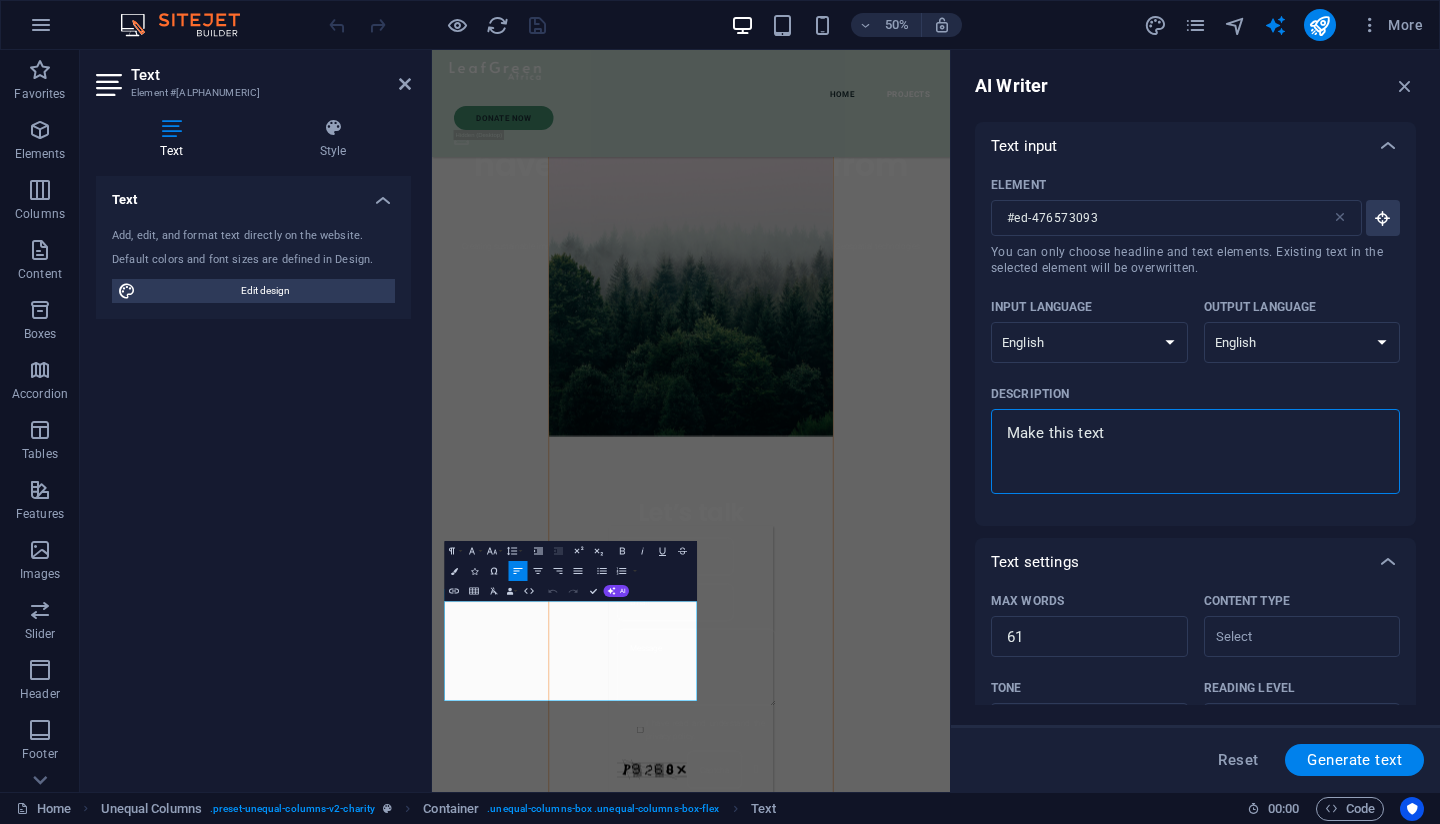 type on "Make this text" 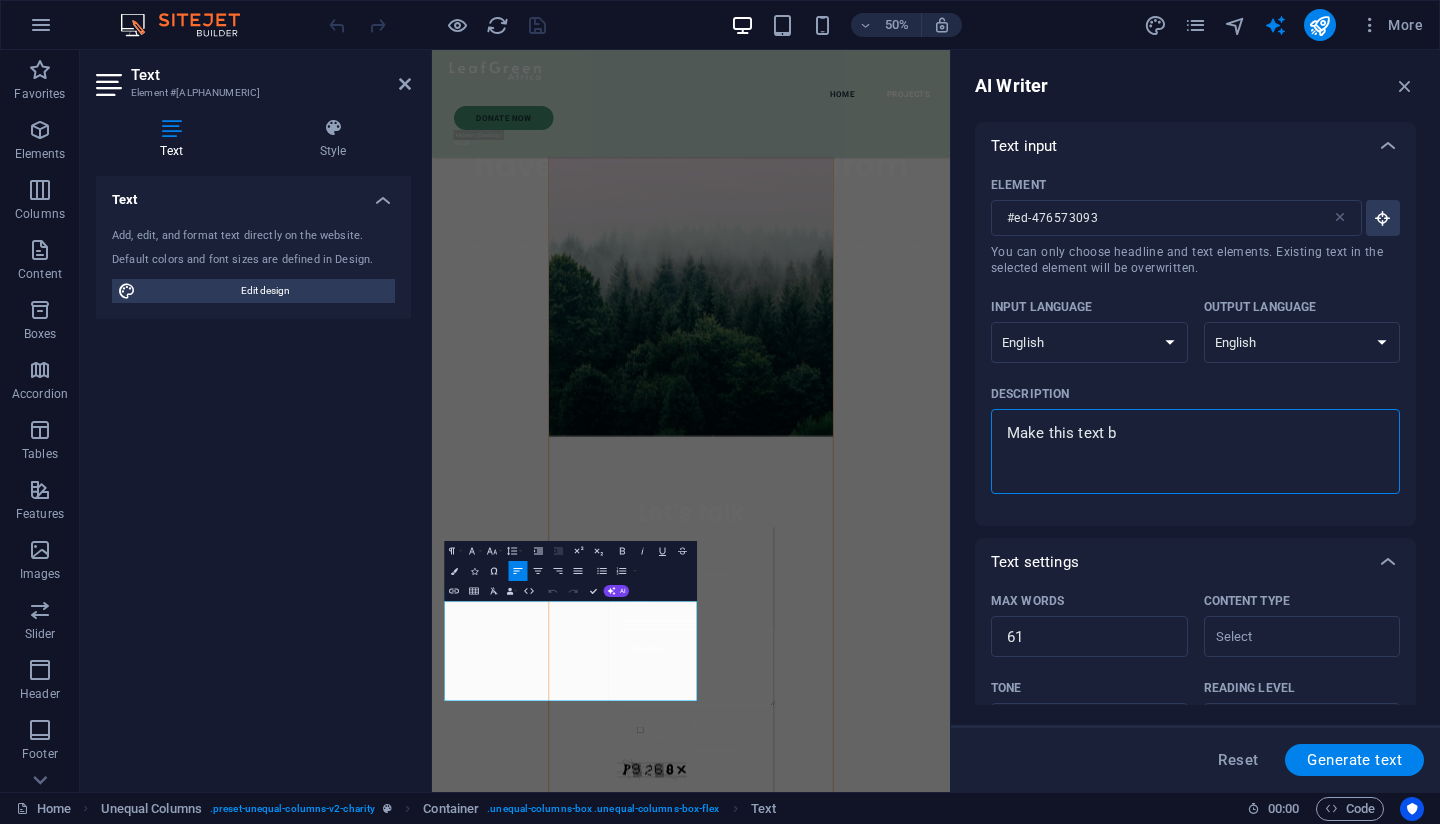 type on "Make this text be" 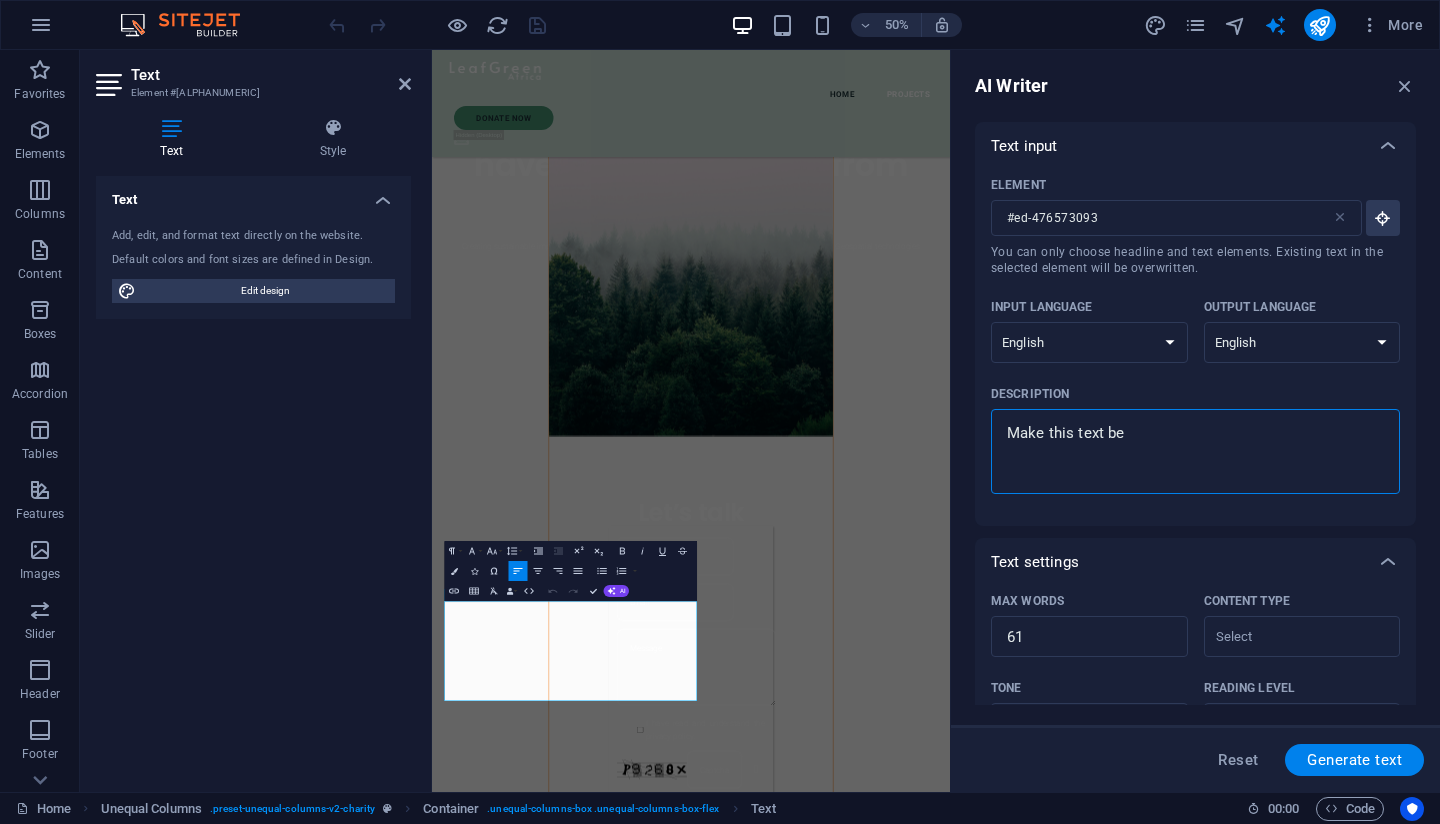 type on "Make this text bec" 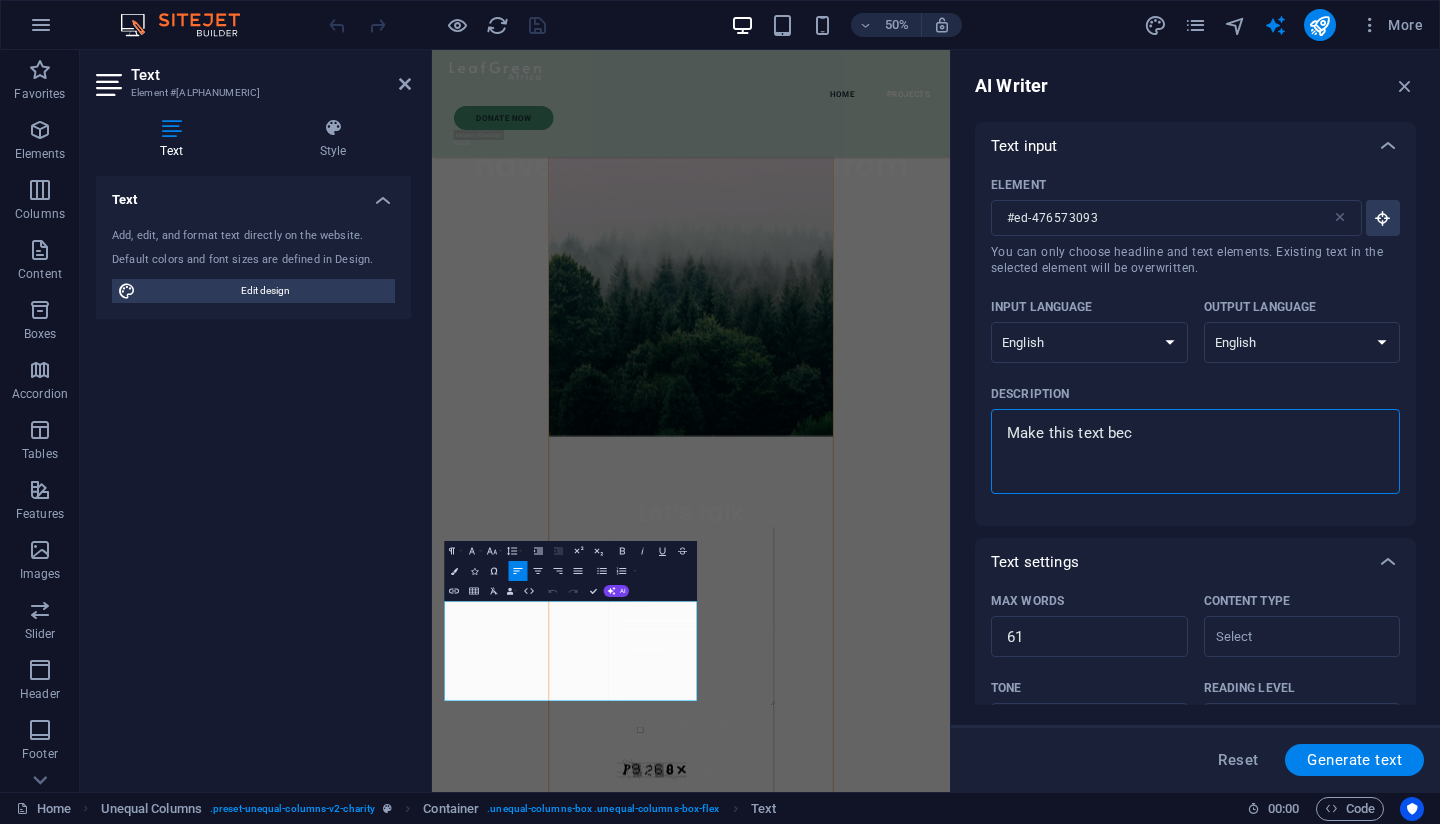 type on "Make this text beco" 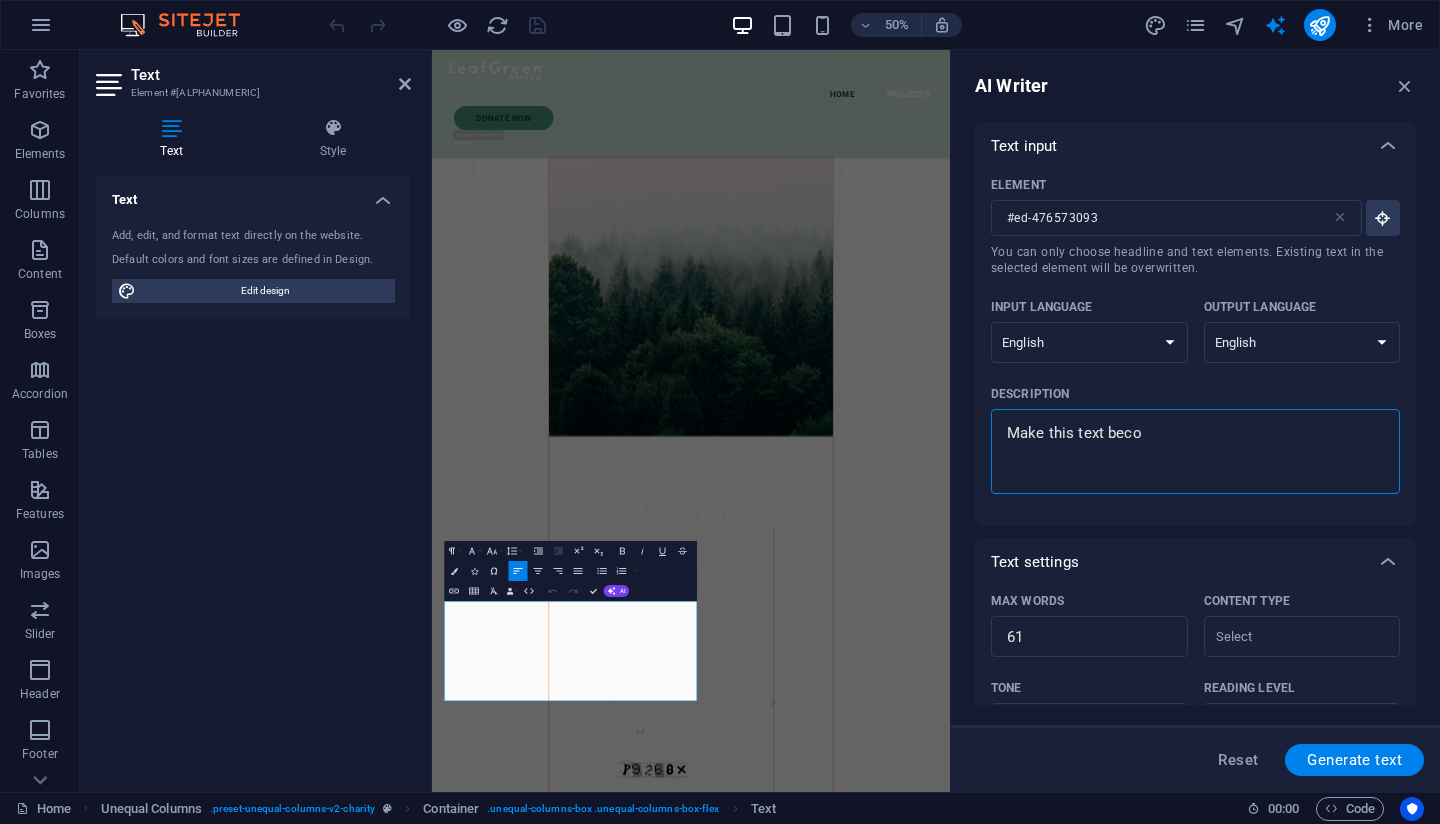 type on "Make this text becom" 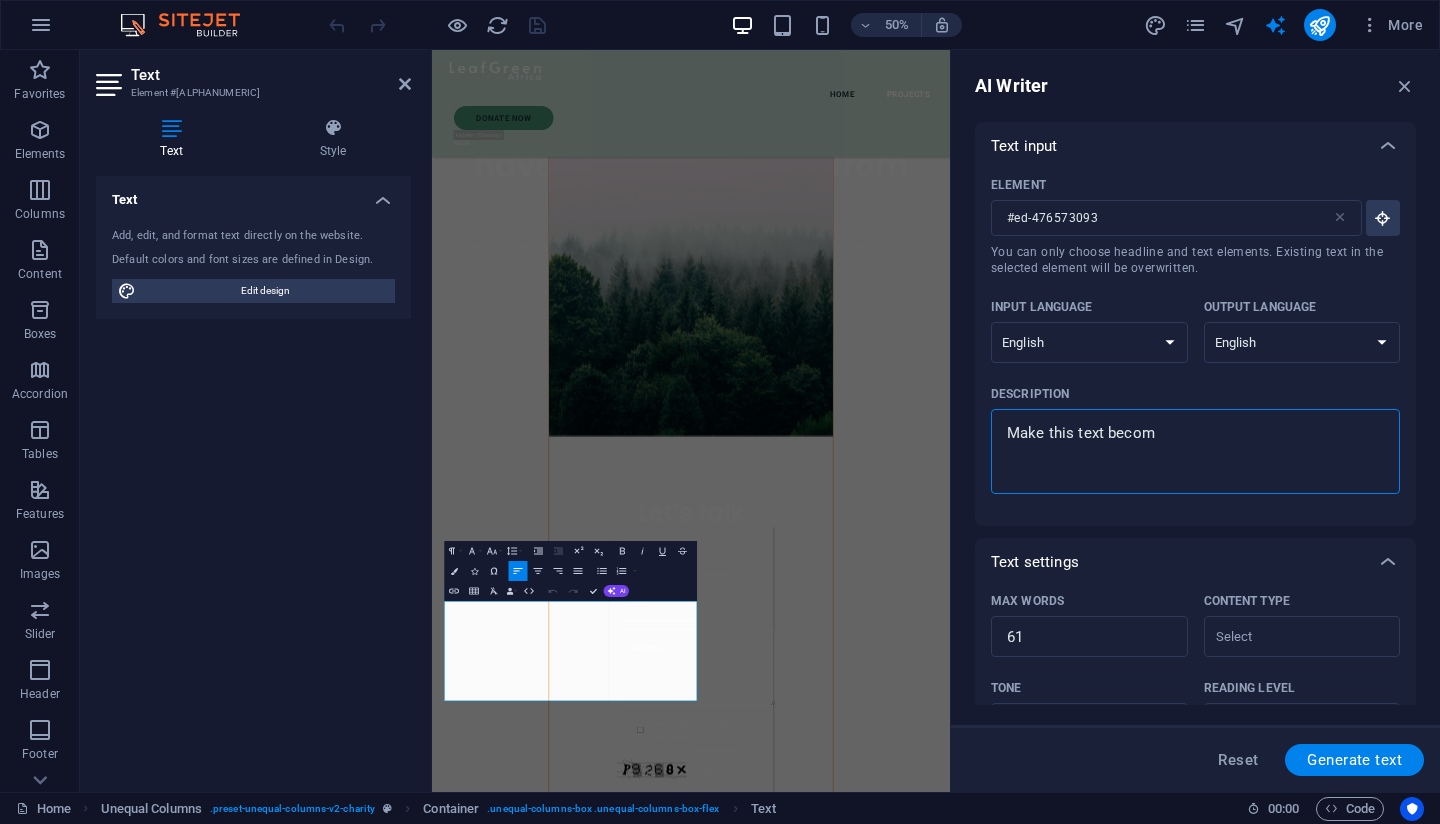 type on "Make this text become" 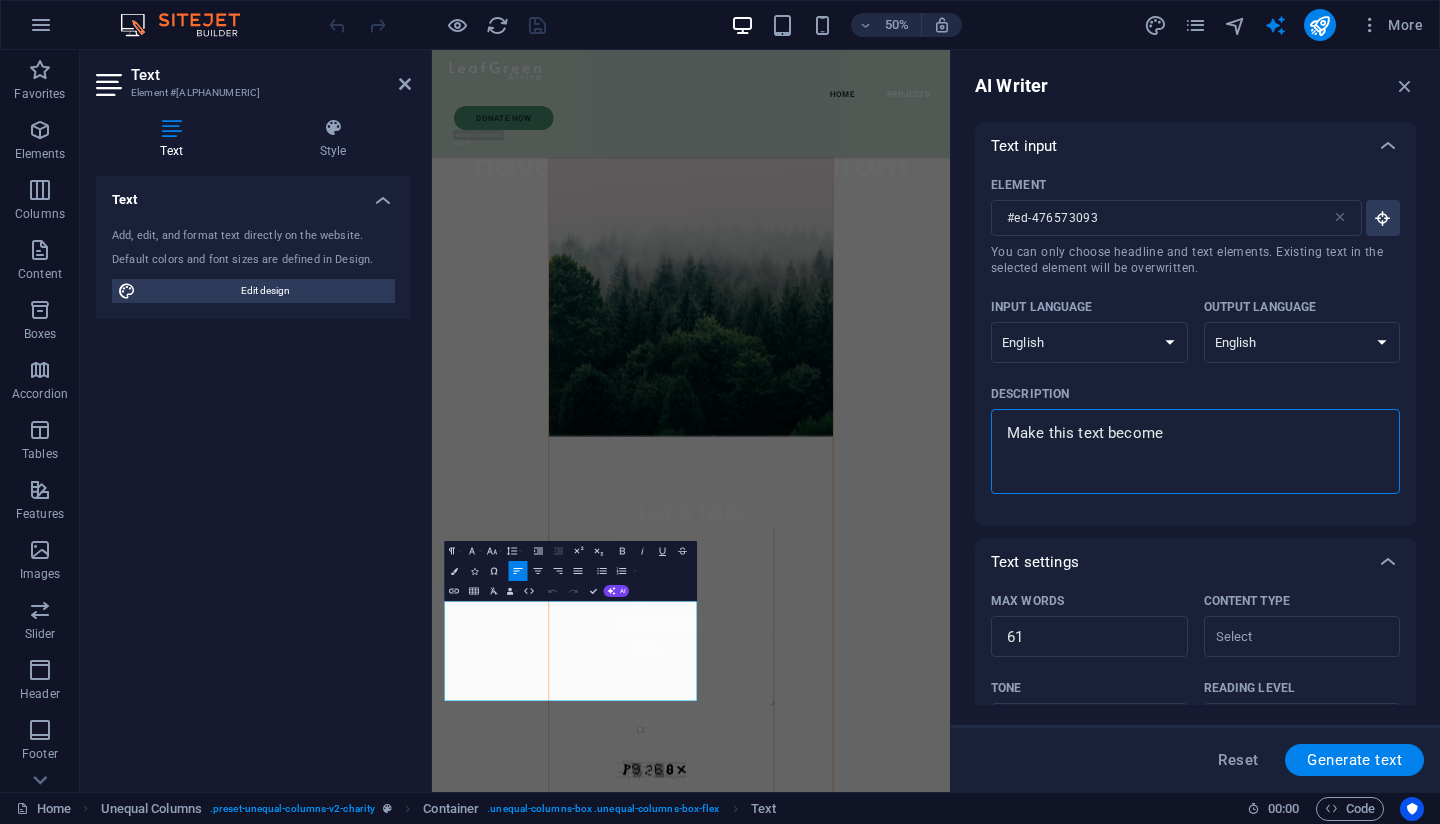 type on "Make this text become" 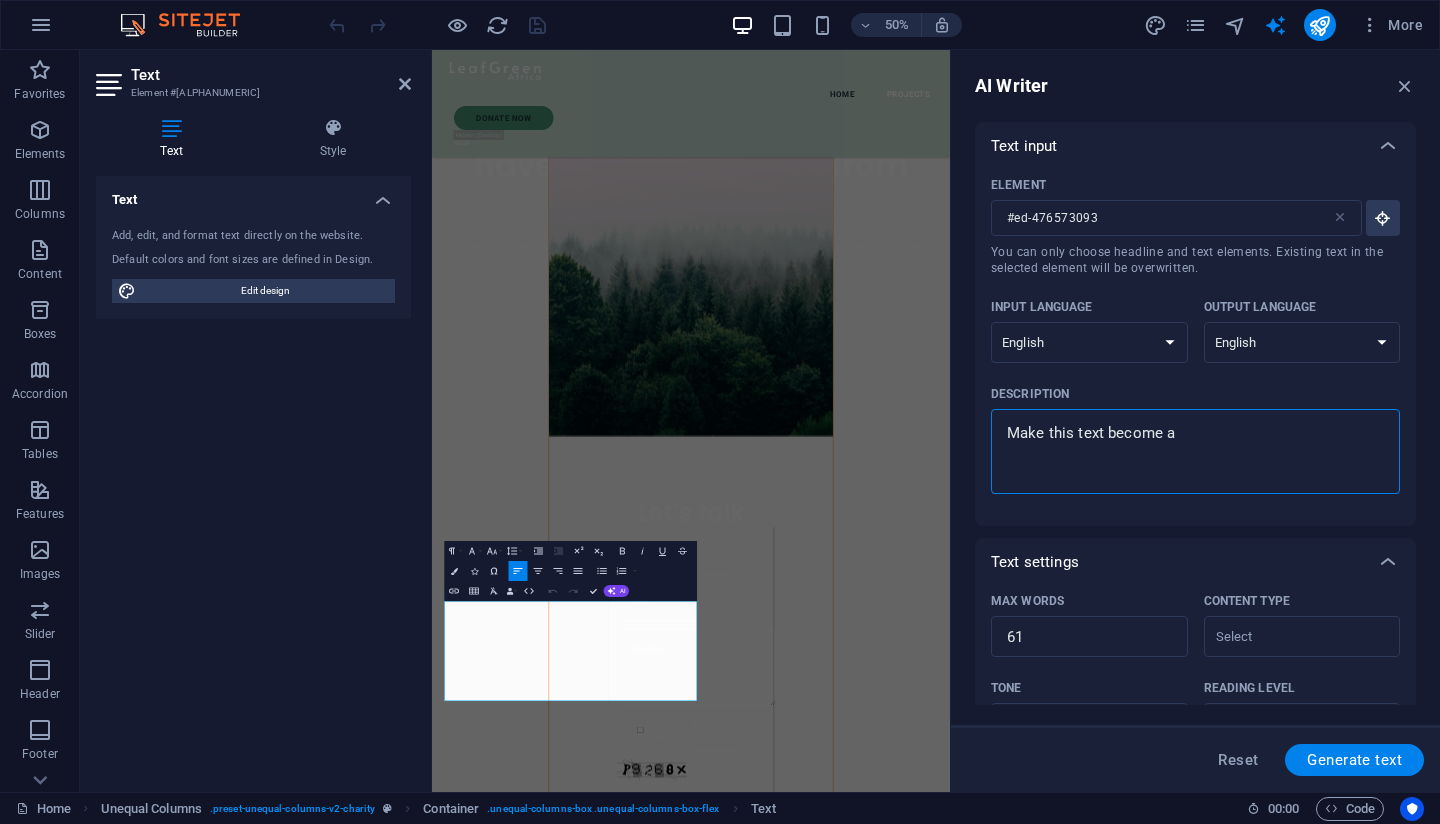 type on "Make this text become a" 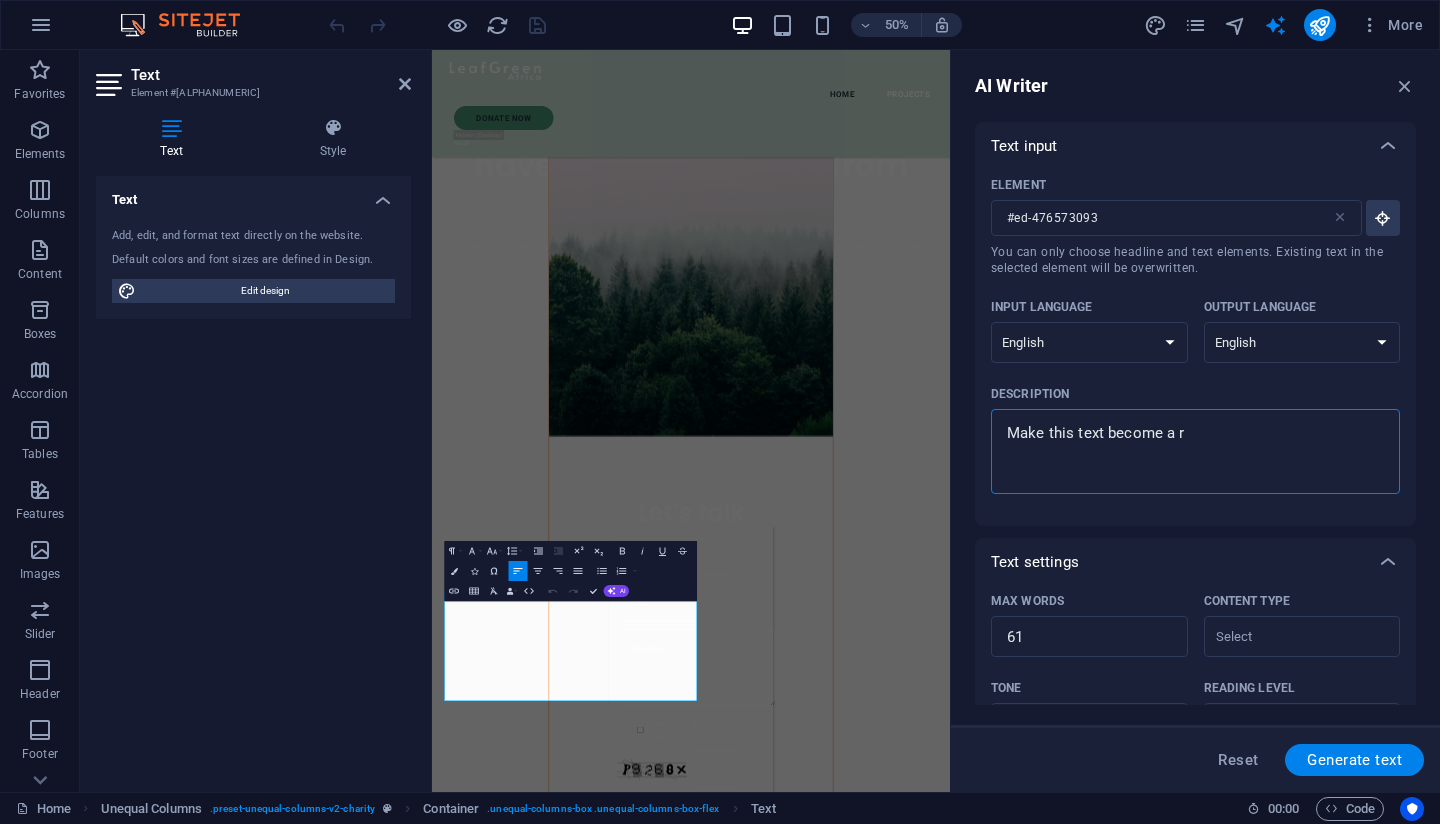 type on "Make this text become a re" 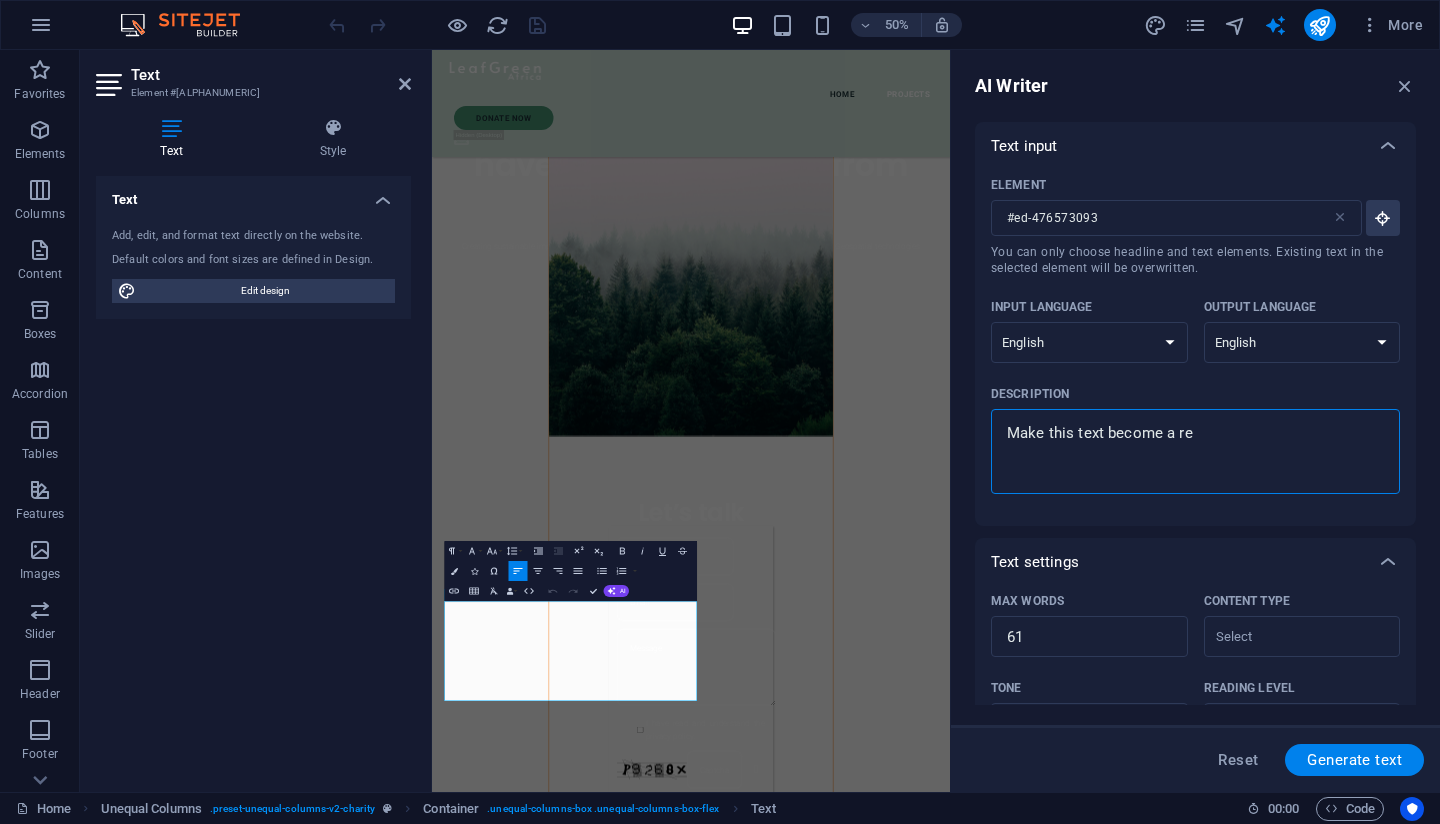 type on "Make this text become a rel" 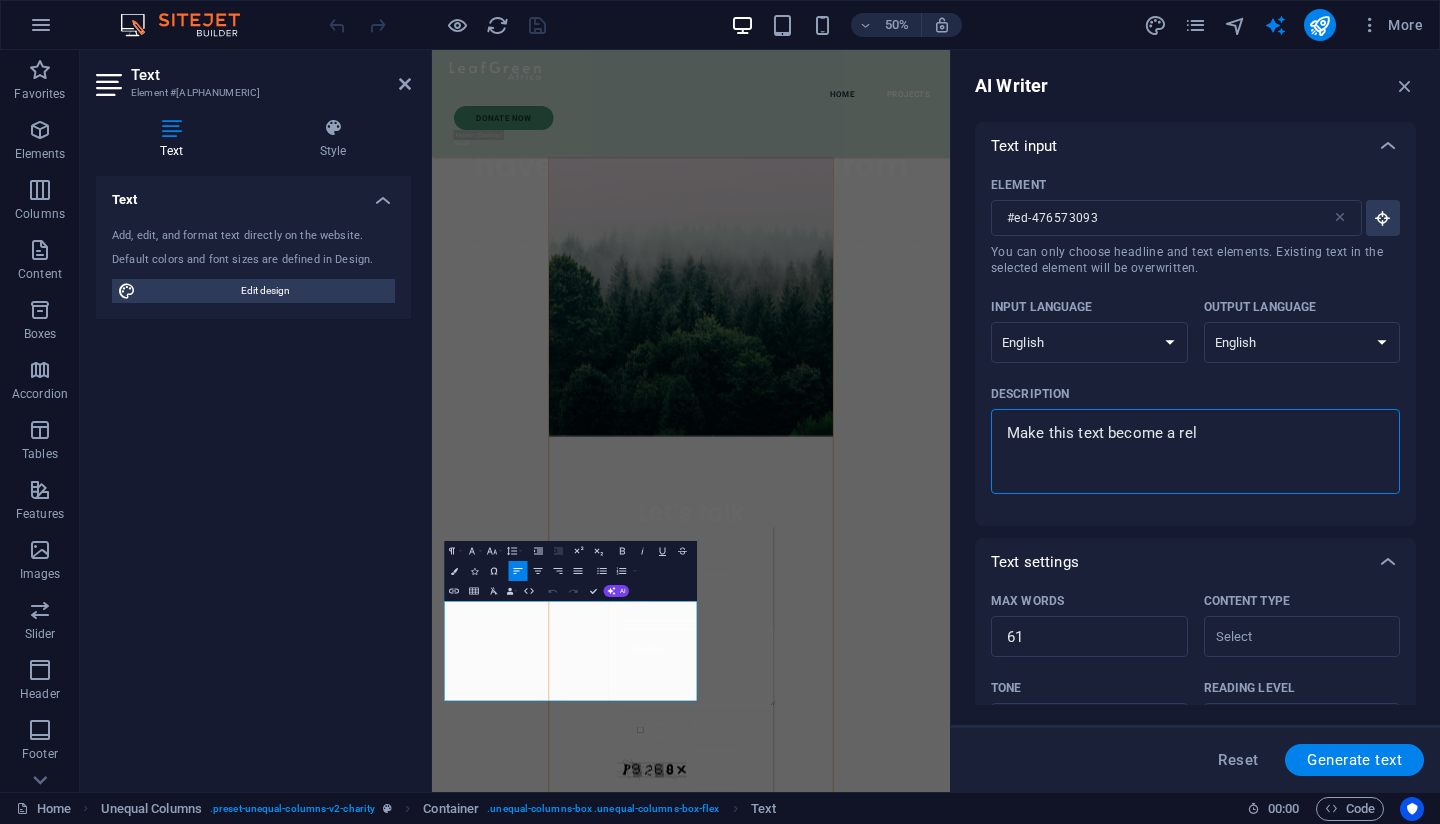 type on "Make this text become a rele" 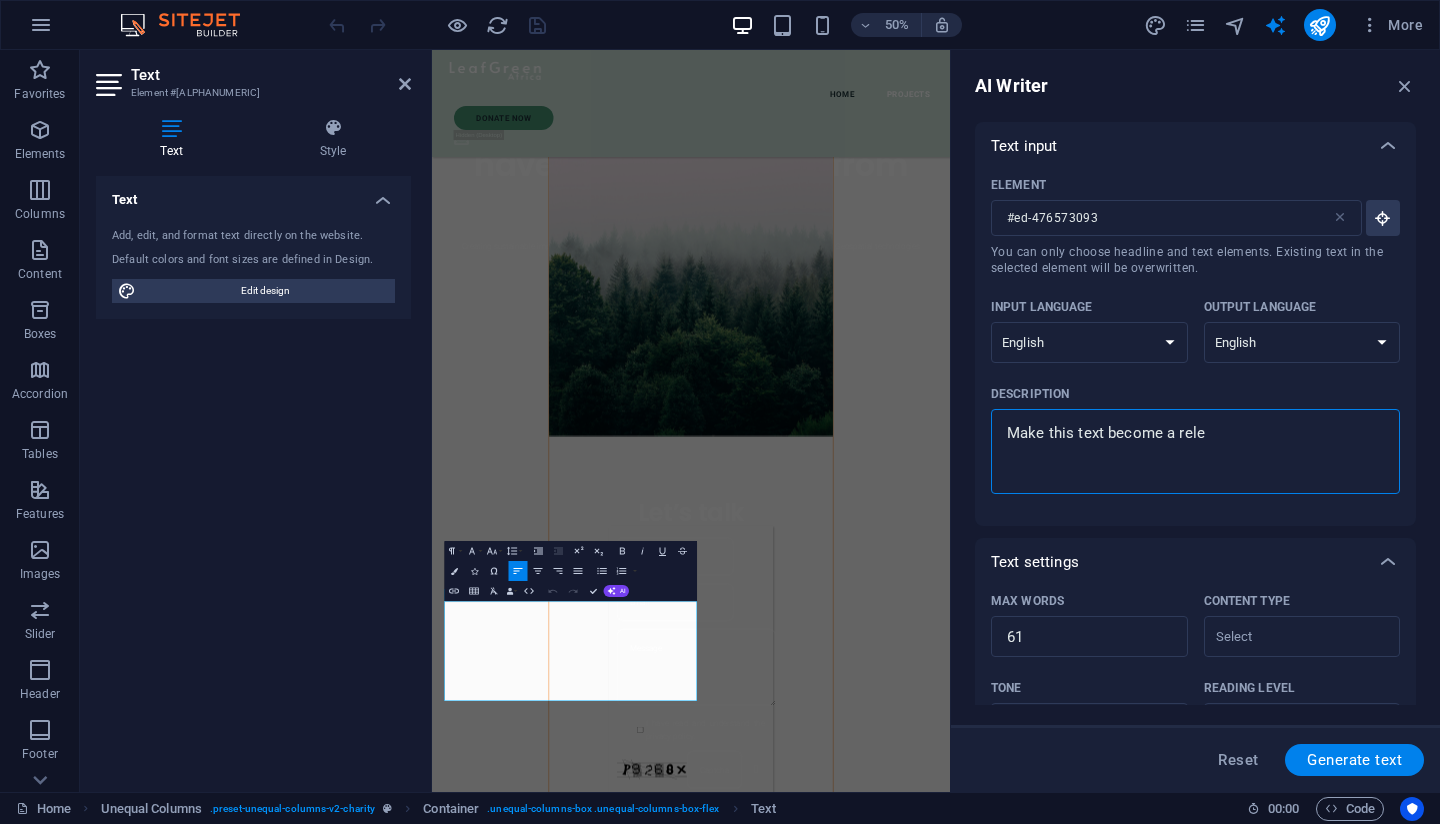 type on "Make this text become a relev" 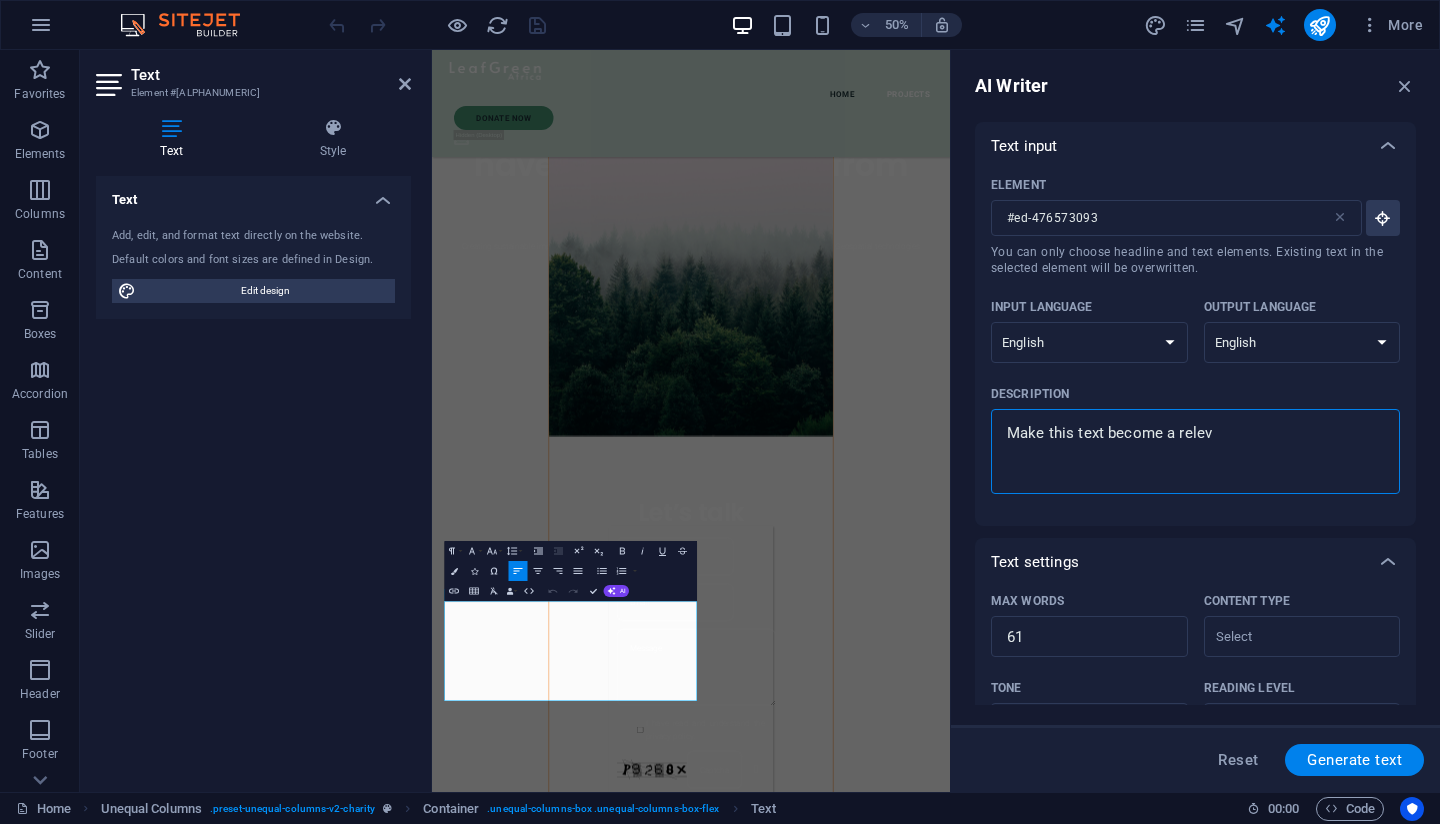 type on "Make this text become a releva" 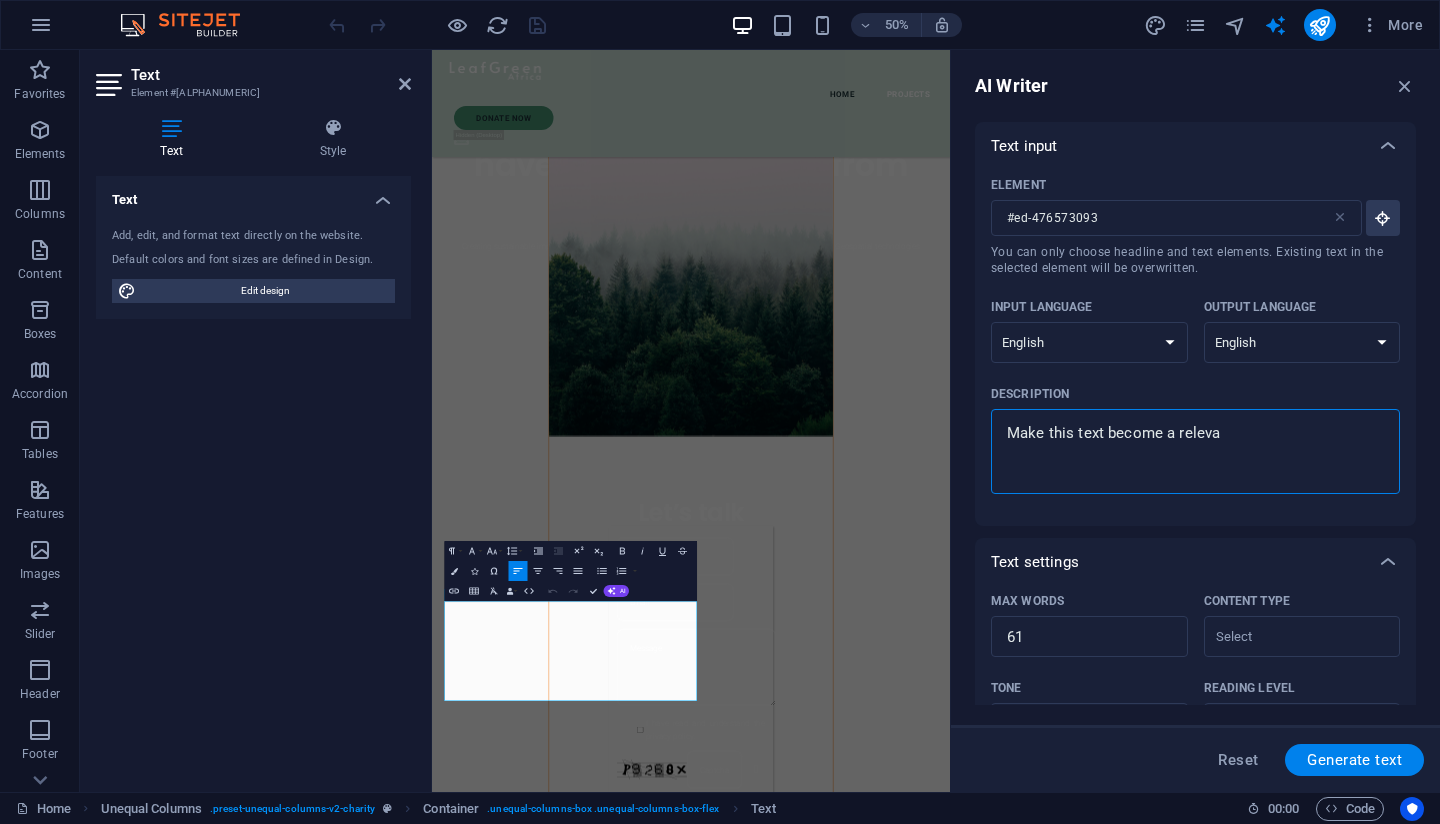 type on "Make this text become a relevan" 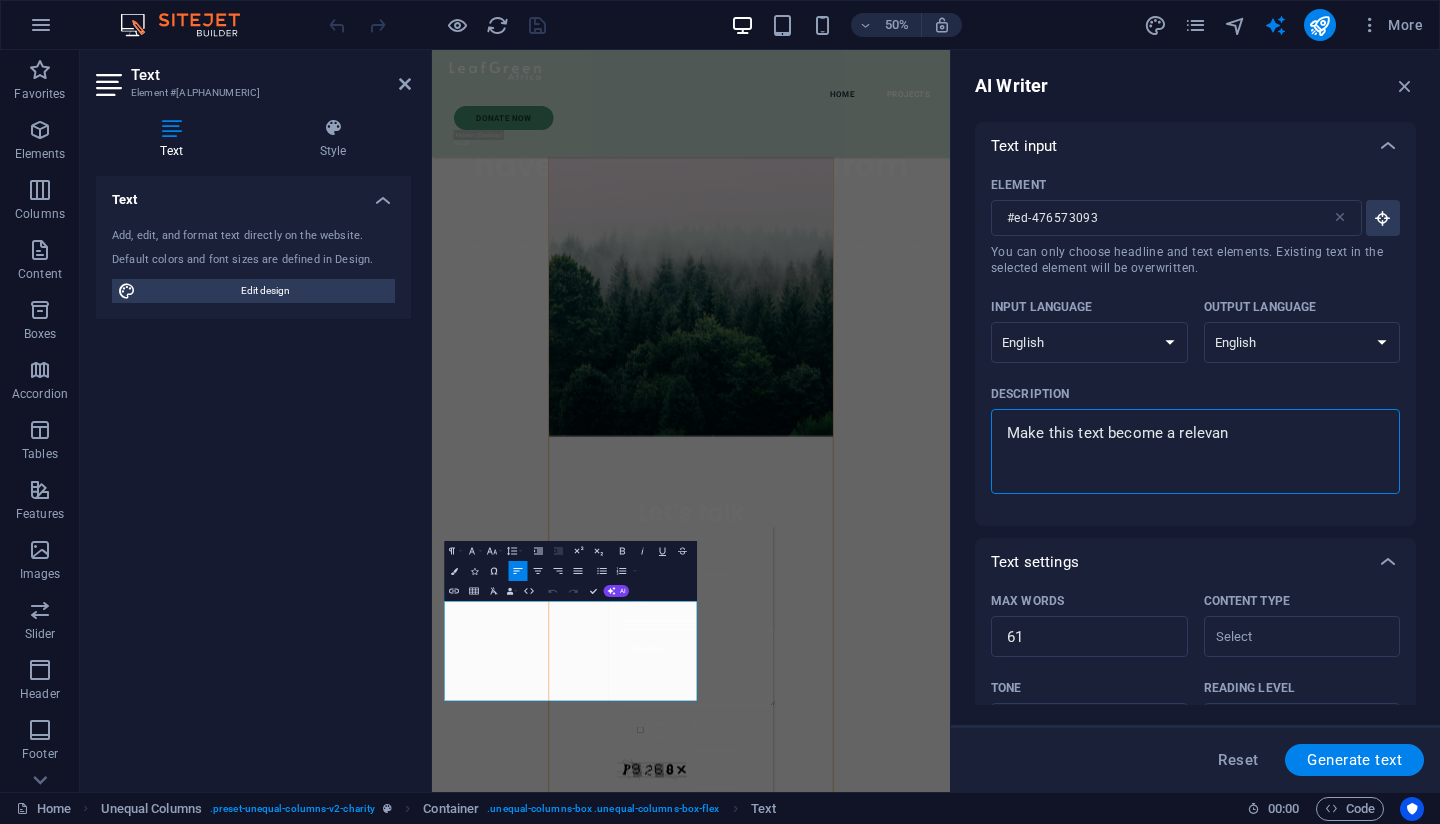 type on "Make this text become a relevant" 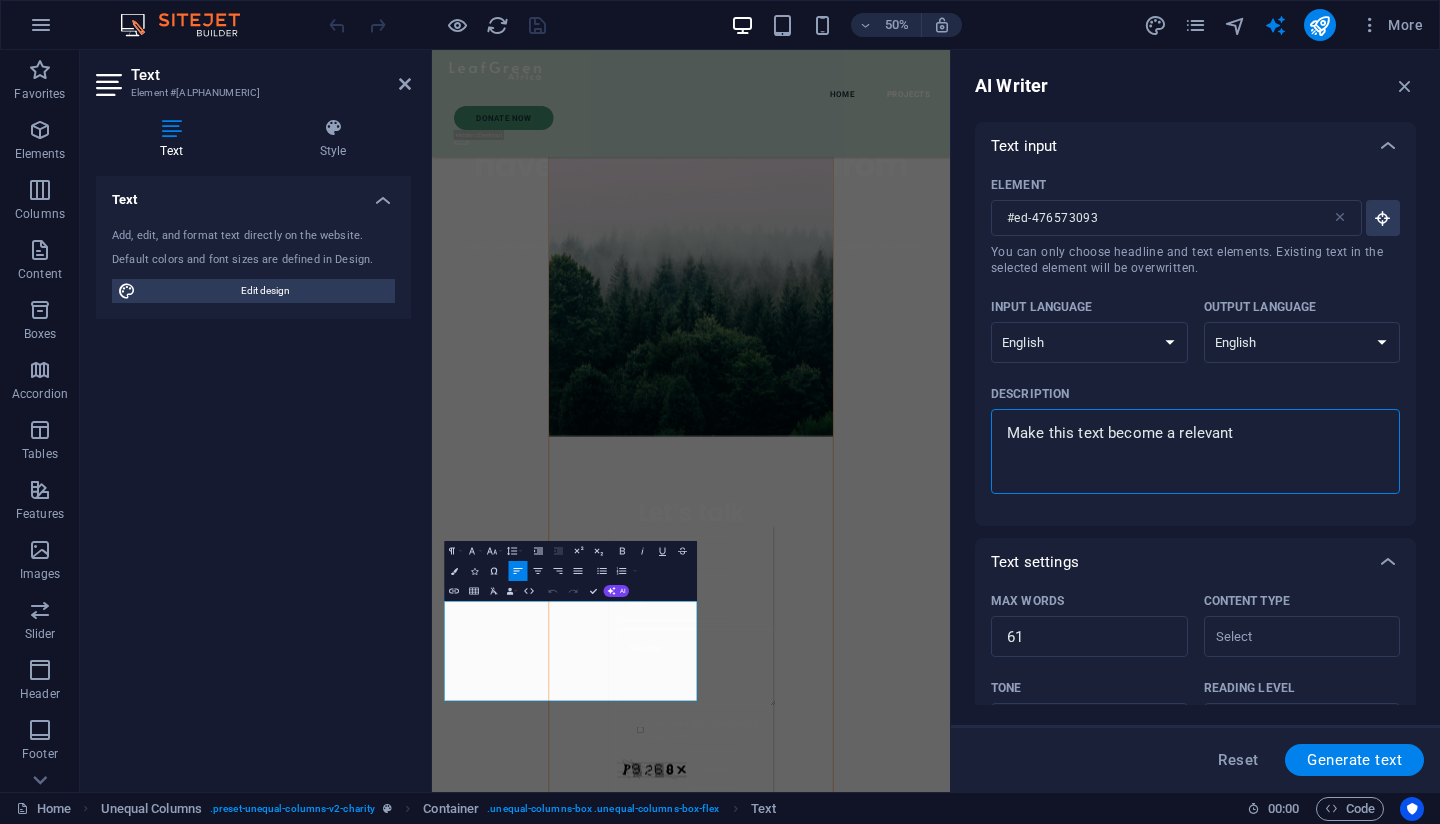 type on "Make this text become a relevant" 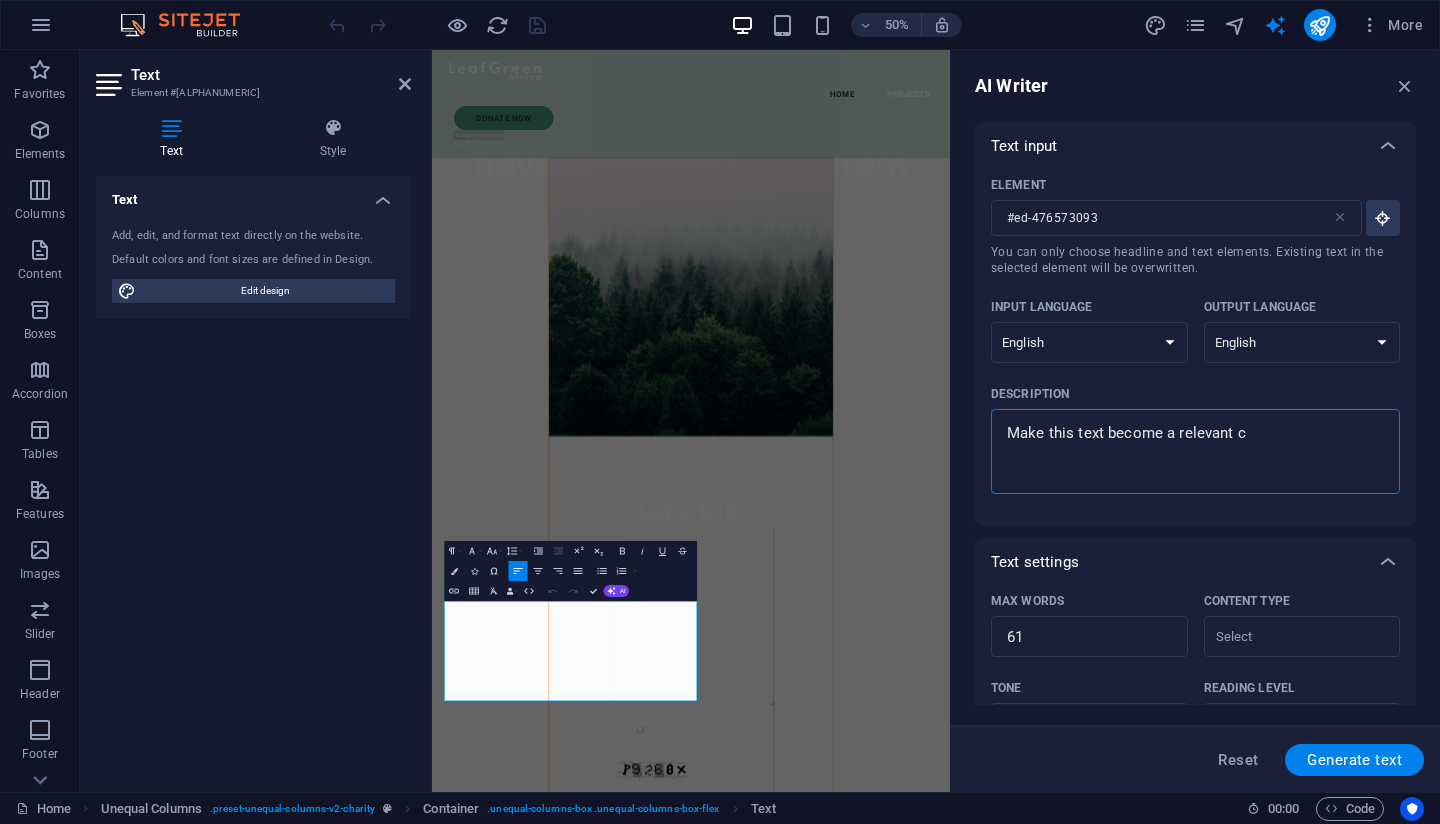 type on "x" 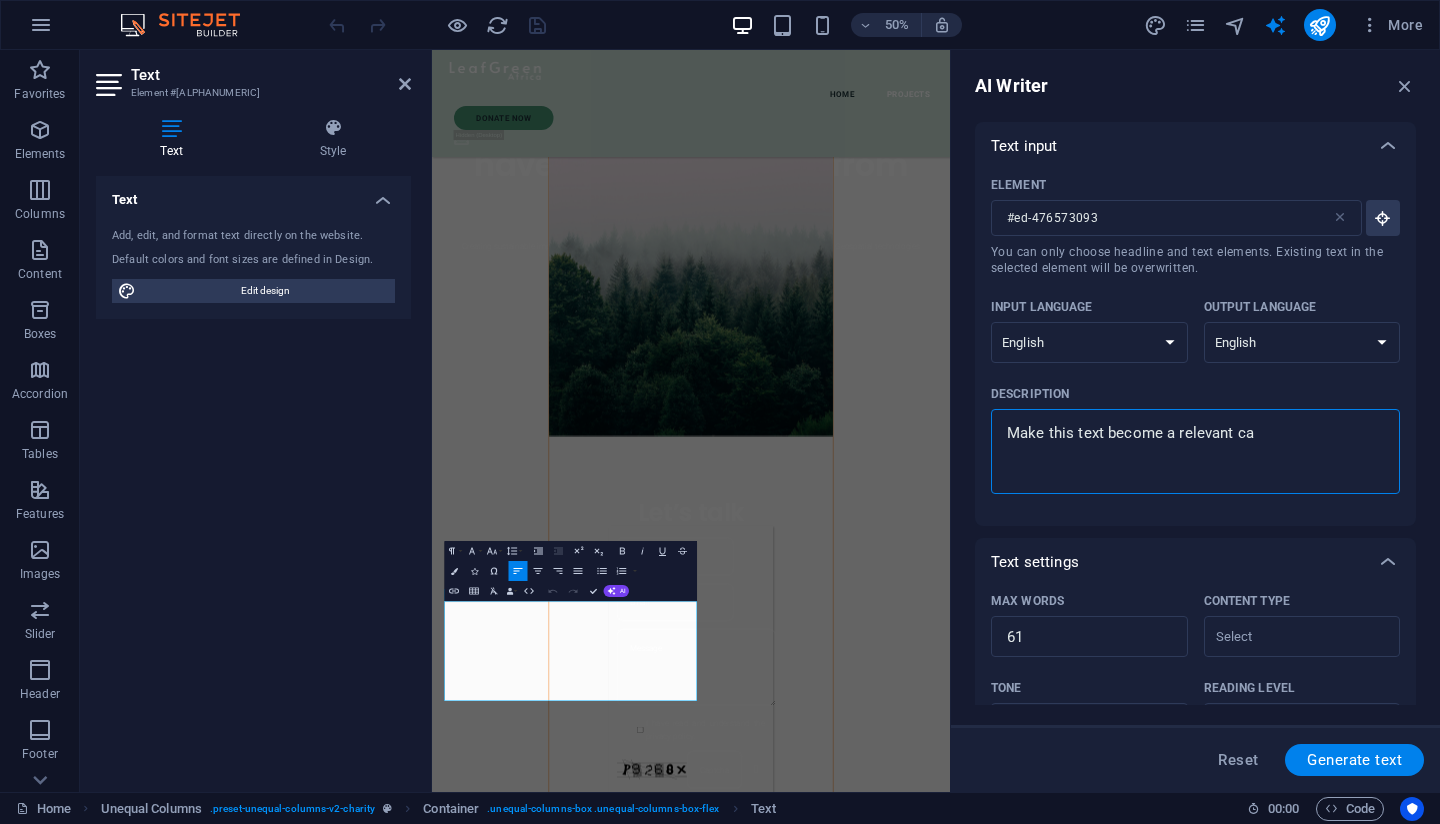 type on "Make this text become a relevant cal" 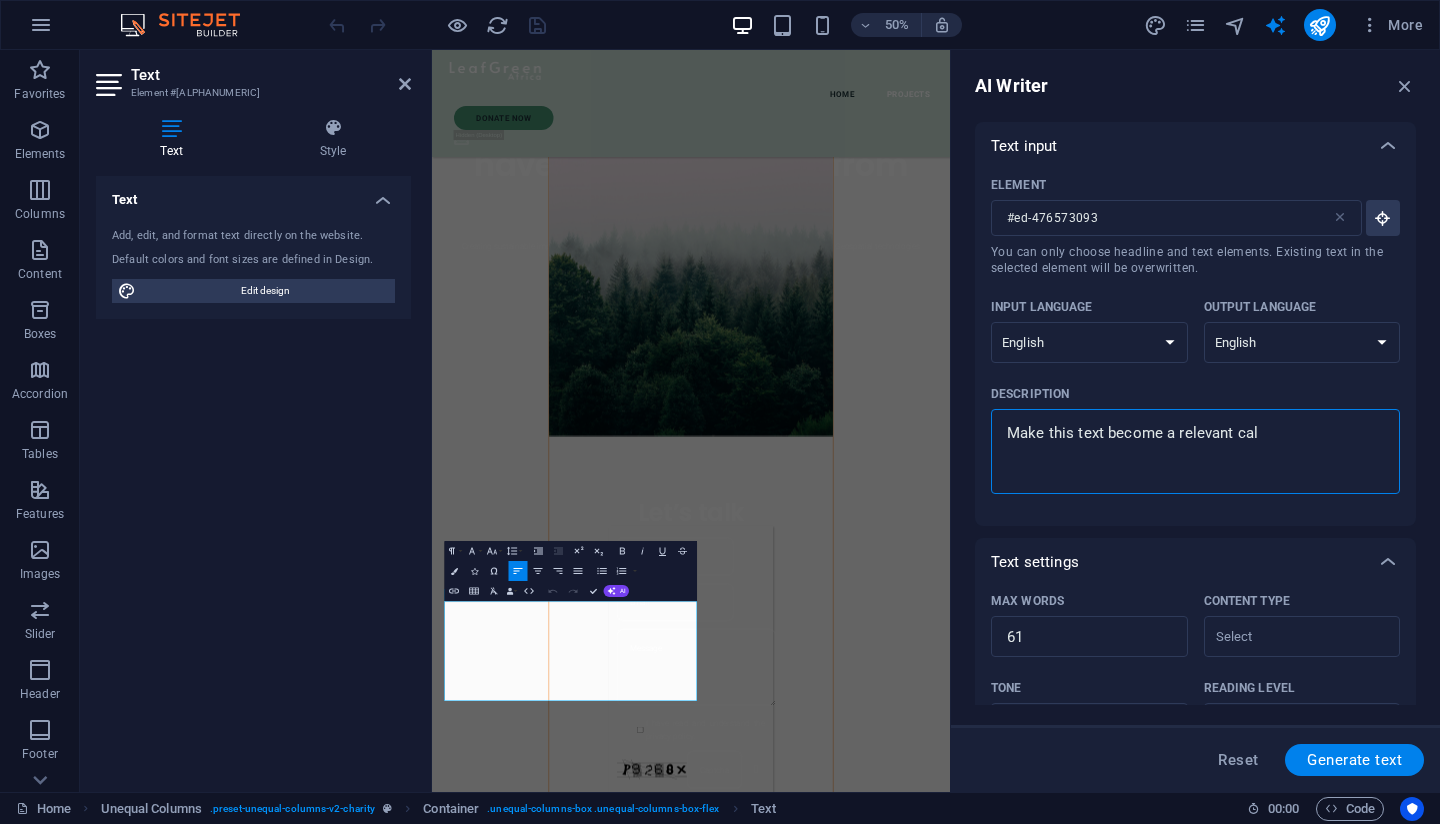 type on "Make this text become a relevant call" 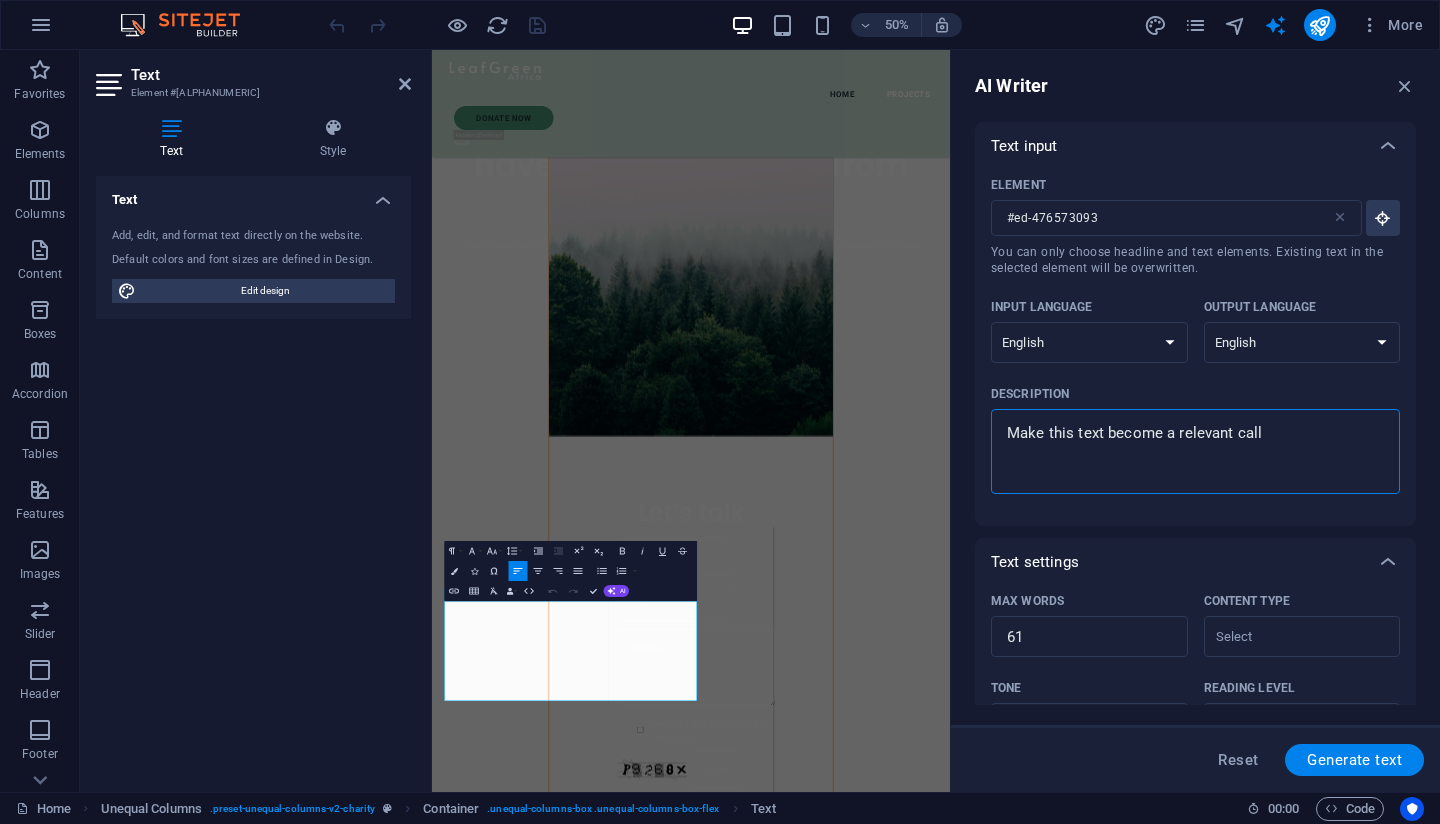 type on "Make this text become a relevant call" 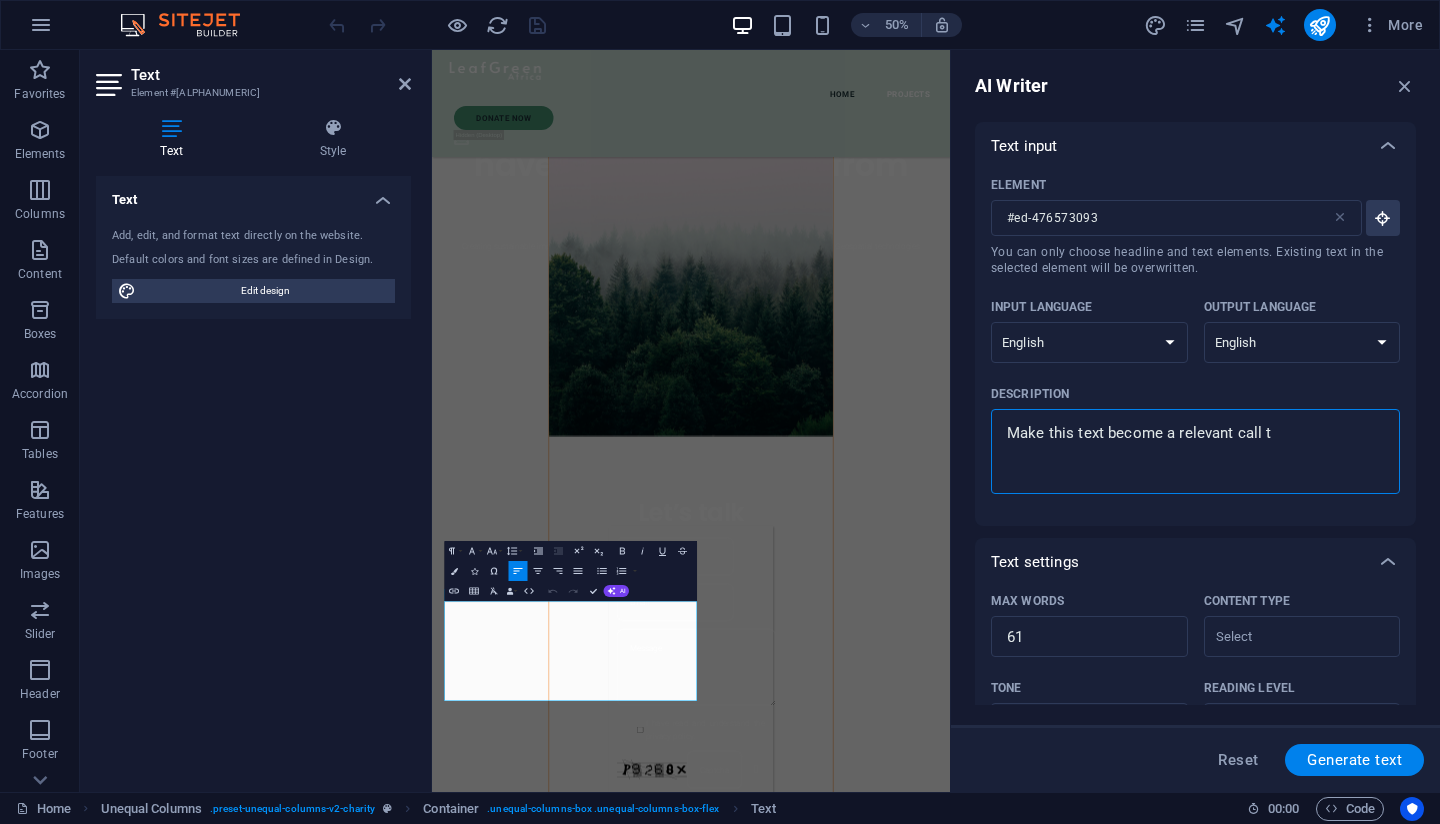 type on "Make this text become a relevant call to" 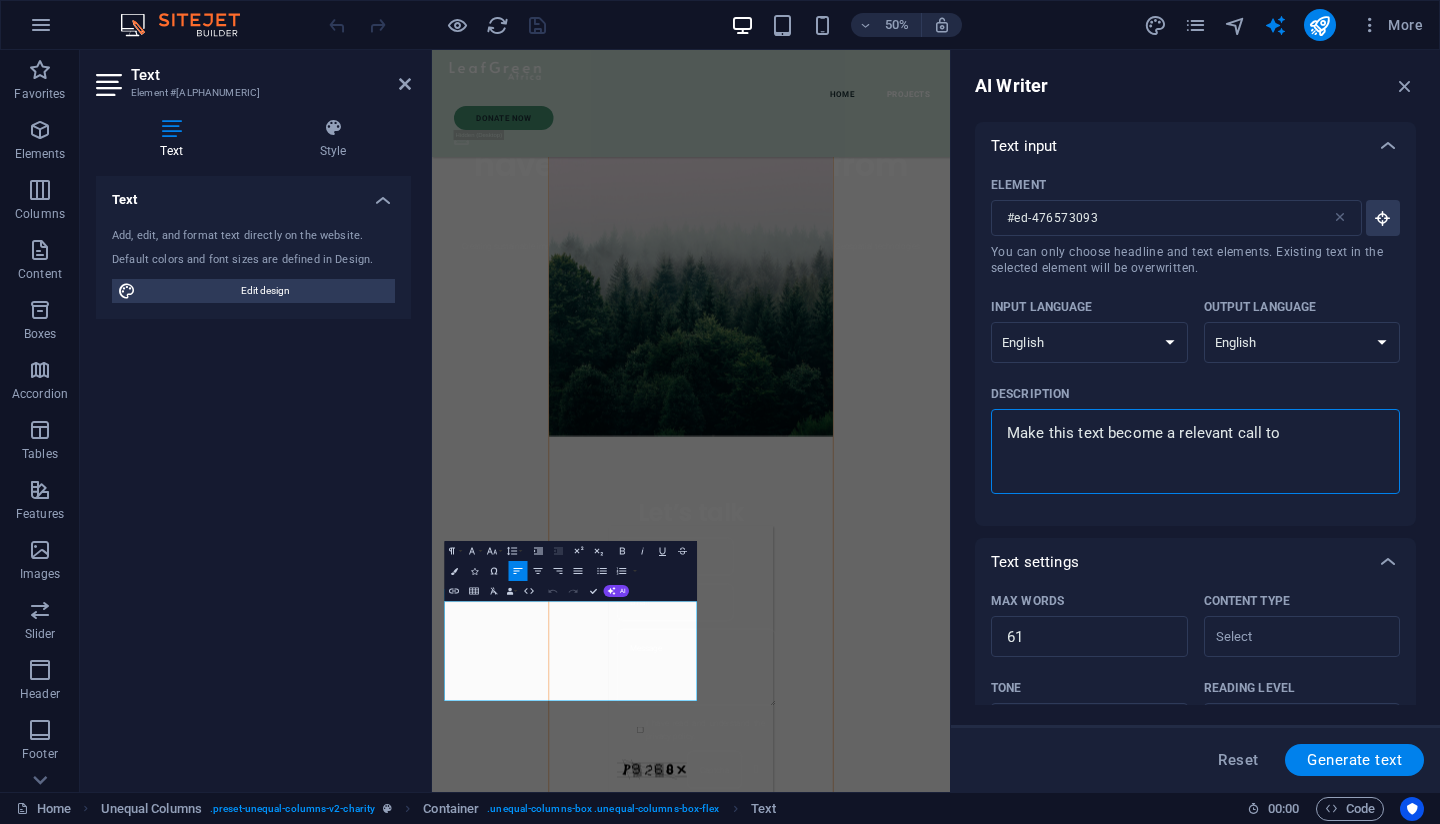 type on "Make this text become a relevant call to" 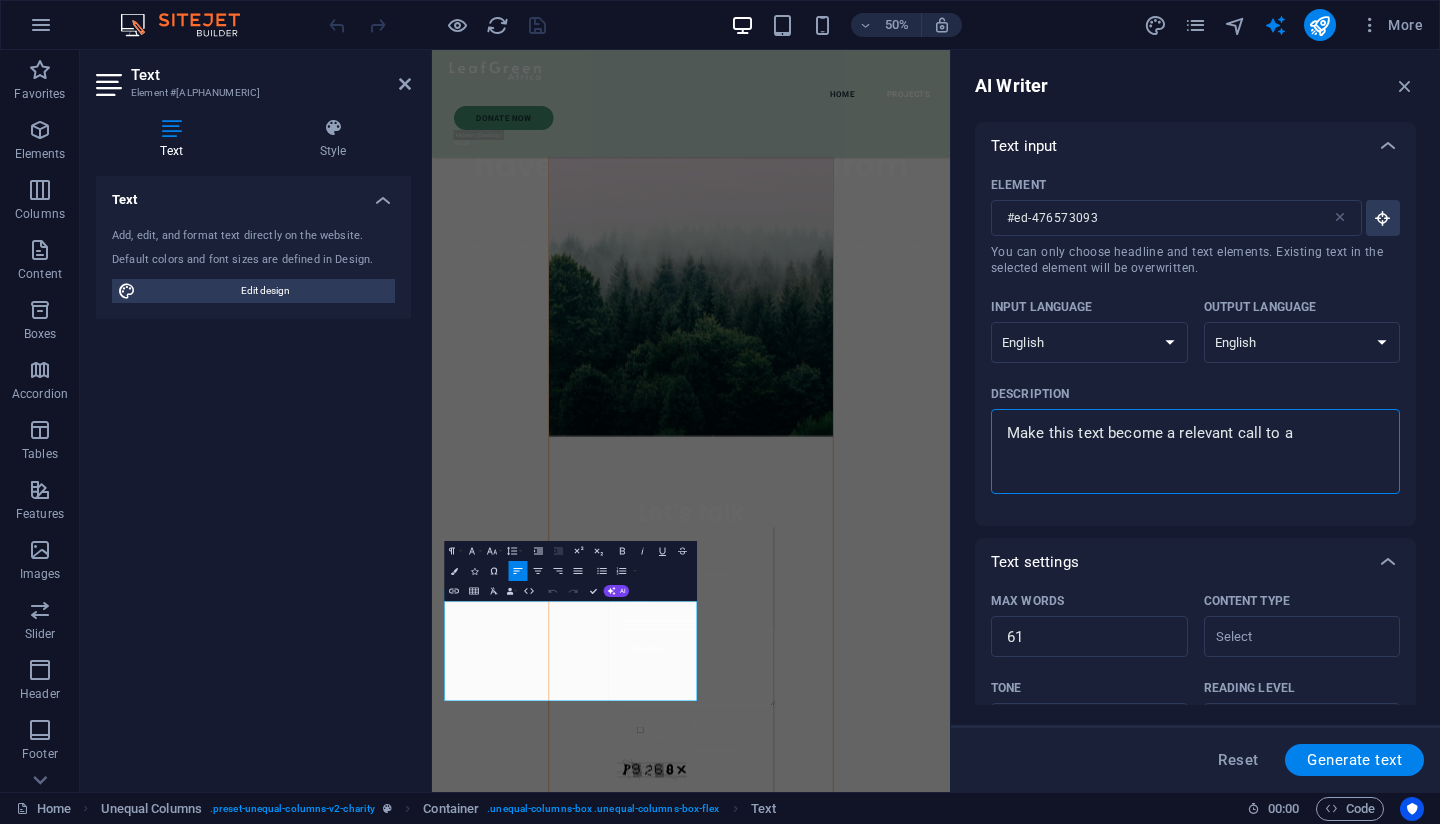 type on "Make this text become a relevant call to ac" 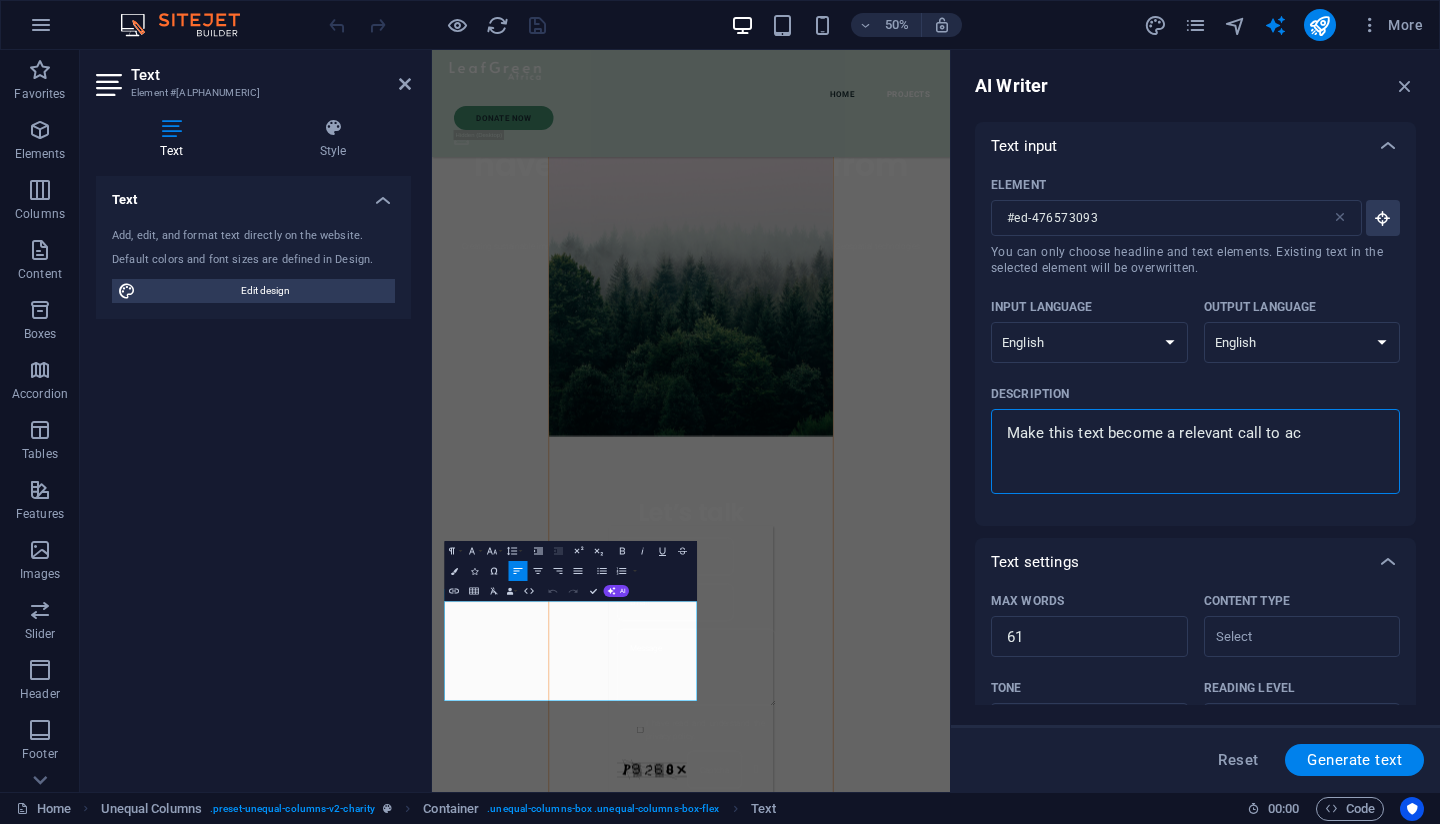 type on "Make this text become a relevant call to act" 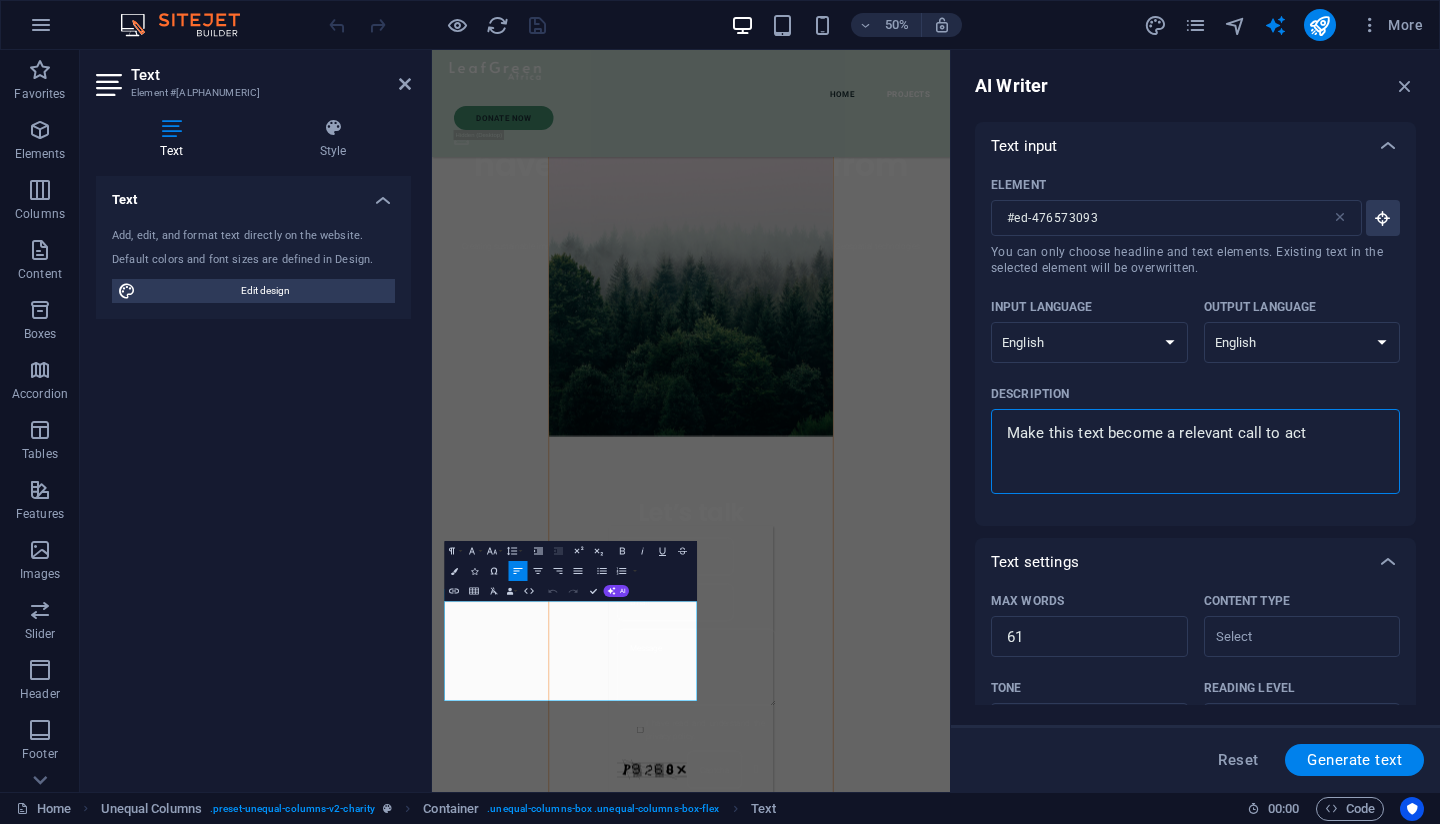 type on "Make this text become a relevant call to acti" 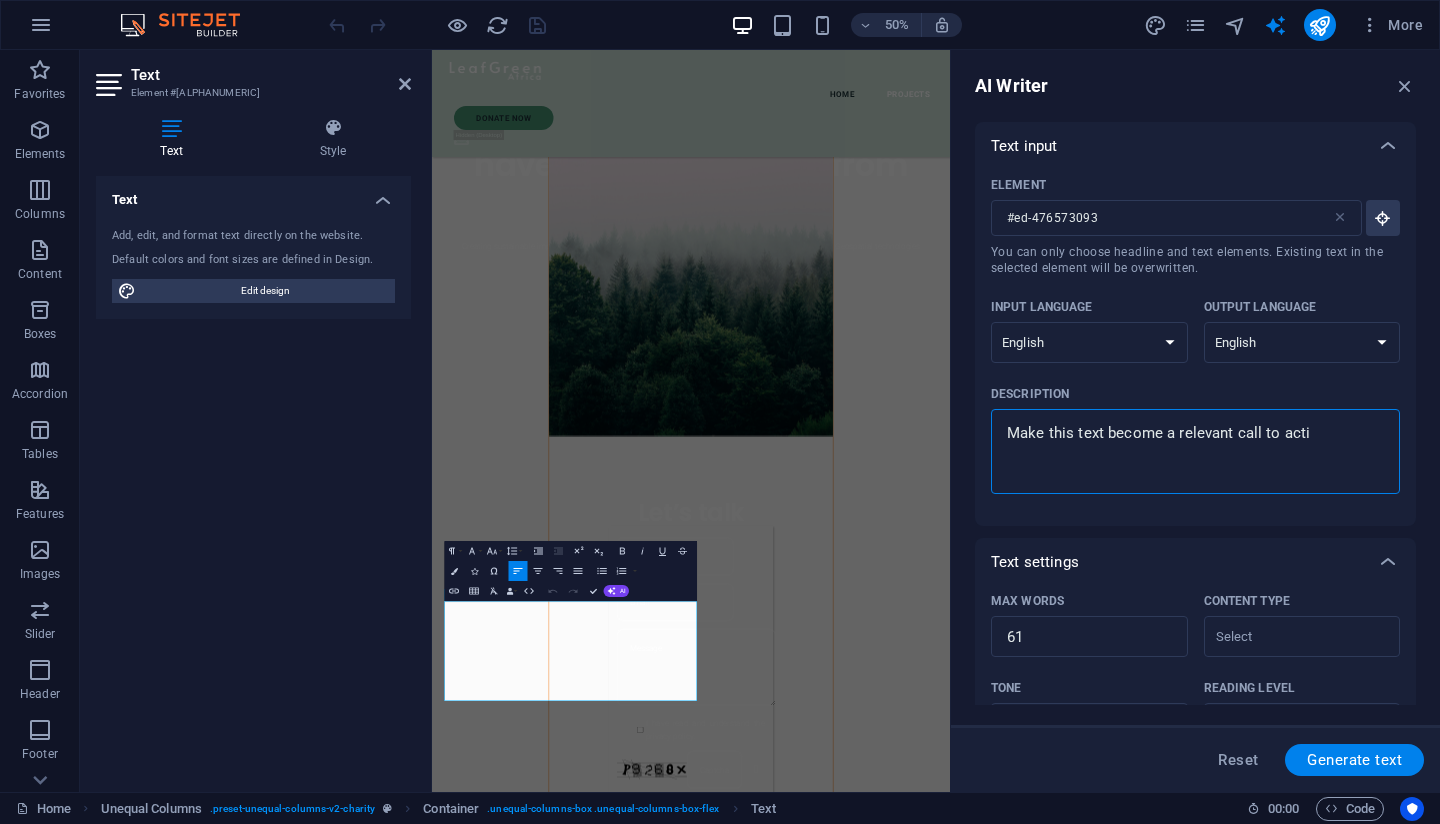 type on "Make this text become a relevant call to actio" 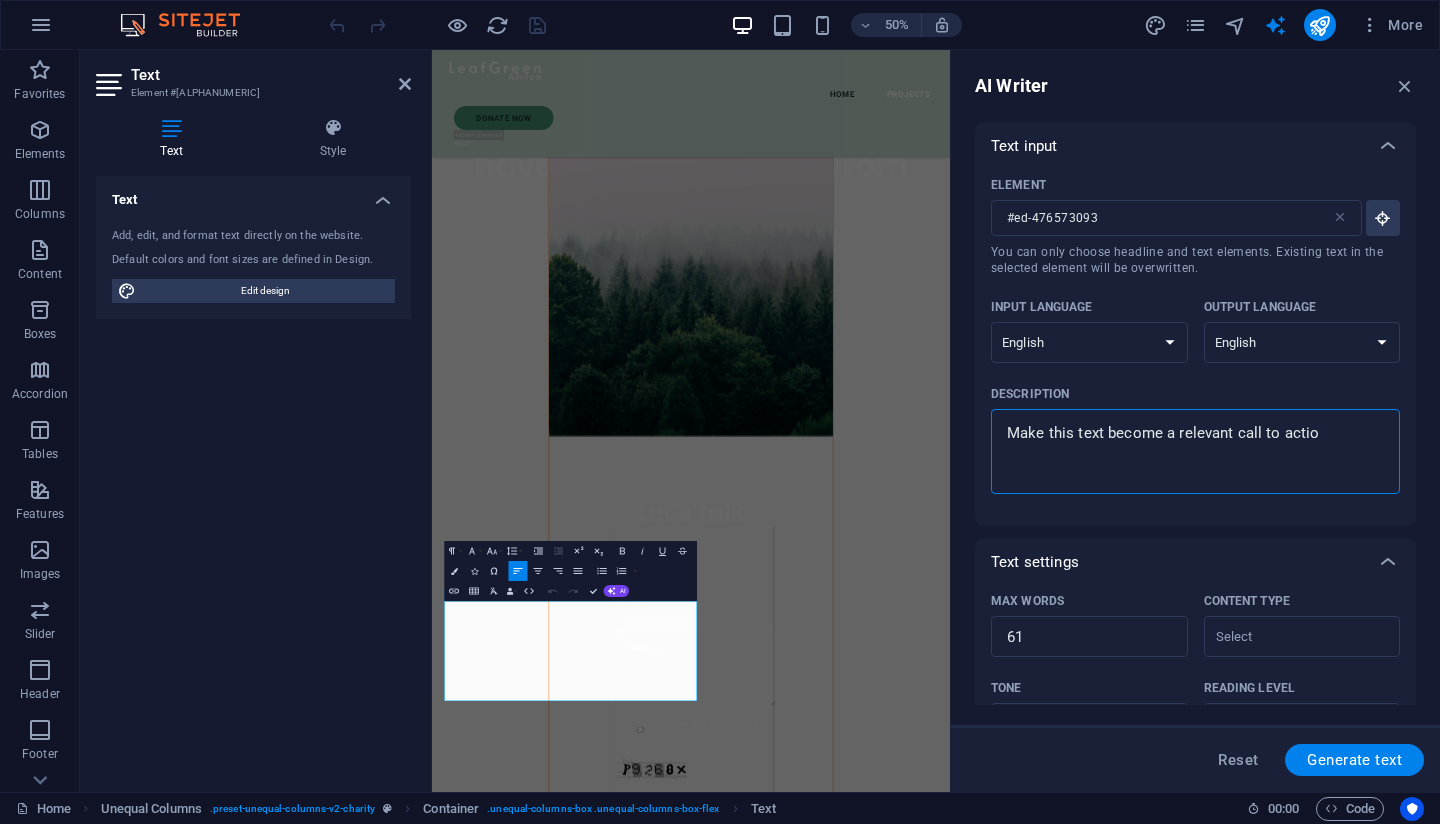 type on "Make this text become a relevant call to action" 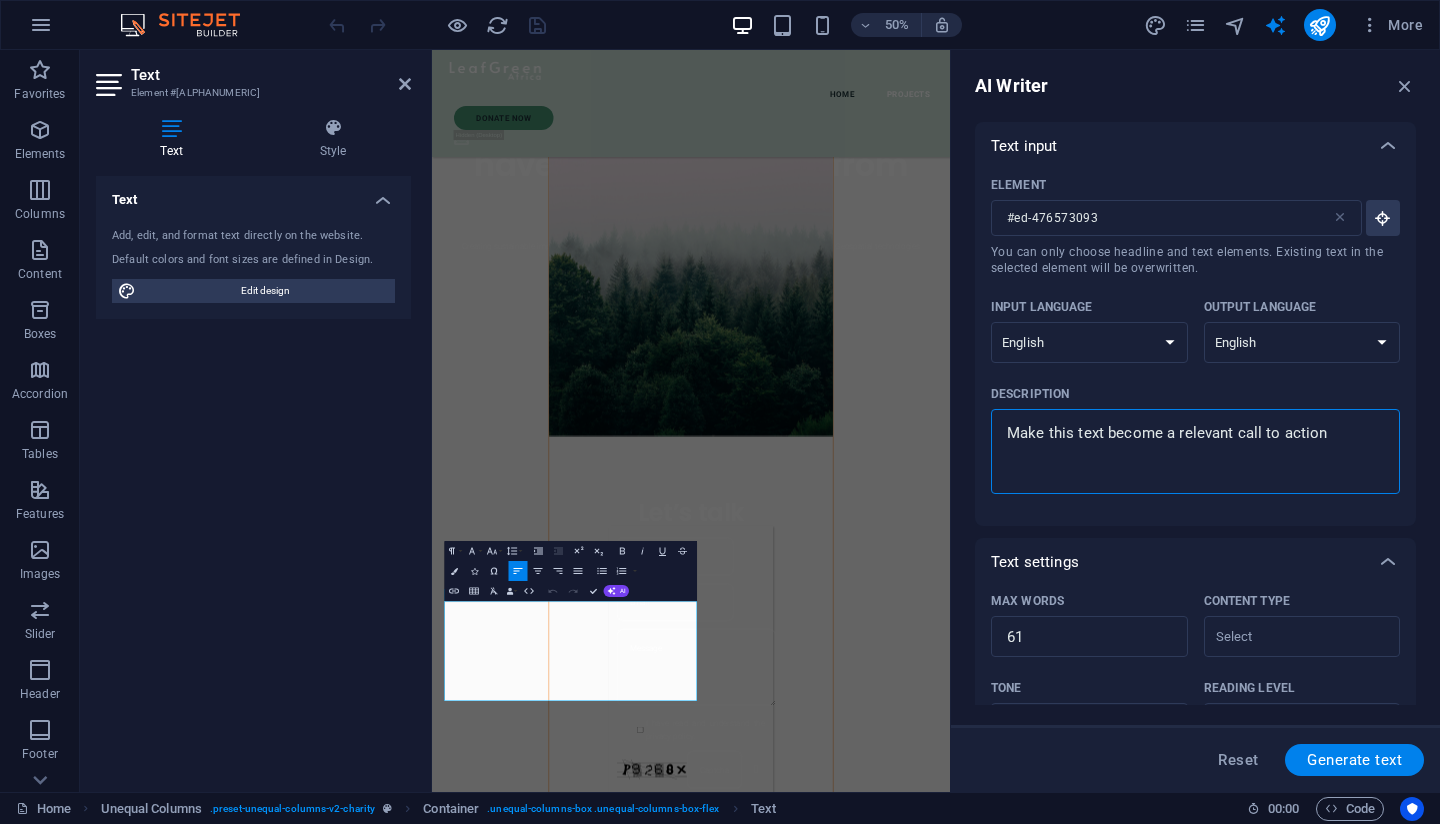 type on "Make this text become a relevant call to action" 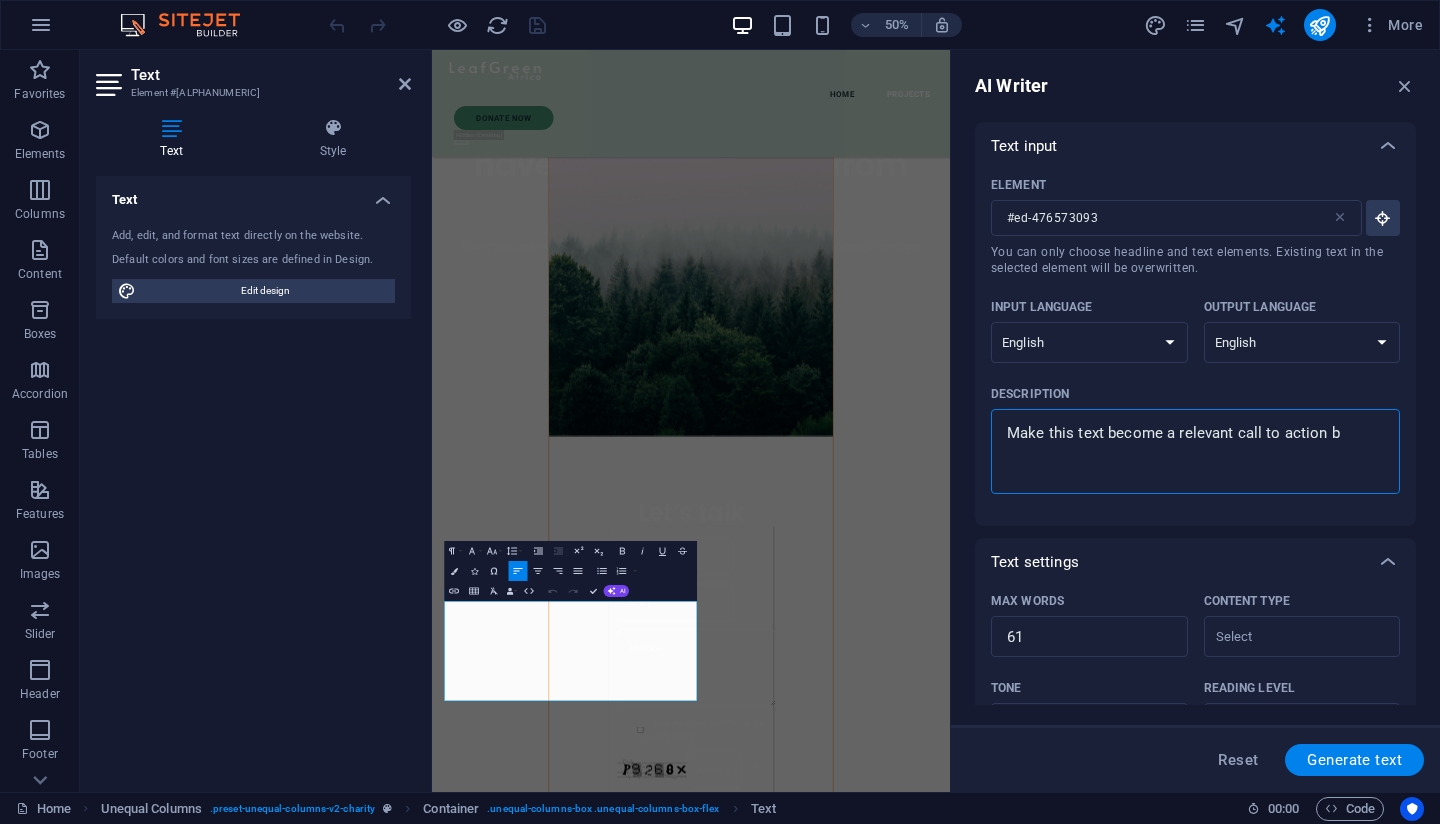 type on "Make this text become a relevant call to action bu" 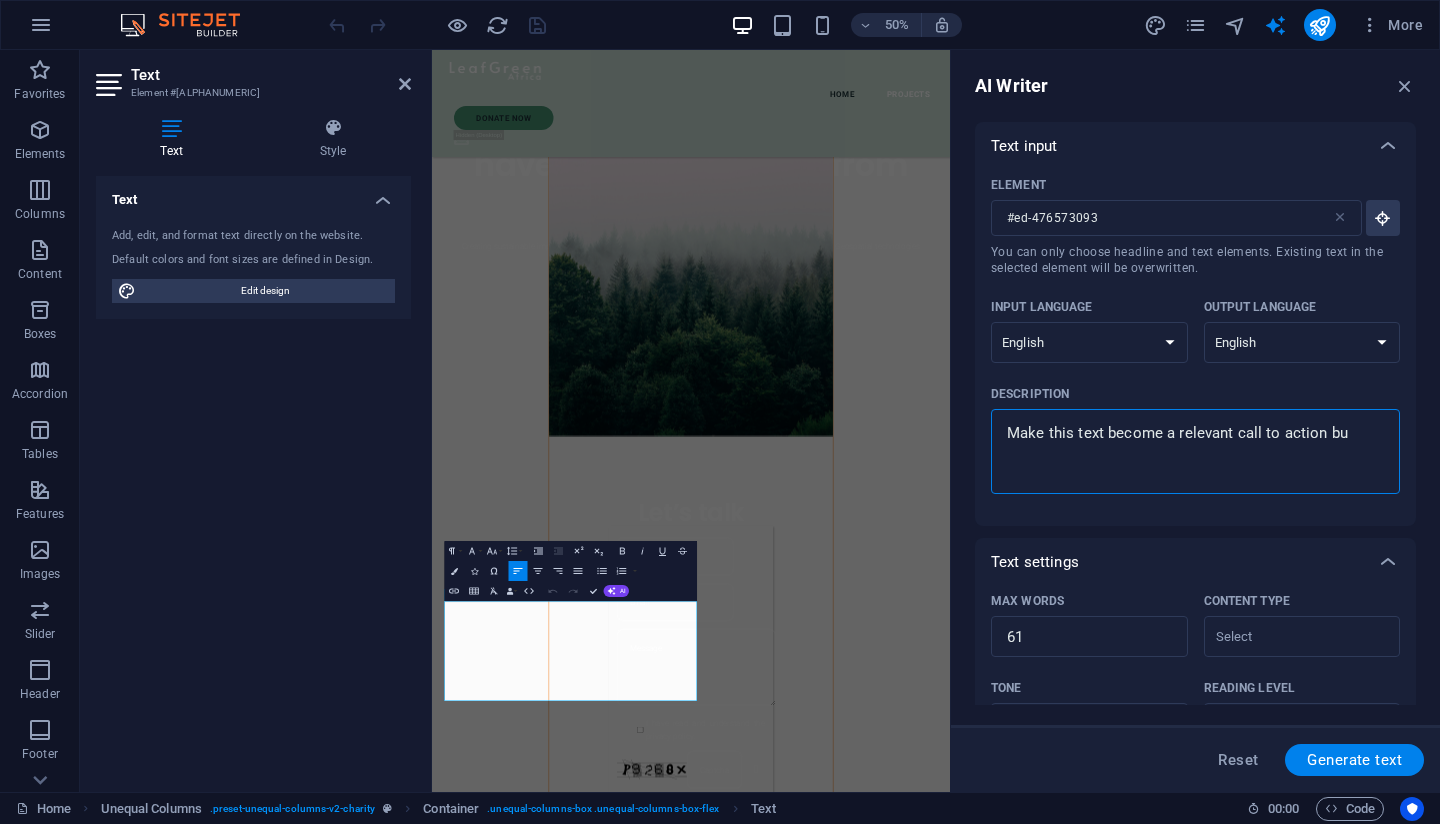 type on "Make this text become a relevant call to action b" 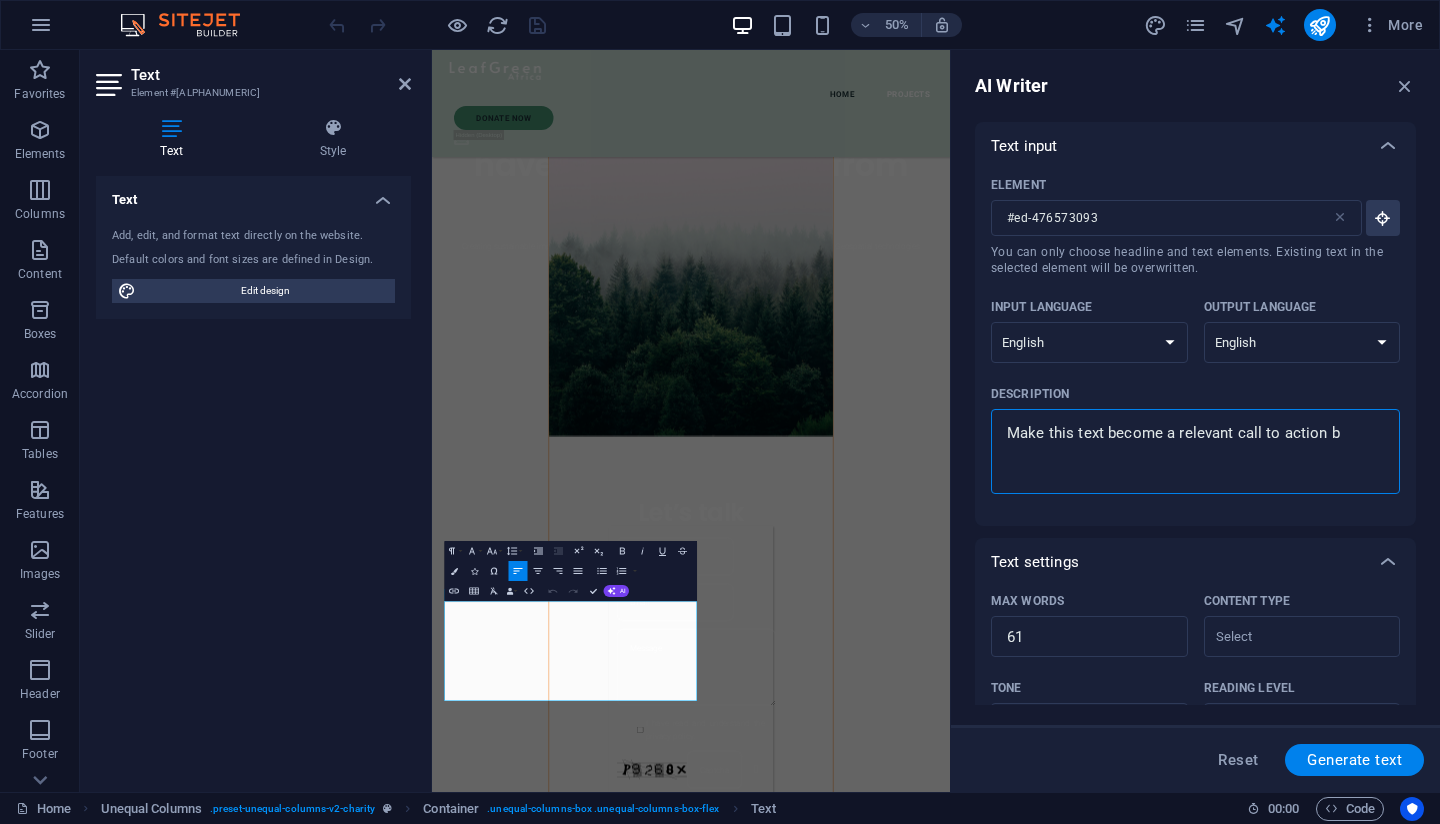 type on "Make this text become a relevant call to action" 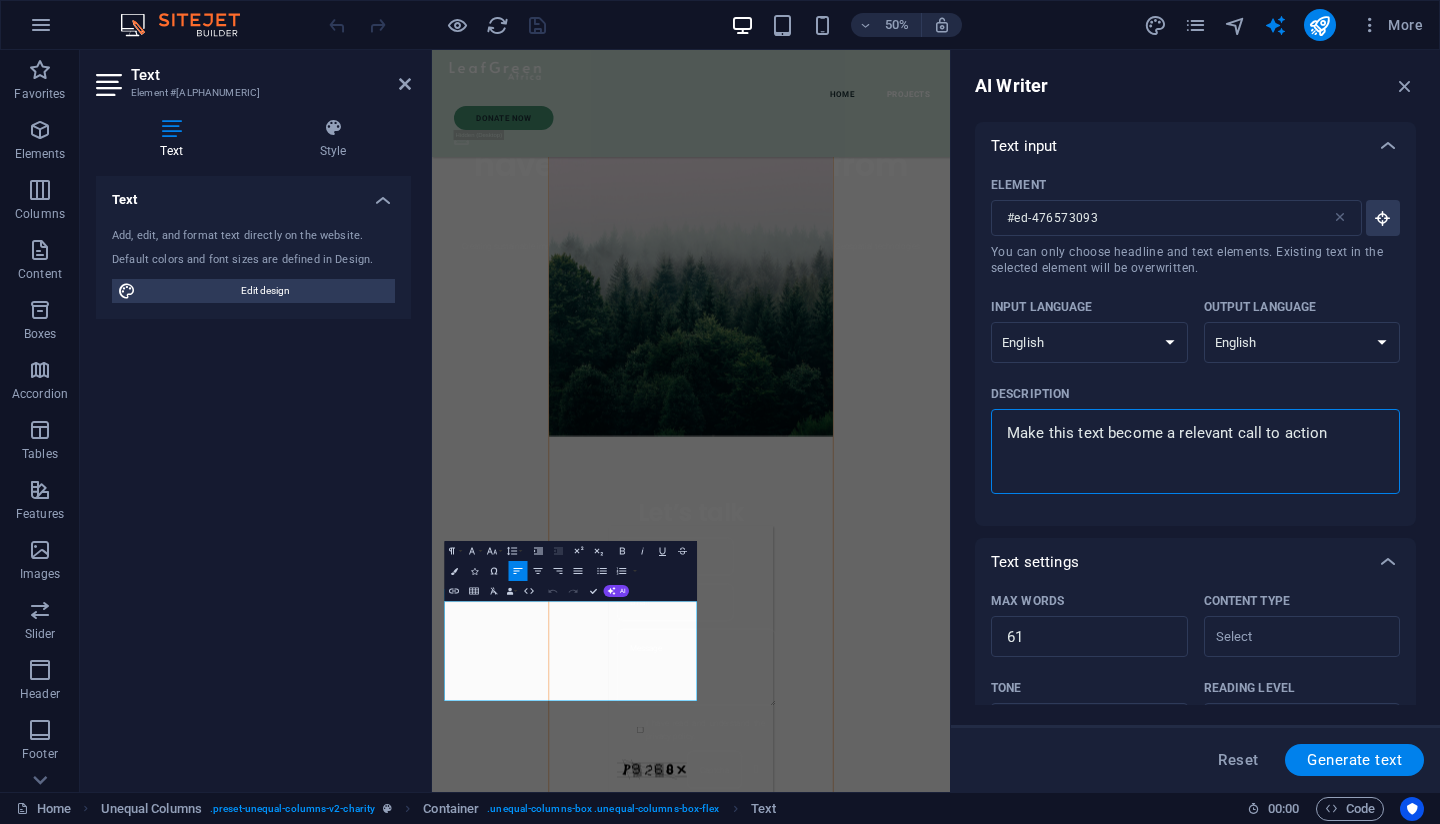 type on "Make this text become a relevant call to action c" 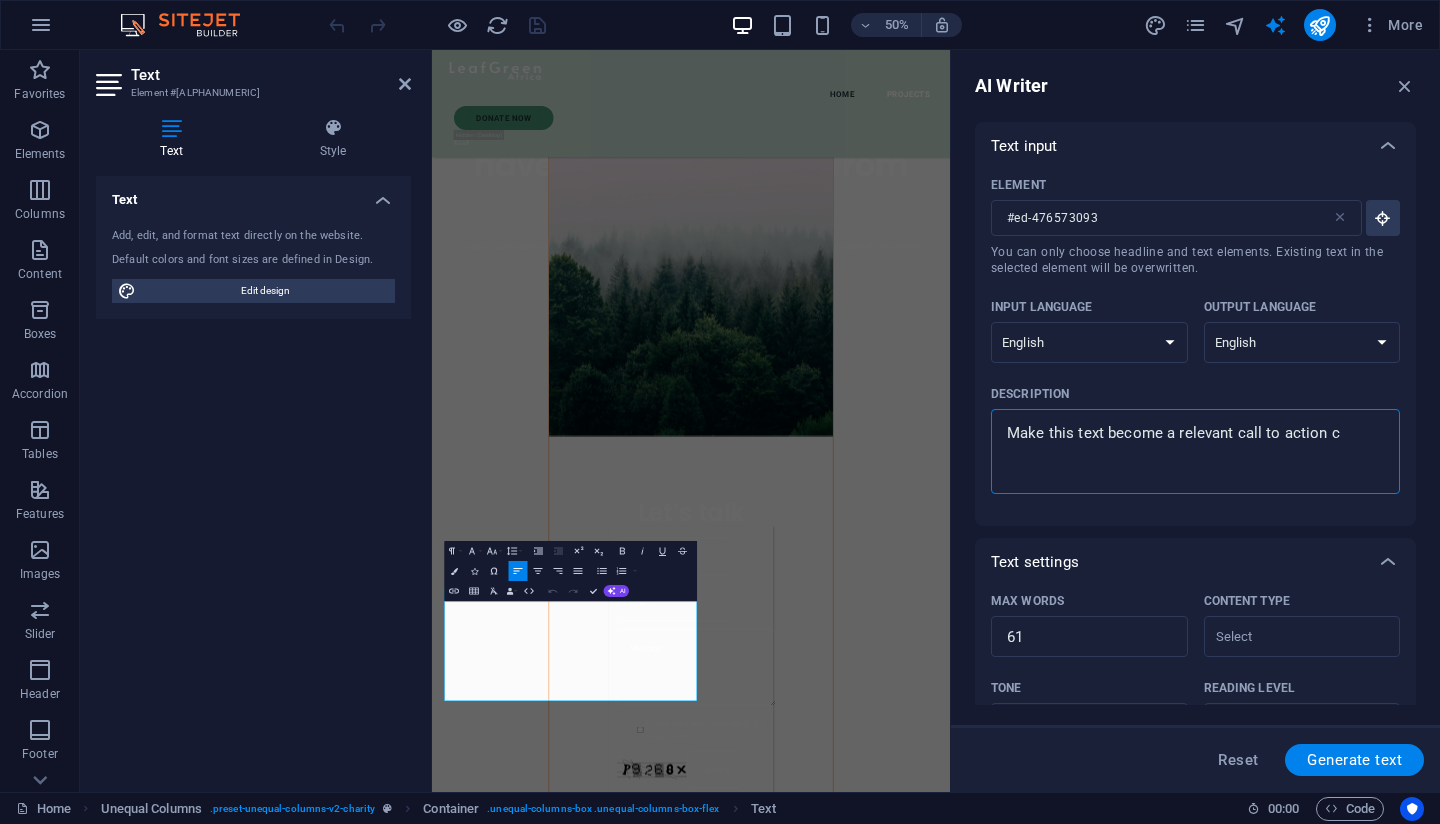 type on "Make this text become a relevant call to action co" 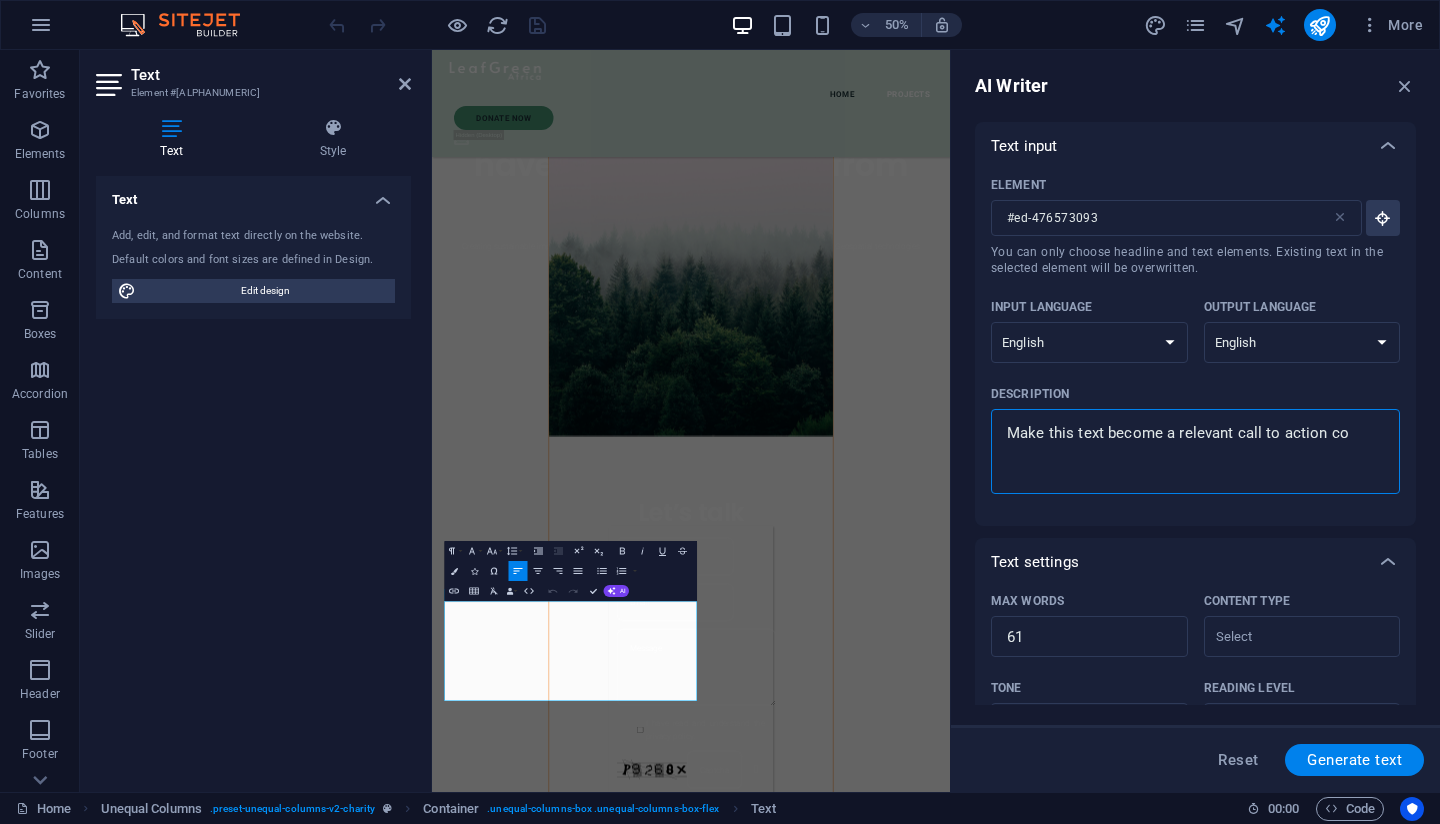 type on "Make this text become a relevant call to action cop" 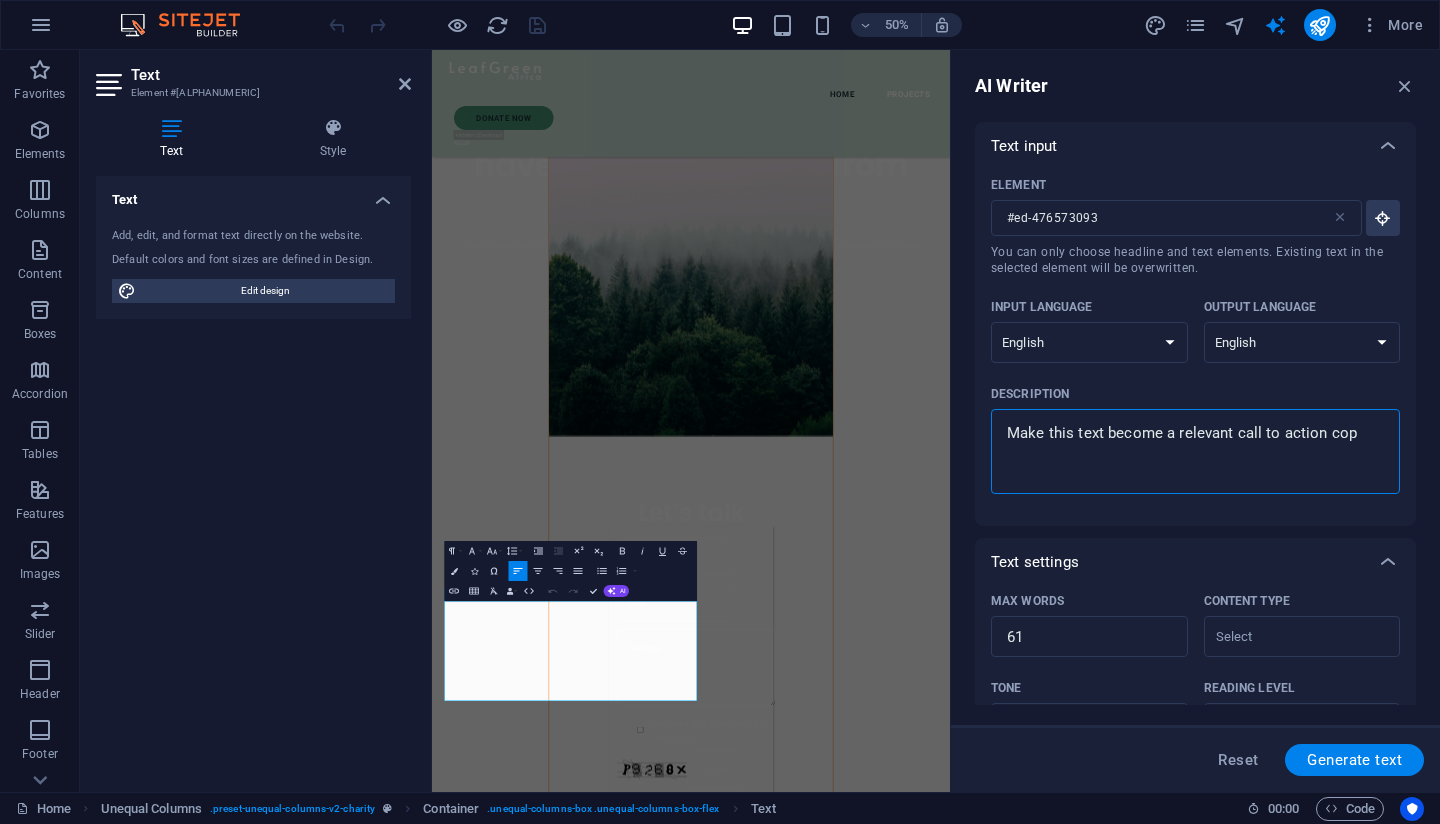 type on "Make this text become a relevant call to action copy" 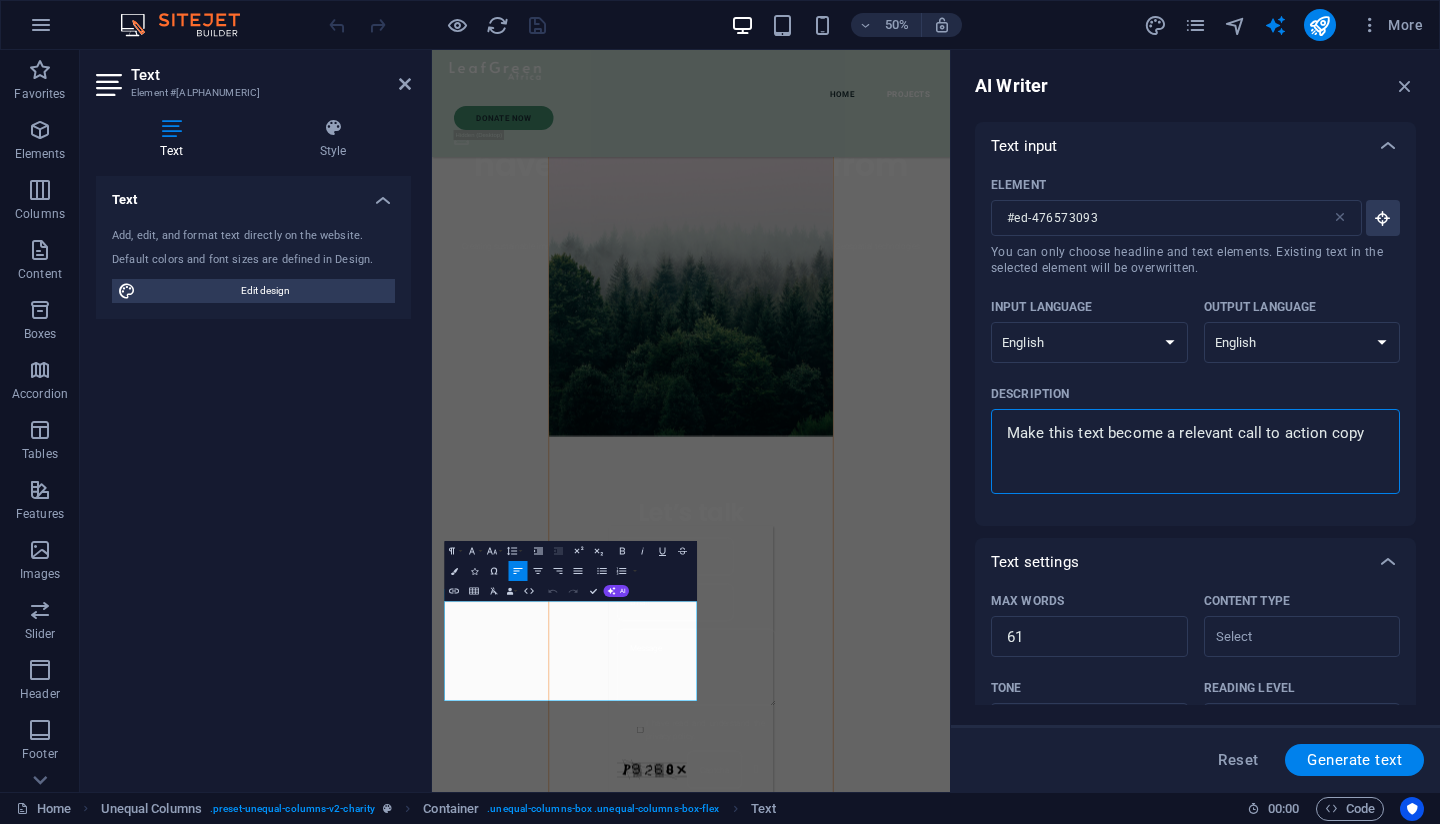 type on "Make this text become a relevant call to action copy" 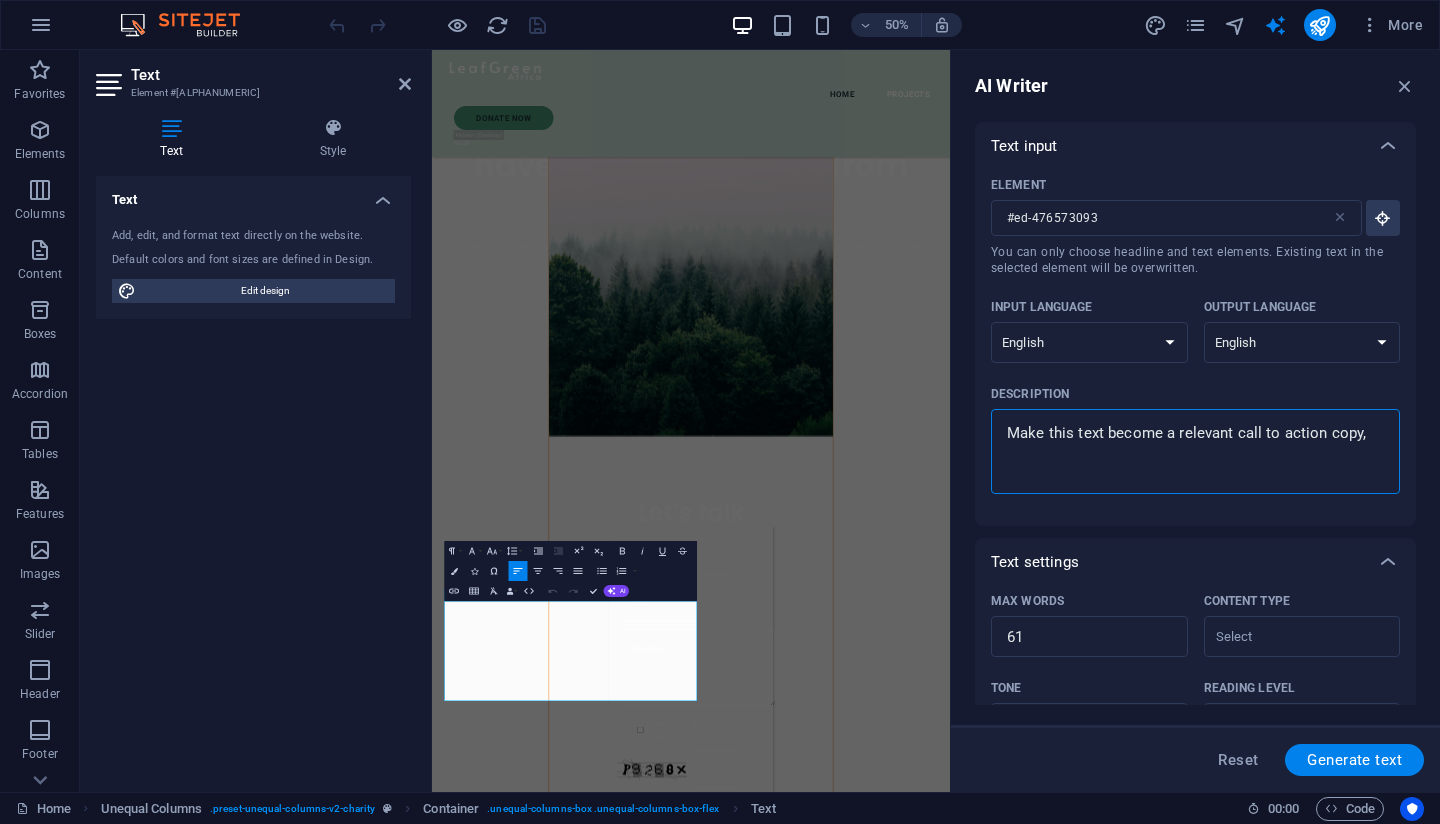 type on "Make this text become a relevant call to action copy," 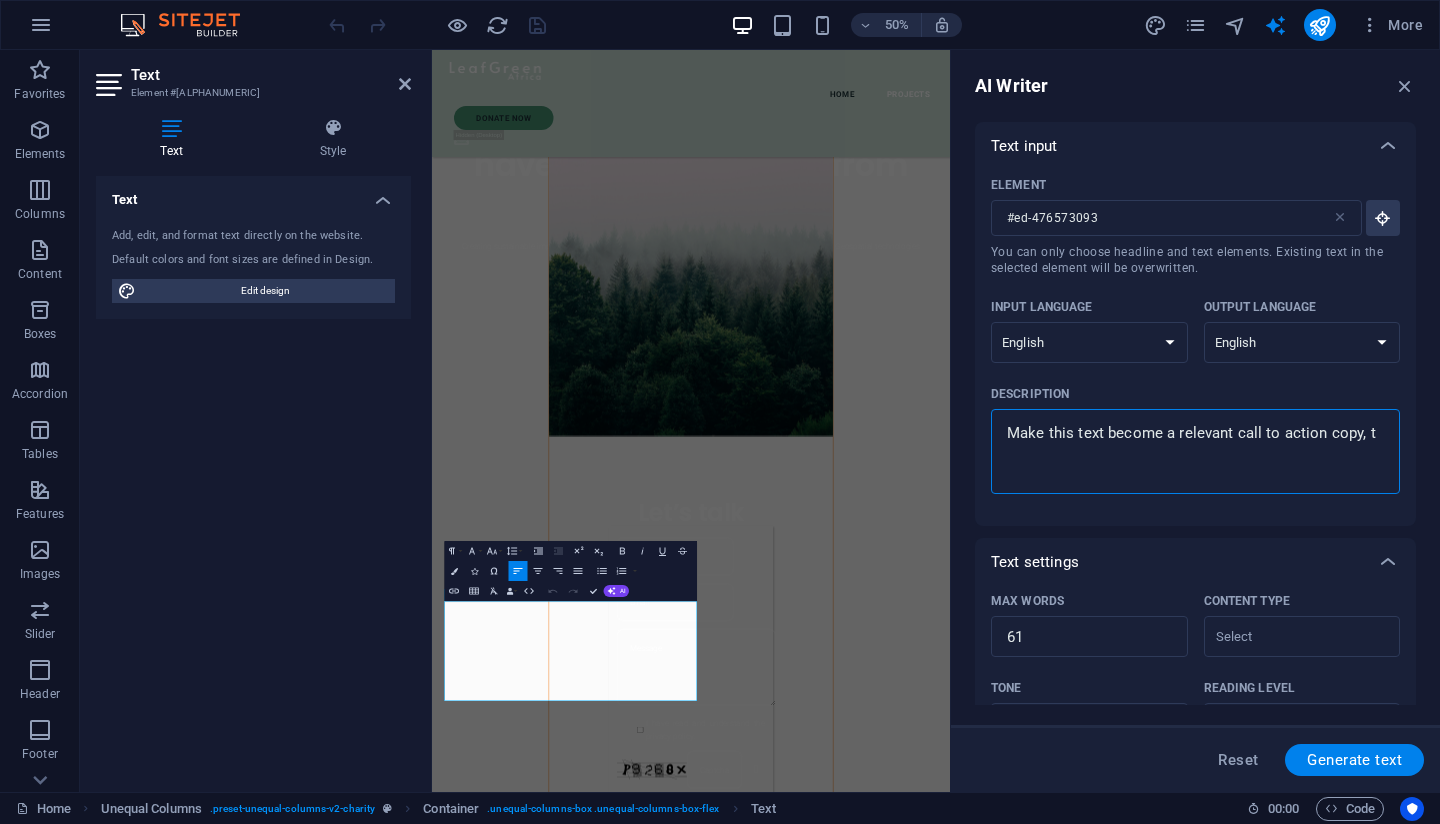 type on "Make this text become a relevant call to action copy, th" 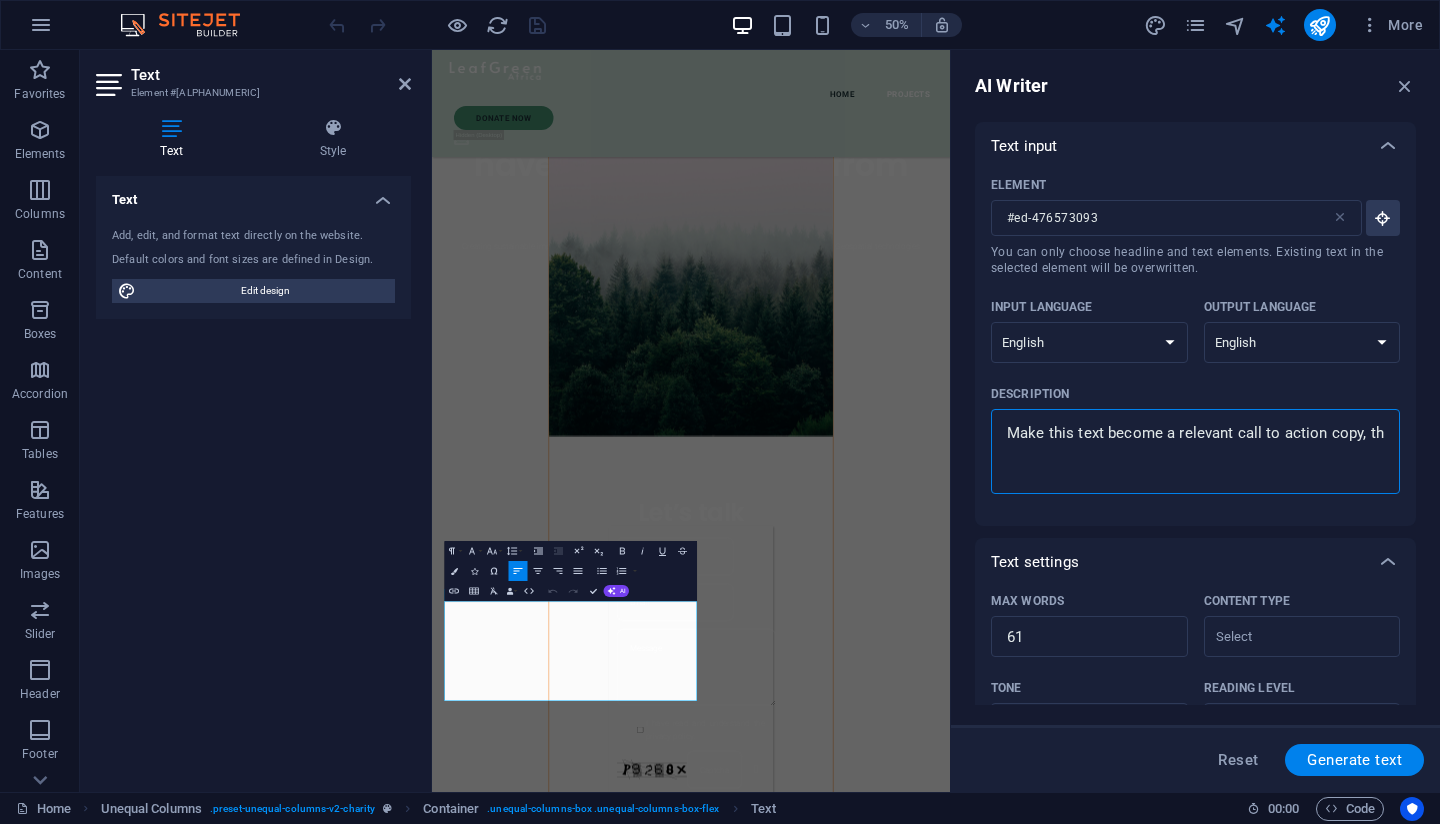 type on "Make this text become a relevant call to action copy, tha" 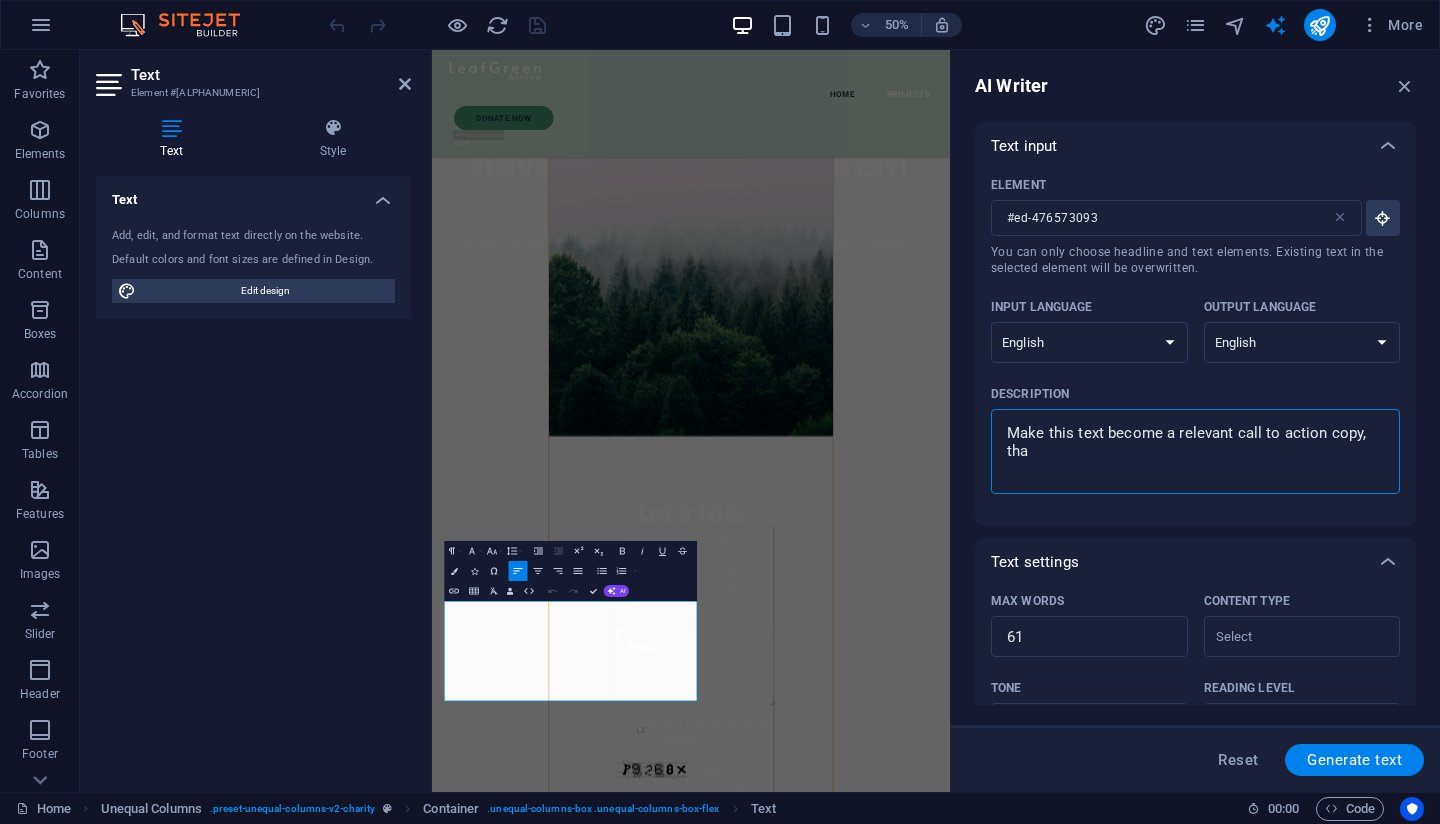 type on "Make this text become a relevant call to action copy, that" 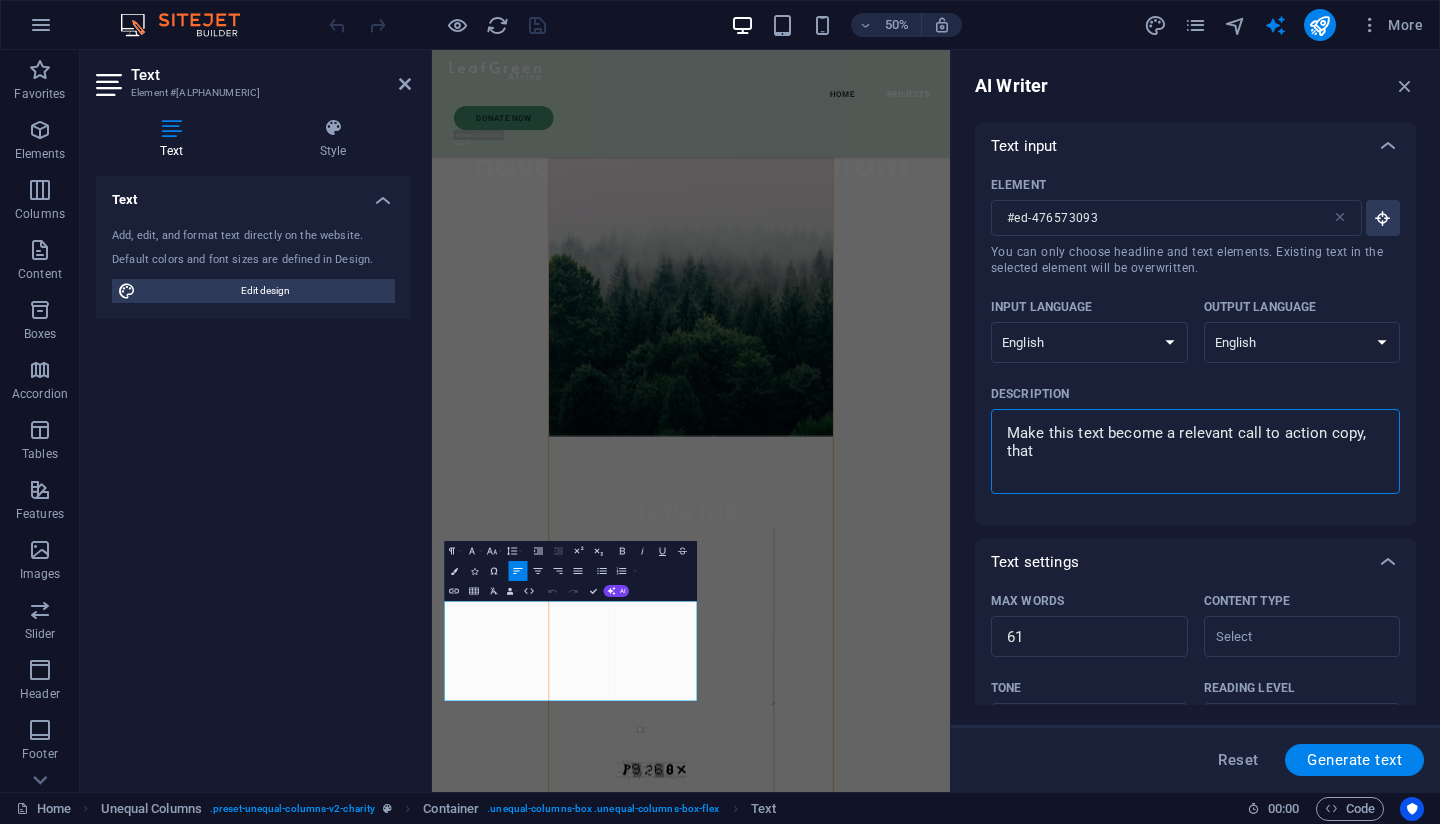 type on "Make this text become a relevant call to action copy, that" 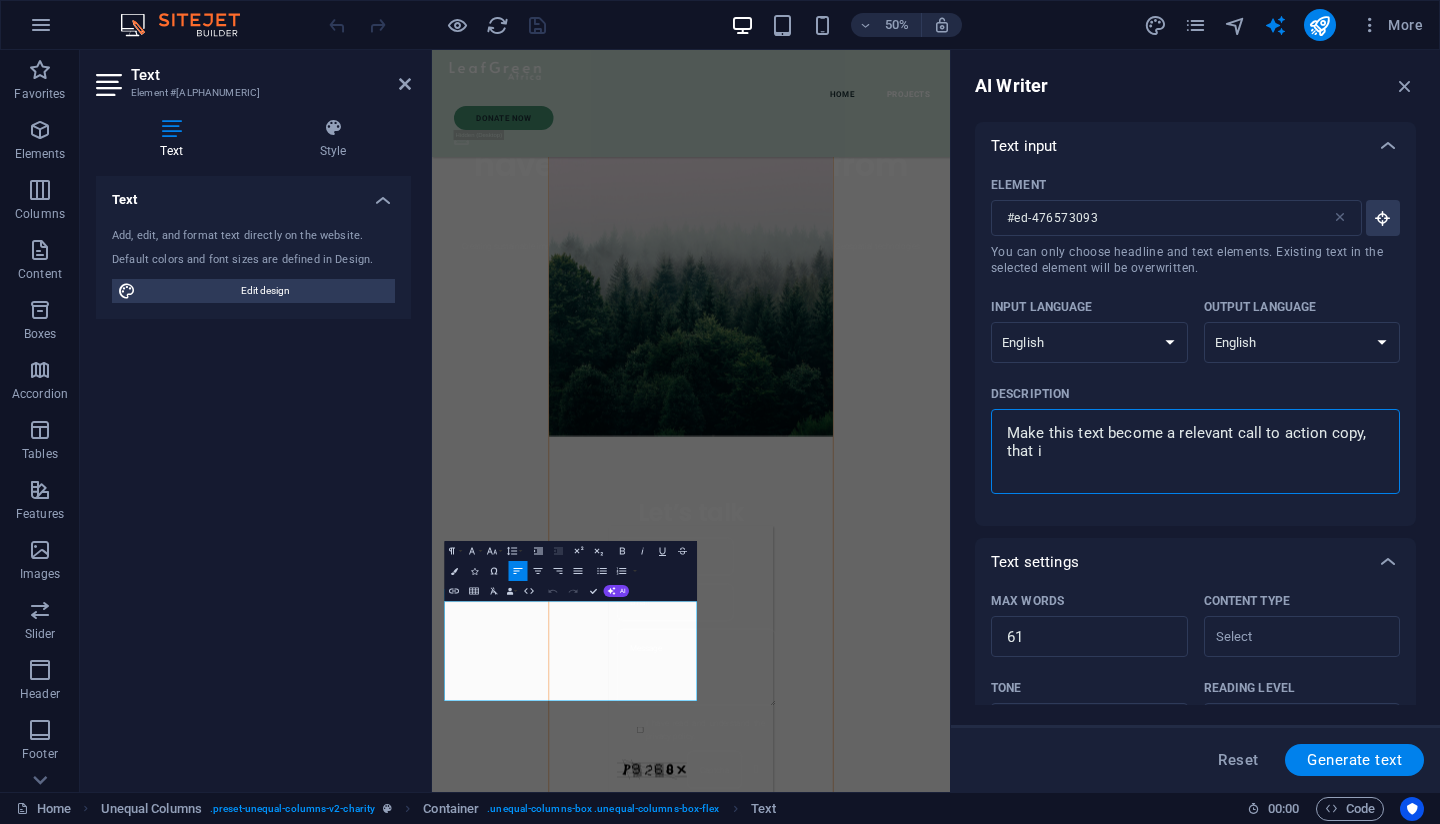 type on "Make this text become a relevant call to action copy, that is" 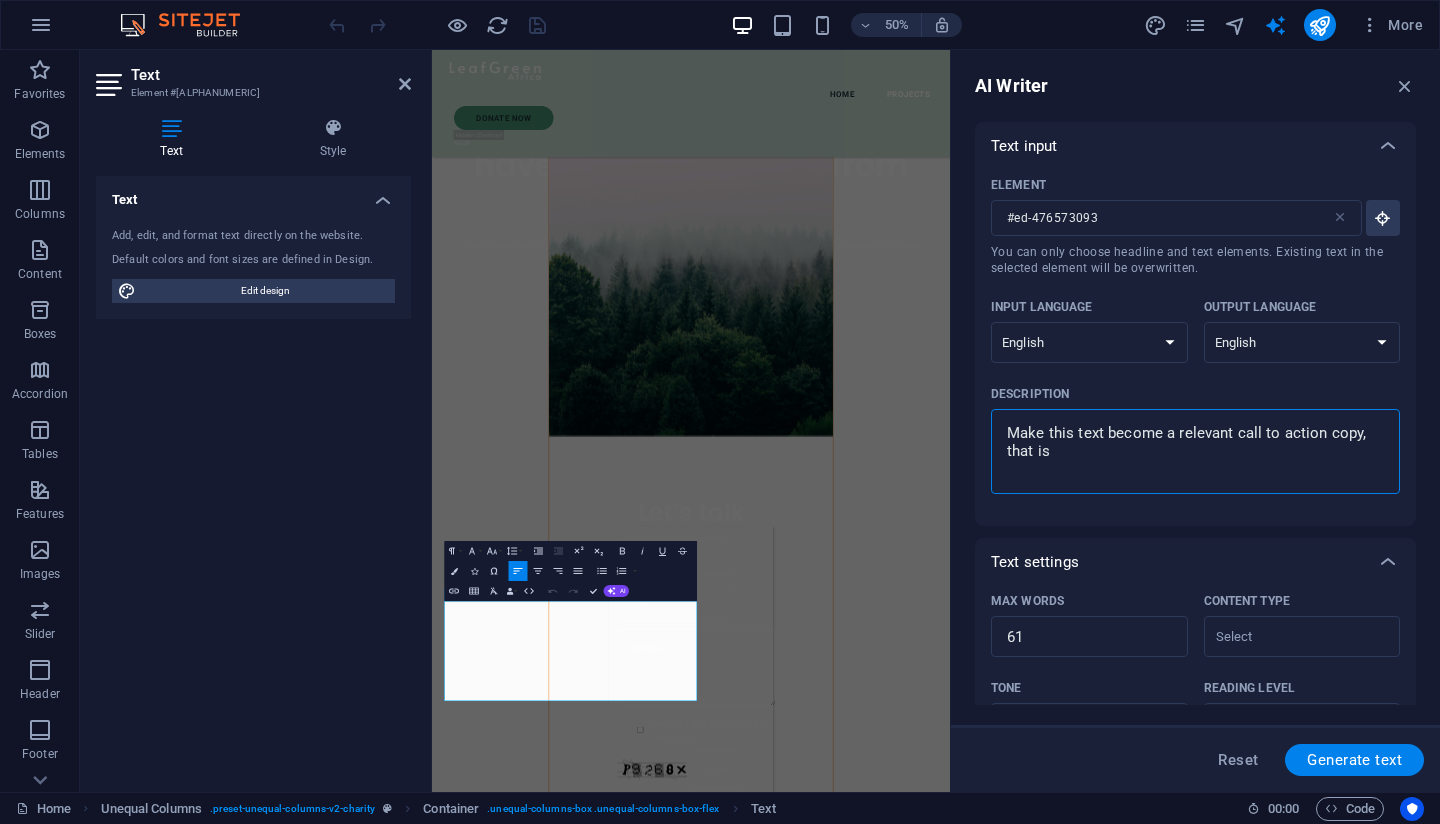 type on "Make this text become a relevant call to action copy, that is" 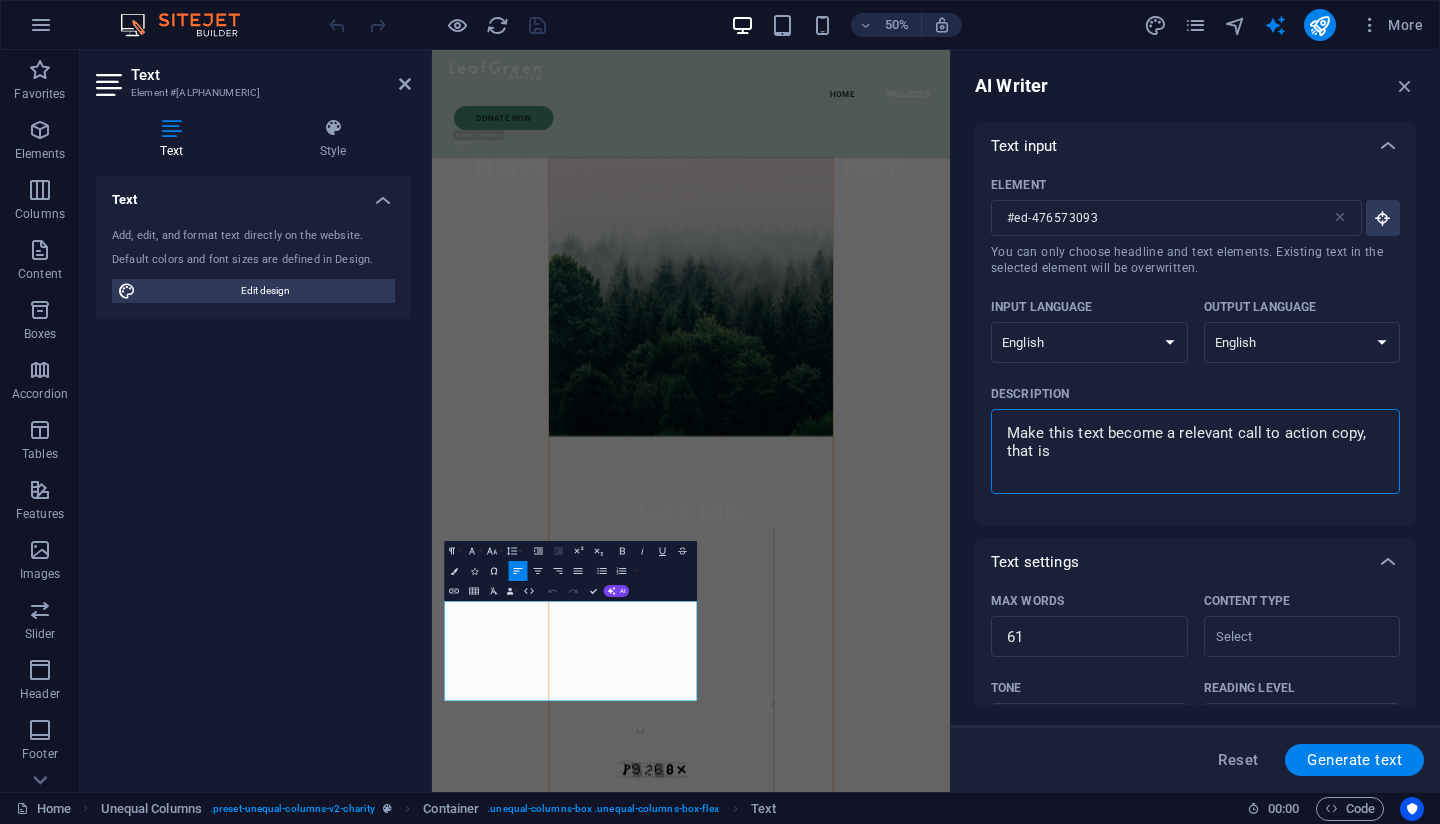 type on "Make this text become a relevant call to action copy, that is t" 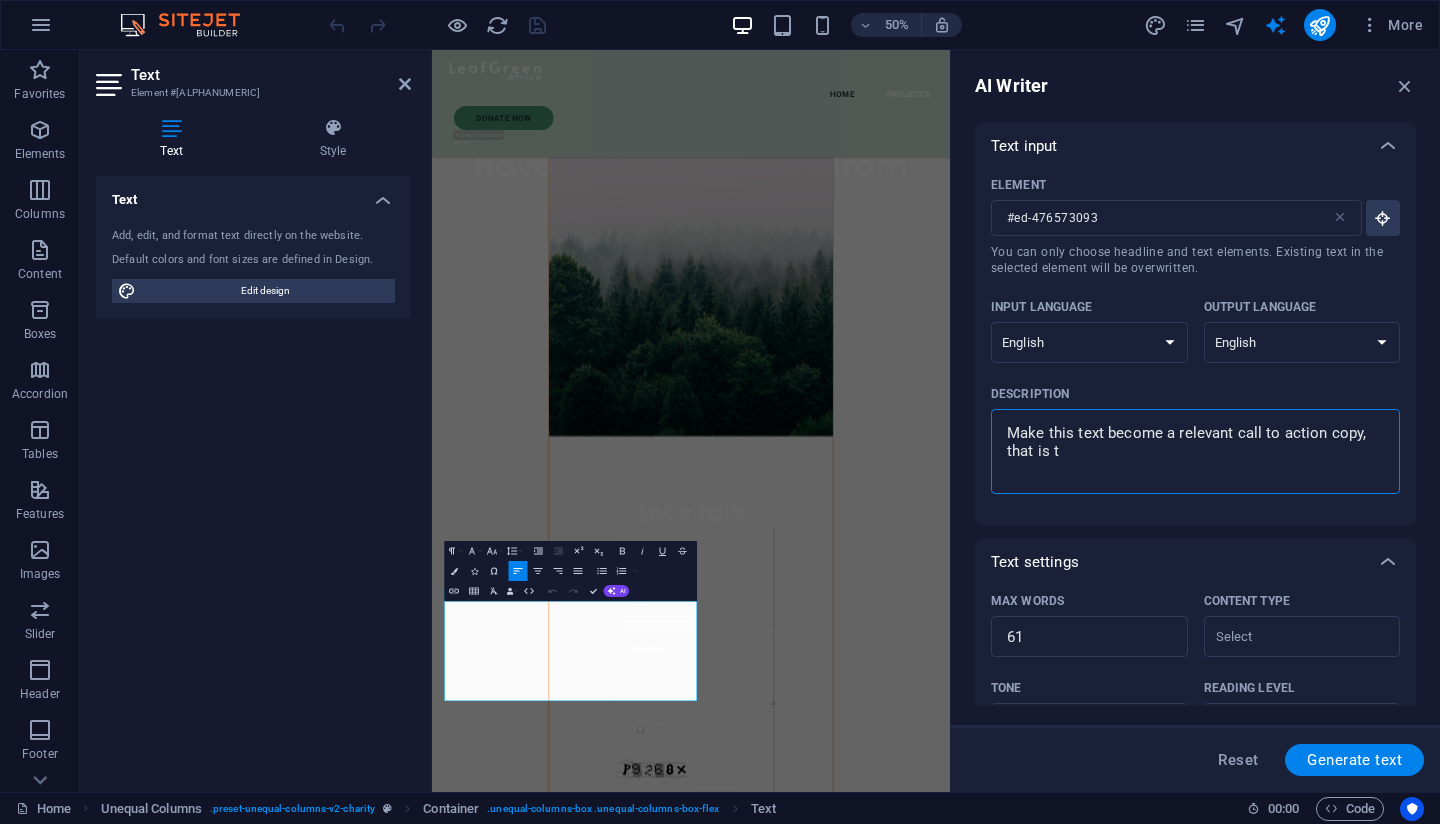type on "Make this text become a relevant call to action copy, that is te" 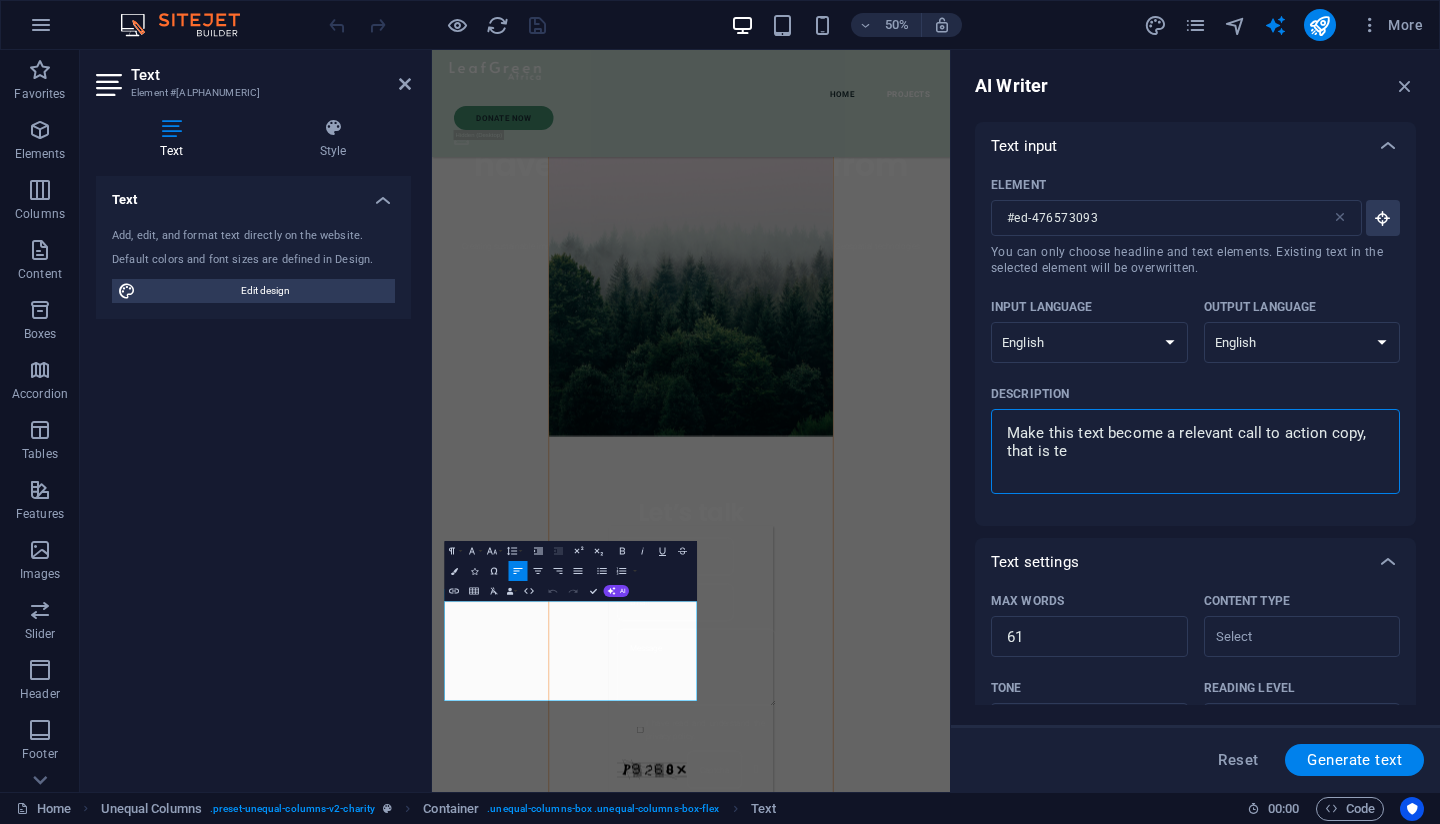 type on "Make this text become a relevant call to action copy, that is tel" 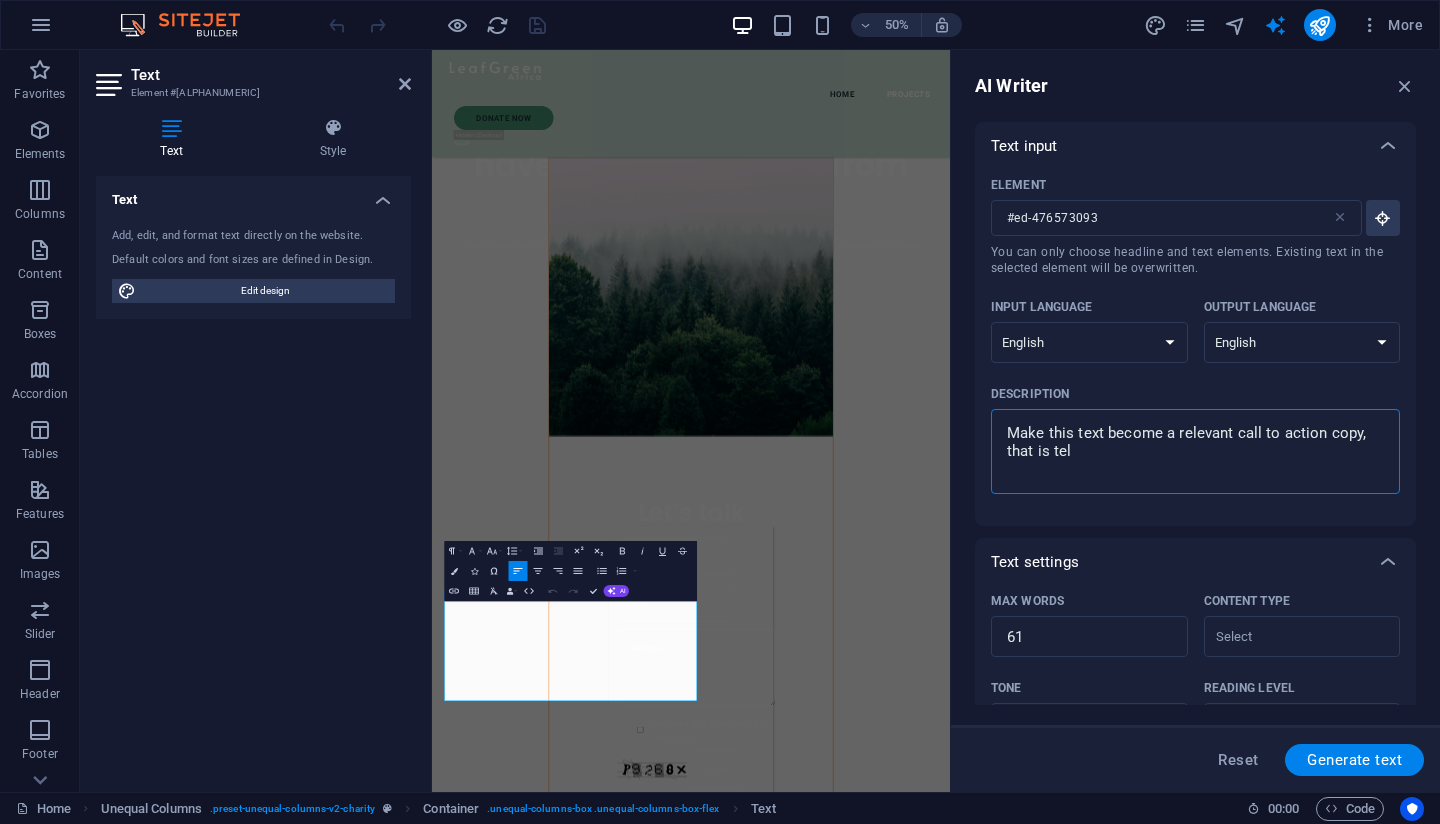 type on "Make this text become a relevant call to action copy, that is tell" 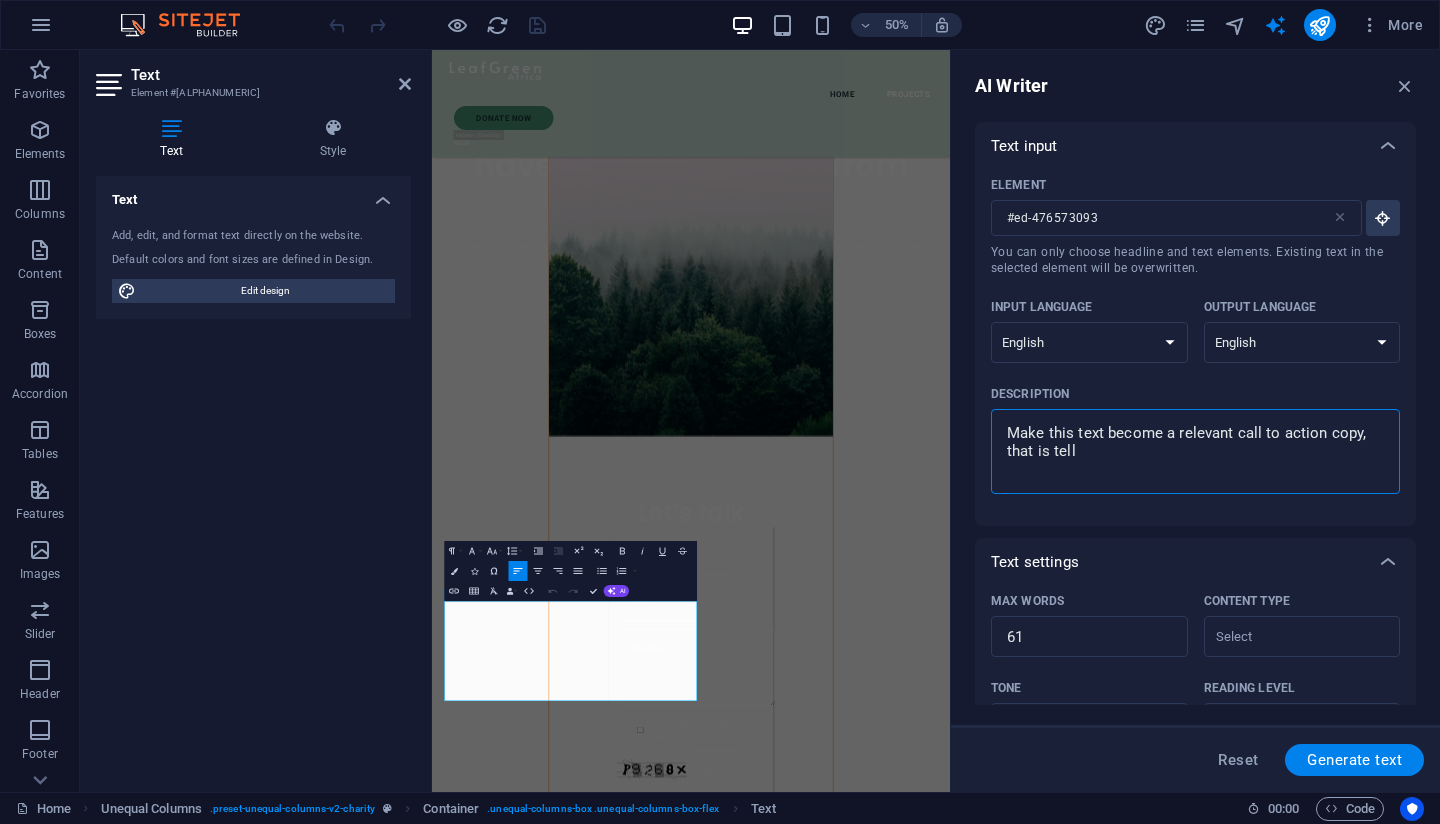 type on "Make this text become a relevant call to action copy, that is telli" 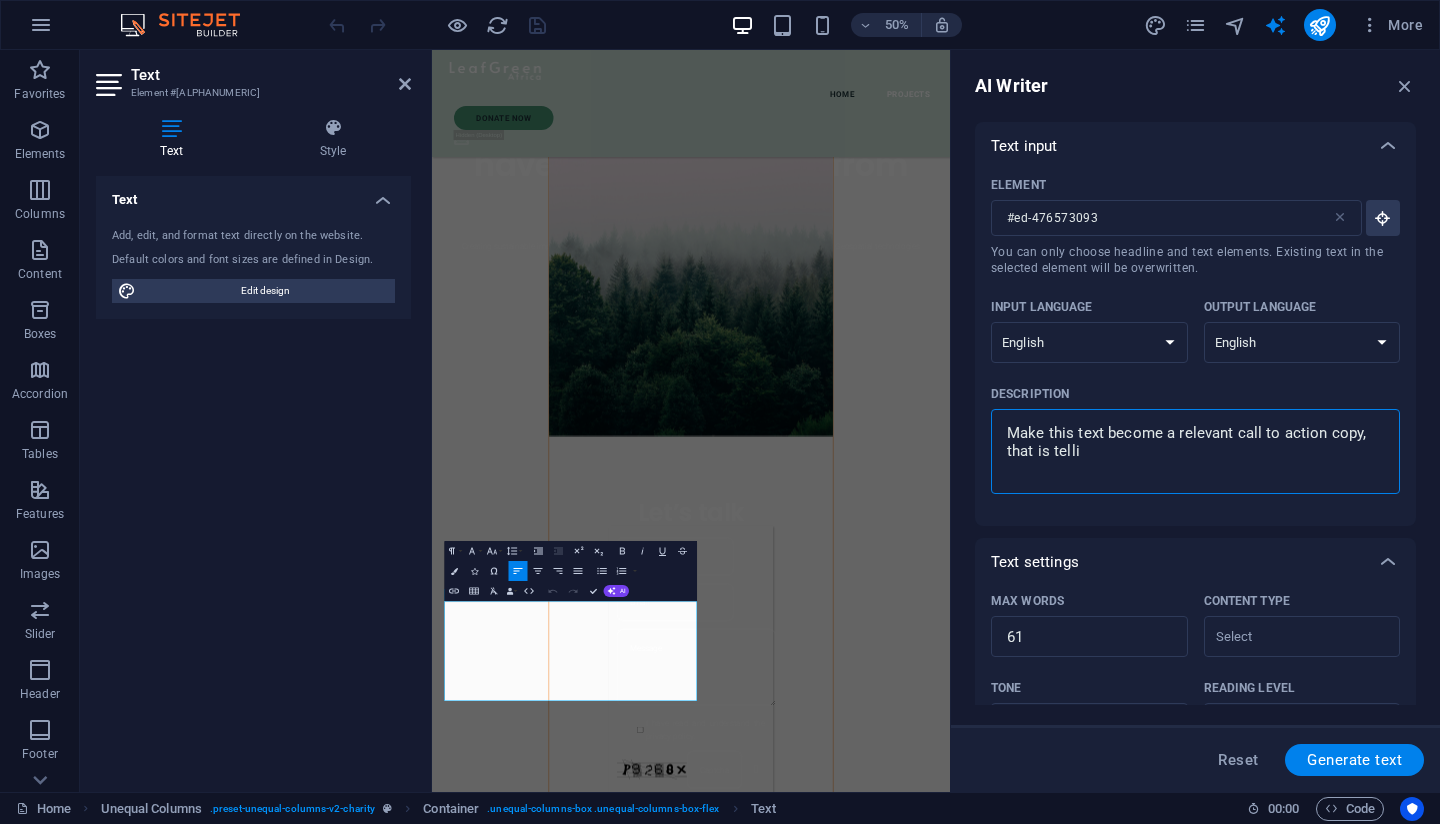 type on "Make this text become a relevant call to action copy, that is tellin" 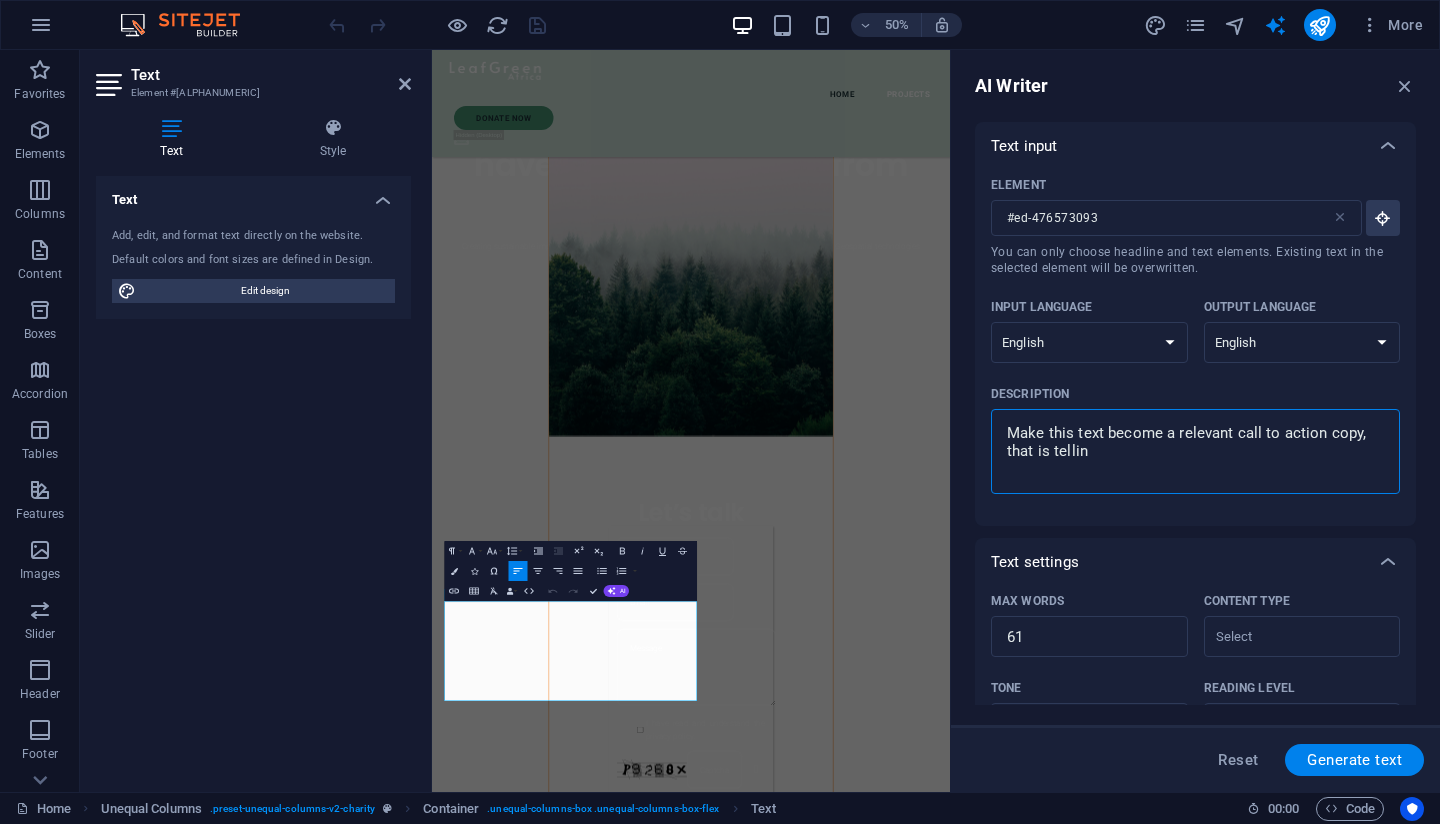 type on "Make this text become a relevant call to action copy, that is telling" 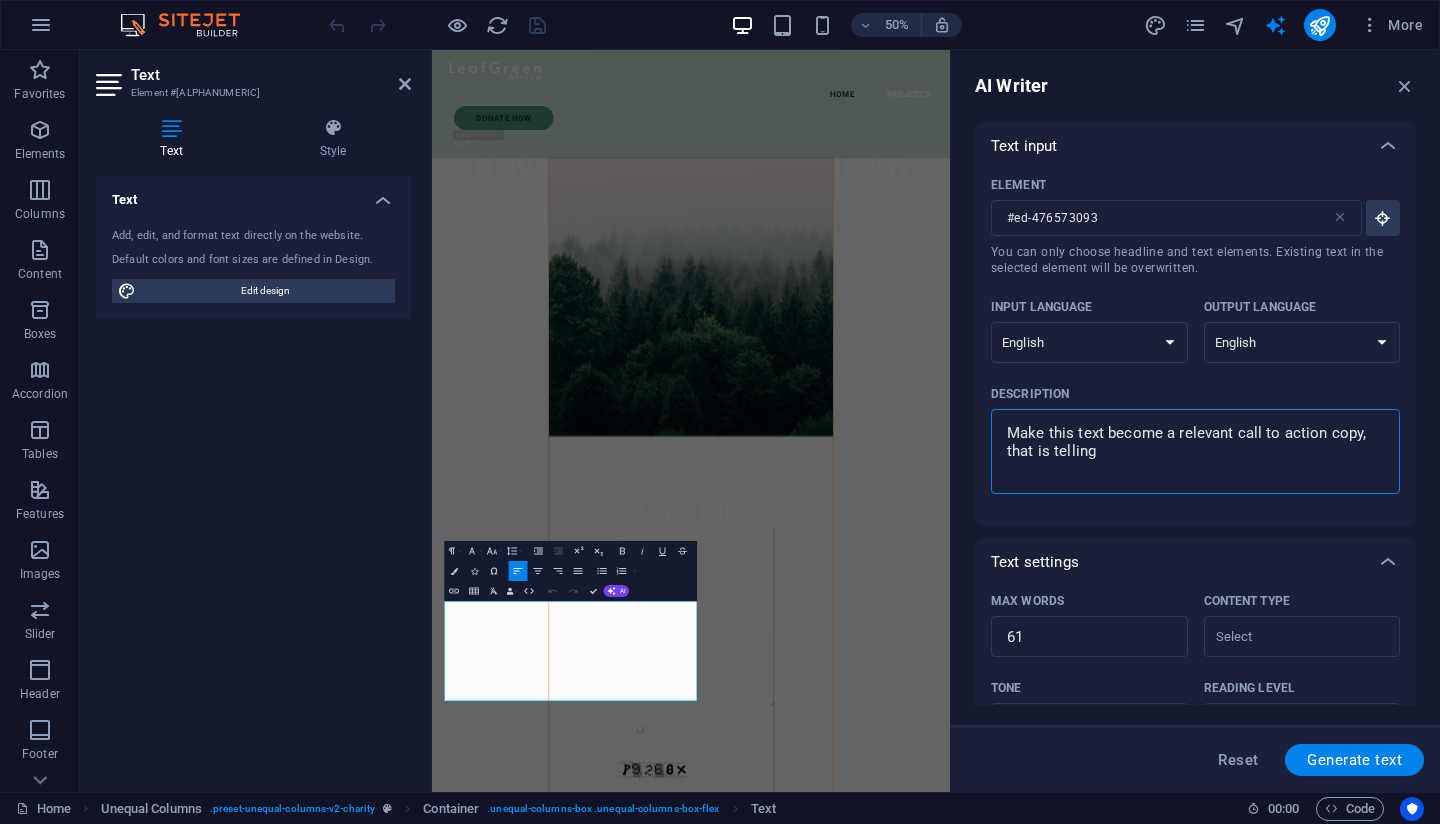 type on "Make this text become a relevant call to action copy, that is telling" 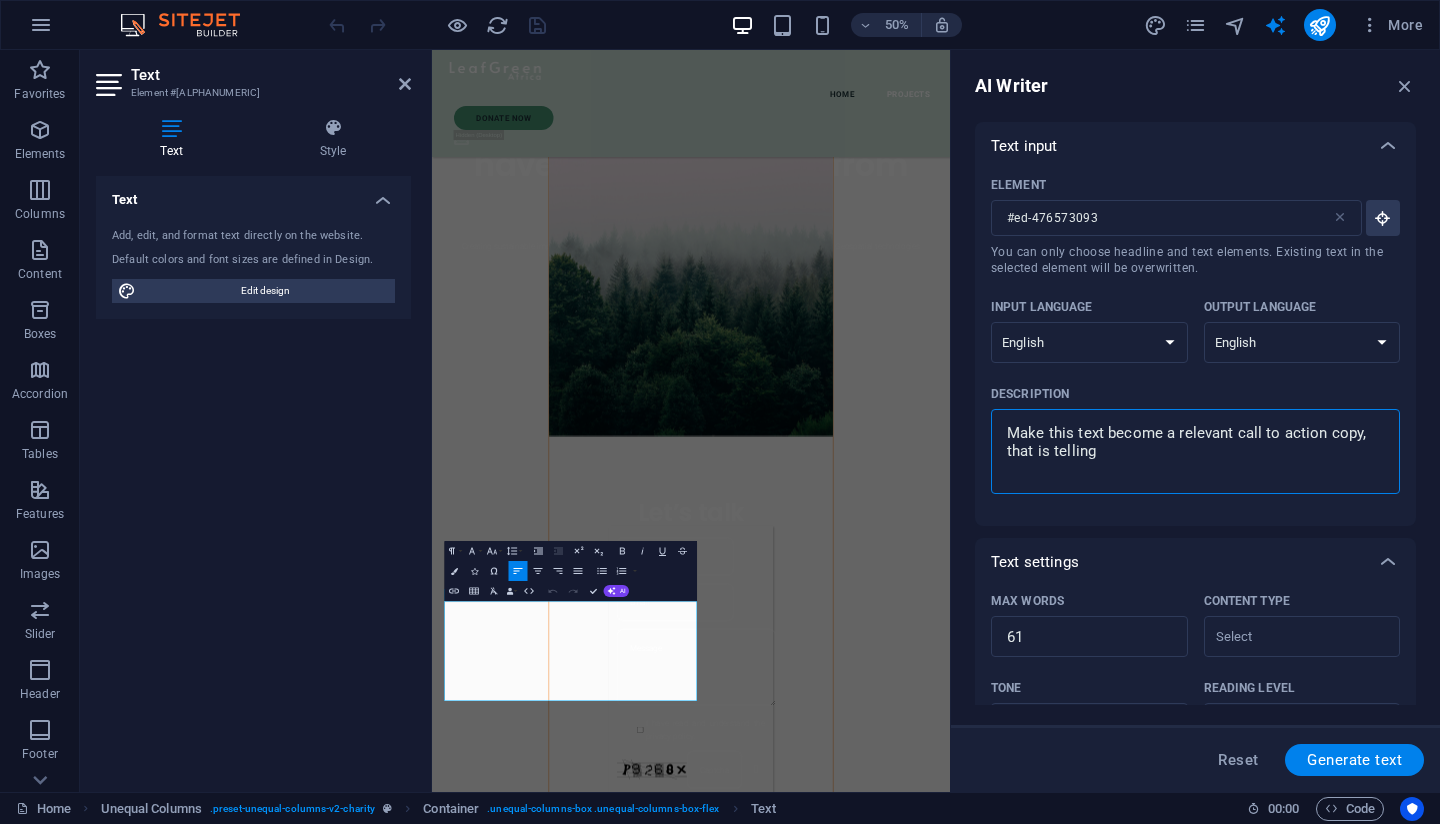 type on "Make this text become a relevant call to action copy, that is telling w" 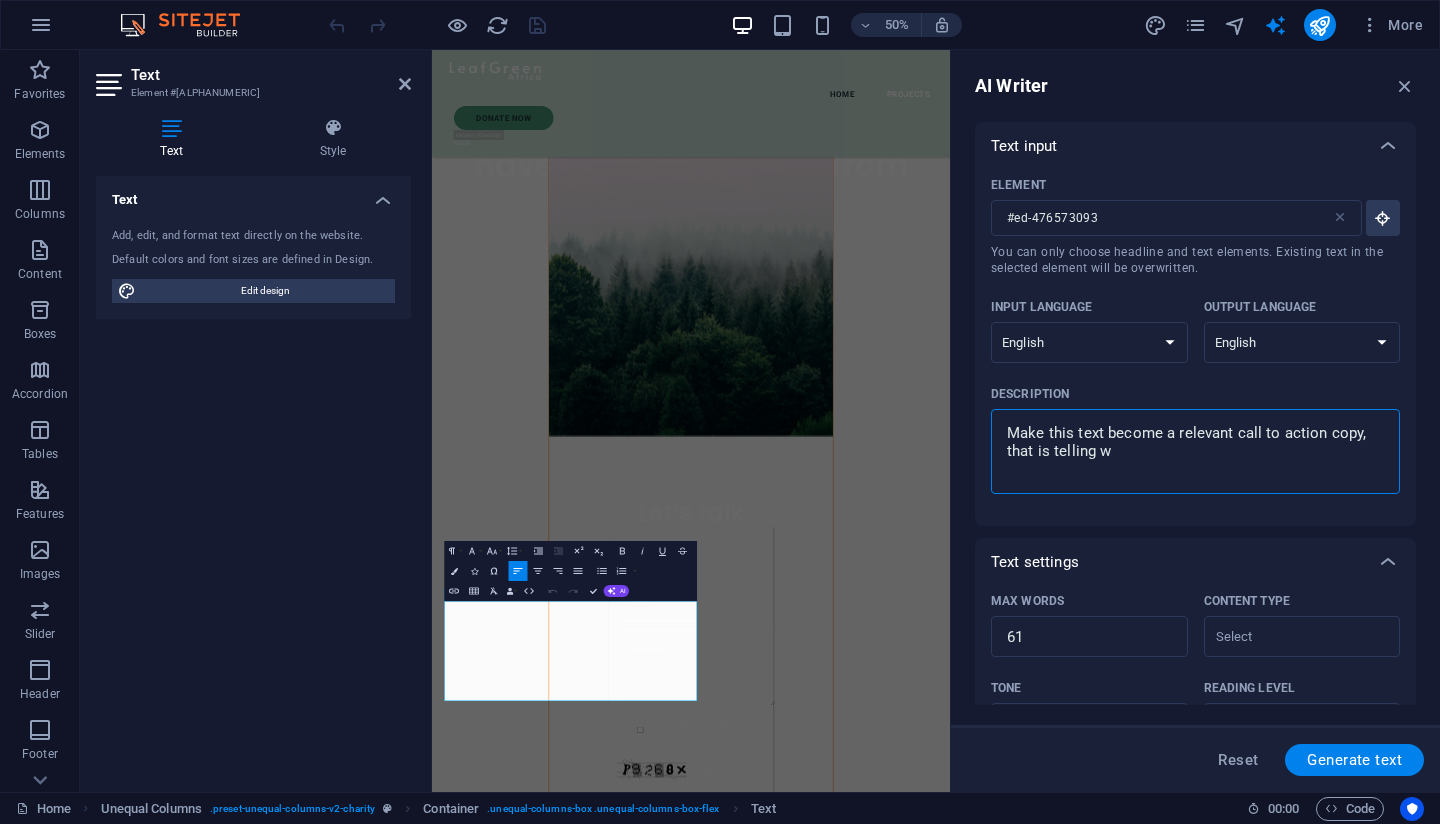 type on "Make this text become a relevant call to action copy, that is telling we" 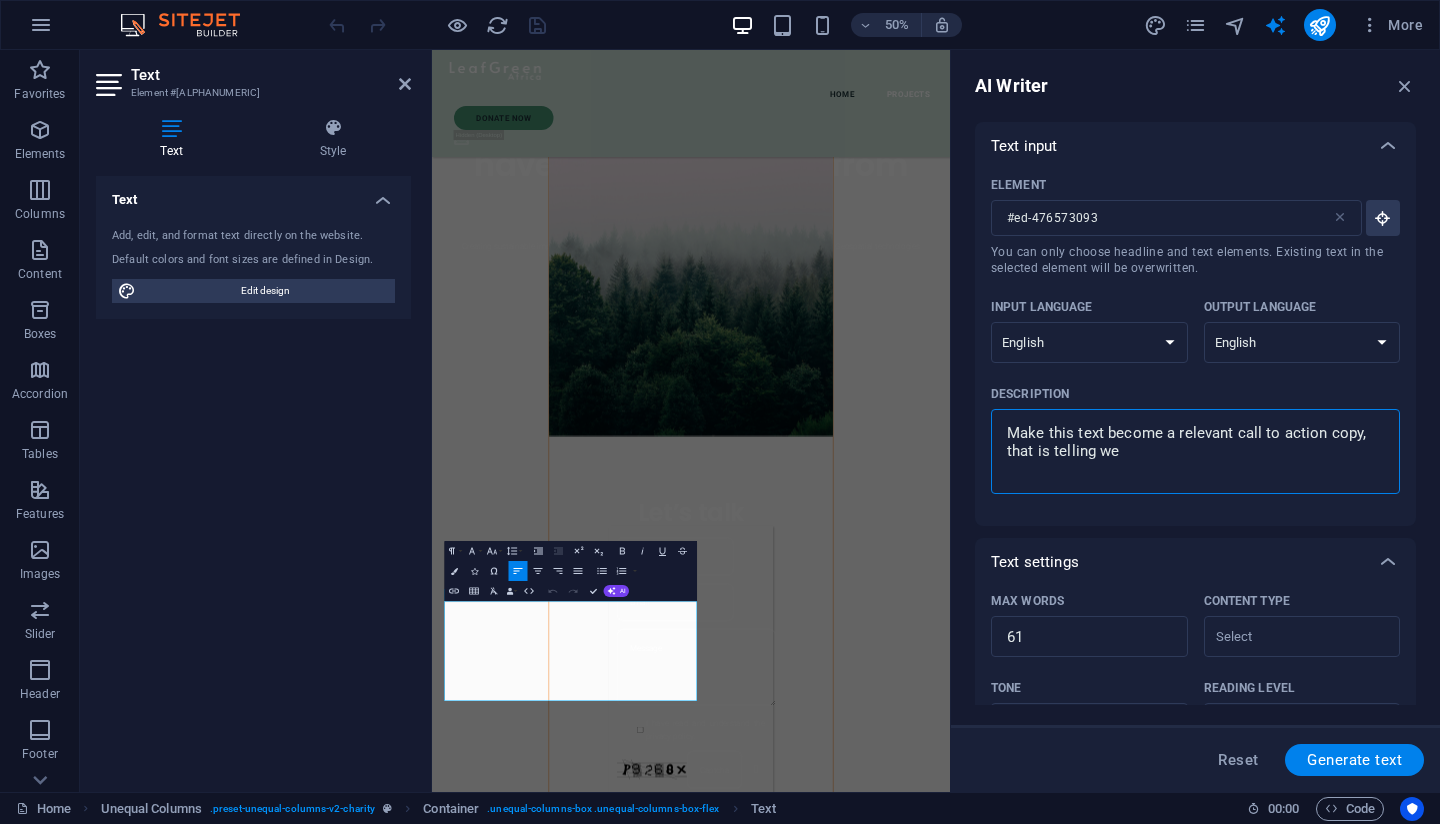 type on "Make this text become a relevant call to action copy, that is telling web" 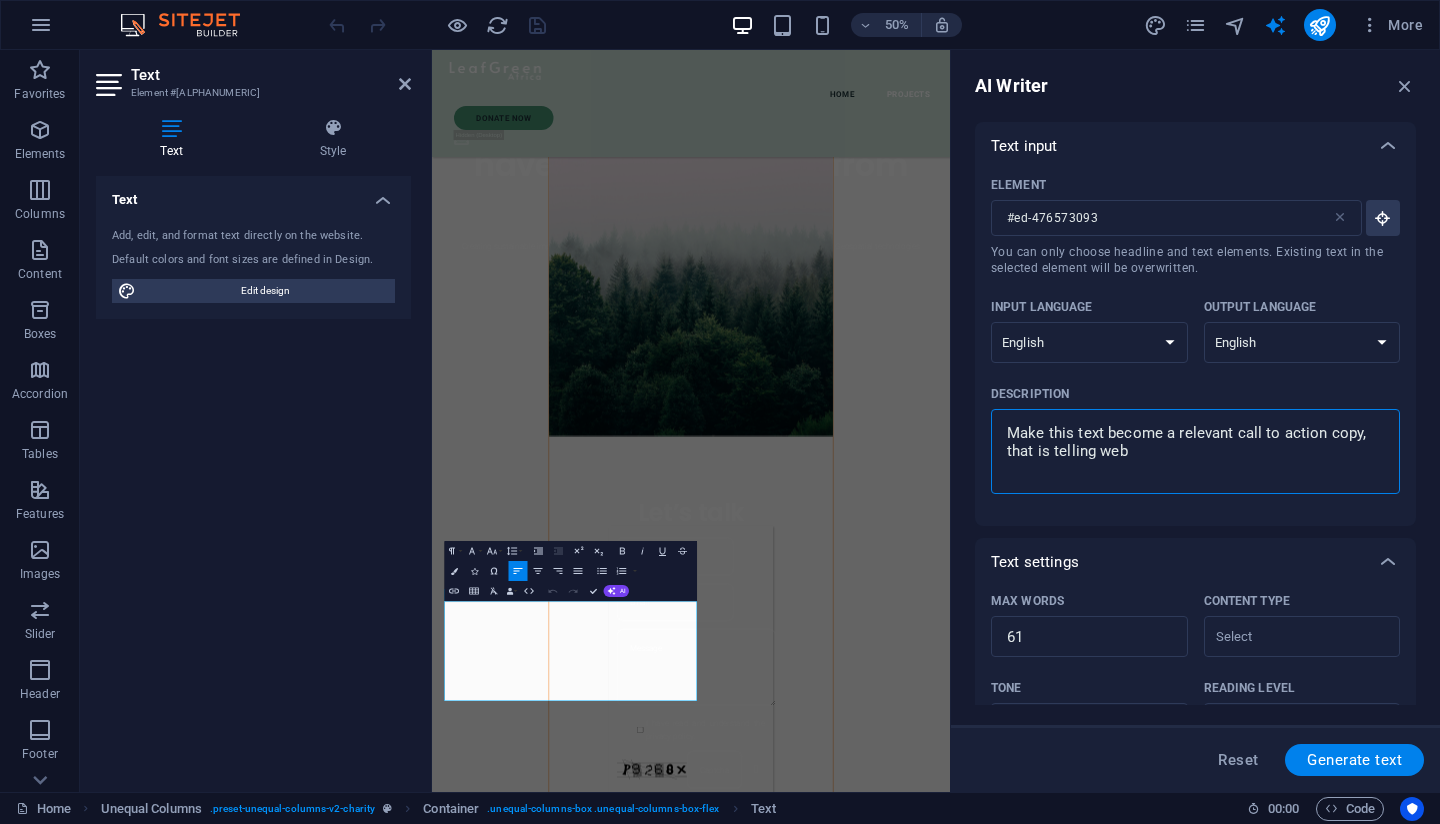 type on "Make this text become a relevant call to action copy, that is telling webs" 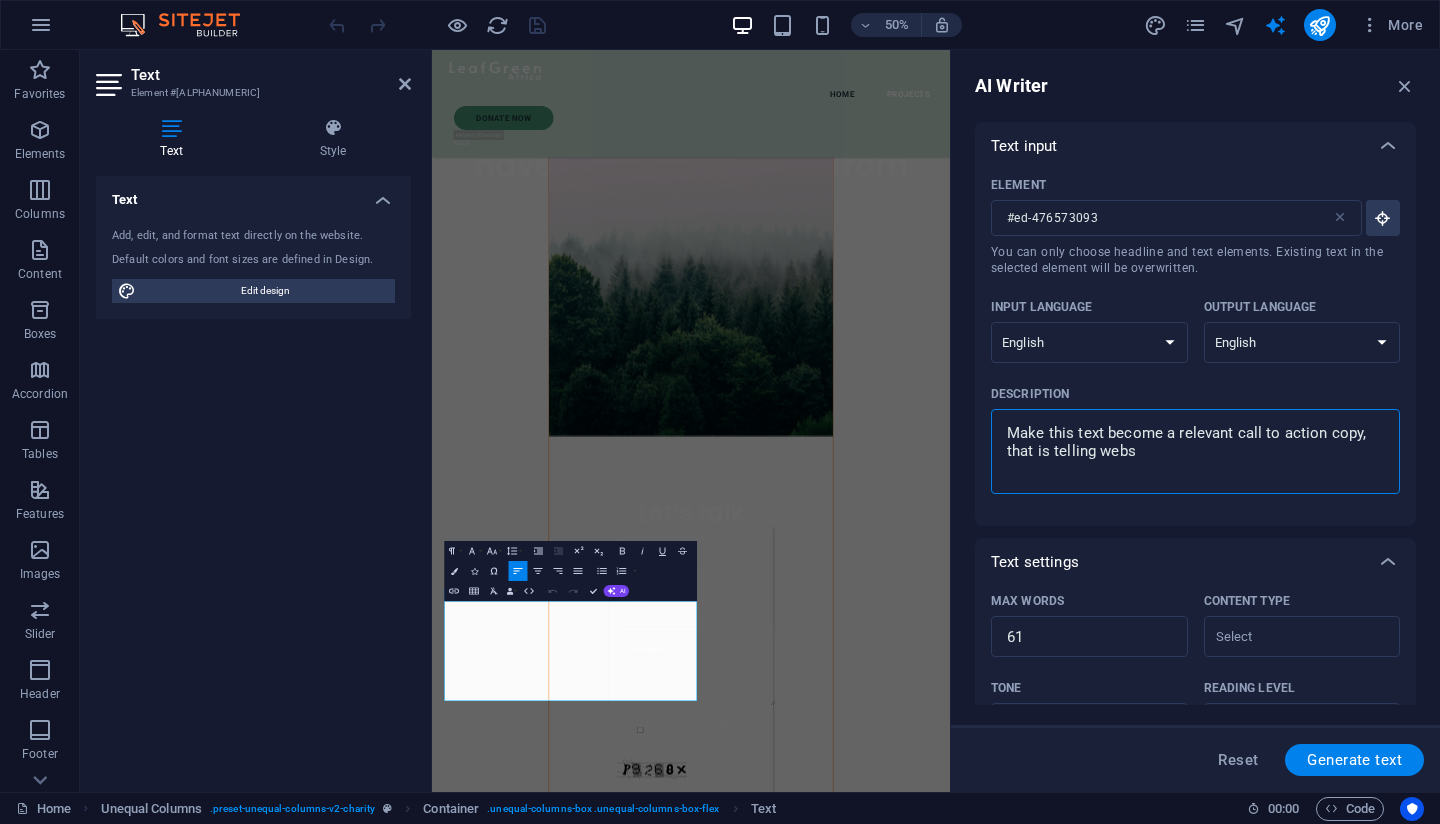 type on "Make this text become a relevant call to action copy, that is telling websi" 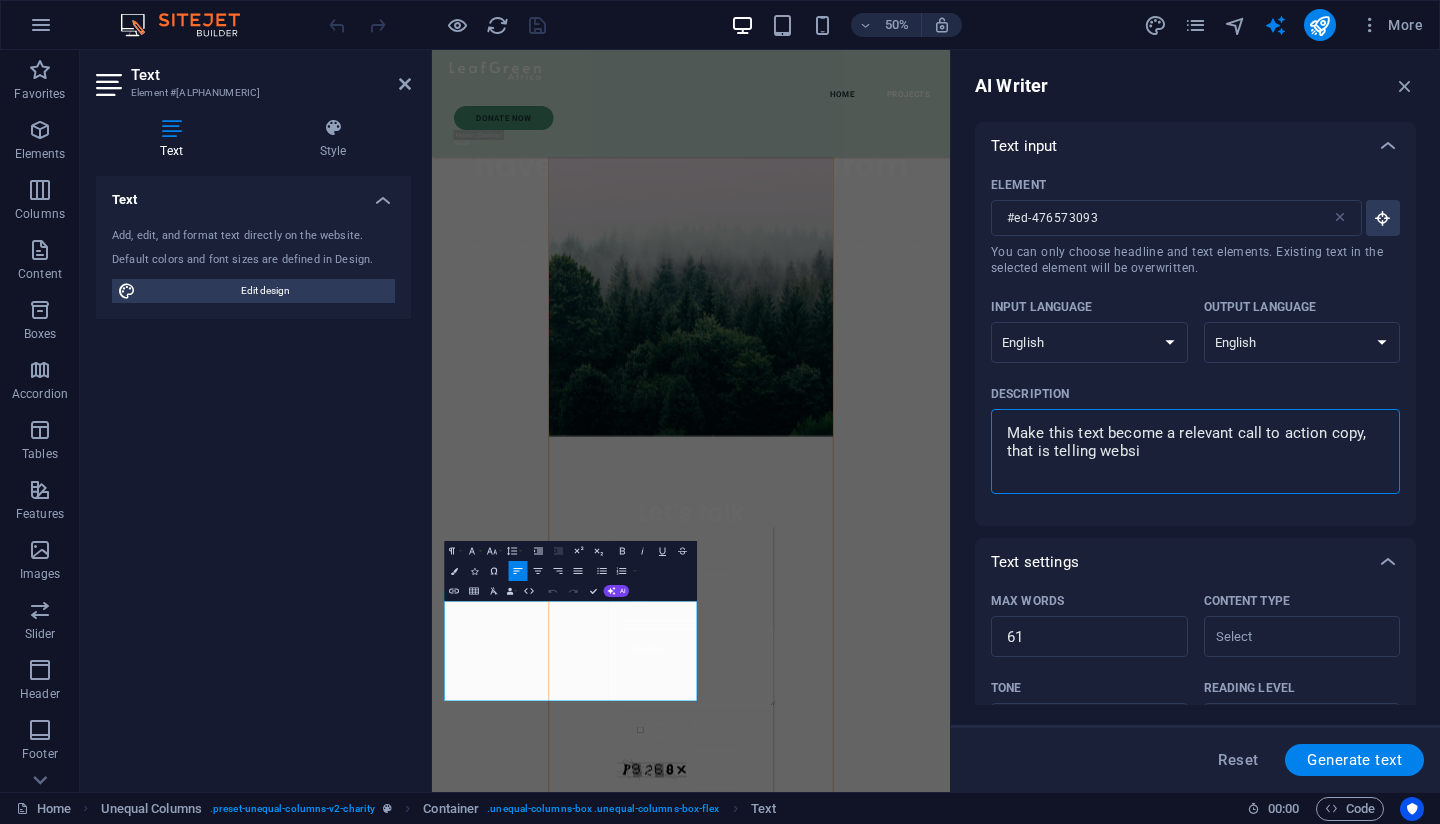 type on "Make this text become a relevant call to action copy, that is telling websit" 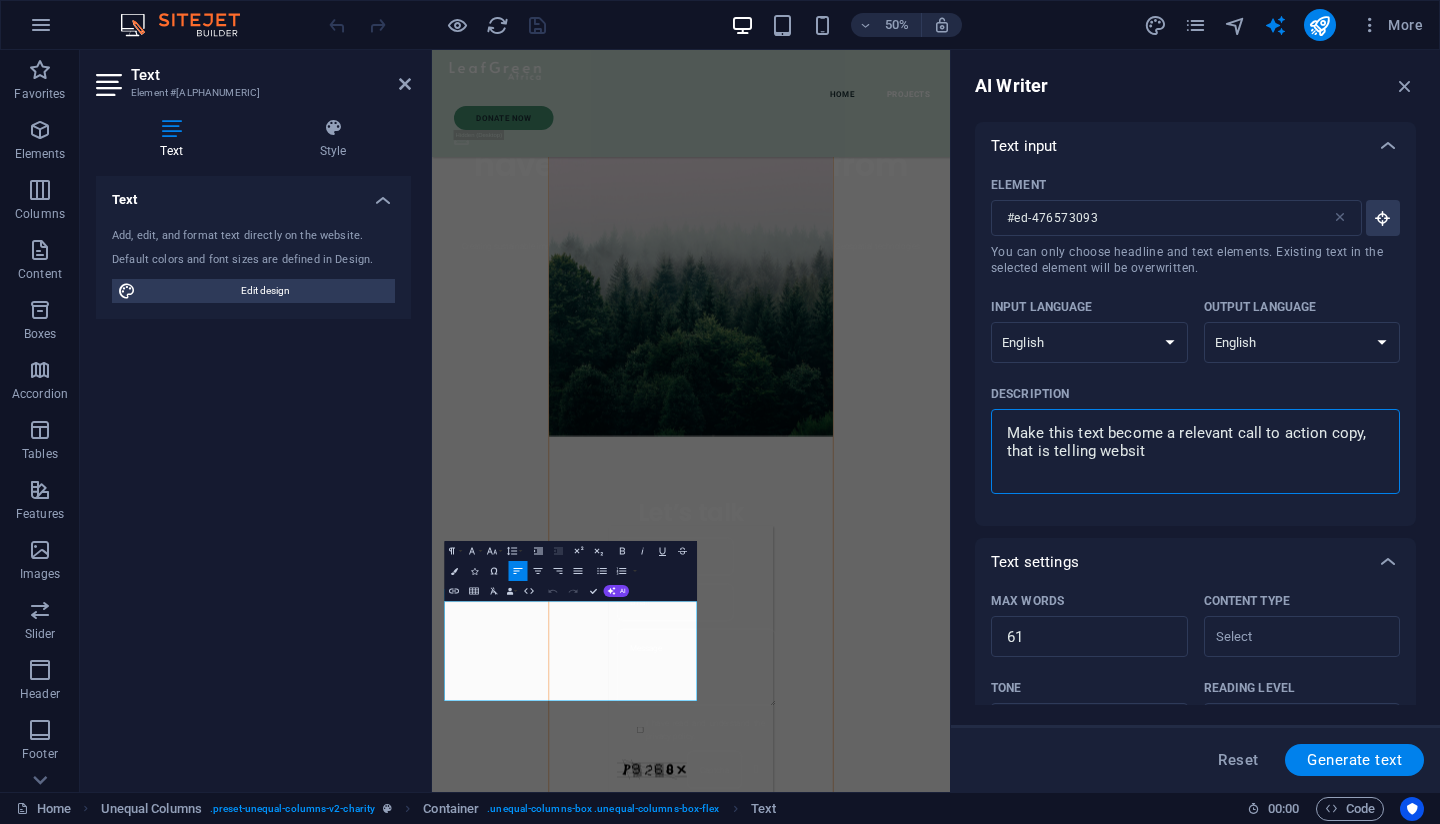 type on "Make this text become a relevant call to action copy, that is telling website" 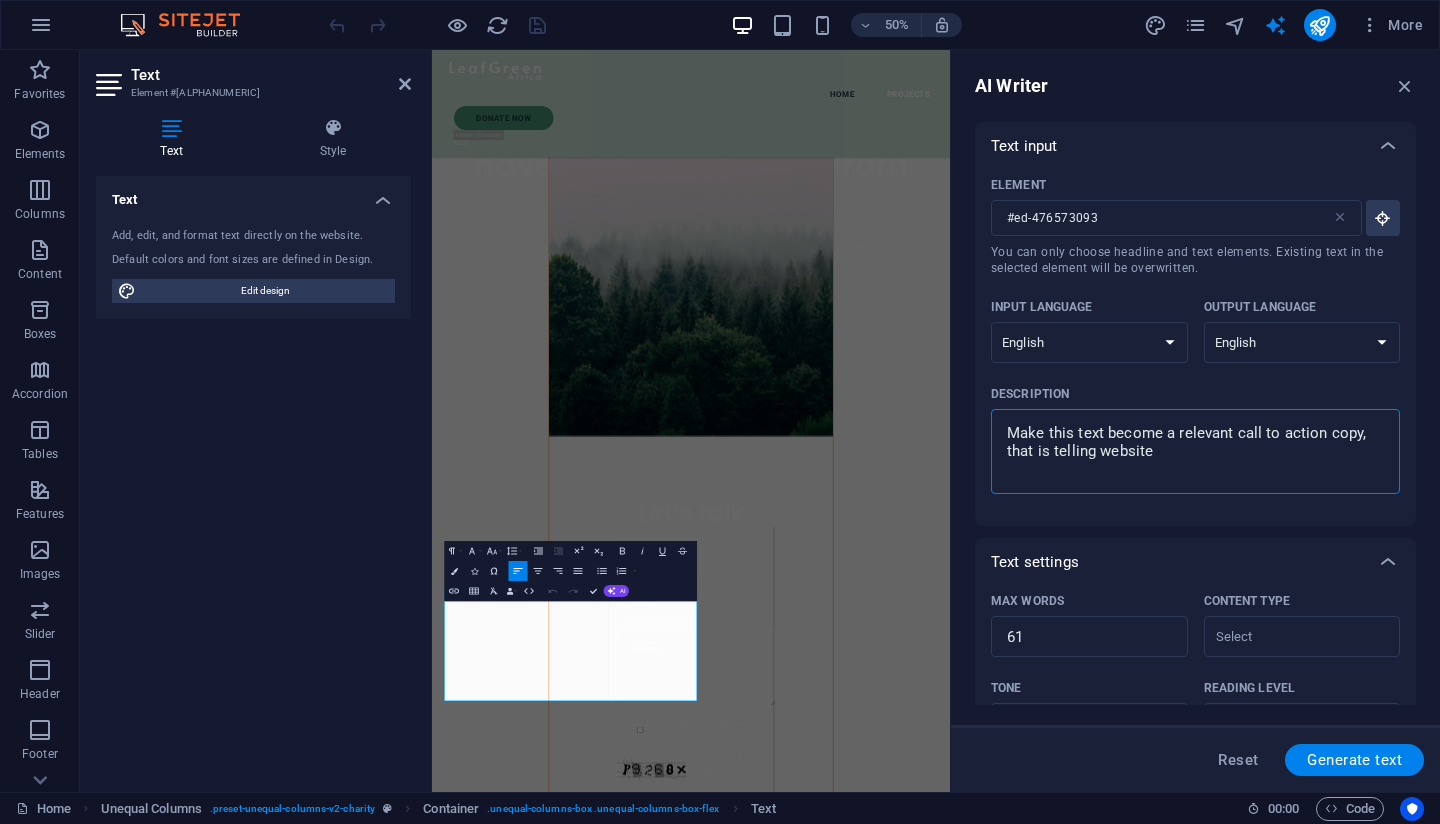type on "Make this text become a relevant call to action copy, that is telling website" 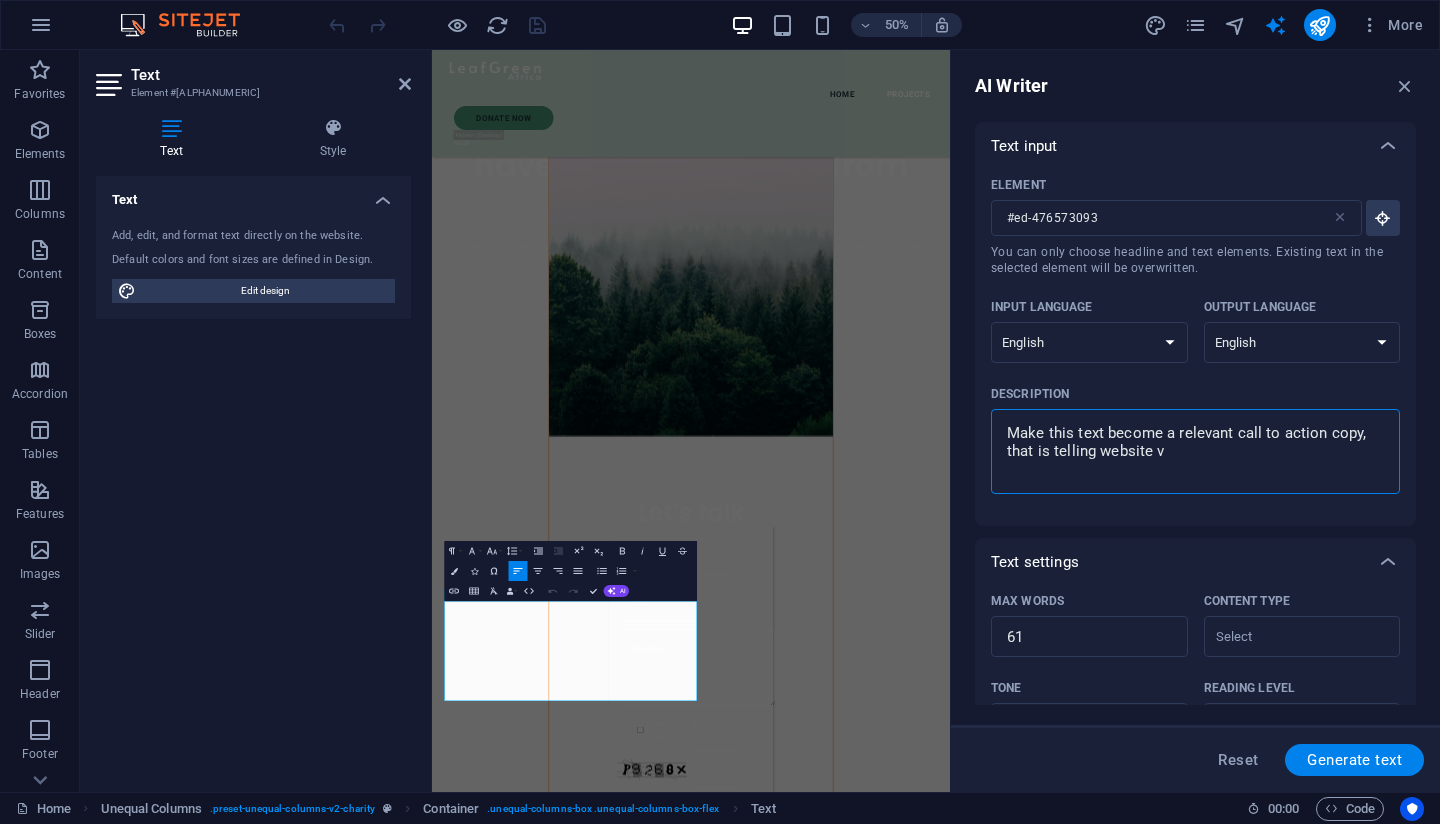 type on "Make this text become a relevant call to action copy, that is telling website vi" 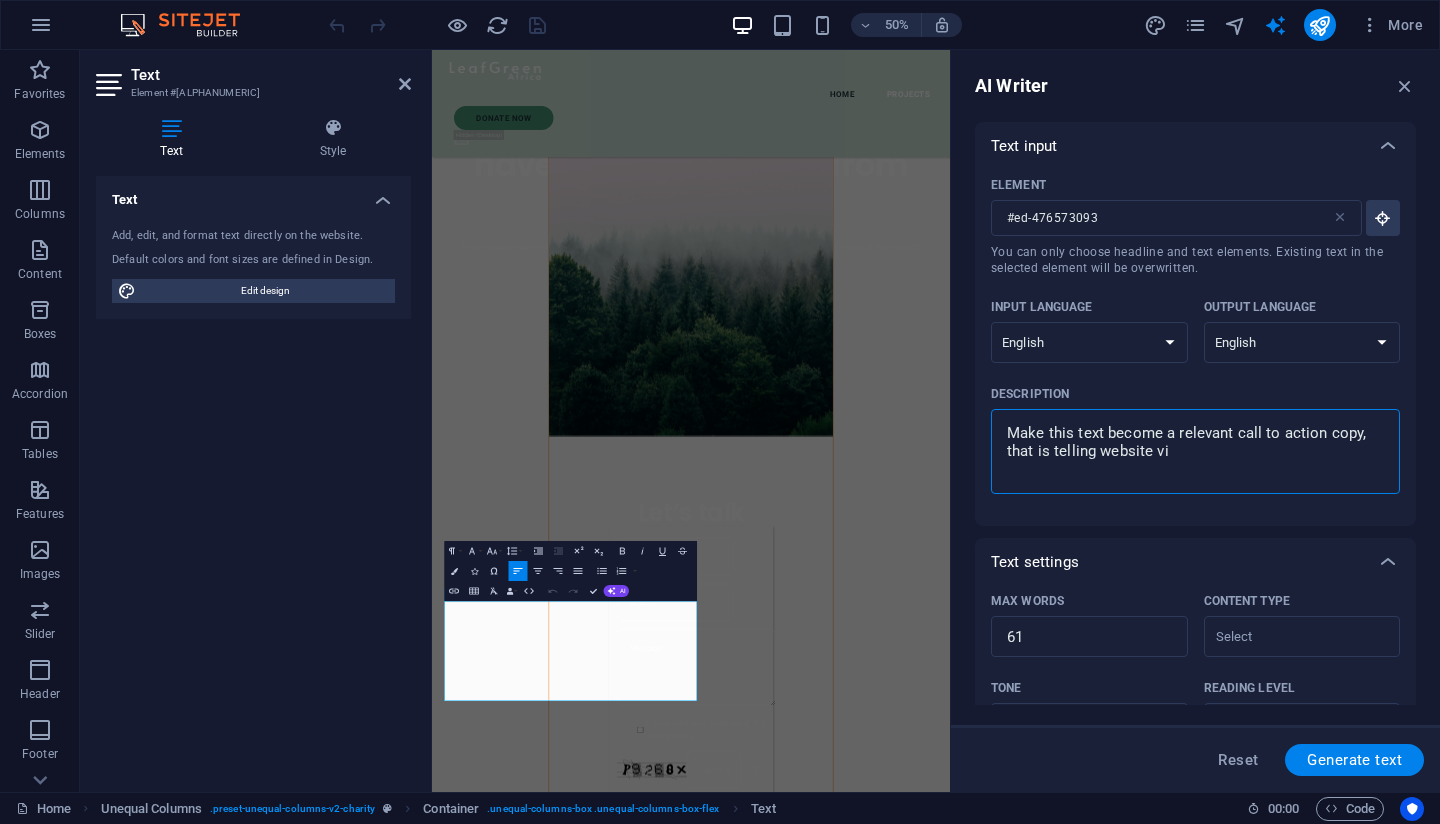 type on "Make this text become a relevant call to action copy, that is telling website vis" 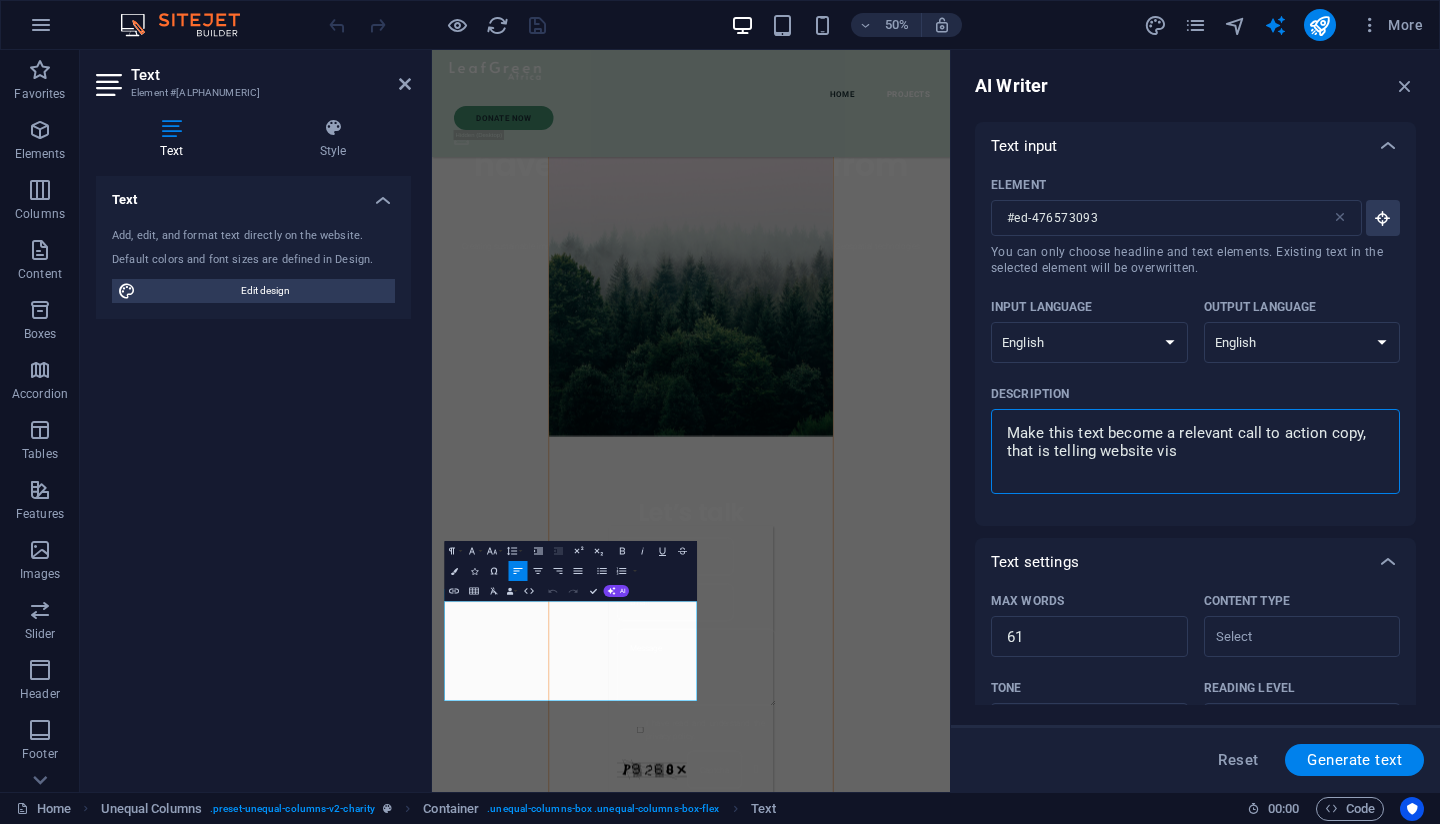 type on "Make this text become a relevant call to action copy, that is telling website visi" 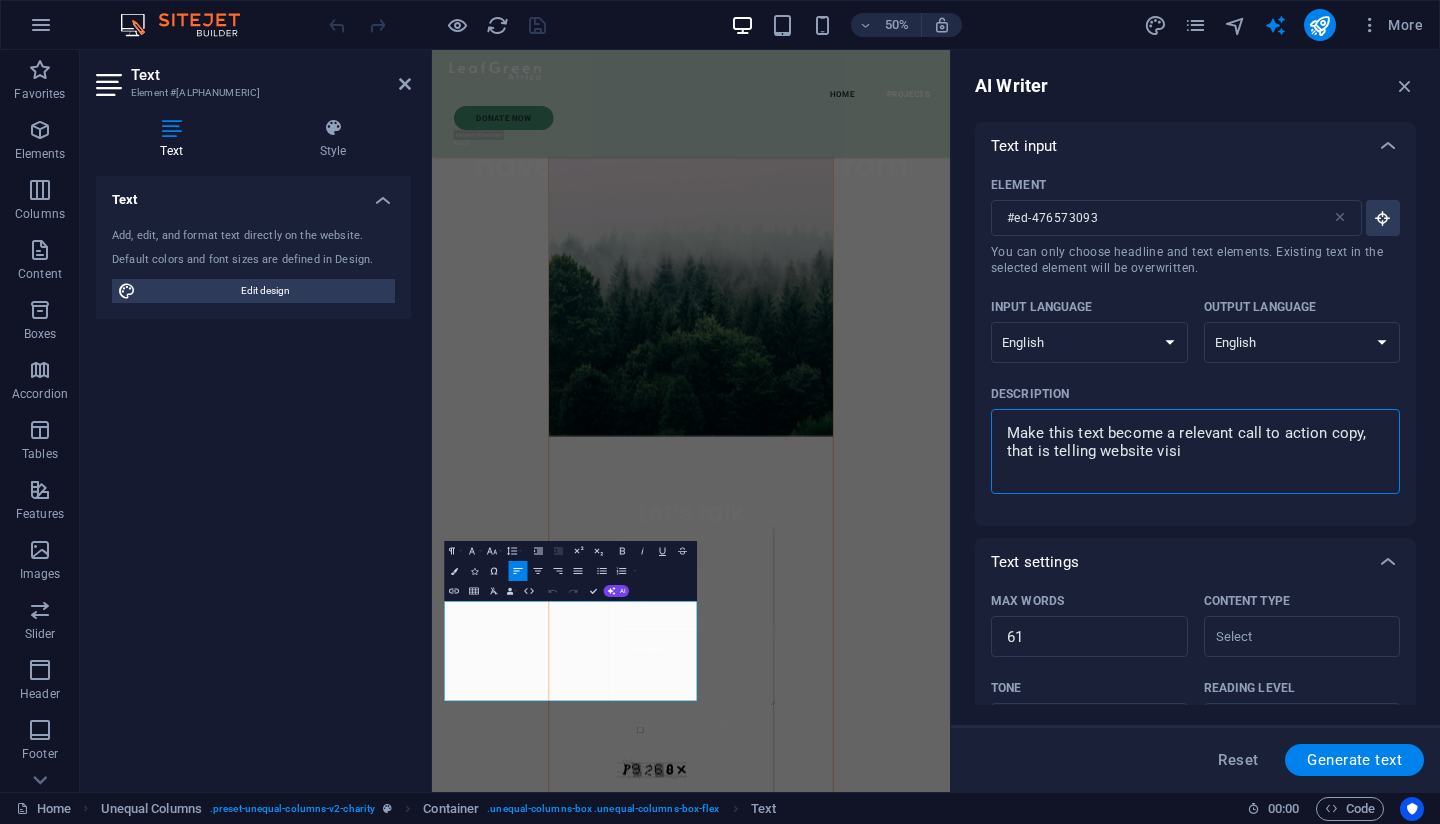 type on "Make this text become a relevant call to action copy, that is telling website visit" 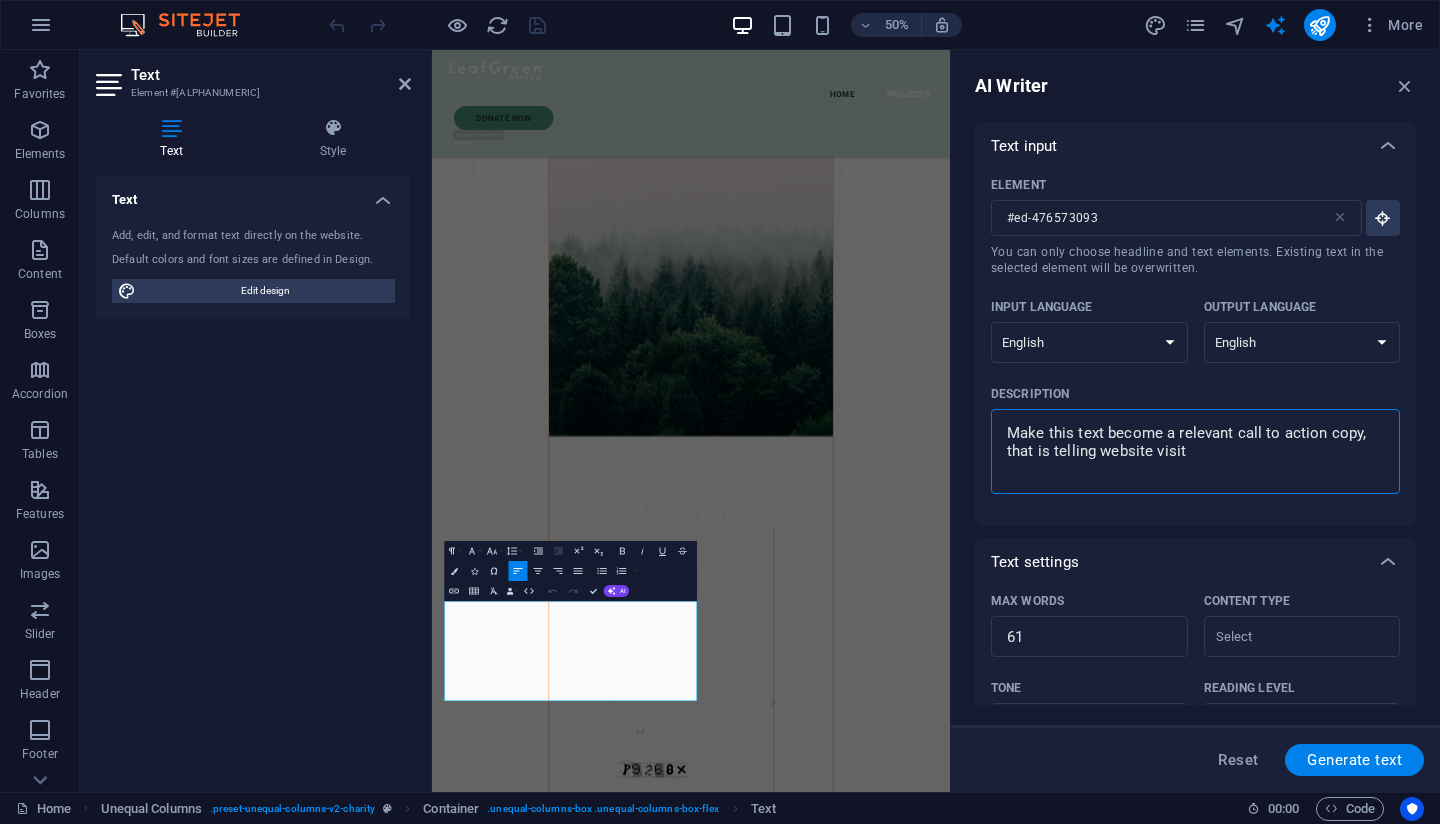 type on "Make this text become a relevant call to action copy, that is telling website visito" 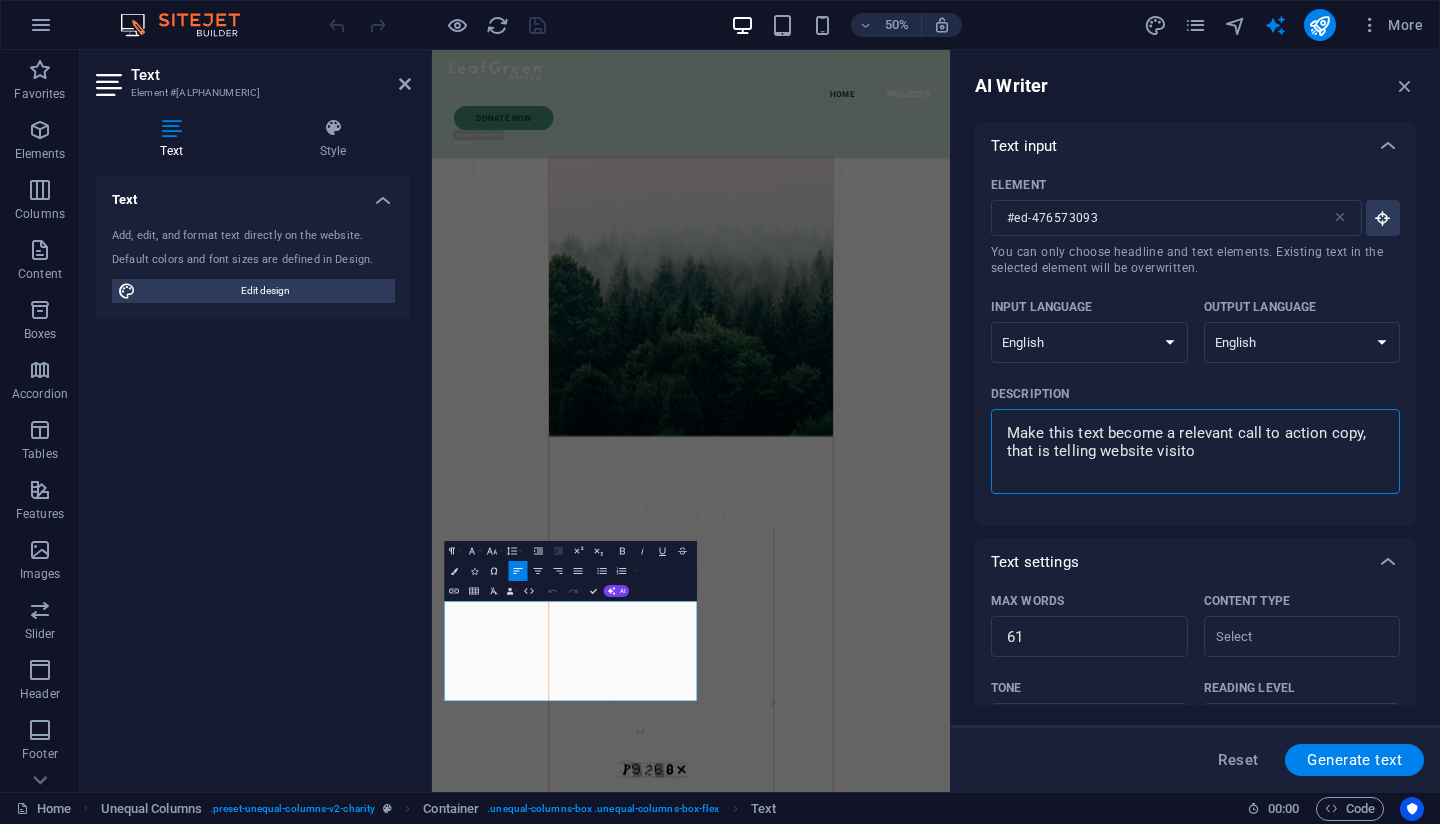 type on "Make this text become a relevant call to action copy, that is telling website visitor" 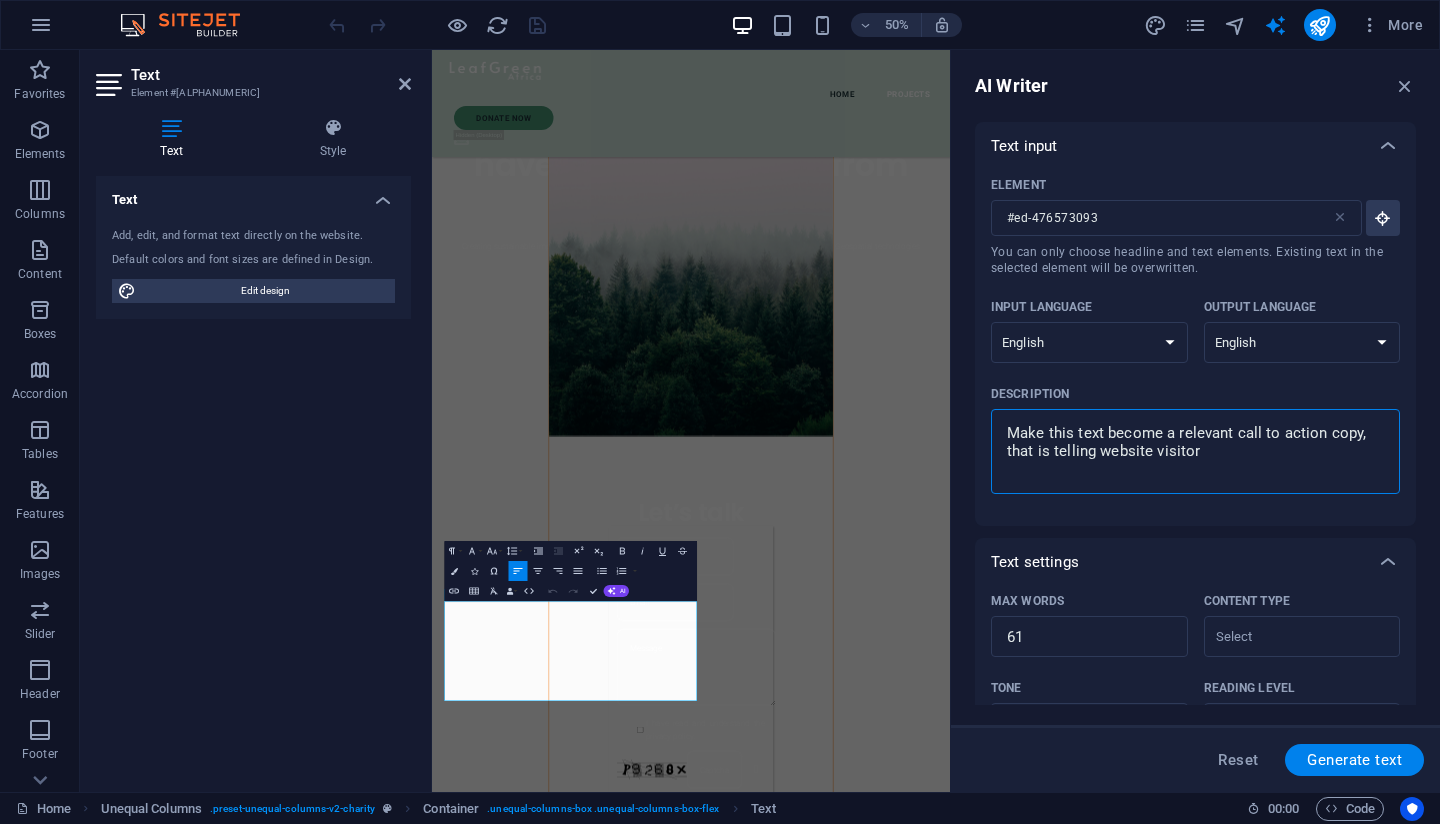 type on "Make this text become a relevant call to action copy, that is telling website visitors" 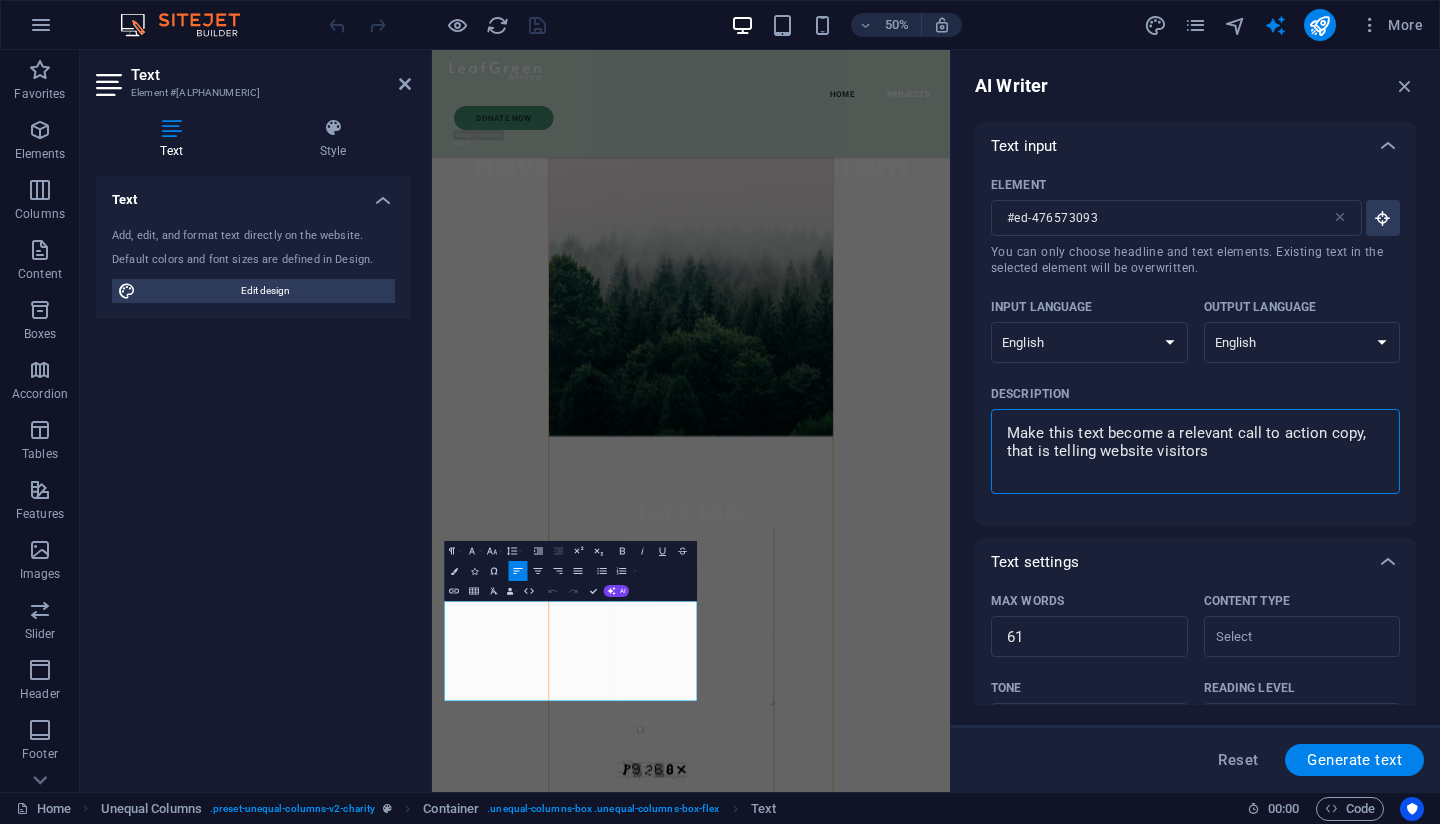 type on "Make this text become a relevant call to action copy, that is telling website visitors" 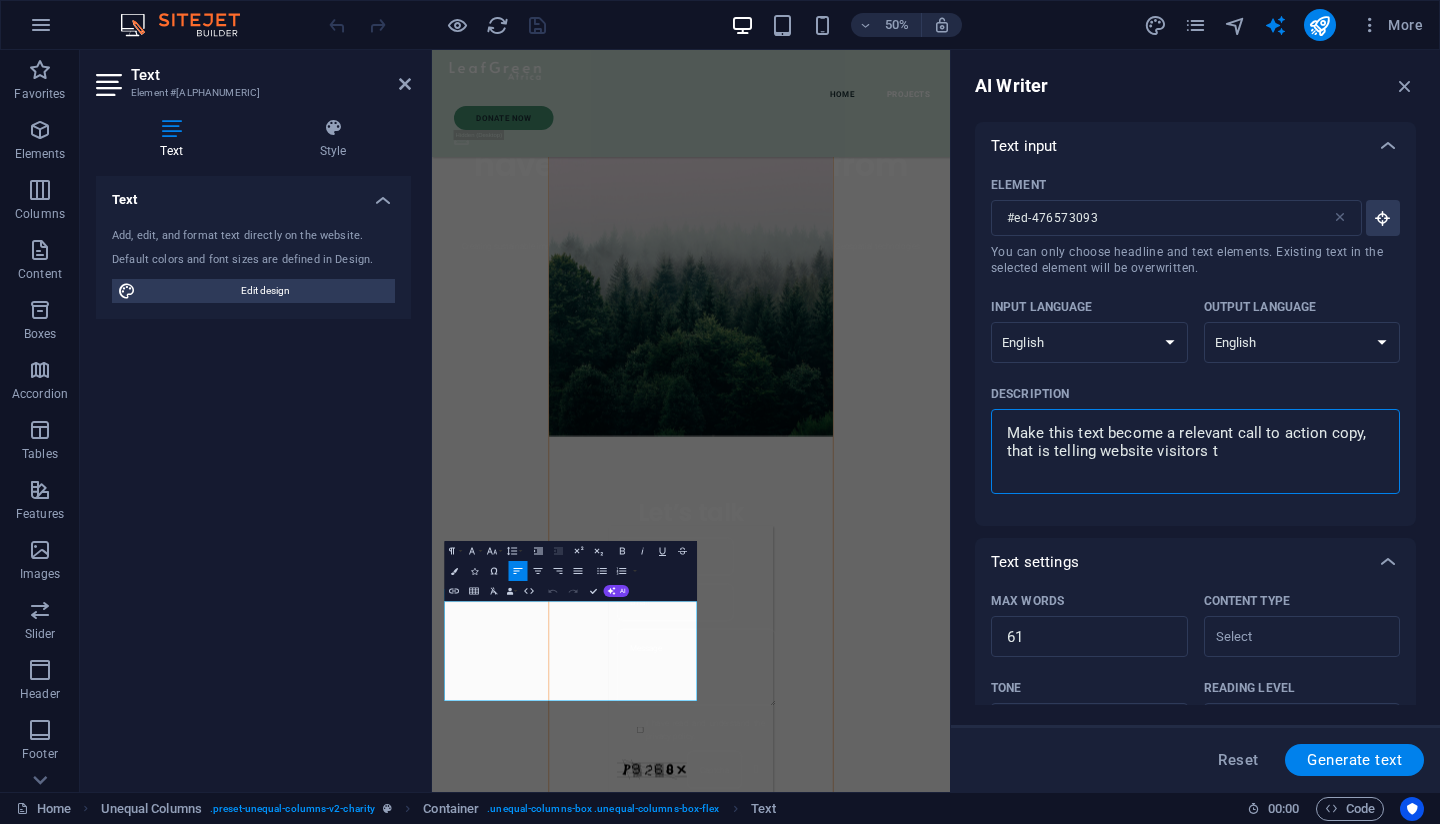 type on "Make this text become a relevant call to action copy, that is telling website visitors to" 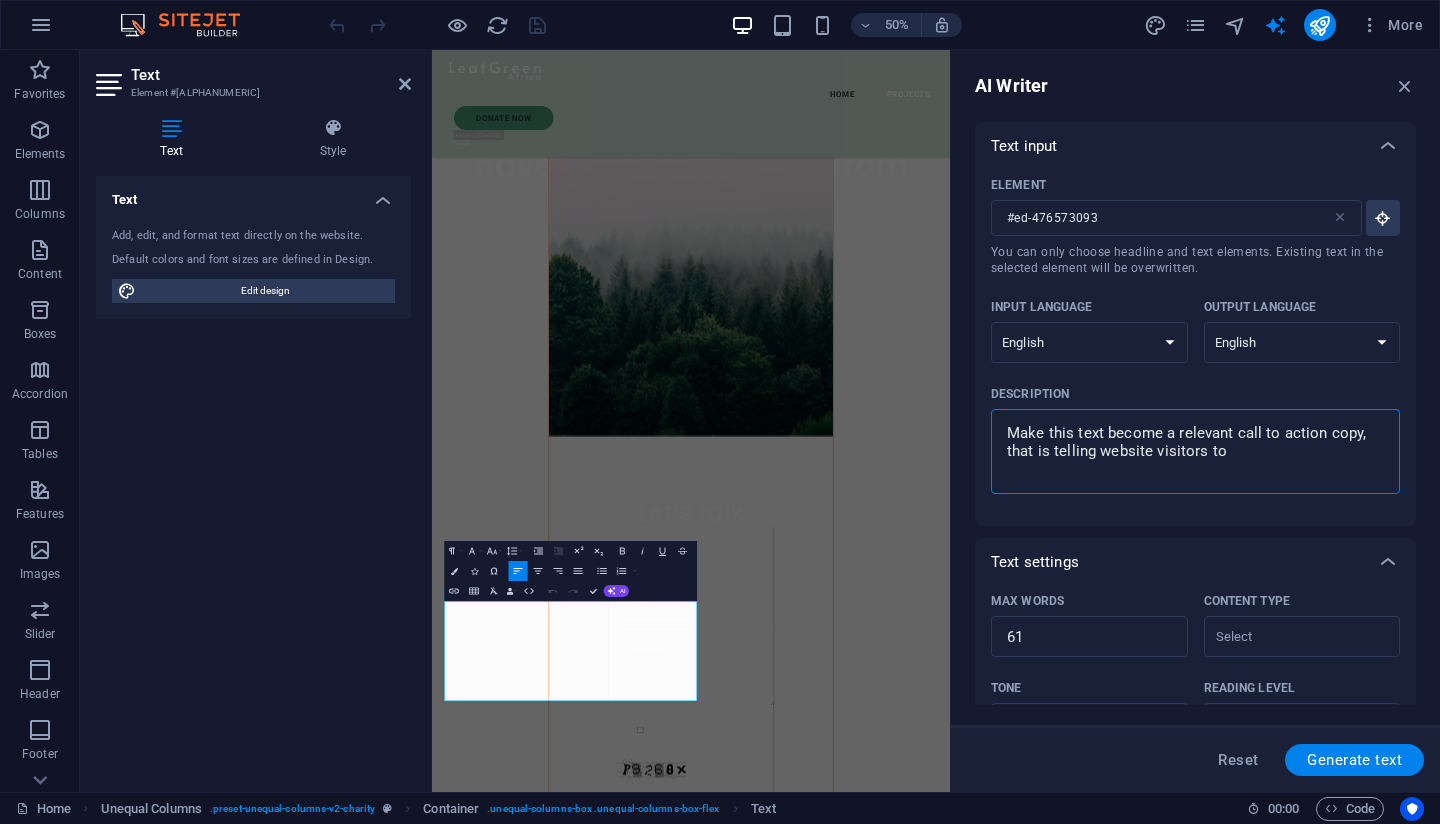 type on "Make this text become a relevant call to action copy, that is telling website visitors to" 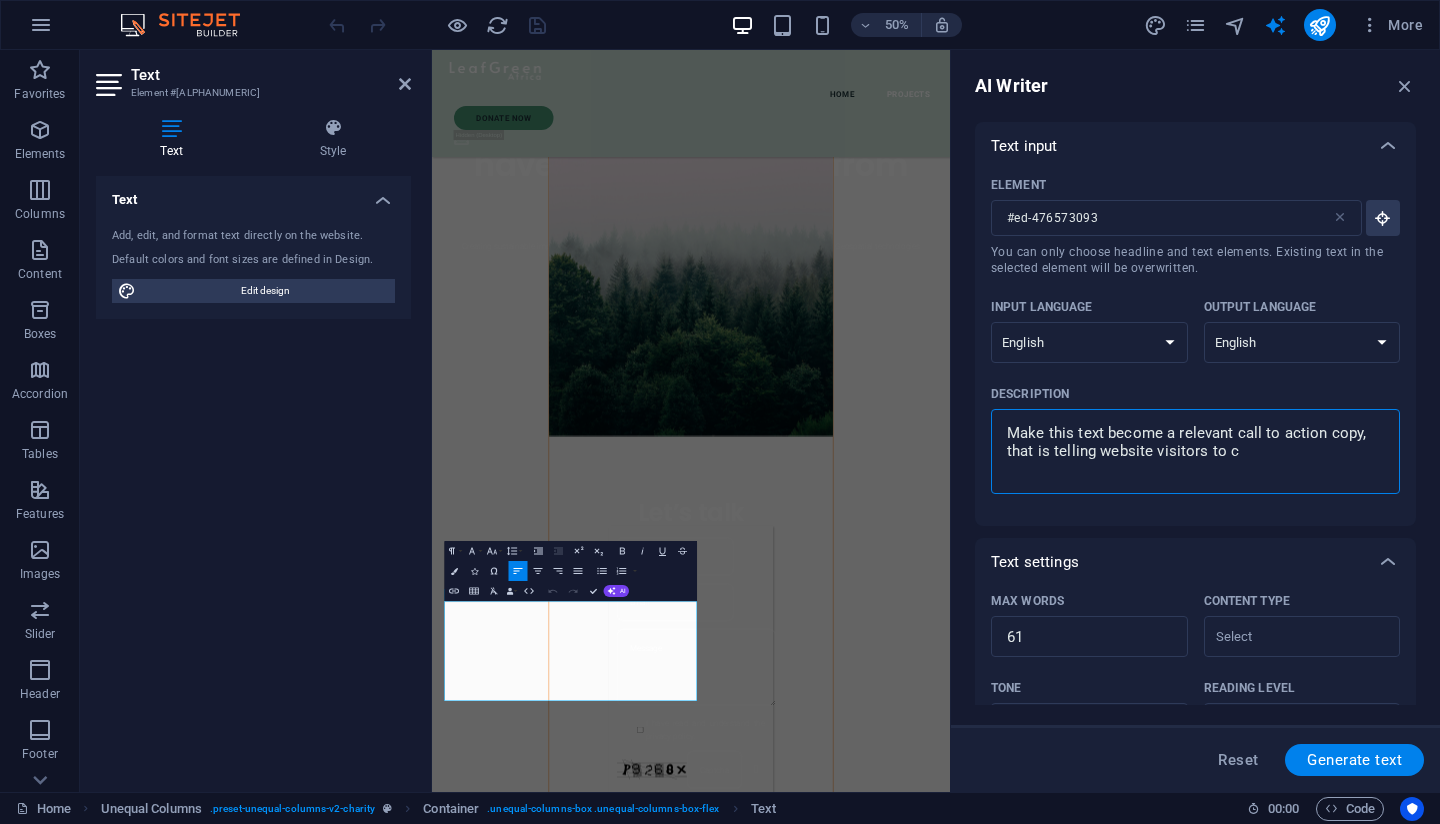 type on "x" 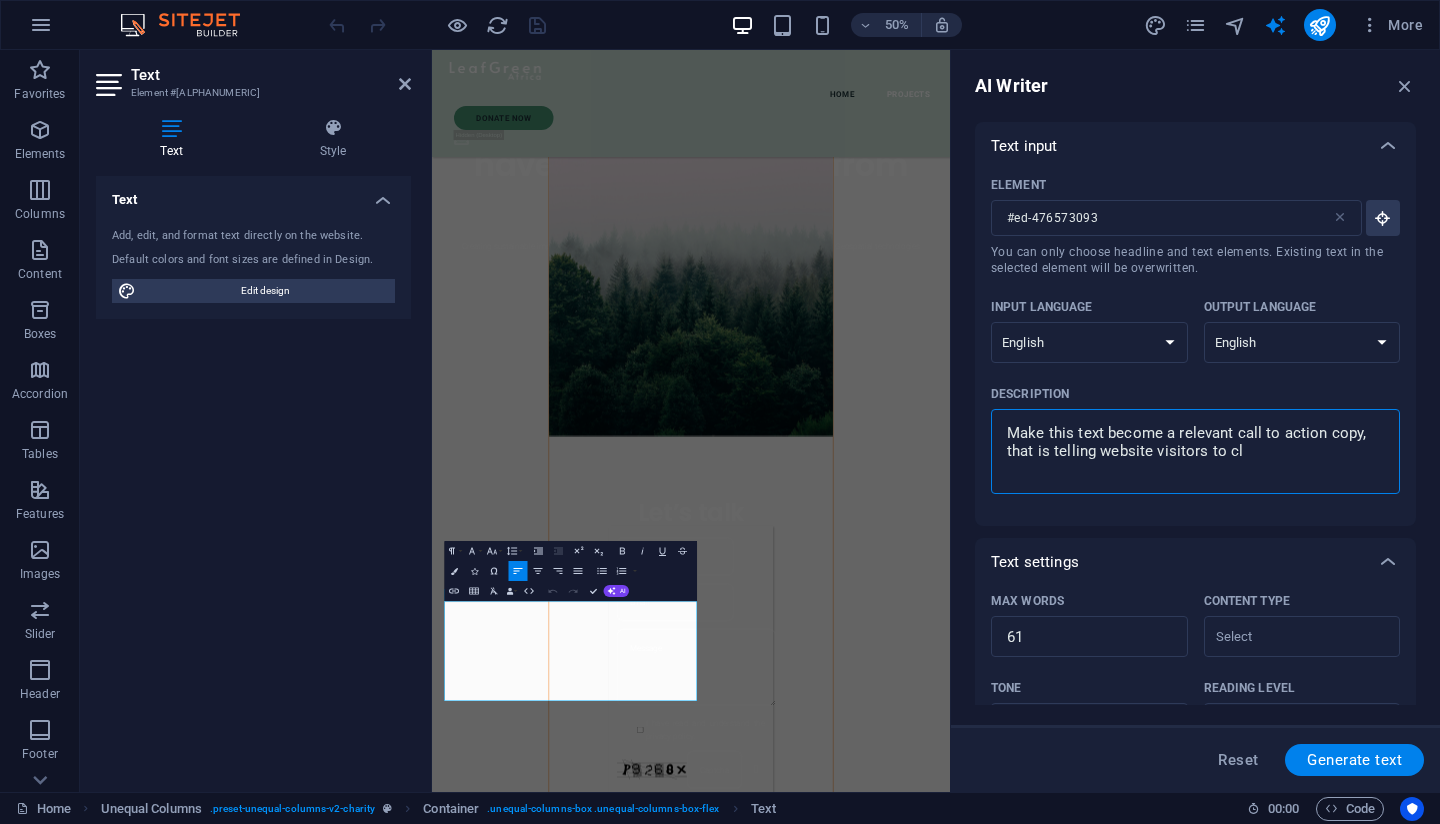type on "Make this text become a relevant call to action copy, that is telling website visitors to c" 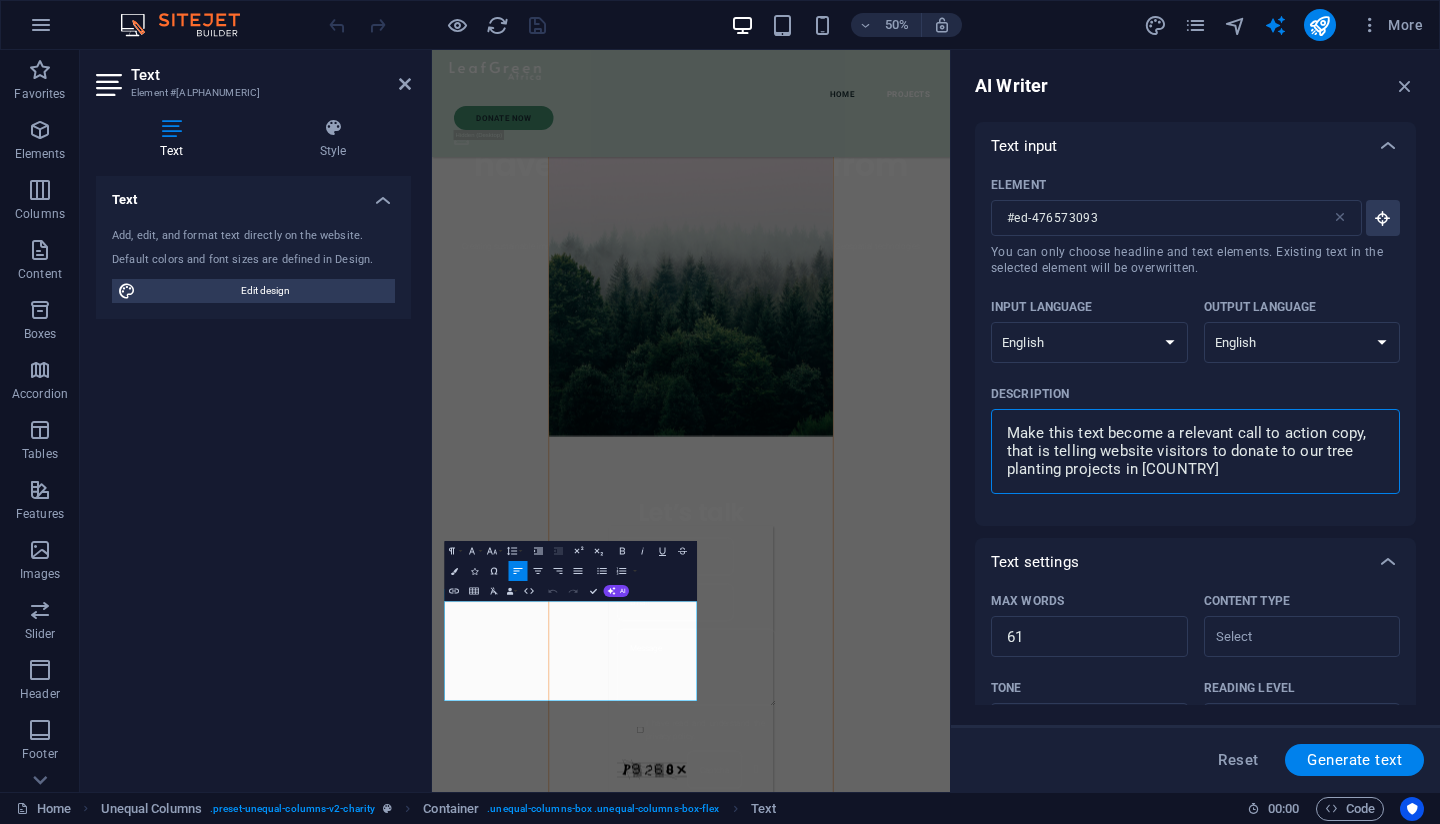 click on "Make this text become a relevant call to action copy, that is telling website visitors to donate to our tree planting projects in [COUNTRY]" at bounding box center (1195, 451) 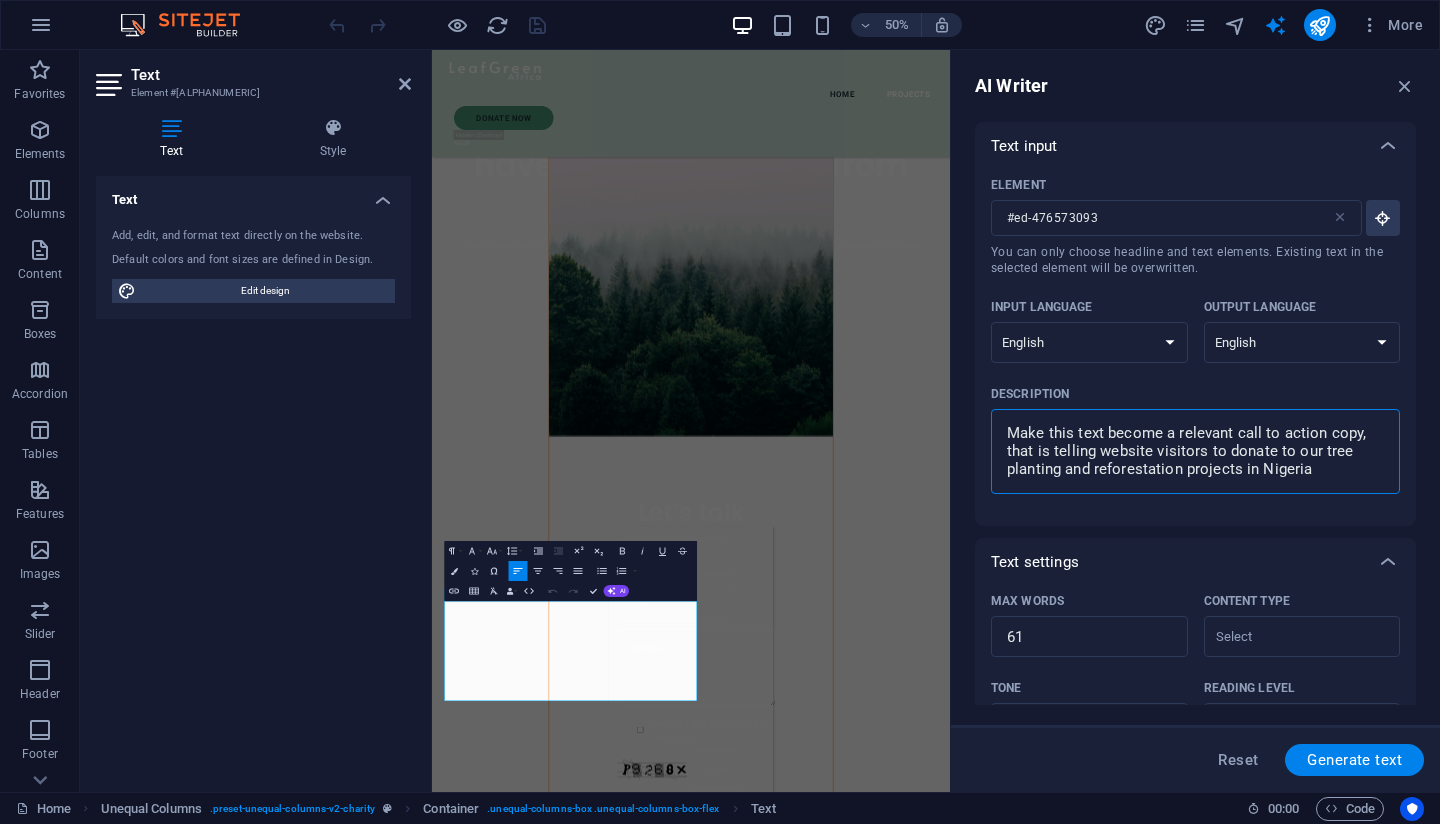 click on "Make this text become a relevant call to action copy, that is telling website visitors to donate to our tree planting and reforestation projects in Nigeria" at bounding box center [1195, 451] 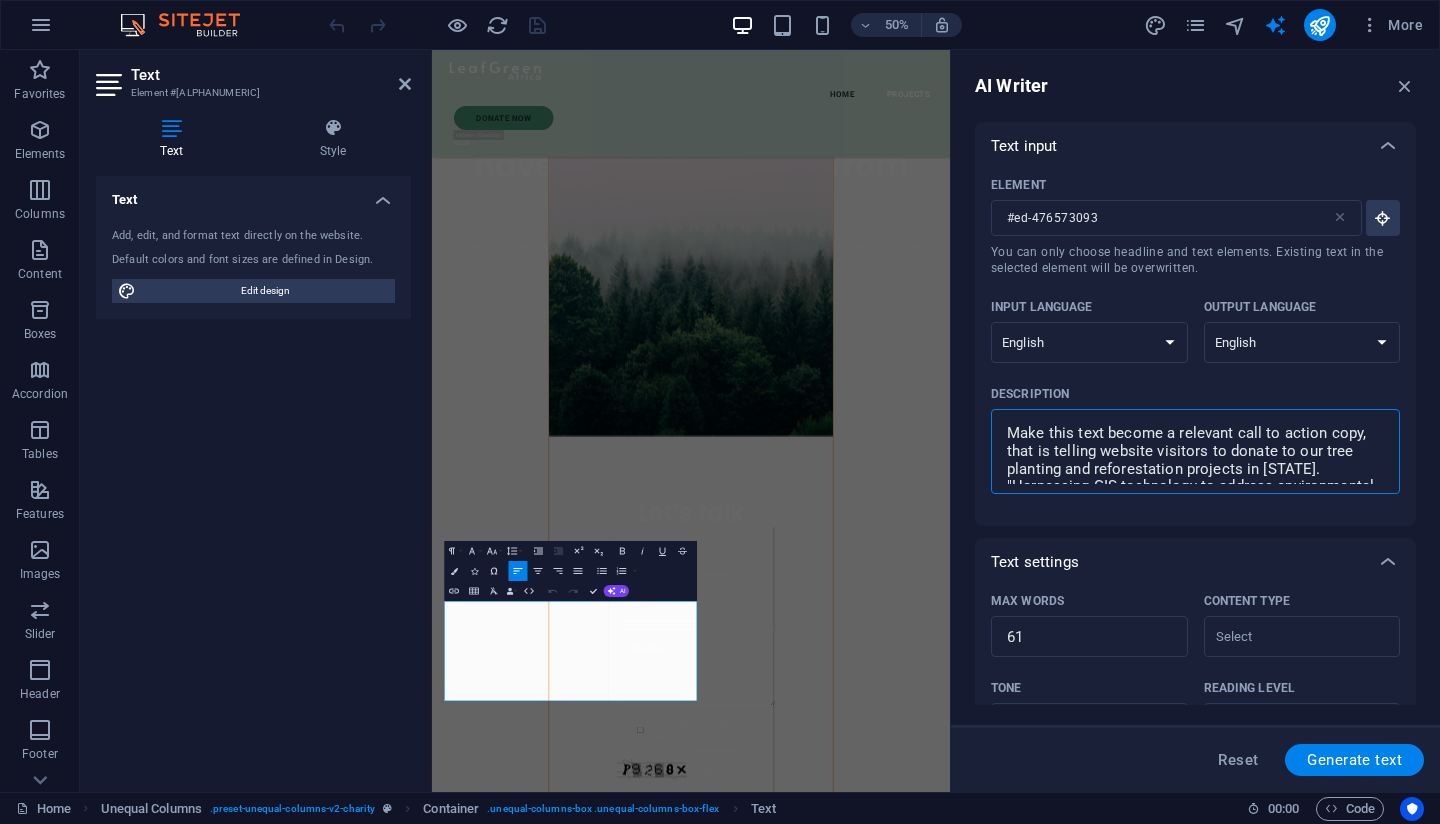 scroll, scrollTop: 168, scrollLeft: 0, axis: vertical 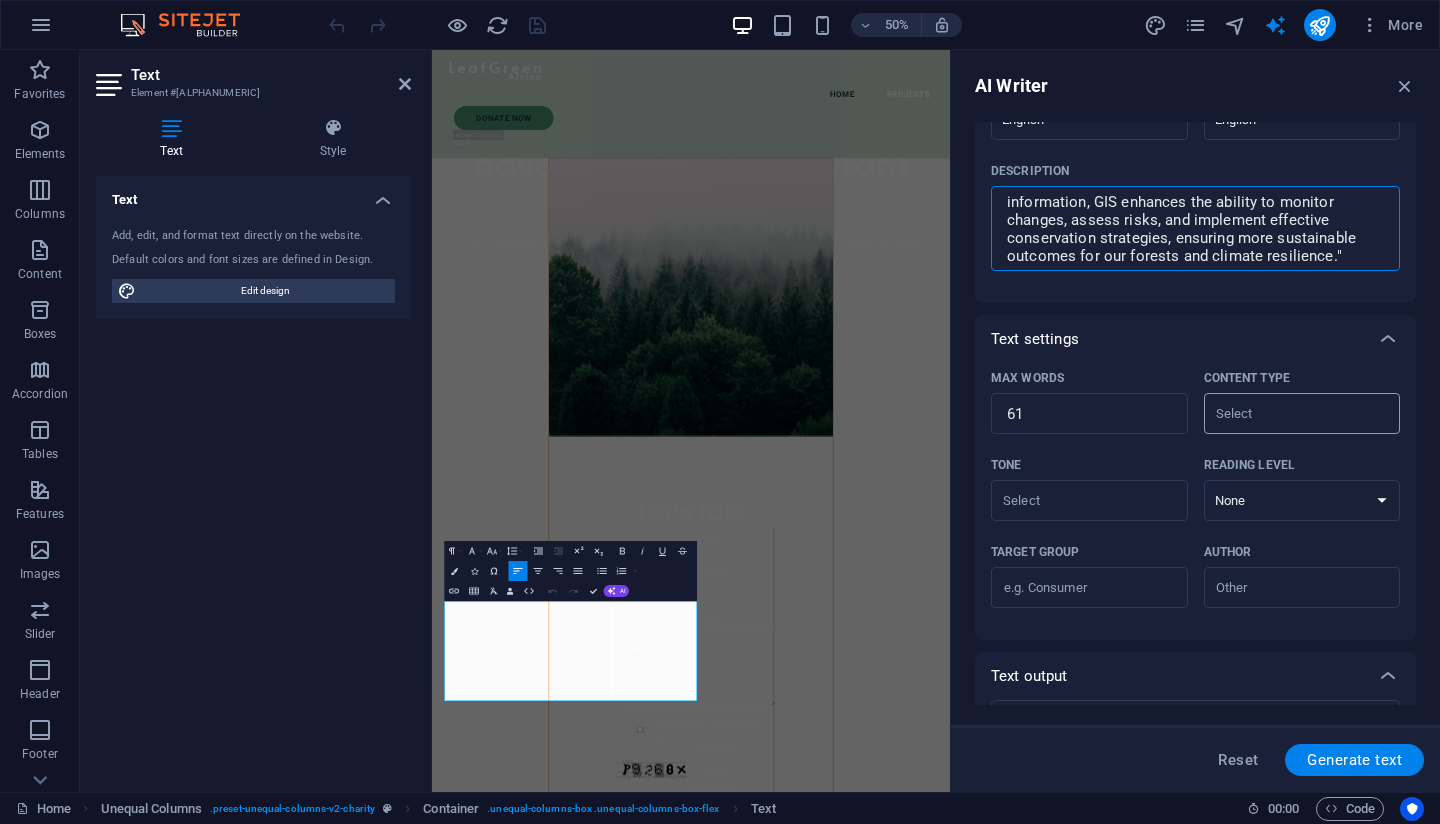 click on "Content type ​" at bounding box center (1286, 413) 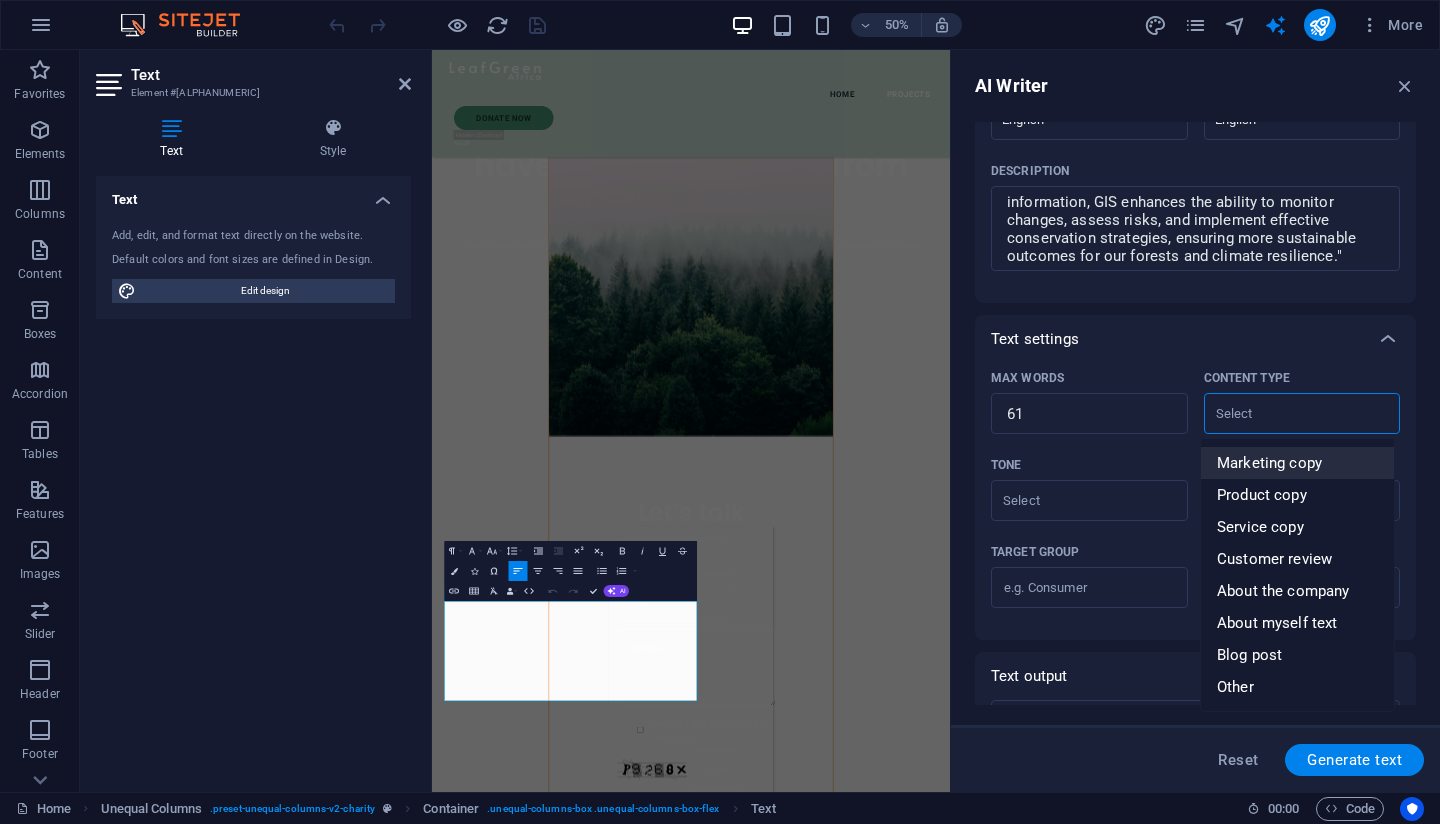 click on "Marketing copy" at bounding box center (1269, 463) 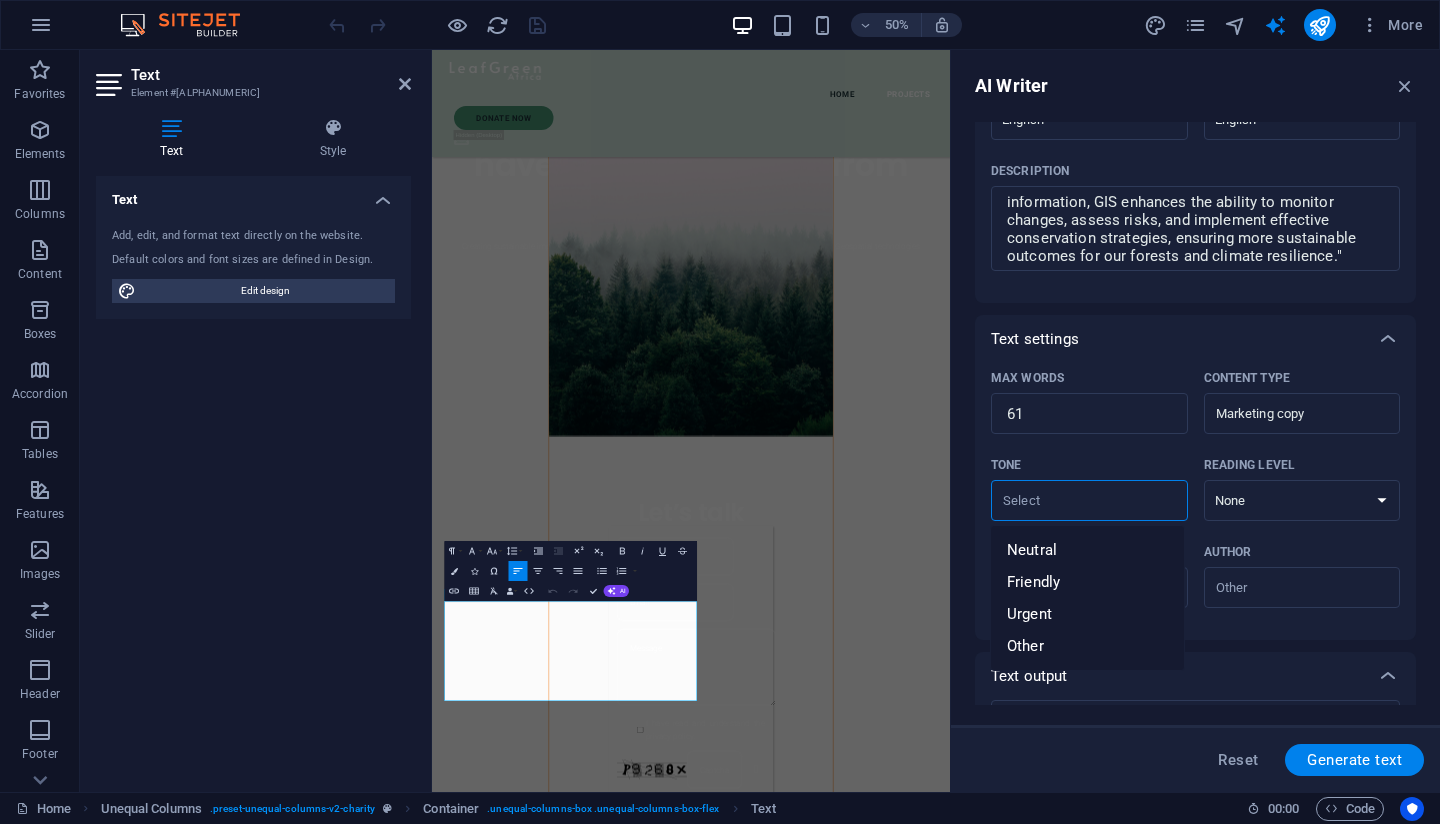 click on "Tone ​" at bounding box center [1073, 500] 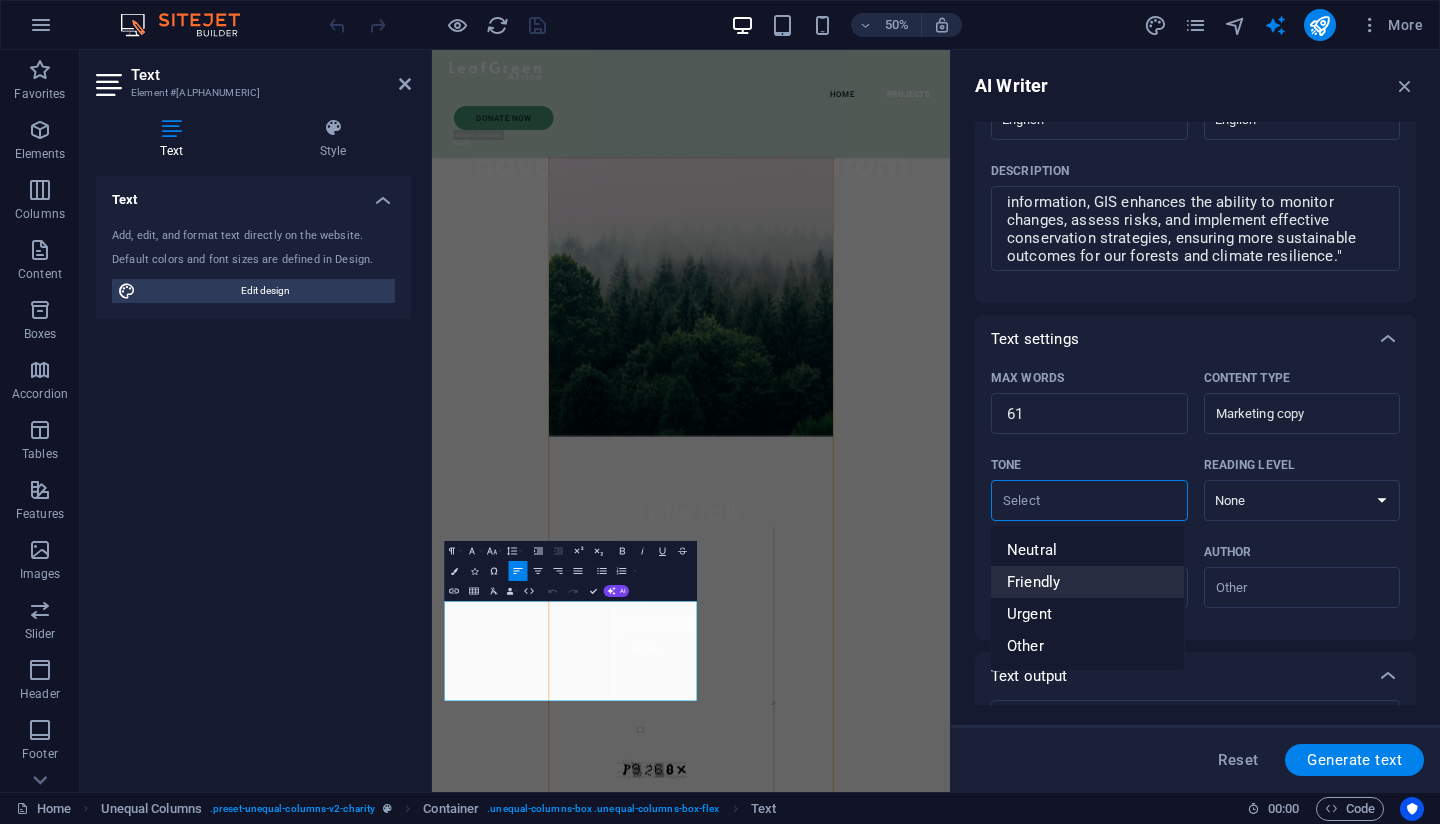 click on "Friendly" at bounding box center [1087, 582] 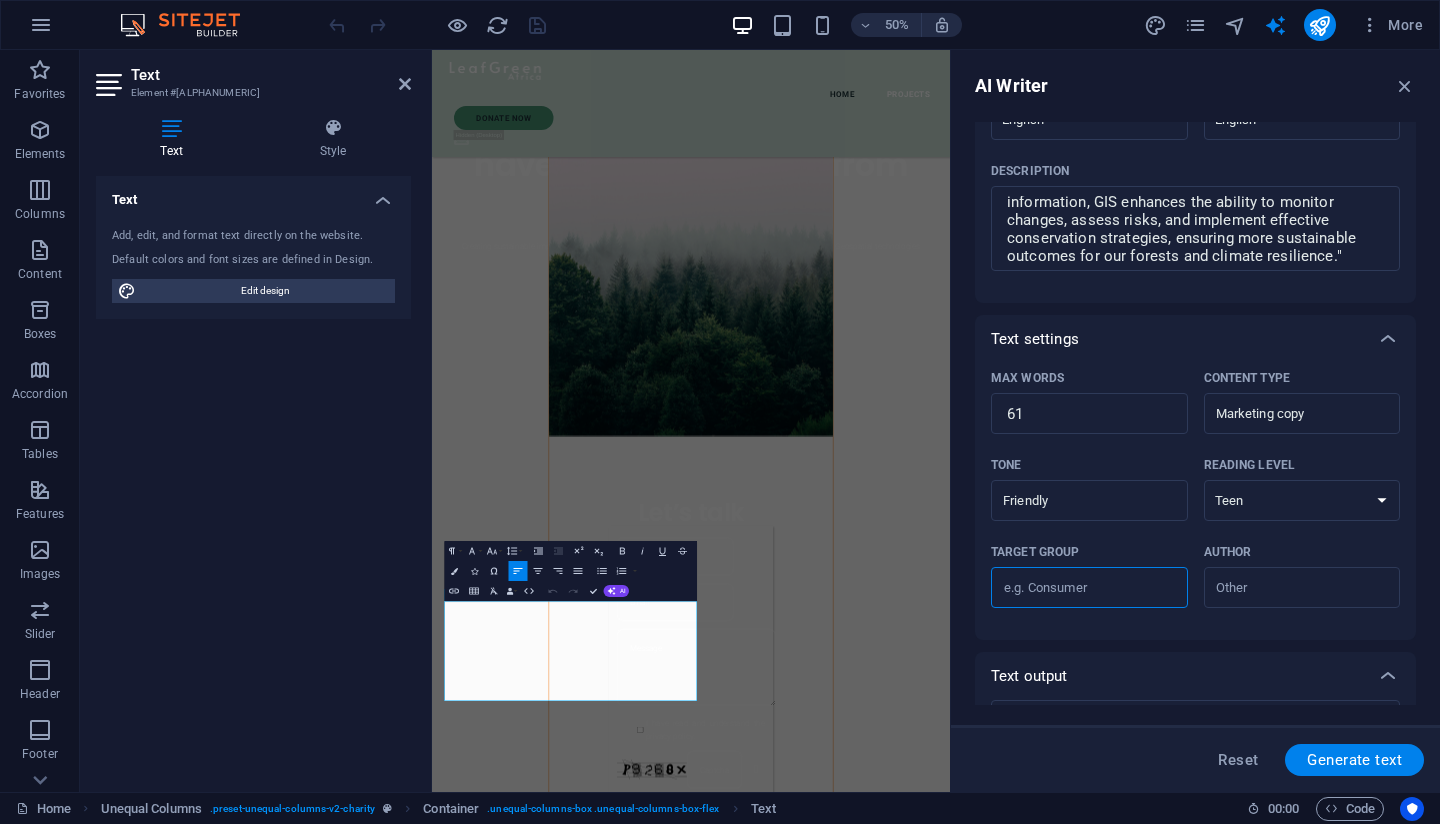 click on "Target group ​" at bounding box center (1089, 588) 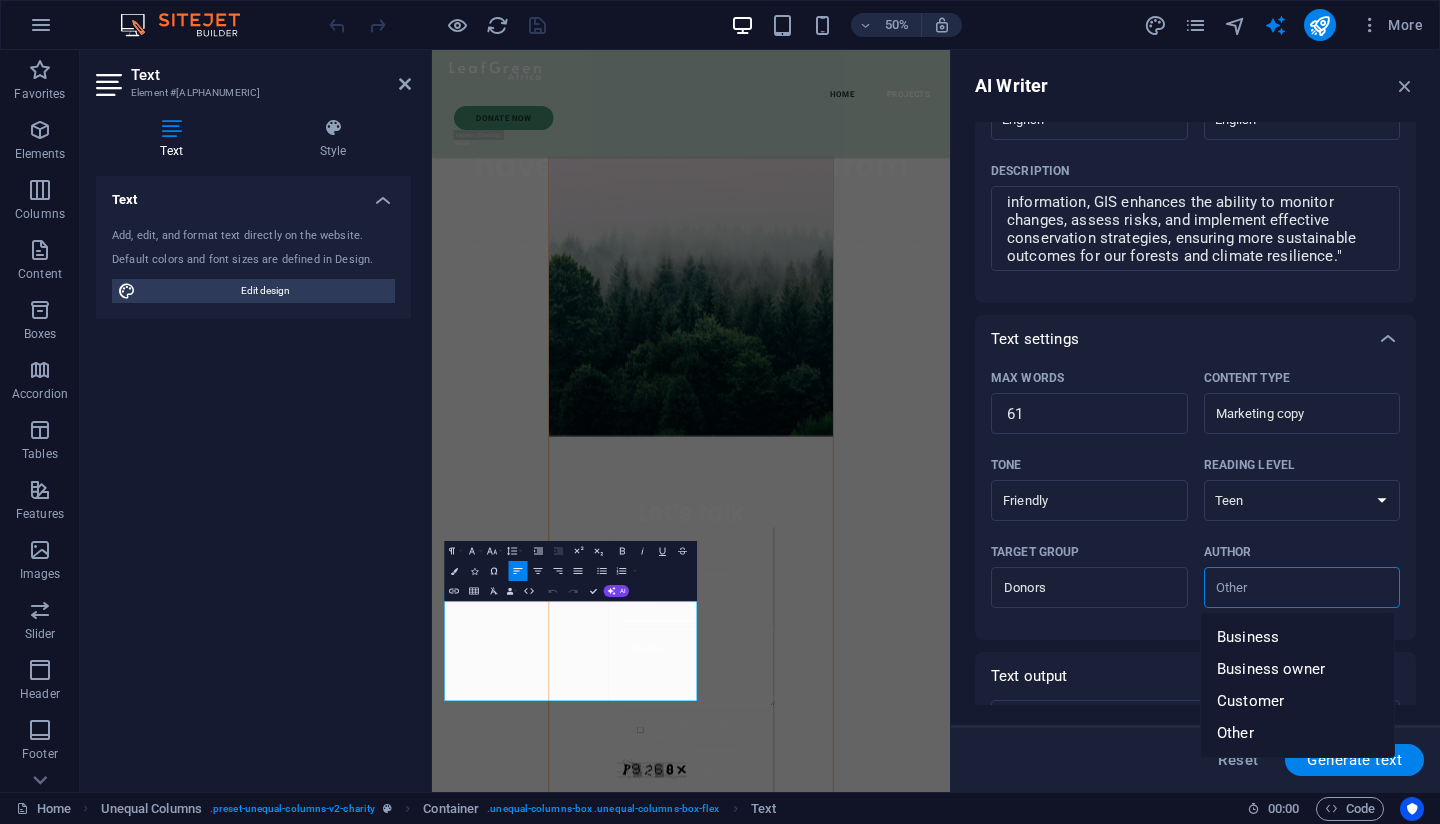 click on "Author ​" at bounding box center (1286, 587) 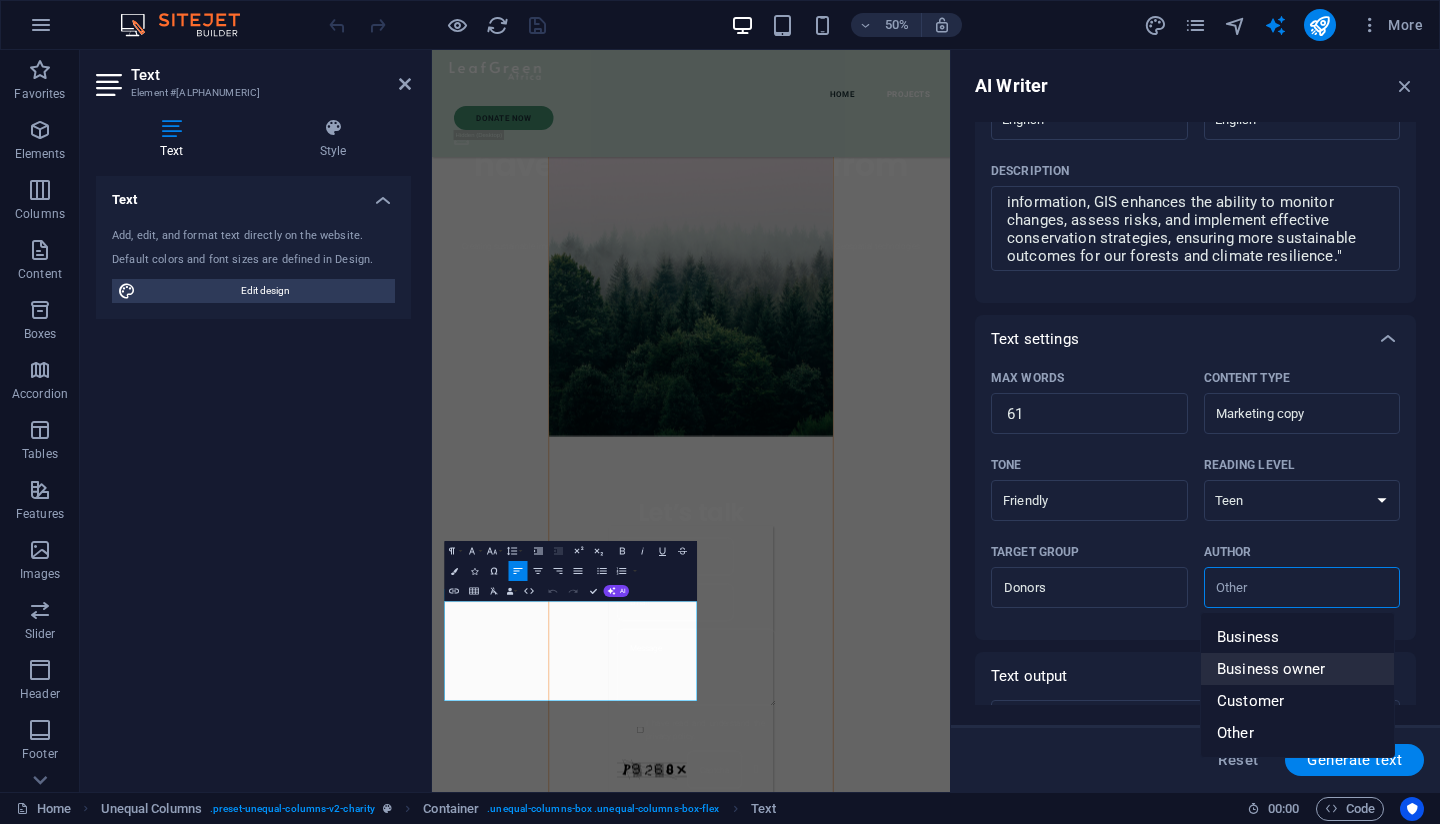 click on "Business owner" at bounding box center [1271, 669] 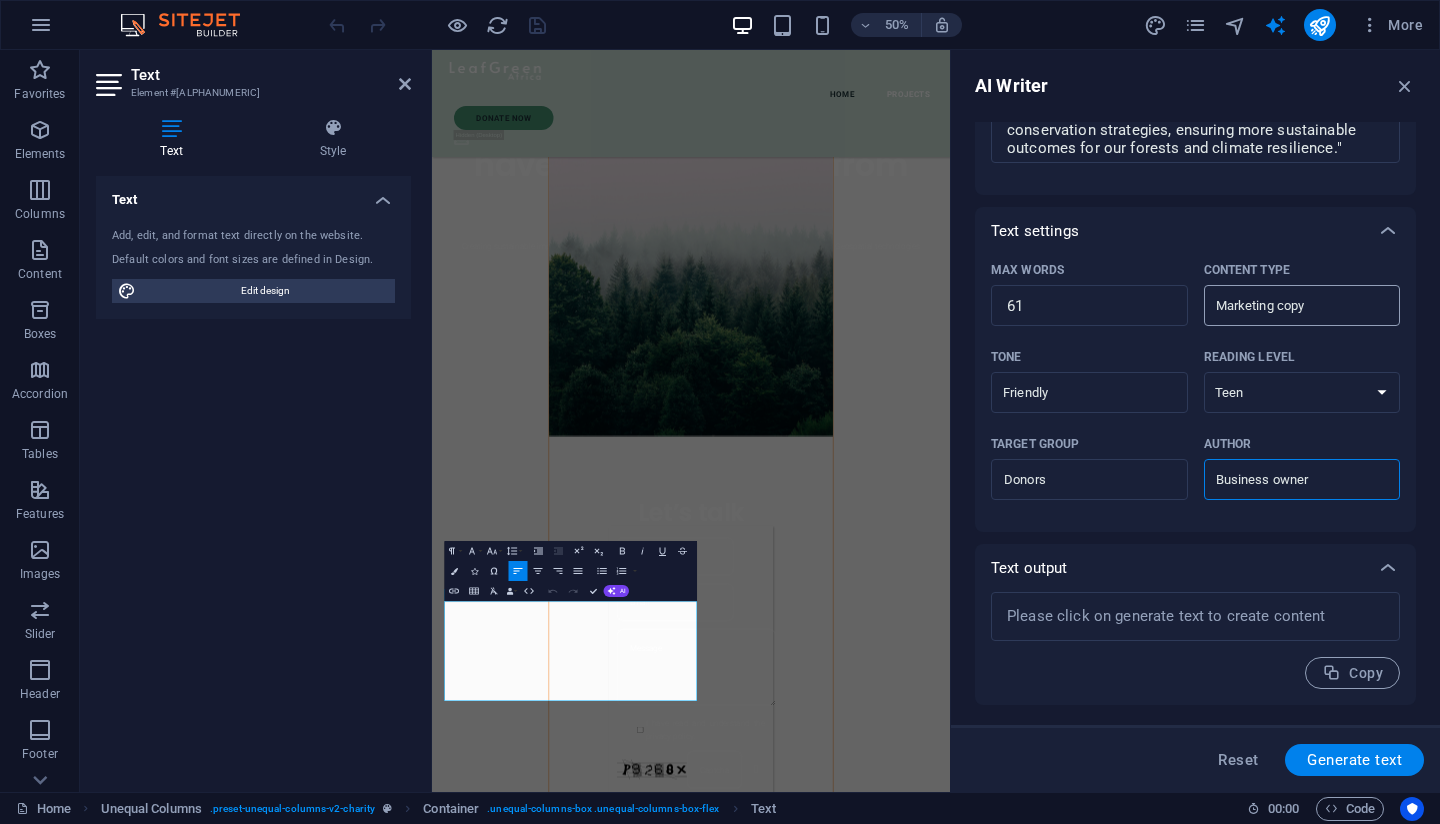 scroll, scrollTop: 331, scrollLeft: 0, axis: vertical 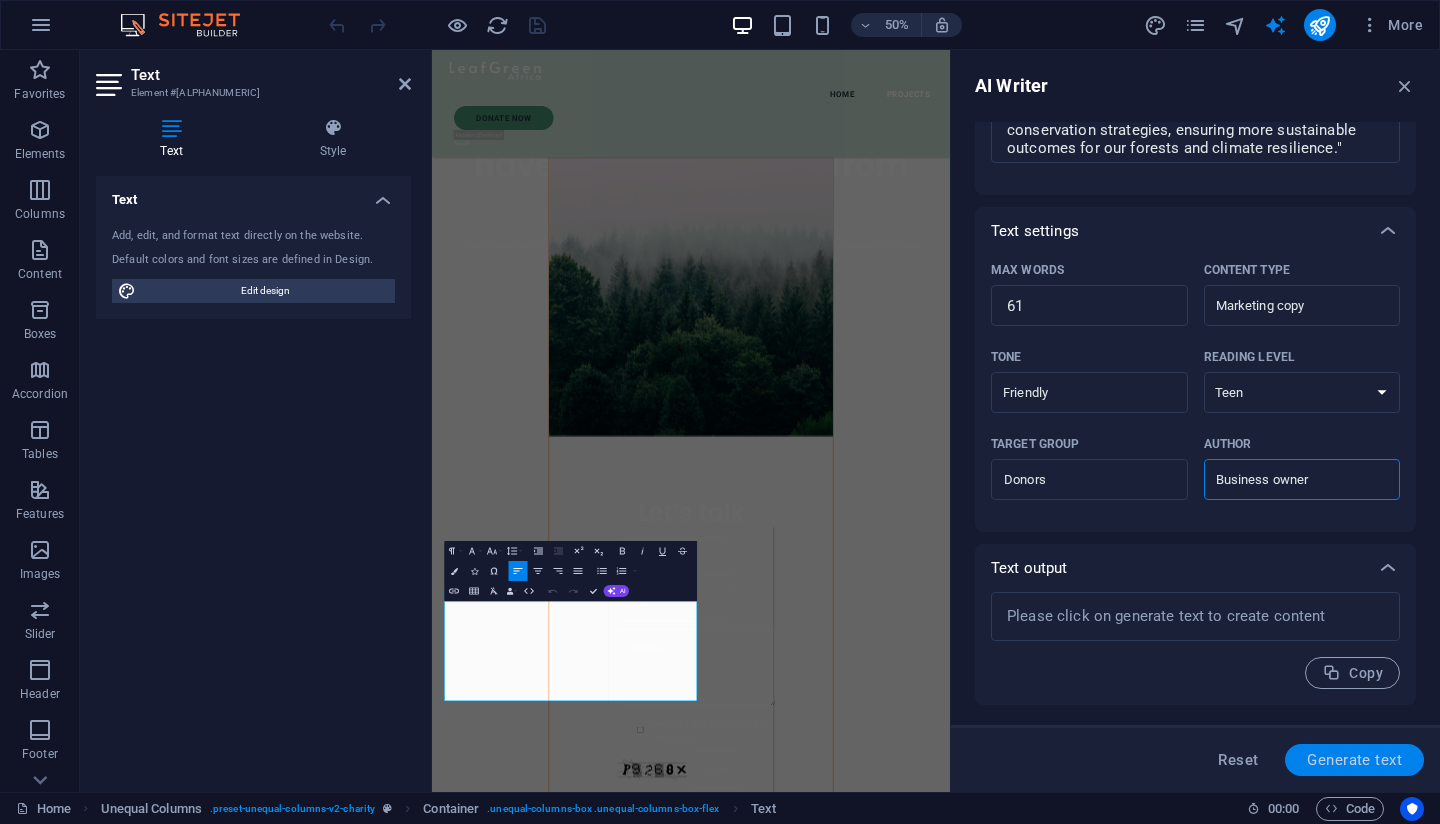 click on "Generate text" at bounding box center [1354, 760] 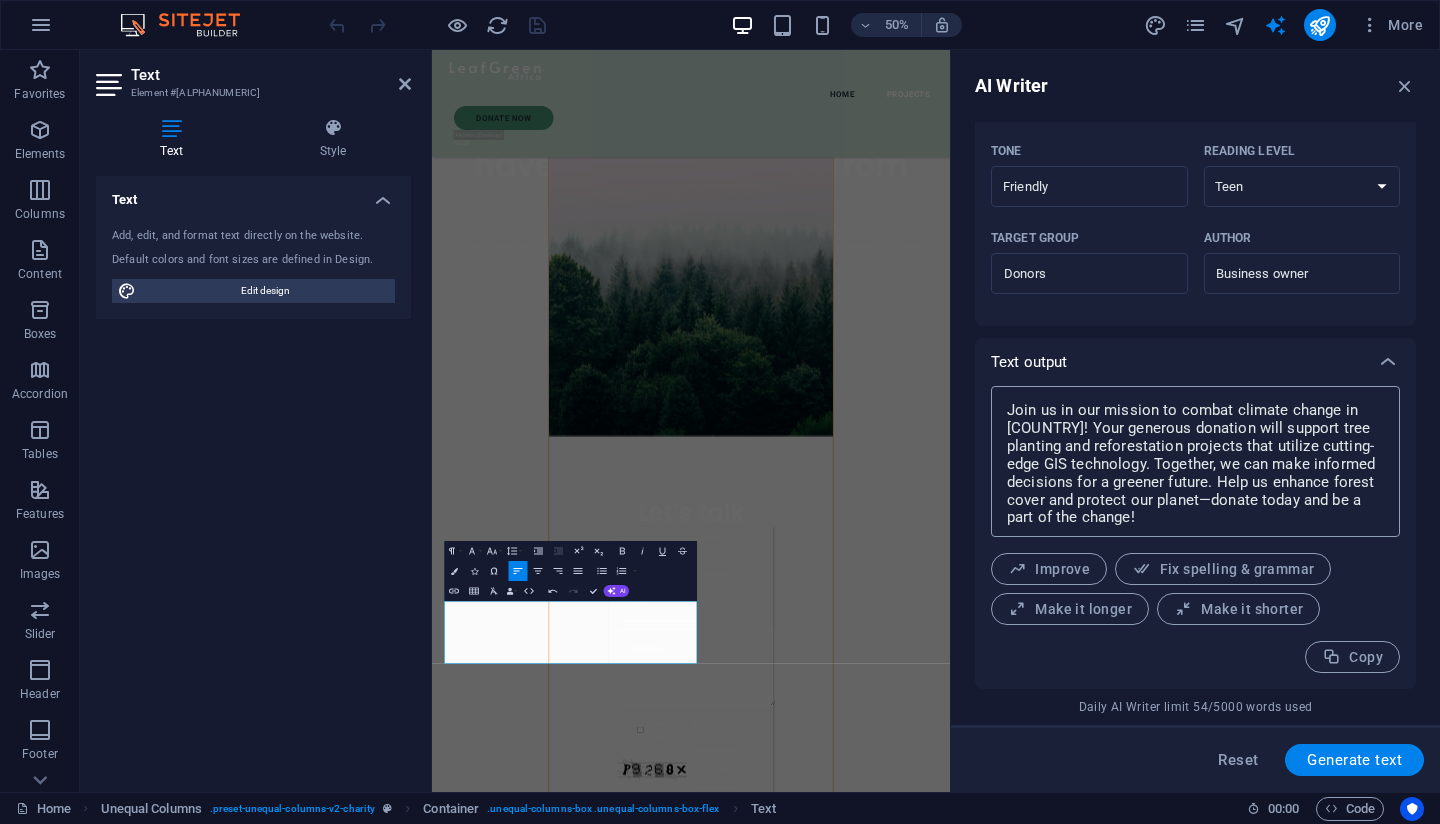 scroll, scrollTop: 537, scrollLeft: 0, axis: vertical 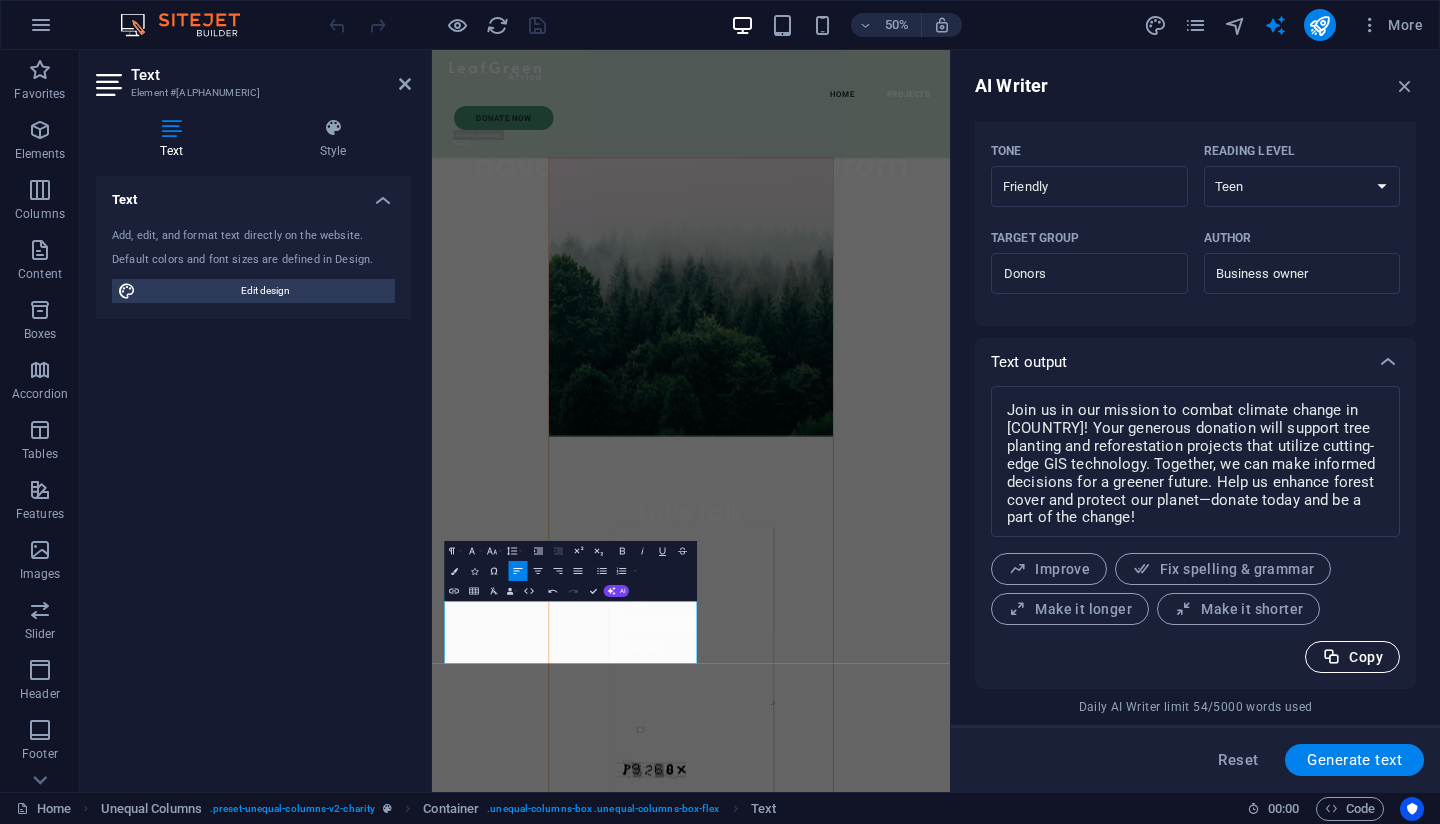 click on "Copy" at bounding box center (1352, 657) 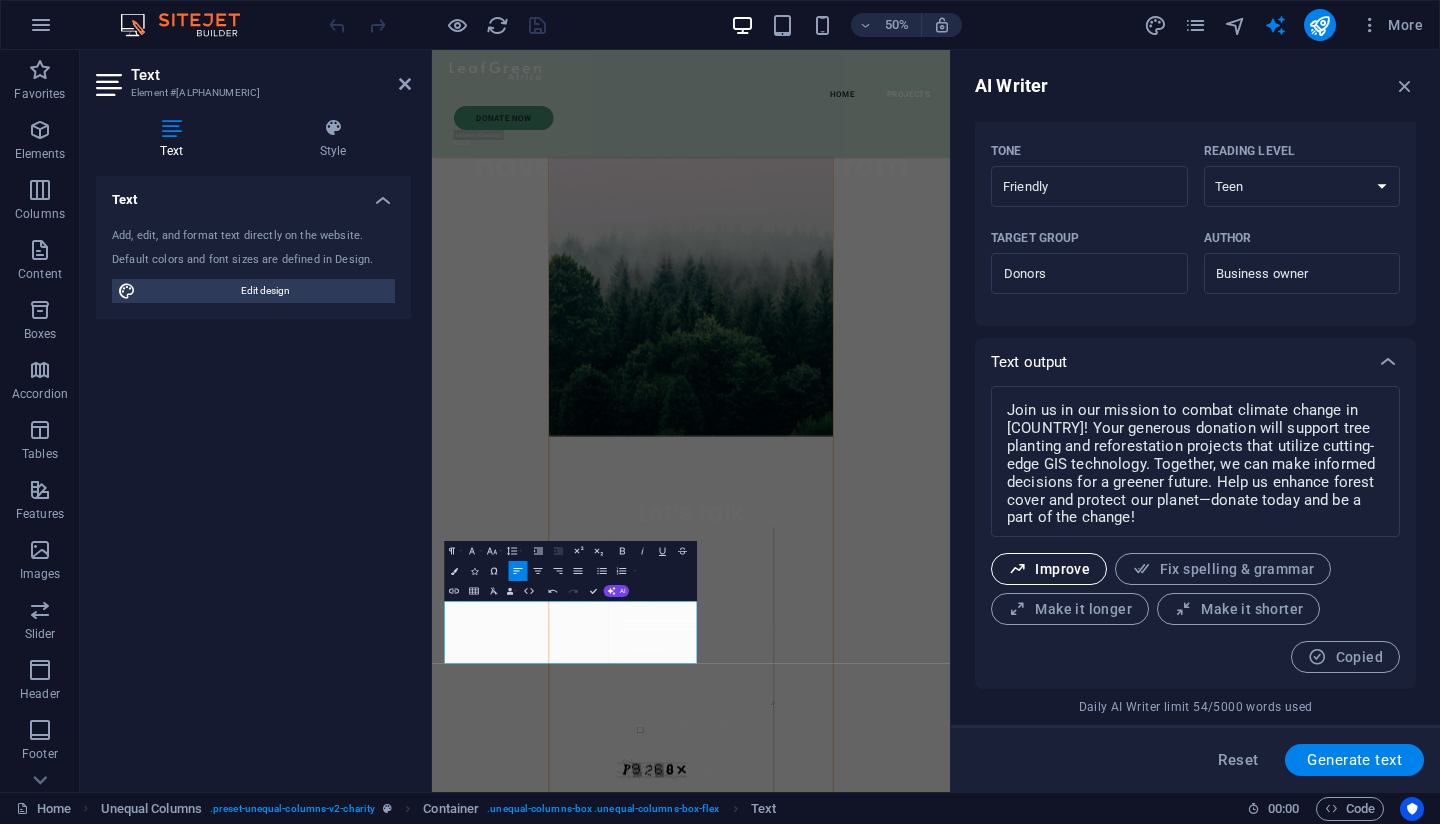 click on "Improve" at bounding box center (1049, 569) 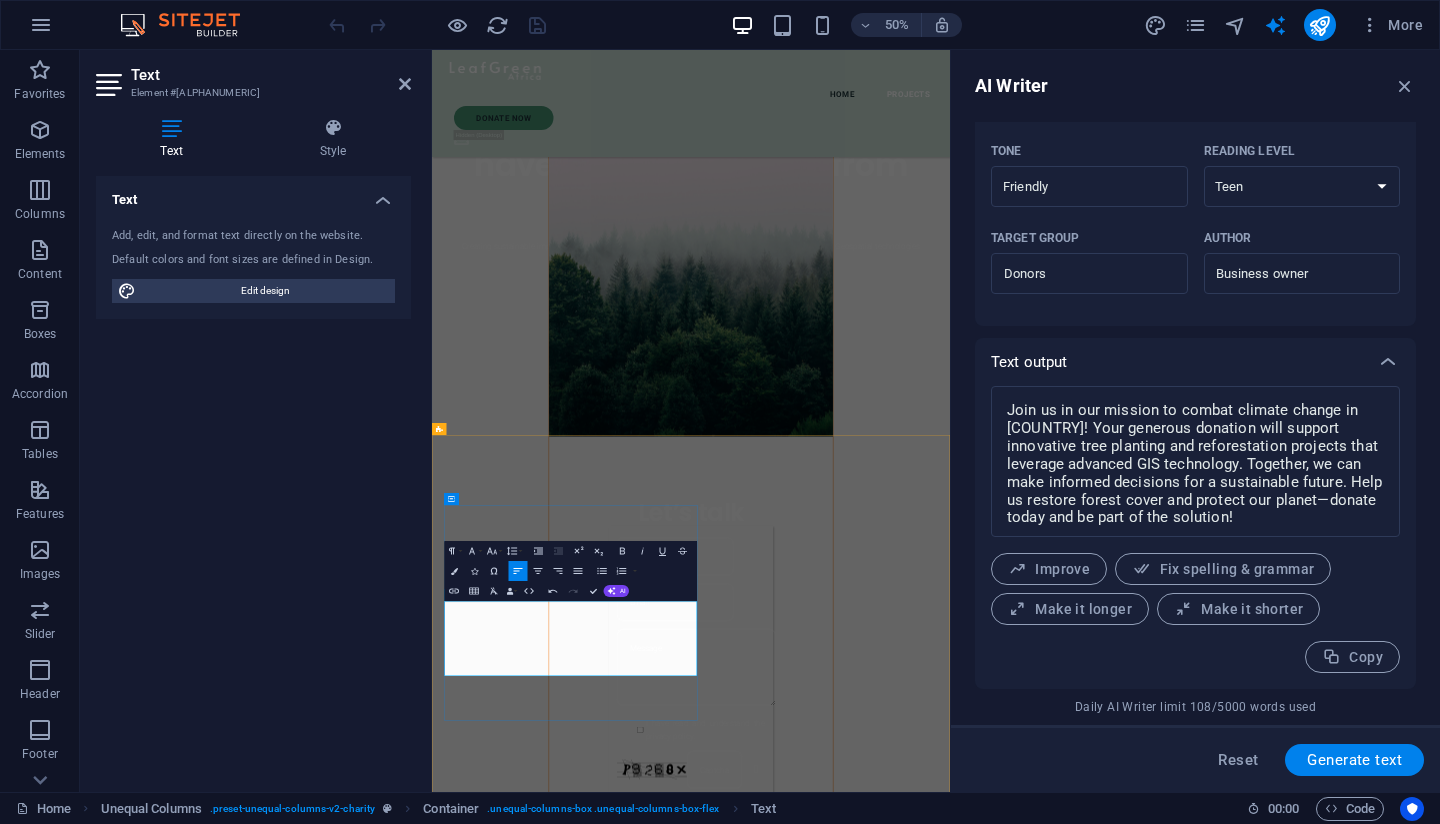 click on "Join us in our mission to combat climate change in [COUNTRY]! Your generous donation will support innovative tree planting and reforestation projects that leverage advanced GIS technology. Together, we can make informed decisions for a sustainable future. Help us restore forest cover and protect our planet—donate today and be part of the solution!" at bounding box center [950, 2014] 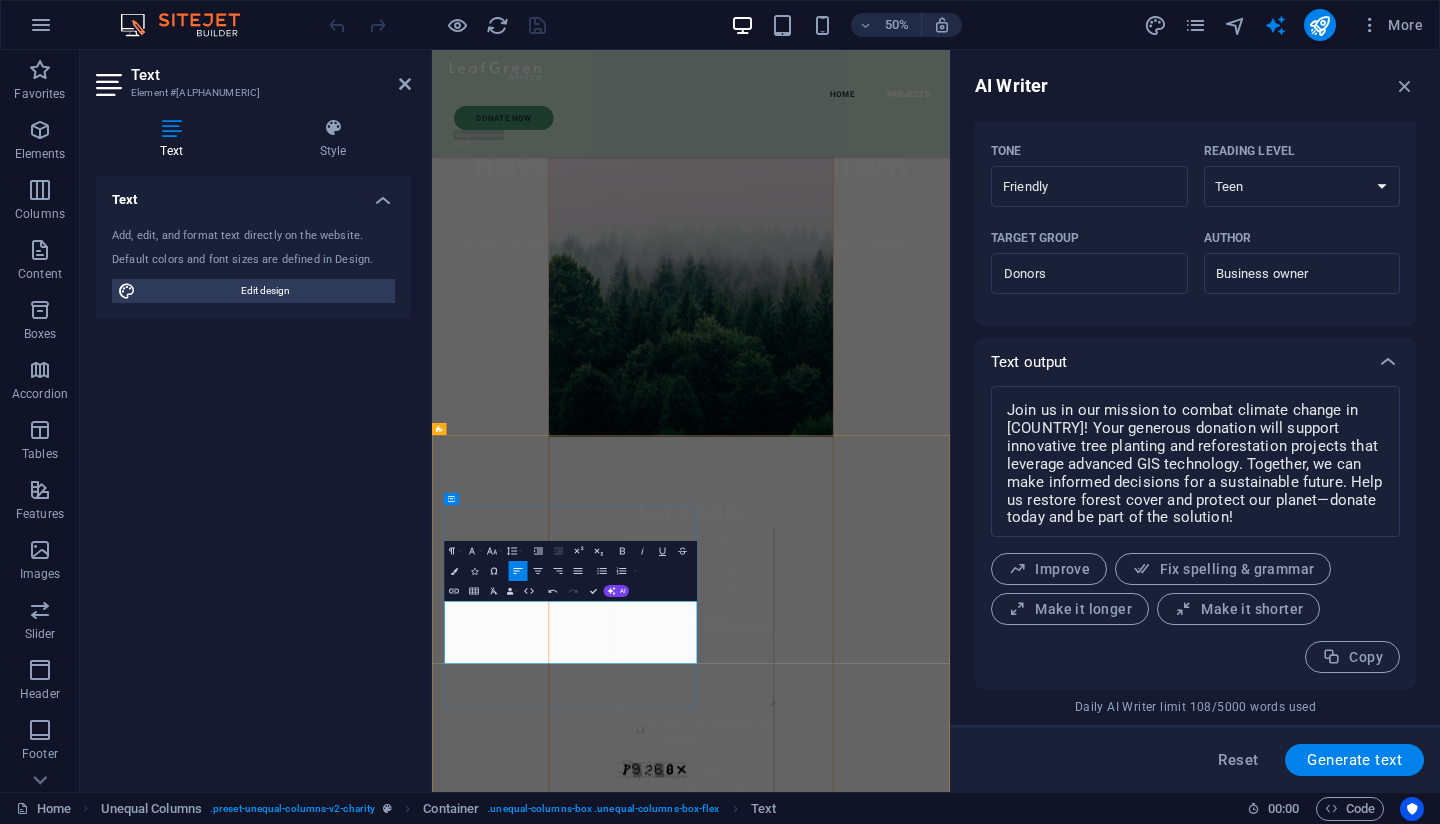 scroll, scrollTop: 4742, scrollLeft: 3, axis: both 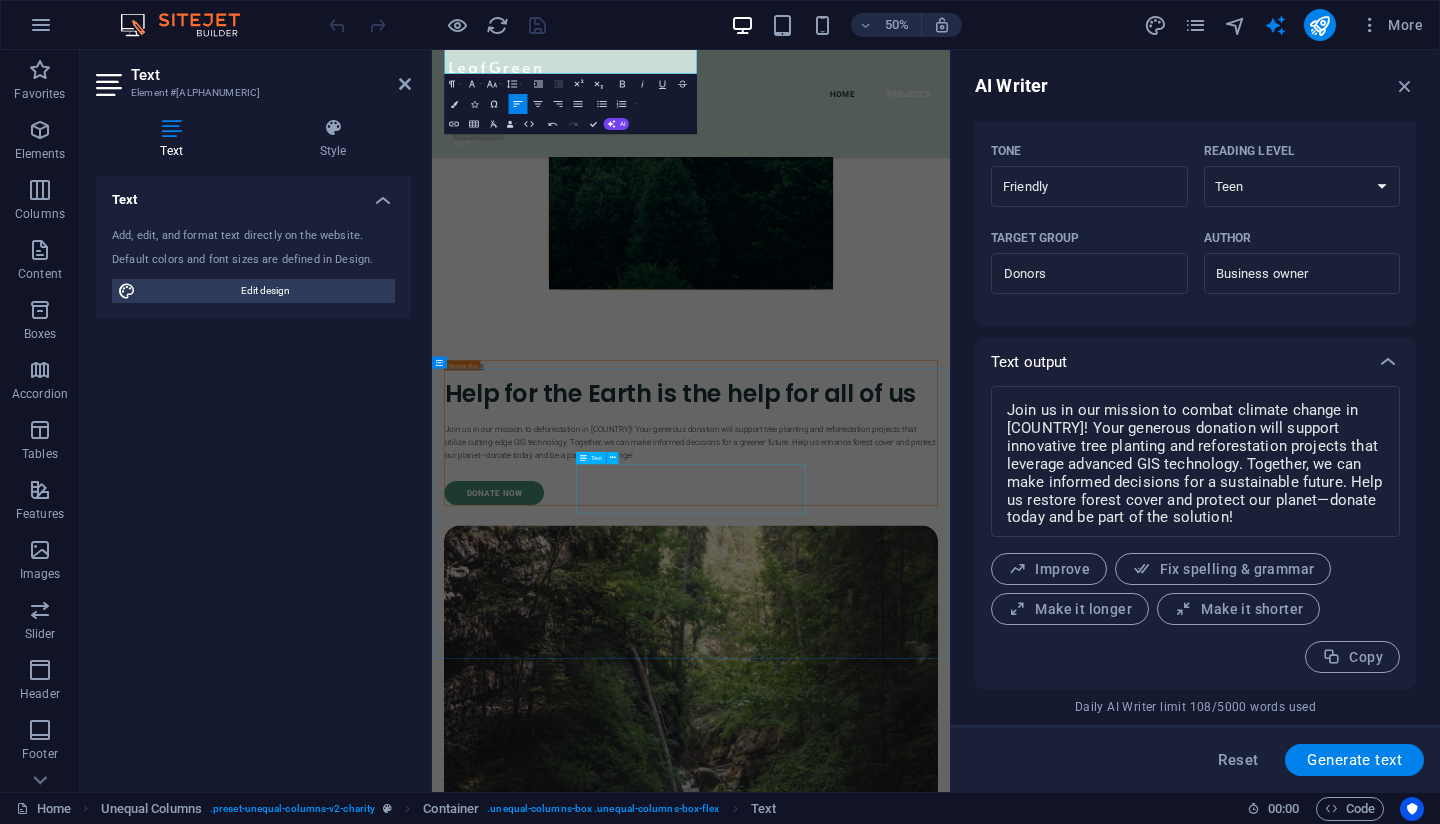 click on "At Leafgreen Africa, we are dedicated to enhancing sustainable development across the continent. Utilizing advanced Geographic Information Systems (GIS) tools, we provide precise data analysis and visualization to inform decision-making." at bounding box center (950, 2855) 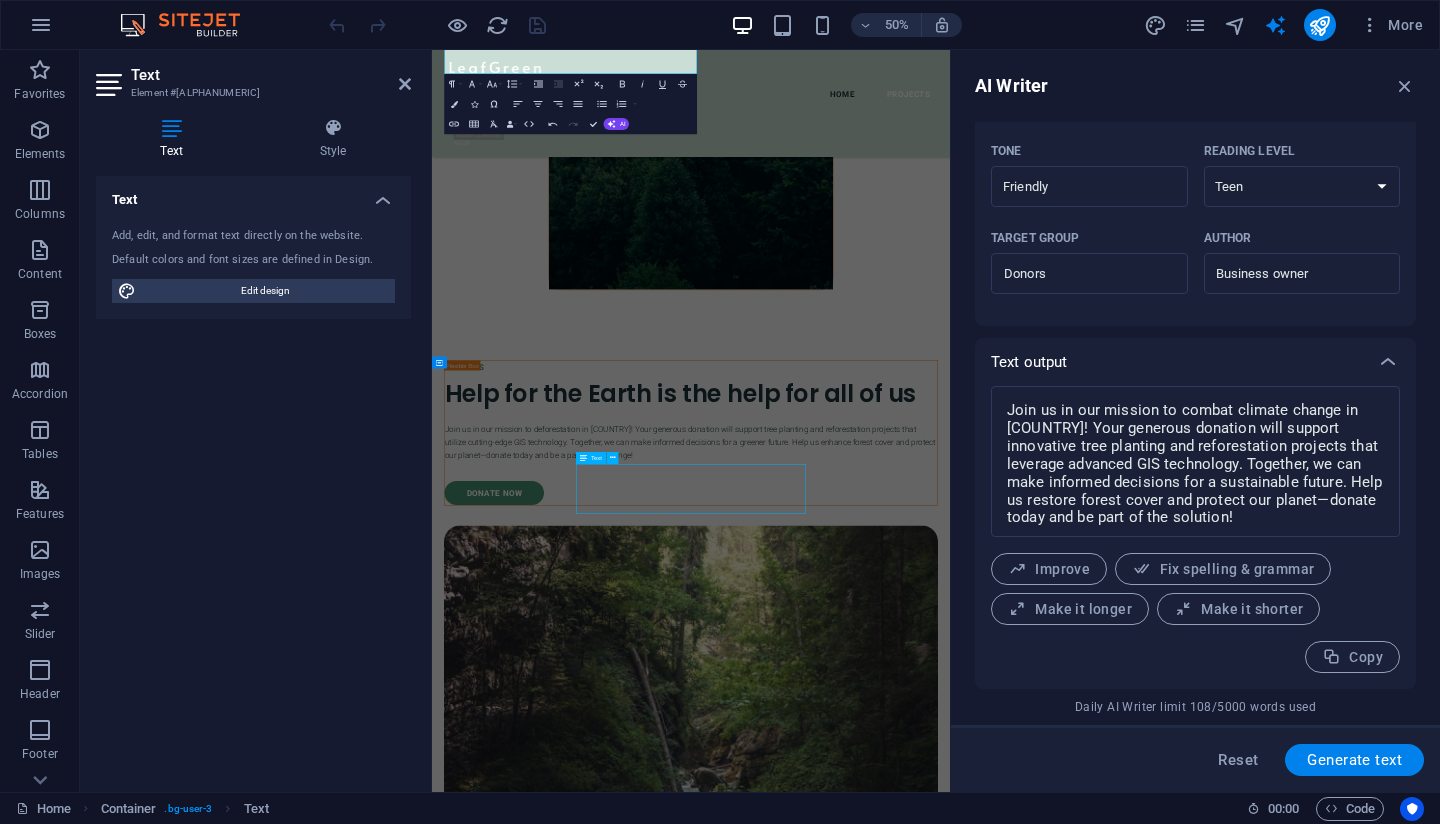 click on "At Leafgreen Africa, we are dedicated to enhancing sustainable development across the continent. Utilizing advanced Geographic Information Systems (GIS) tools, we provide precise data analysis and visualization to inform decision-making." at bounding box center (950, 2855) 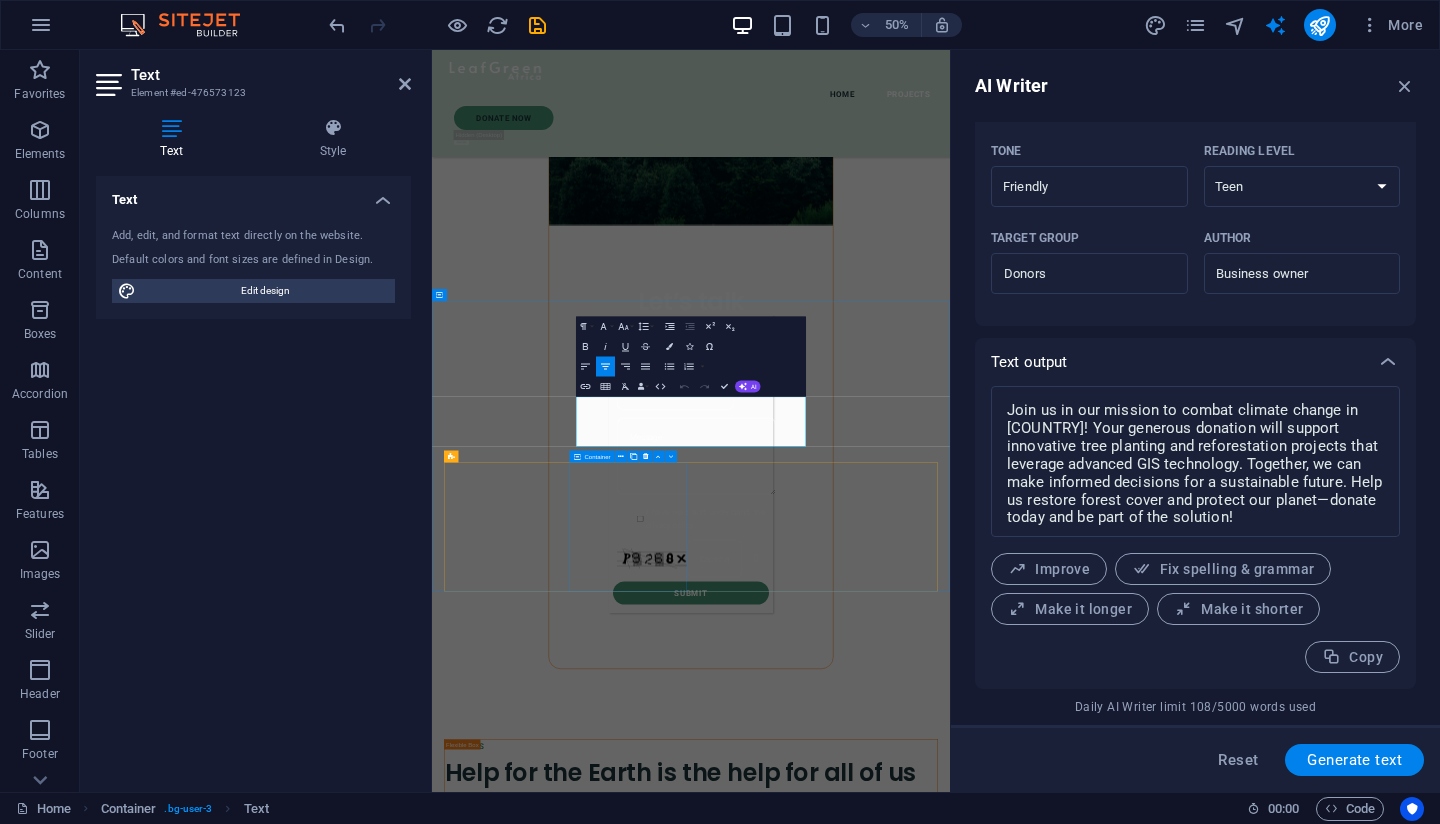 scroll, scrollTop: 2966, scrollLeft: 0, axis: vertical 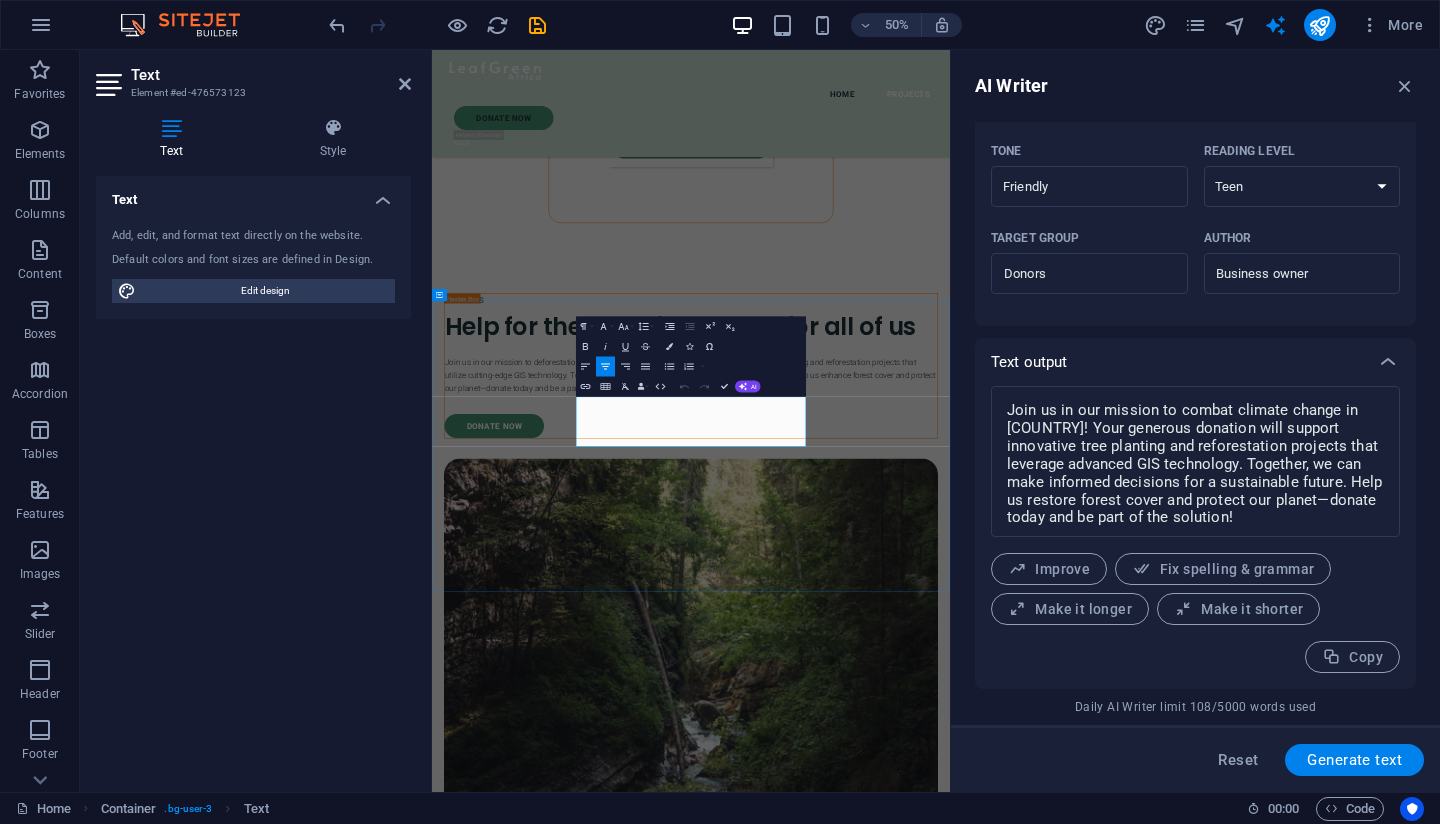 click on "At Leafgreen Africa, we are dedicated to enhancing sustainable development across the continent. Utilizing advanced Geographic Information Systems (GIS) tools, we provide precise data analysis and visualization to inform decision-making." at bounding box center (950, 2720) 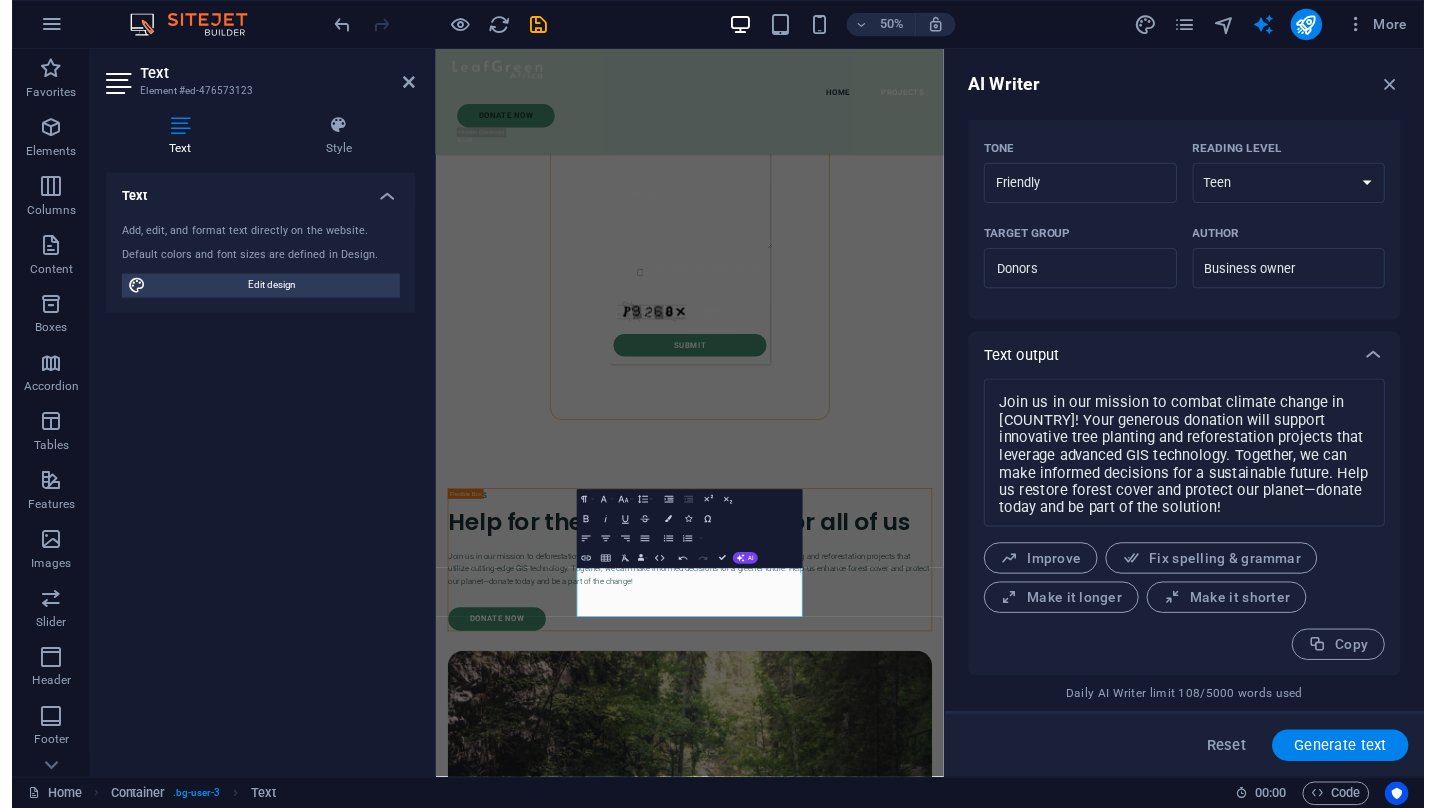 scroll, scrollTop: 2601, scrollLeft: 0, axis: vertical 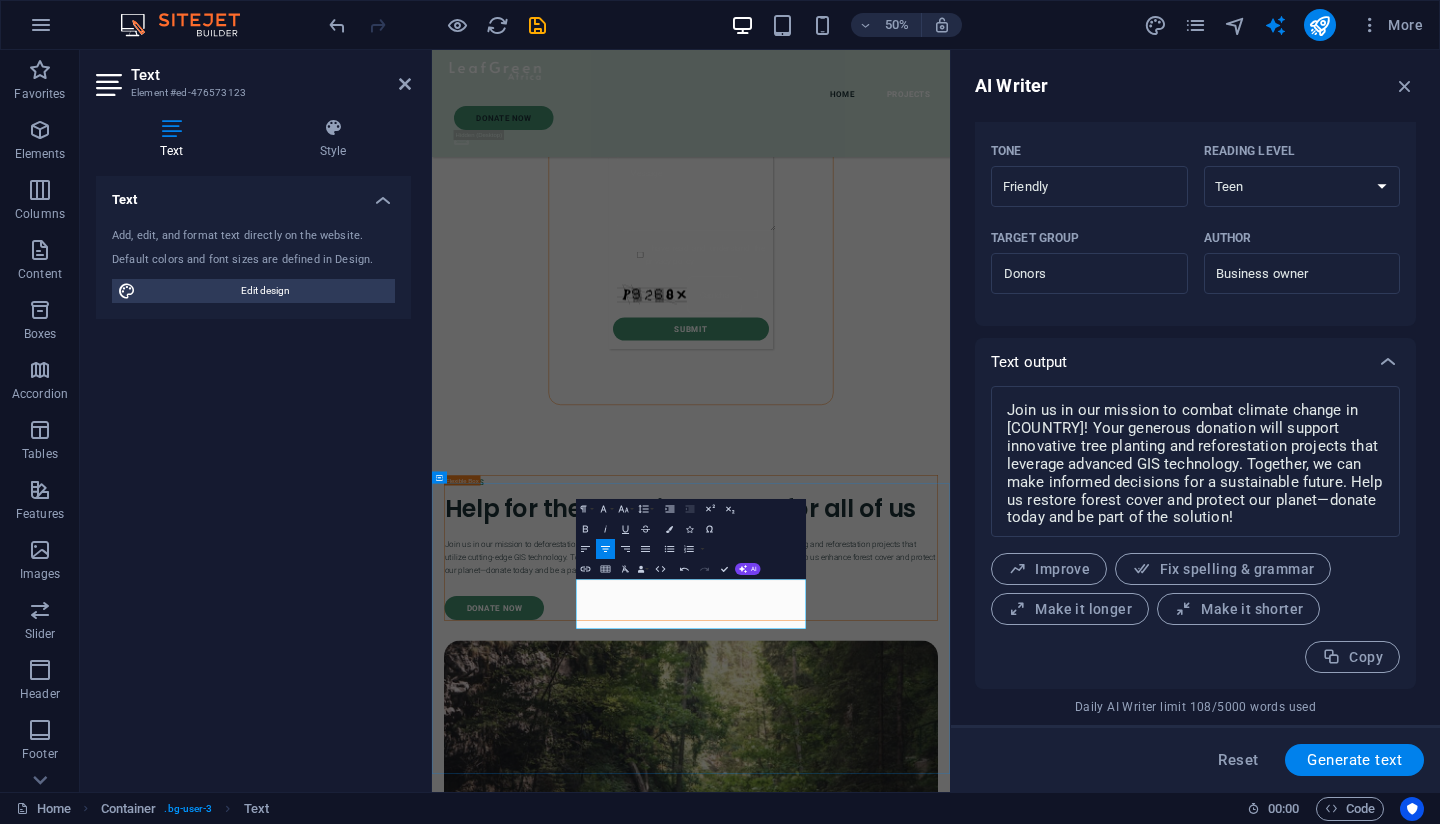 click on "At Leafgreen Africa, we are dedicated to enhancing sustainable development across the NIgeria. Utilizing advanced Geographic Information Systems (GIS) tools, we provide precise data analysis and visualization to inform decision-making." at bounding box center (950, 3085) 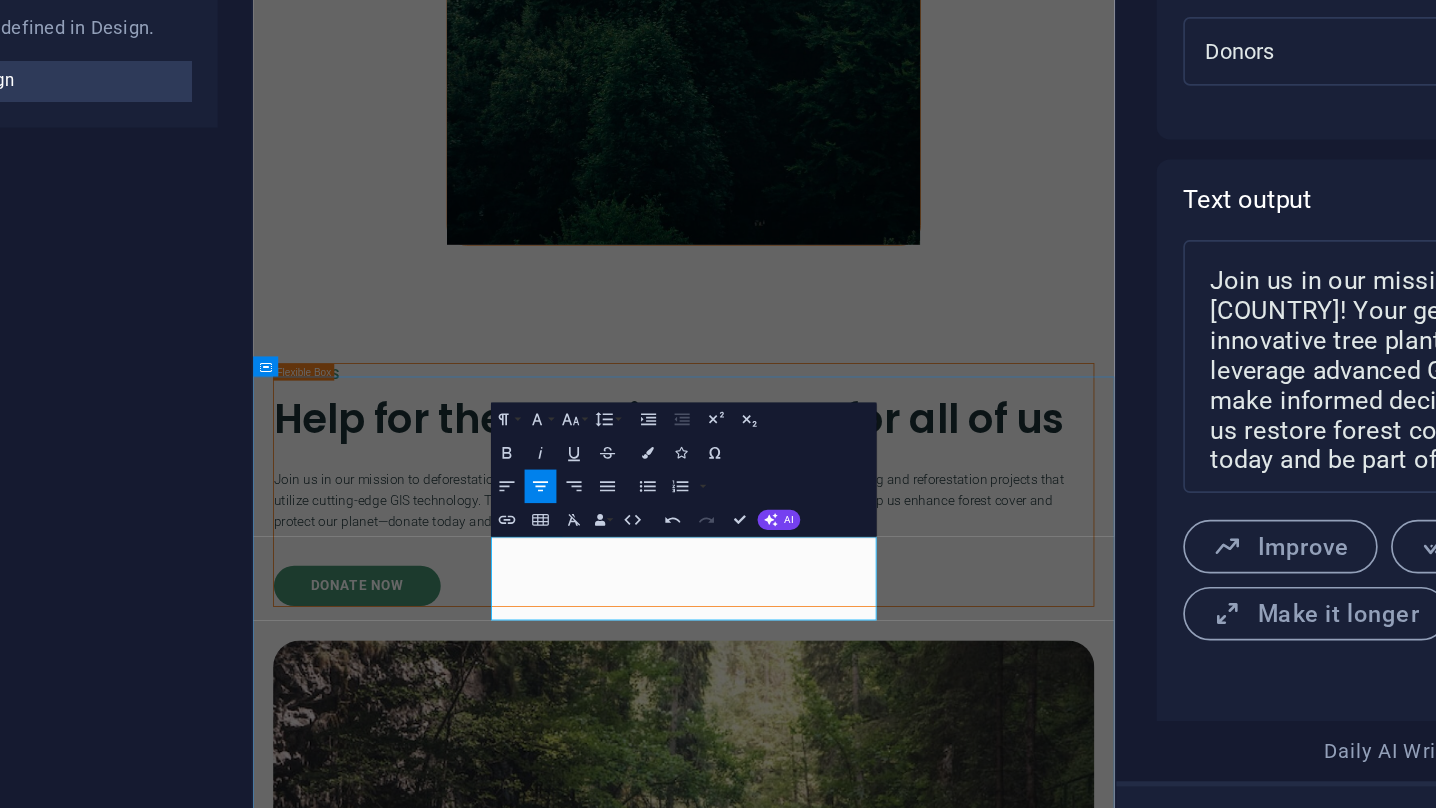 drag, startPoint x: 903, startPoint y: 763, endPoint x: 930, endPoint y: 793, distance: 40.36087 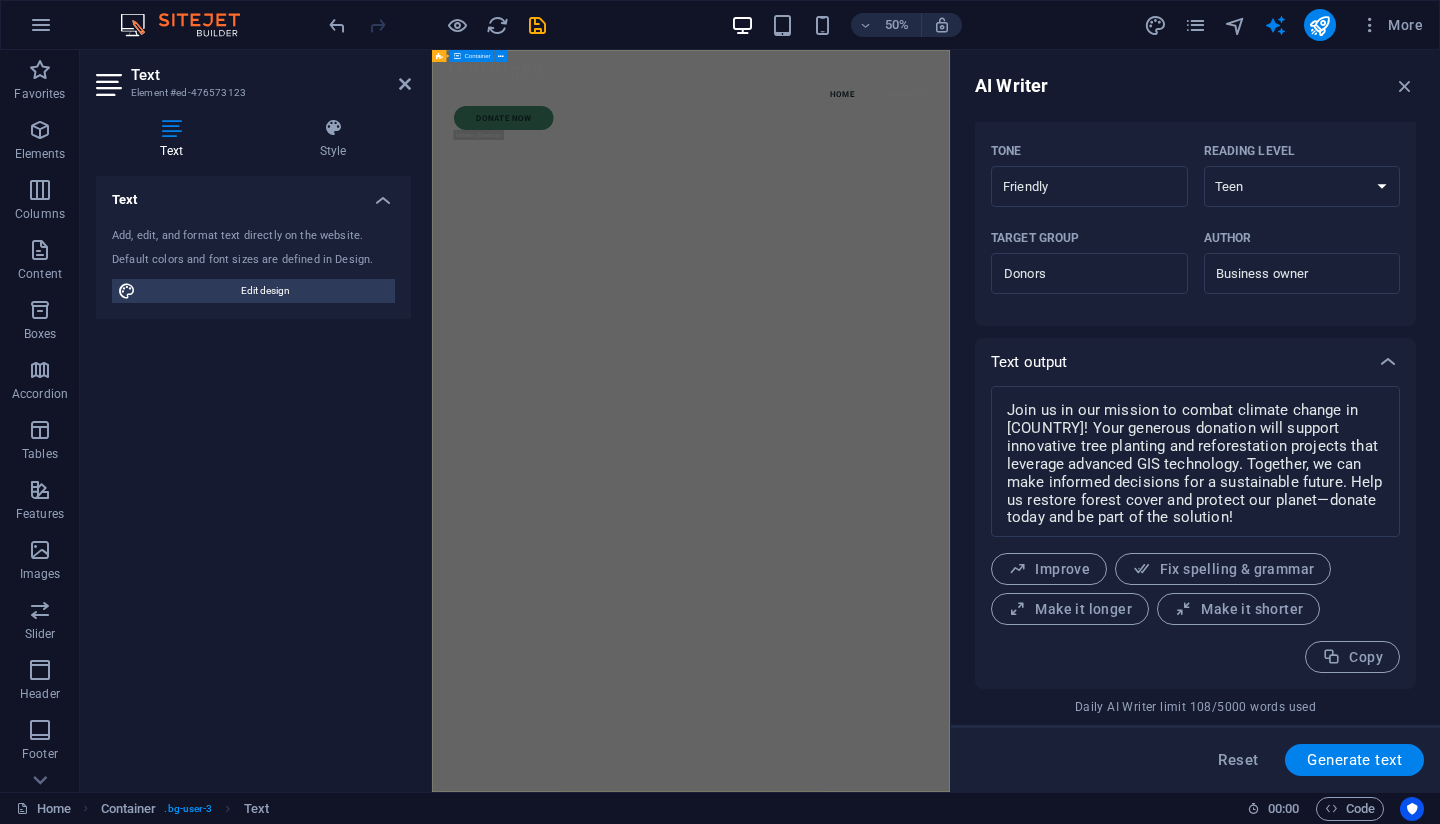 scroll, scrollTop: 0, scrollLeft: 0, axis: both 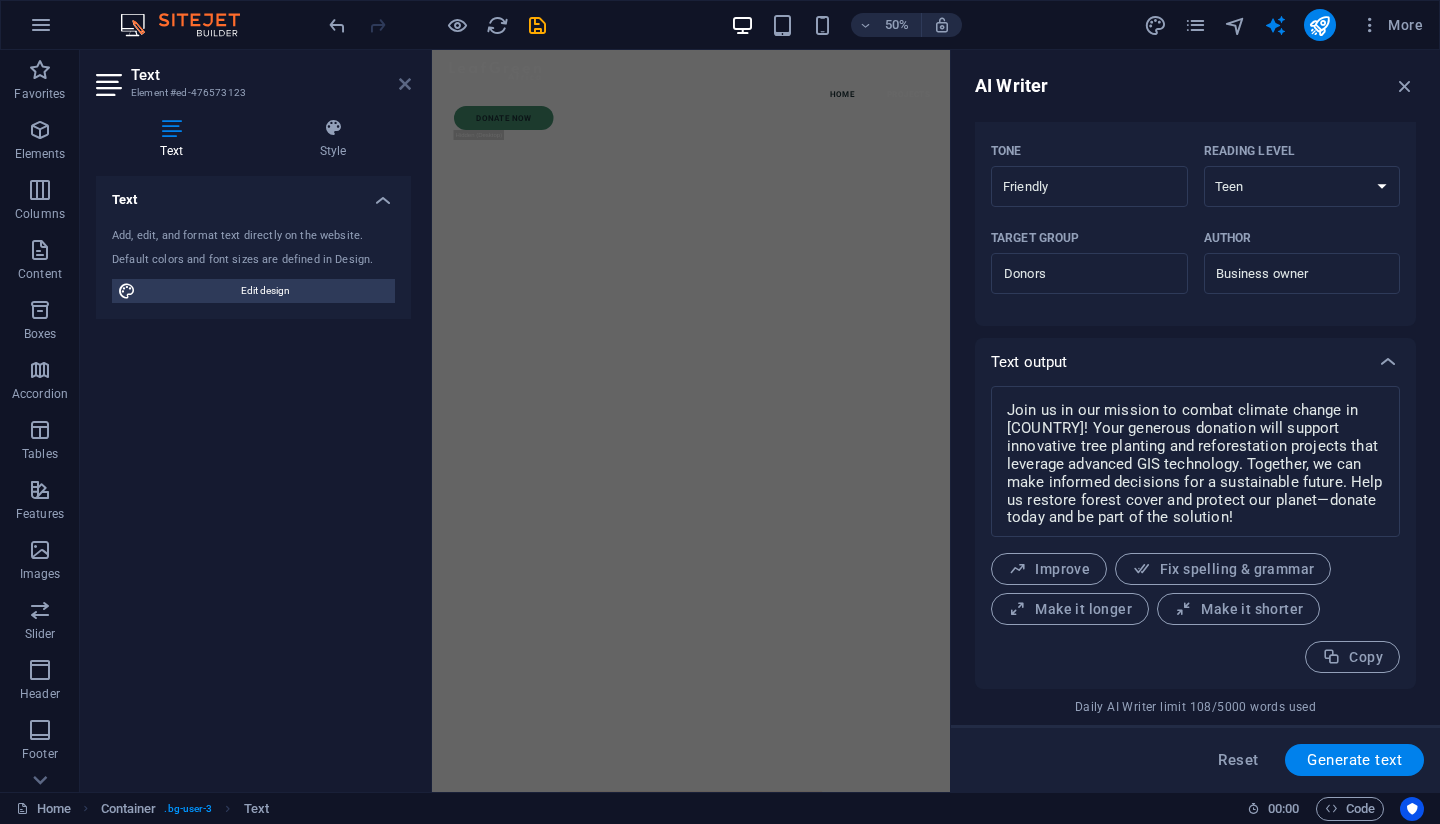 click at bounding box center [405, 84] 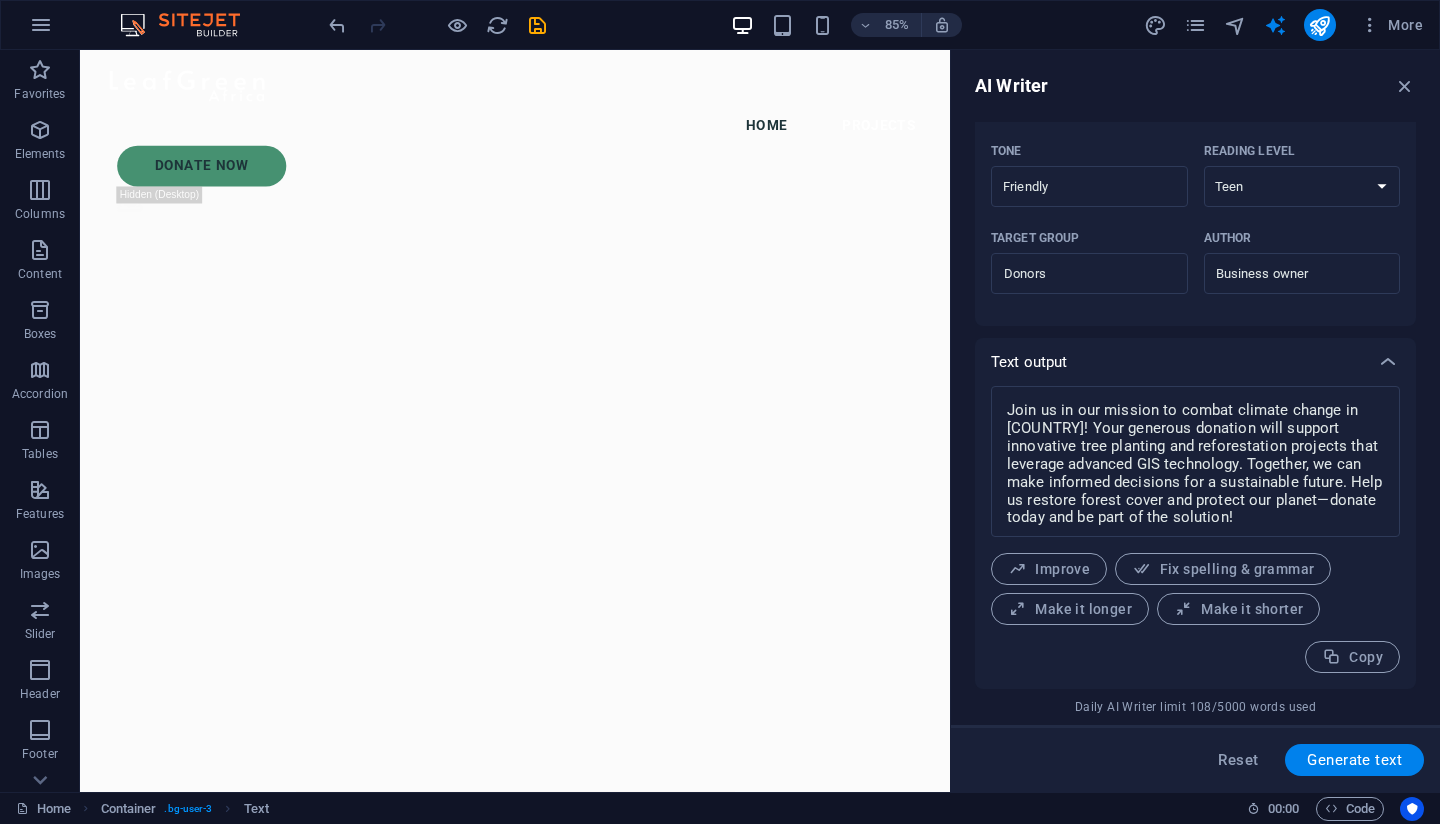 scroll, scrollTop: 0, scrollLeft: 0, axis: both 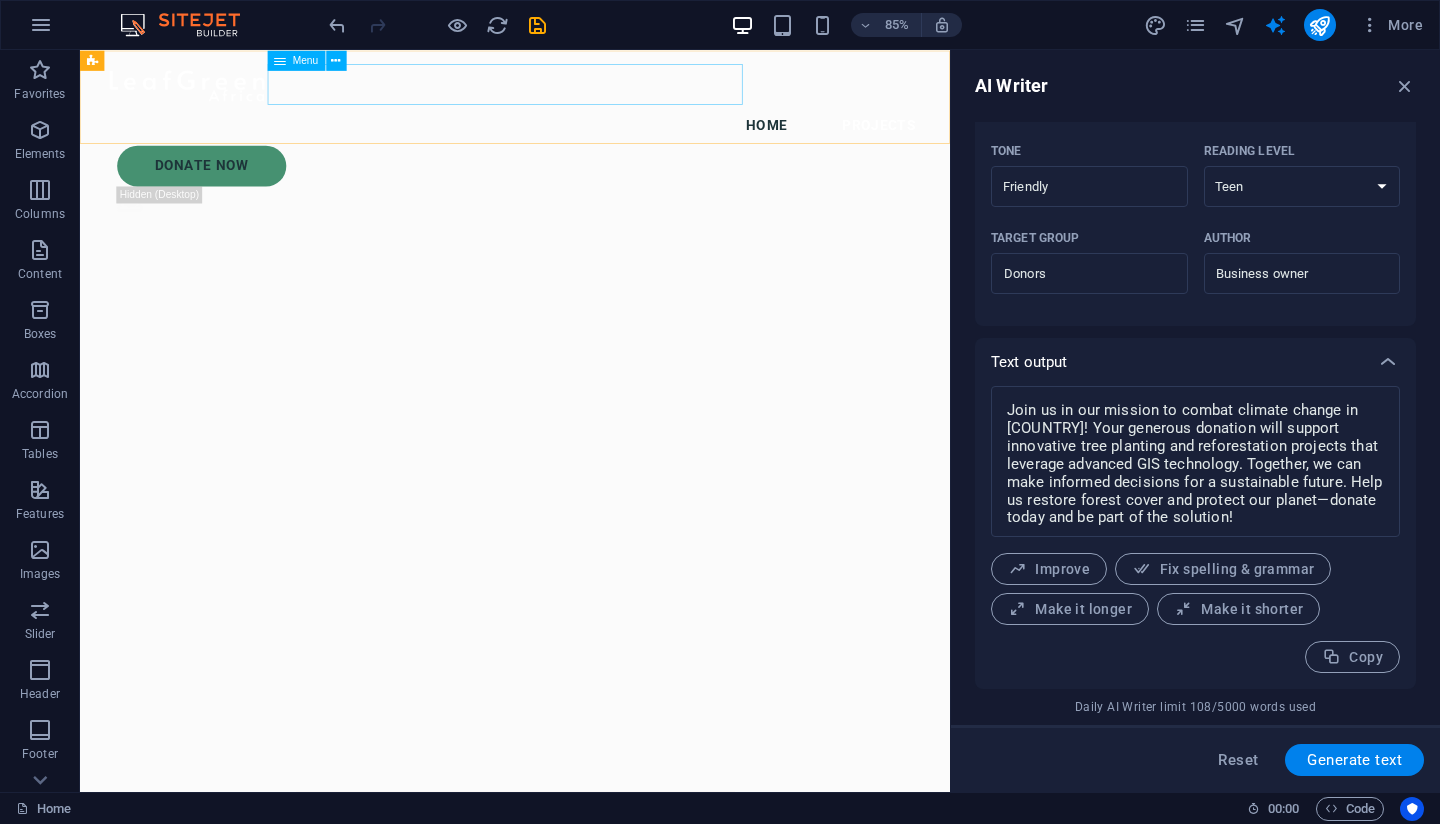 click on "Home Projects" at bounding box center [592, 138] 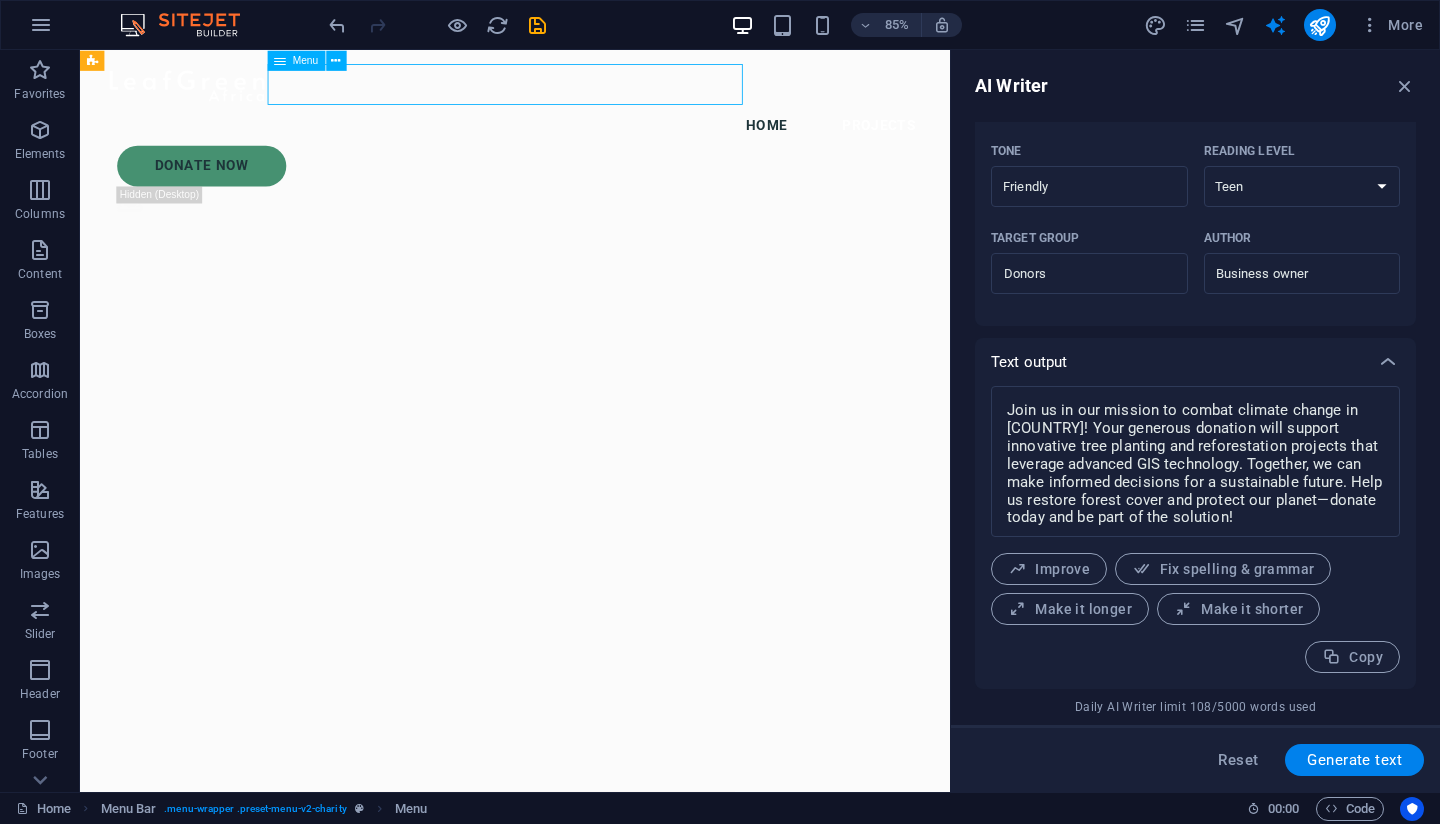 click on "Home Projects" at bounding box center (592, 138) 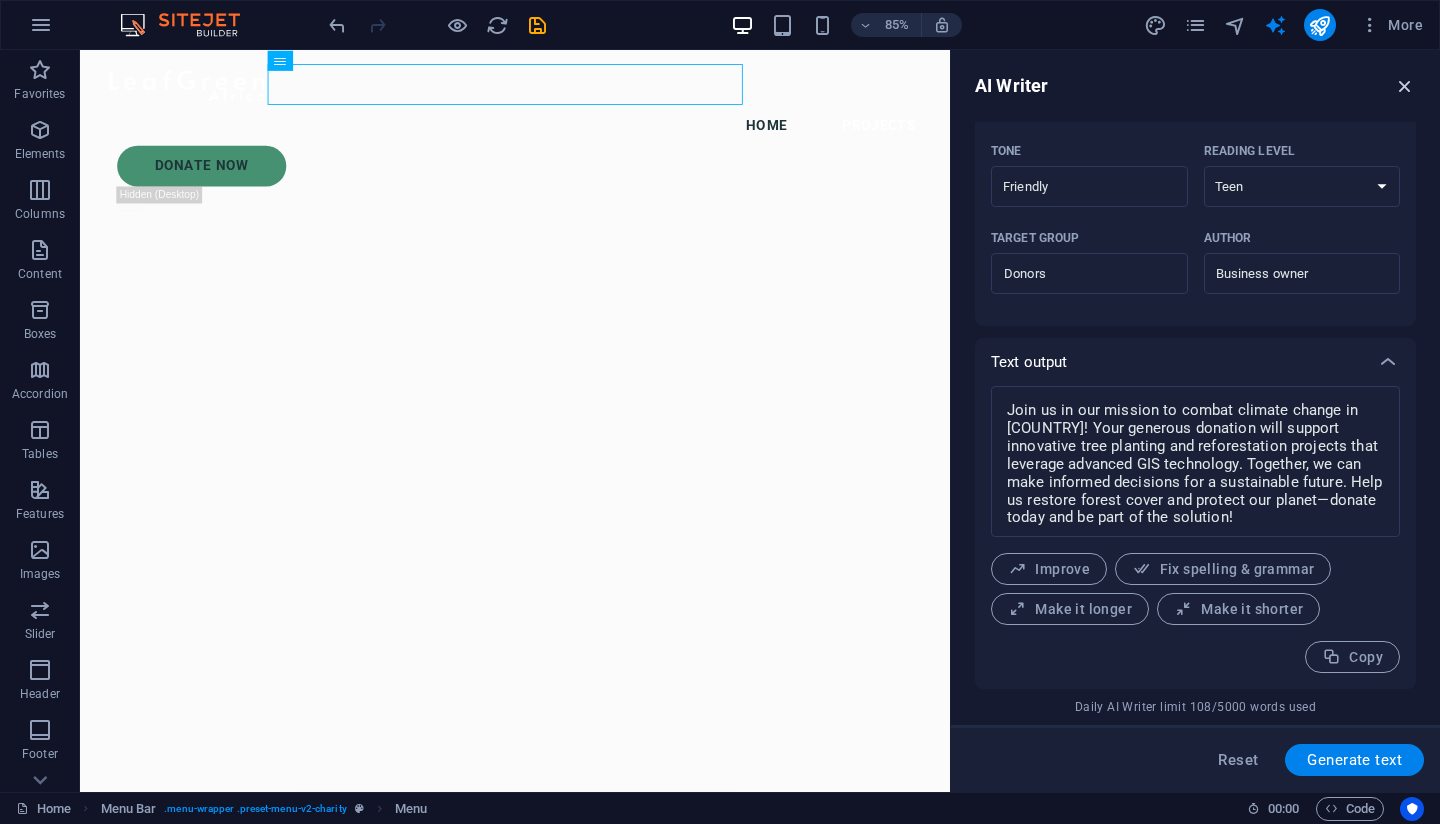 click at bounding box center (1405, 86) 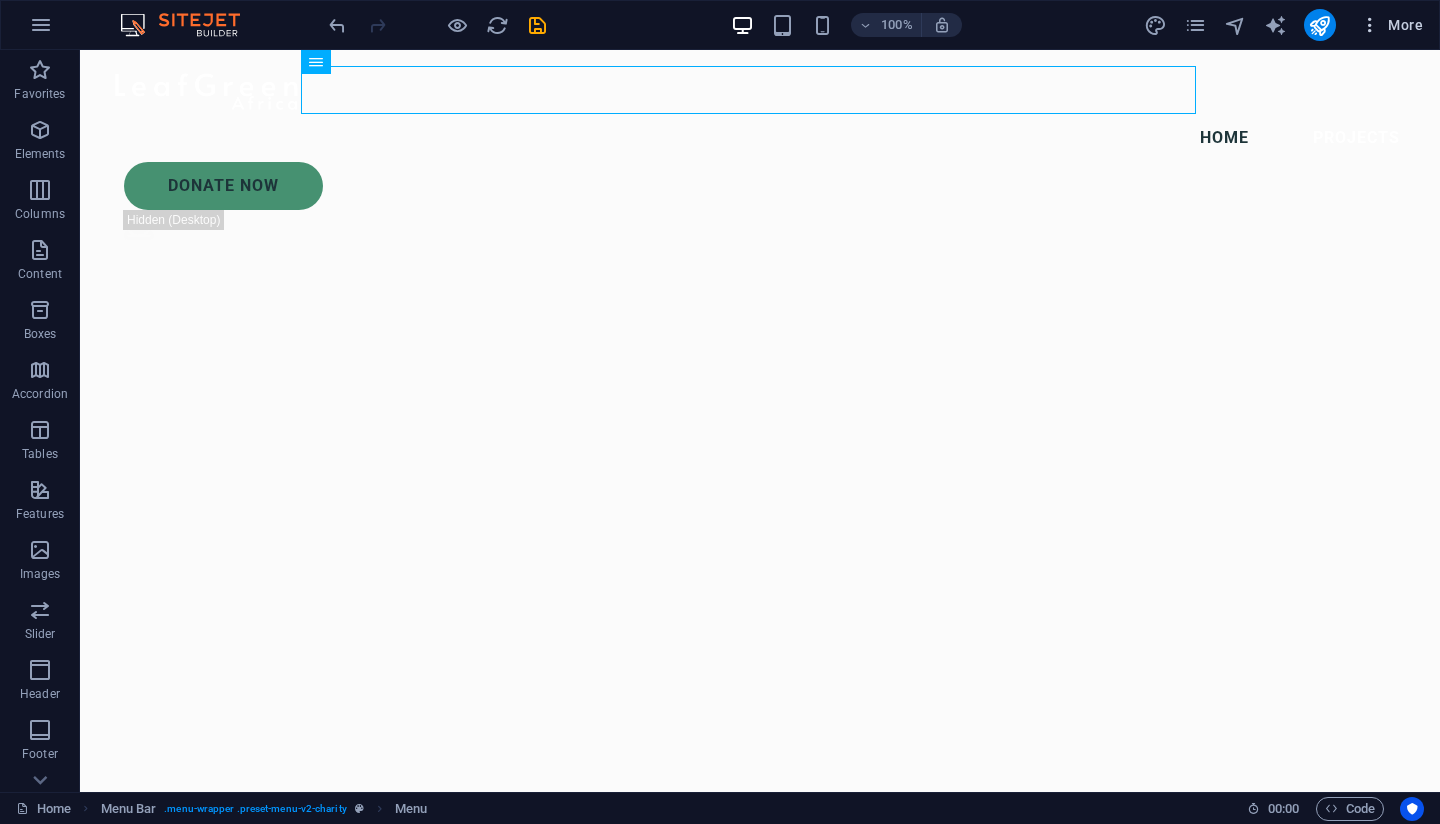 click at bounding box center [1370, 25] 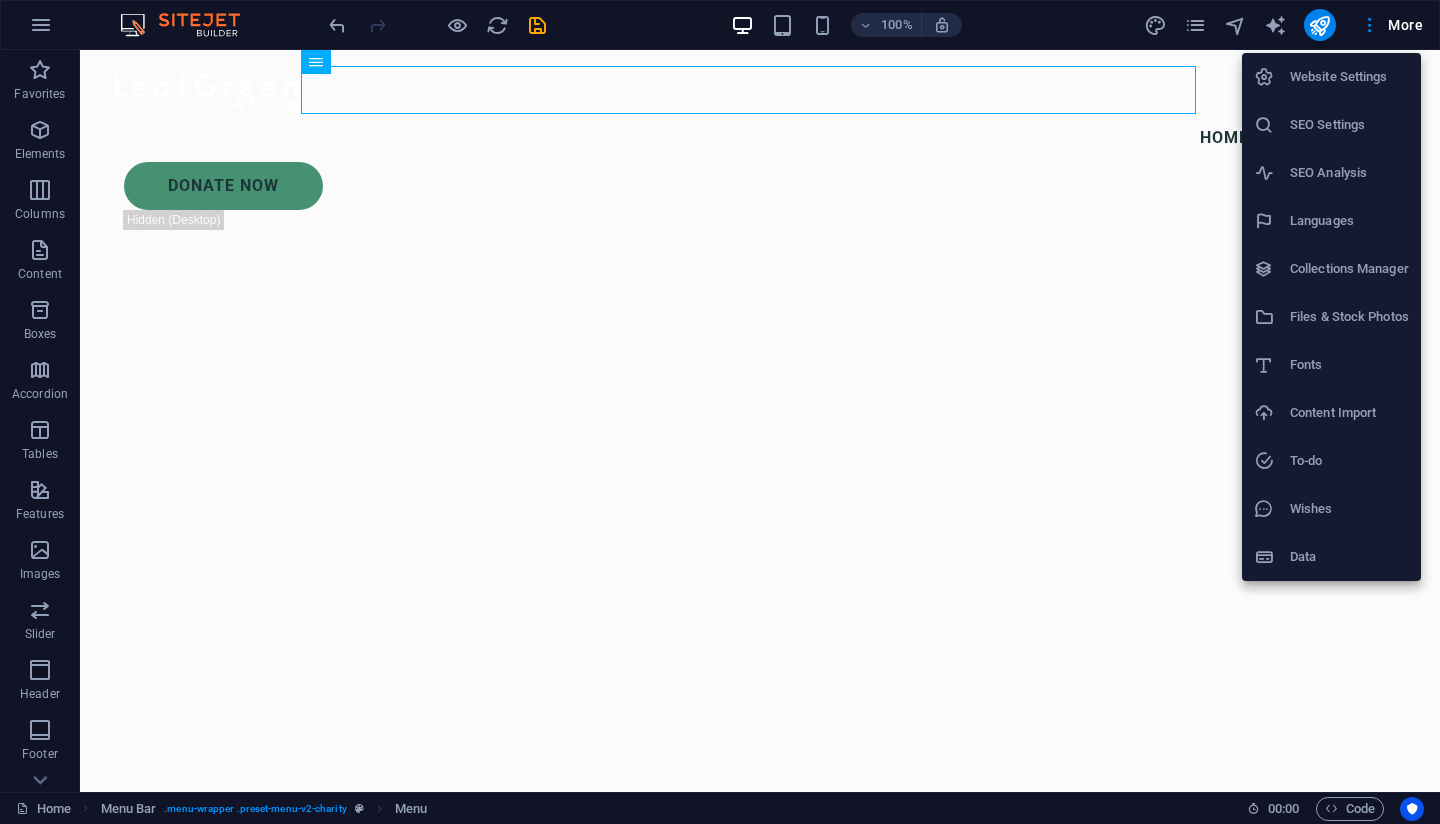 click on "SEO Settings" at bounding box center (1349, 125) 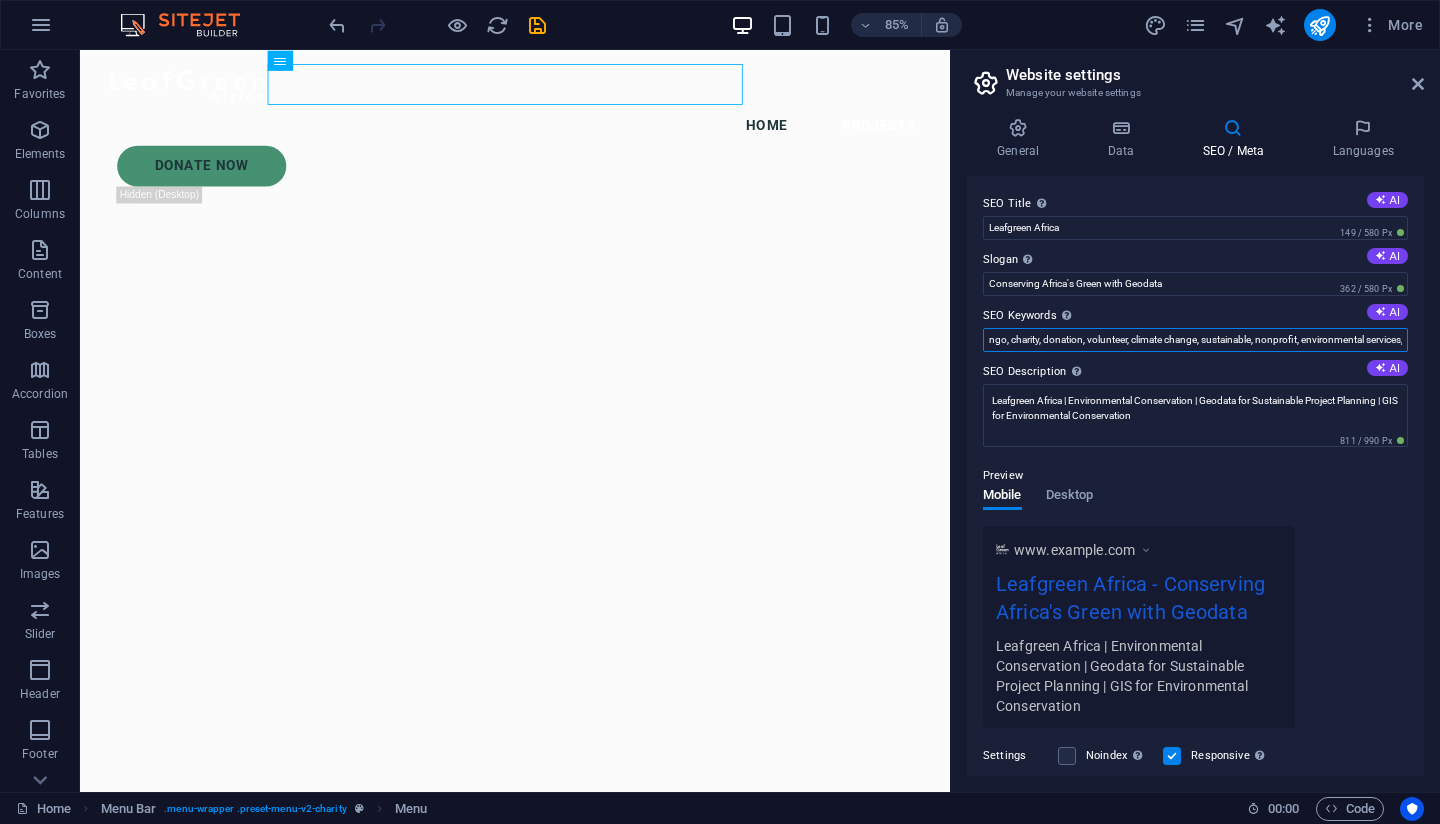 click on "ngo, charity, donation, volunteer, climate change, sustainable, nonprofit, environmental services, forestry Conservation" at bounding box center (1195, 340) 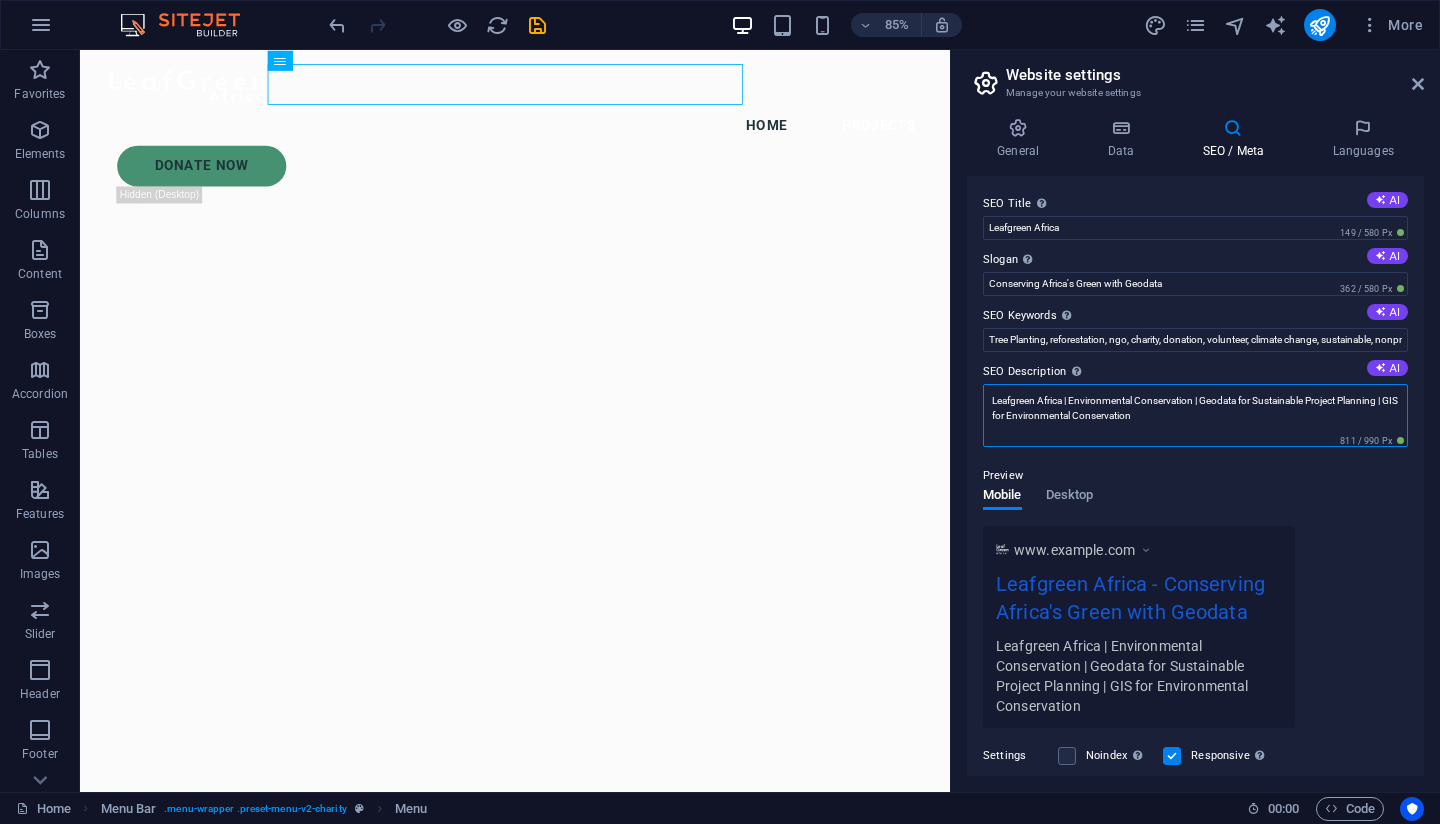 click on "Leafgreen Africa | Environmental Conservation | Geodata for Sustainable Project Planning | GIS for Environmental Conservation" at bounding box center (1195, 415) 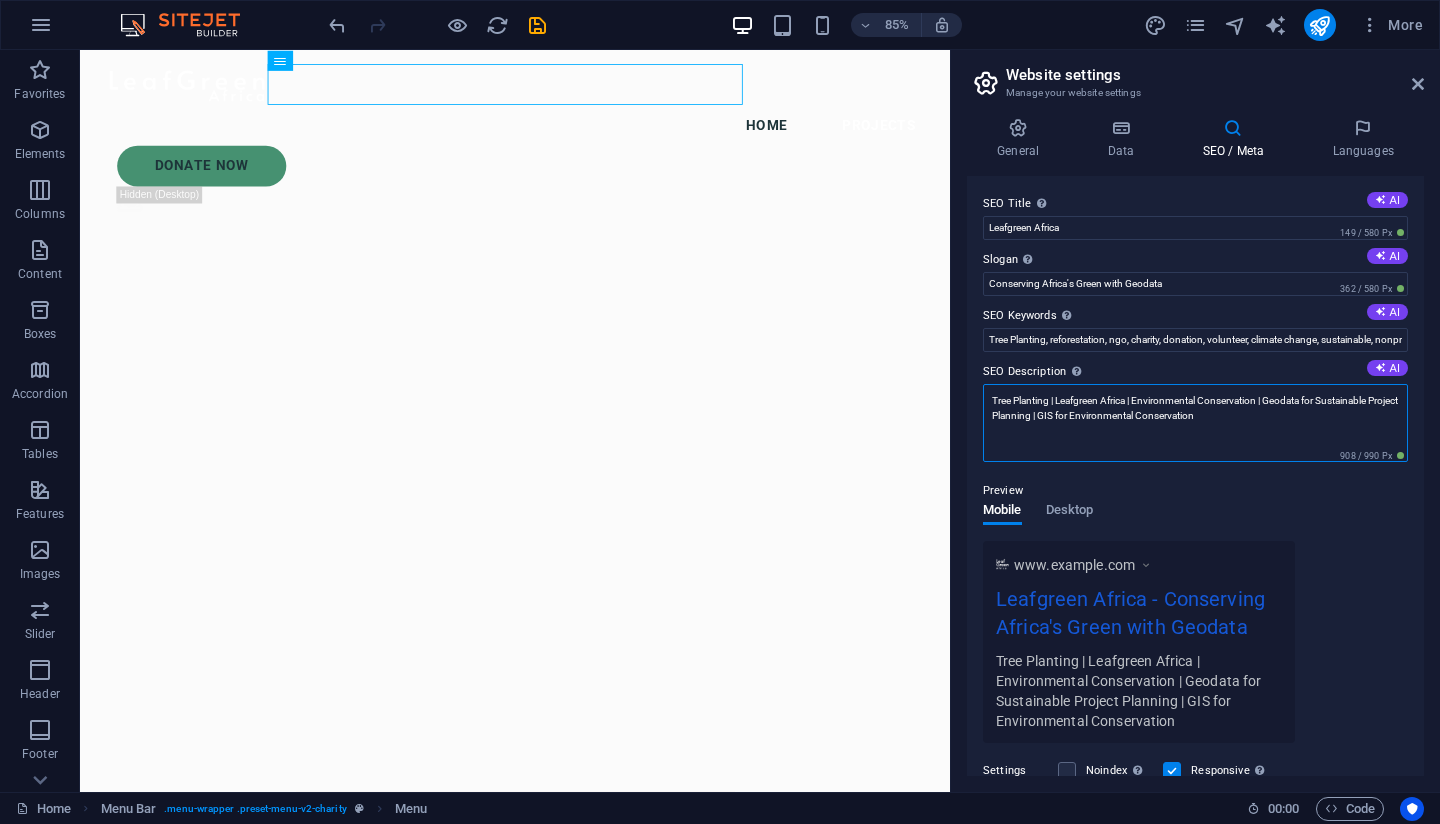 drag, startPoint x: 1265, startPoint y: 396, endPoint x: 1070, endPoint y: 418, distance: 196.2371 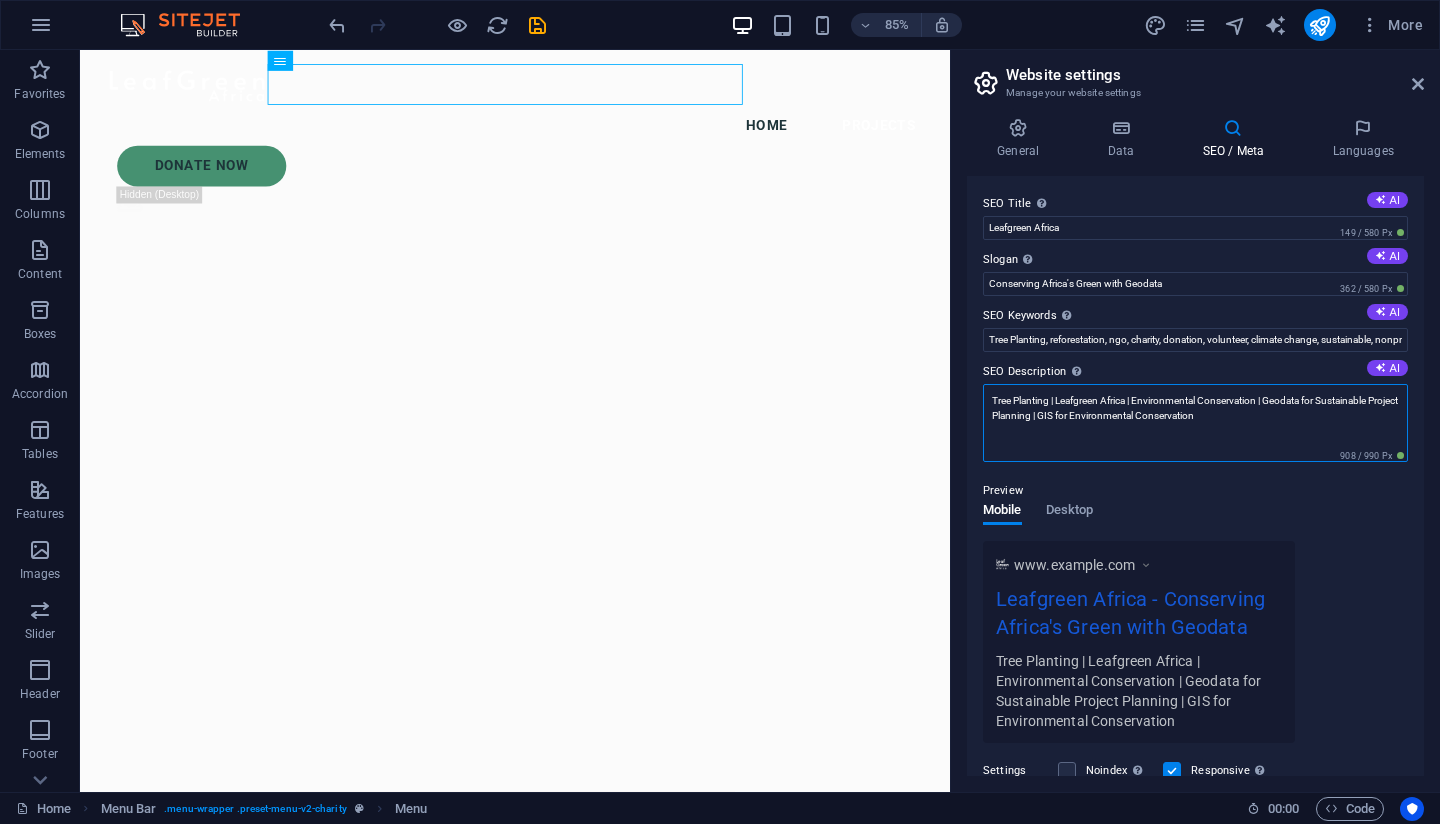 click on "Tree Planting | Leafgreen Africa | Environmental Conservation | Geodata for Sustainable Project Planning | GIS for Environmental Conservation" at bounding box center (1195, 423) 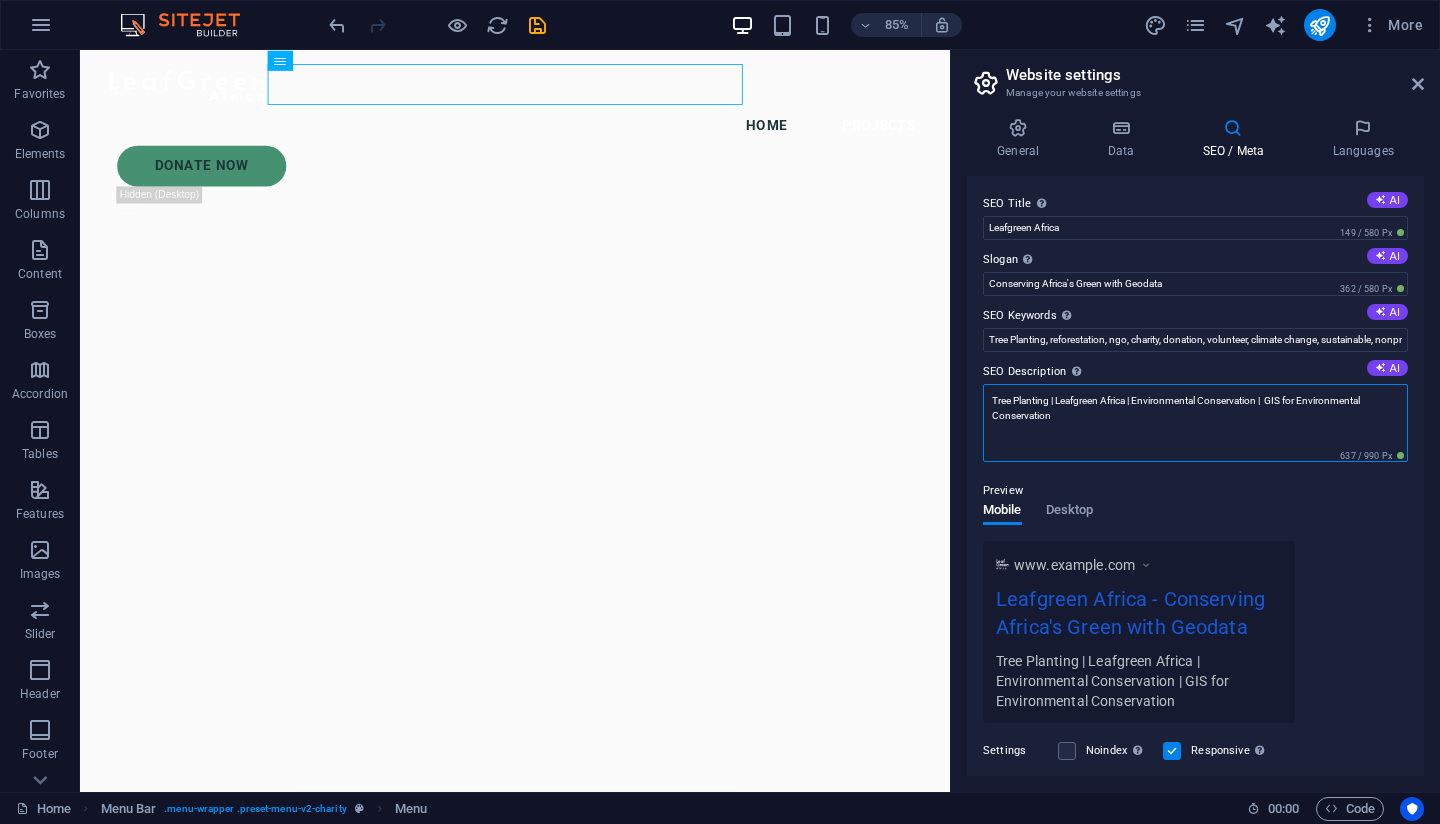 click on "Tree Planting | Leafgreen Africa | Environmental Conservation |  GIS for Environmental Conservation" at bounding box center [1195, 423] 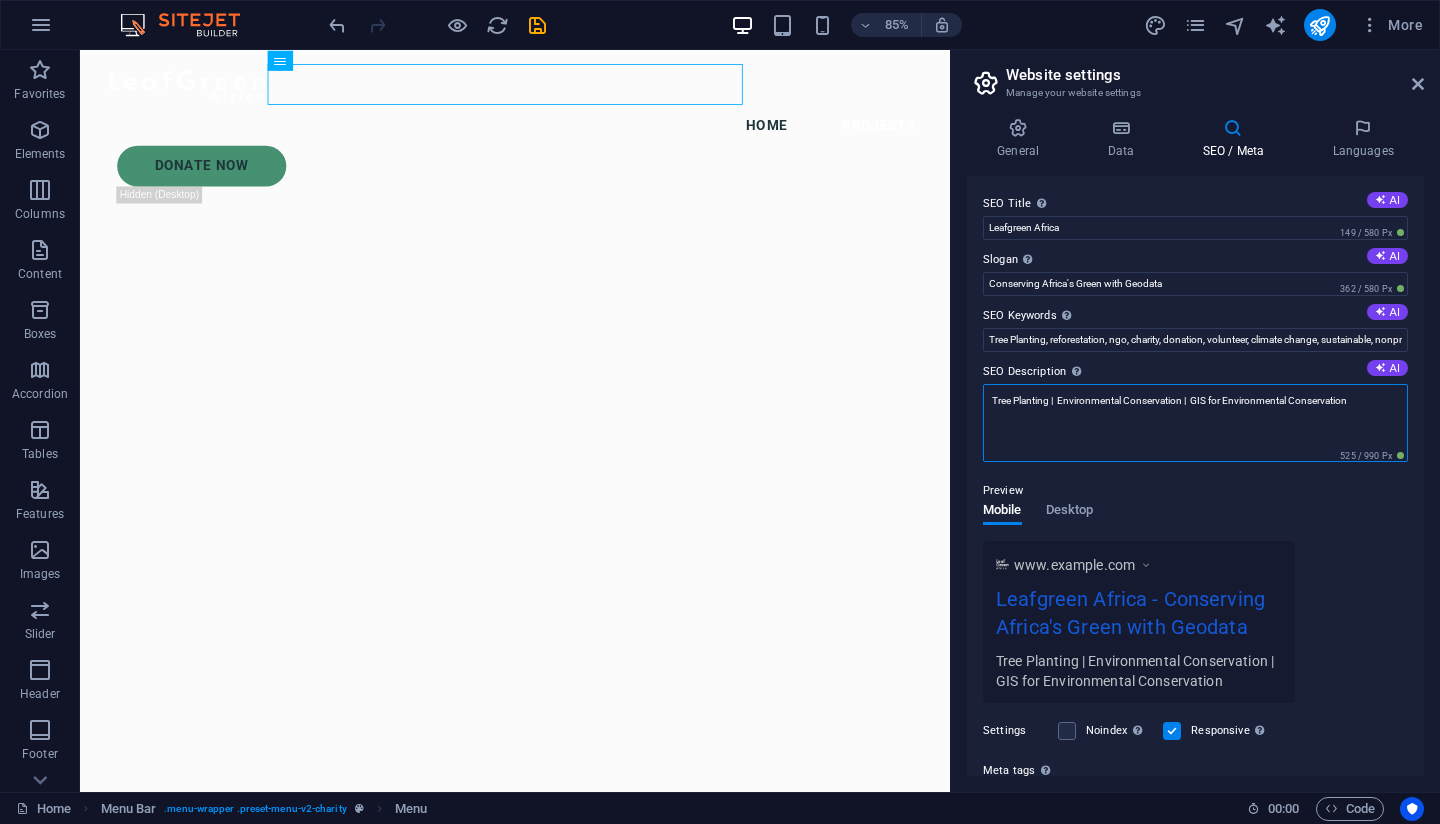 scroll, scrollTop: 0, scrollLeft: 0, axis: both 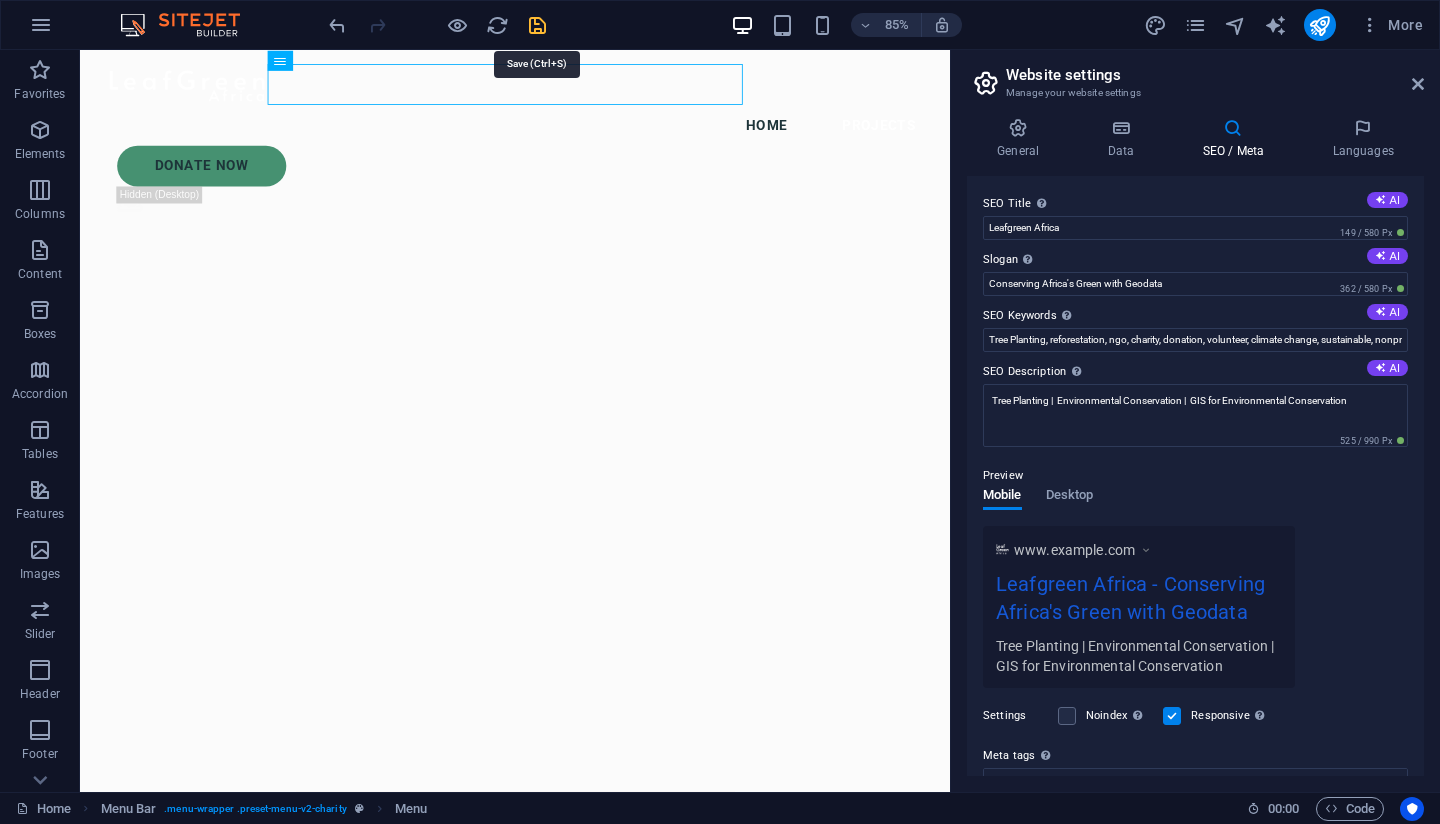 click at bounding box center (537, 25) 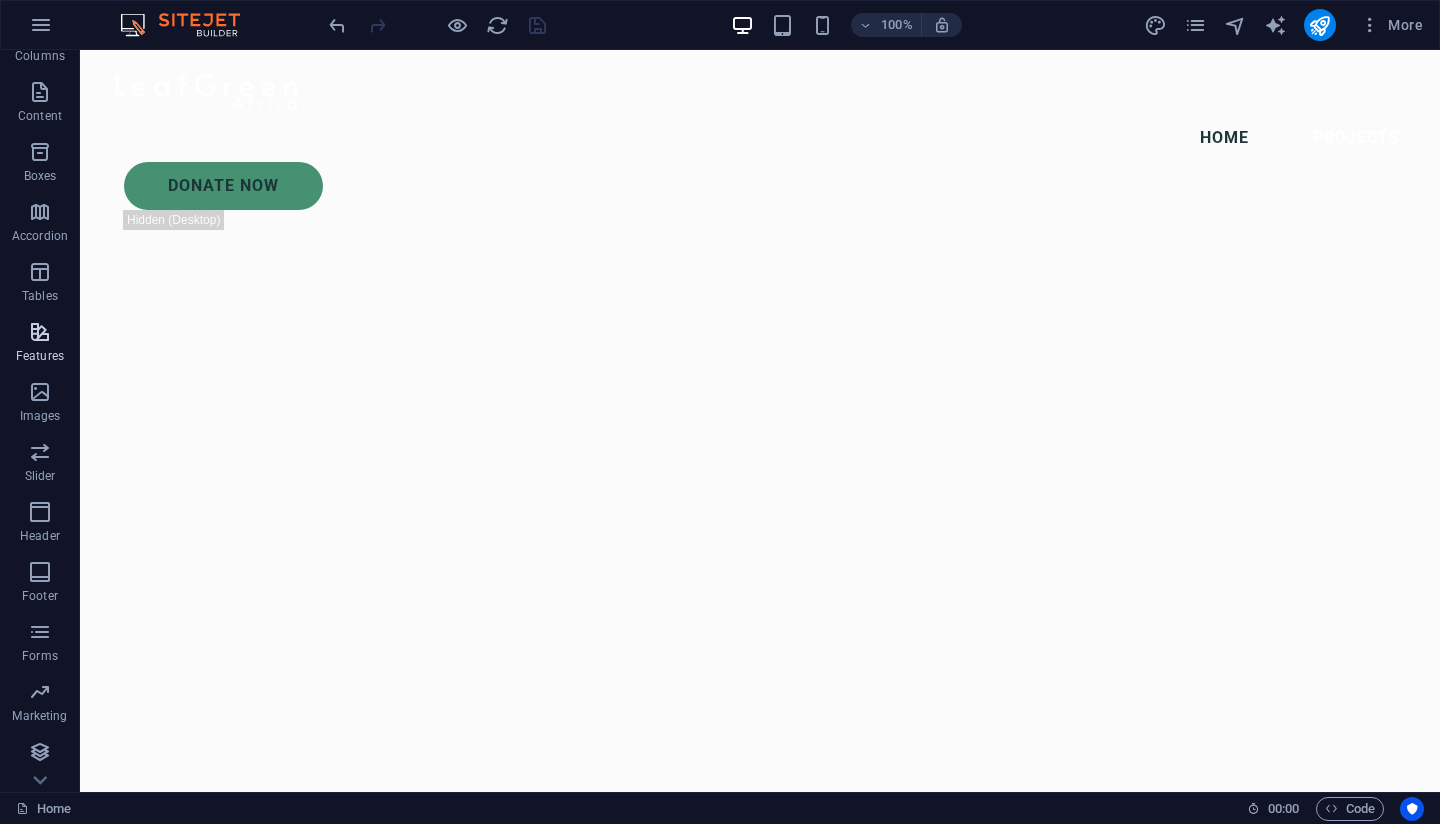 scroll, scrollTop: 158, scrollLeft: 0, axis: vertical 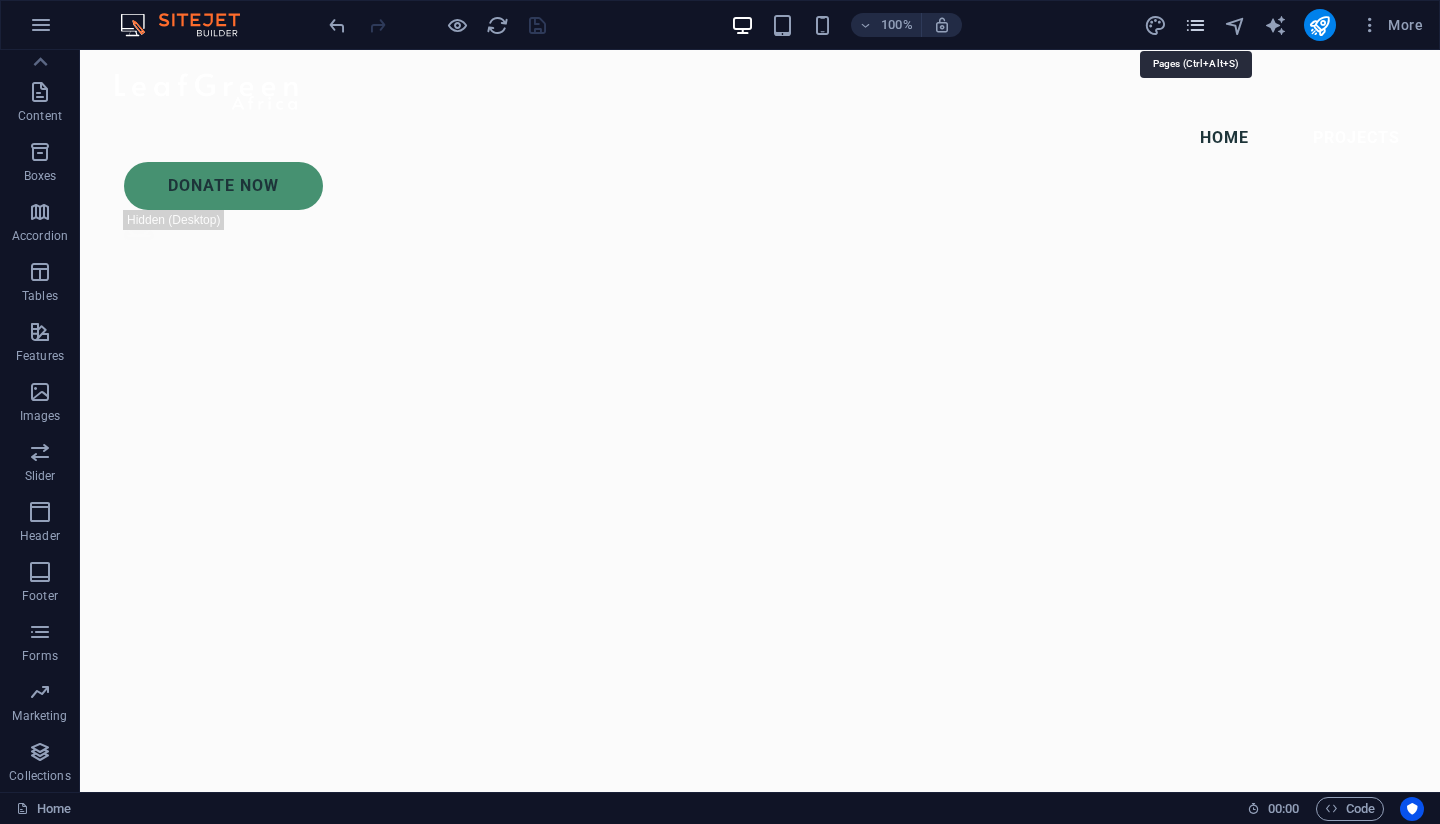 click at bounding box center [1195, 25] 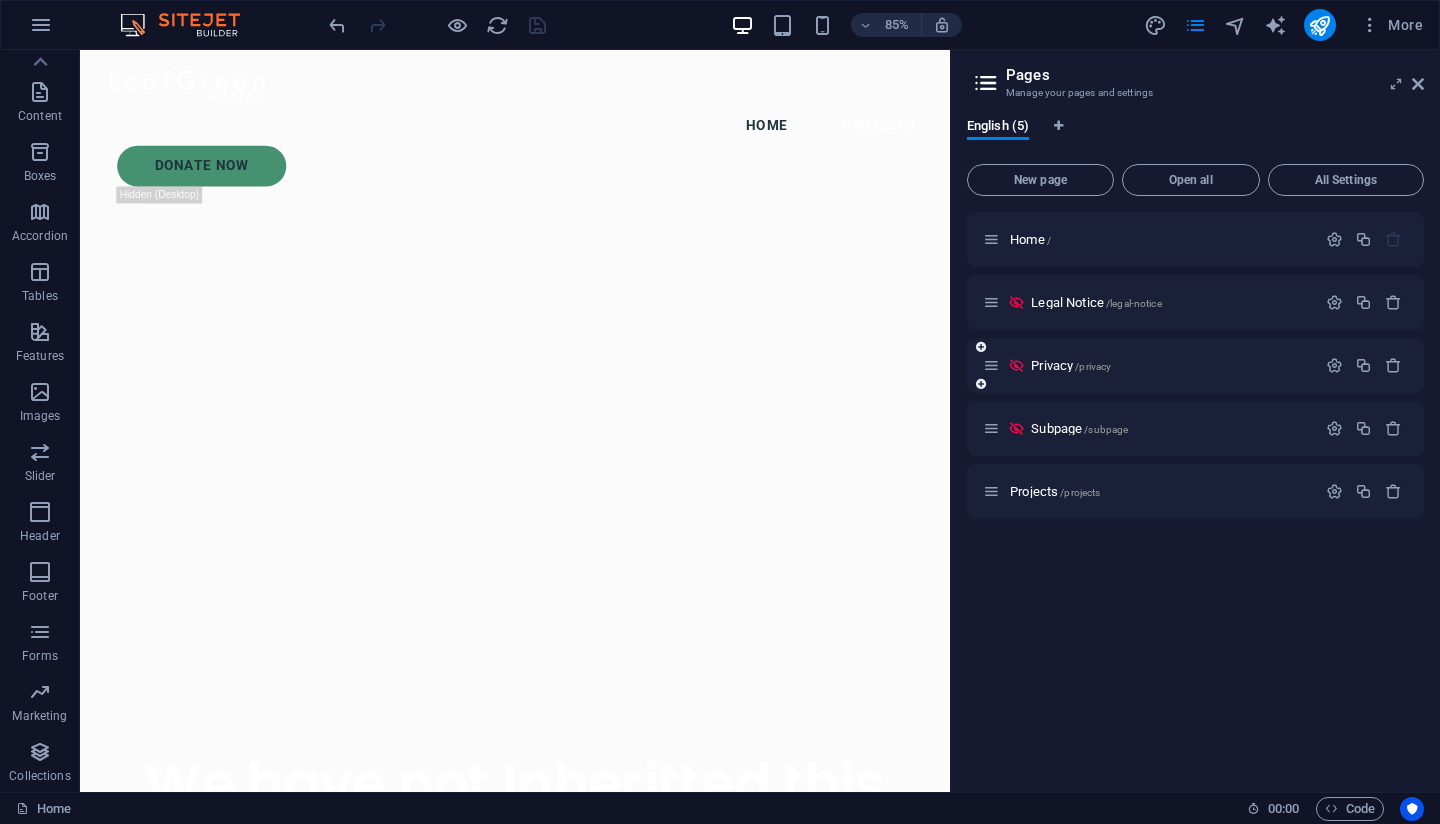 click at bounding box center [1016, 365] 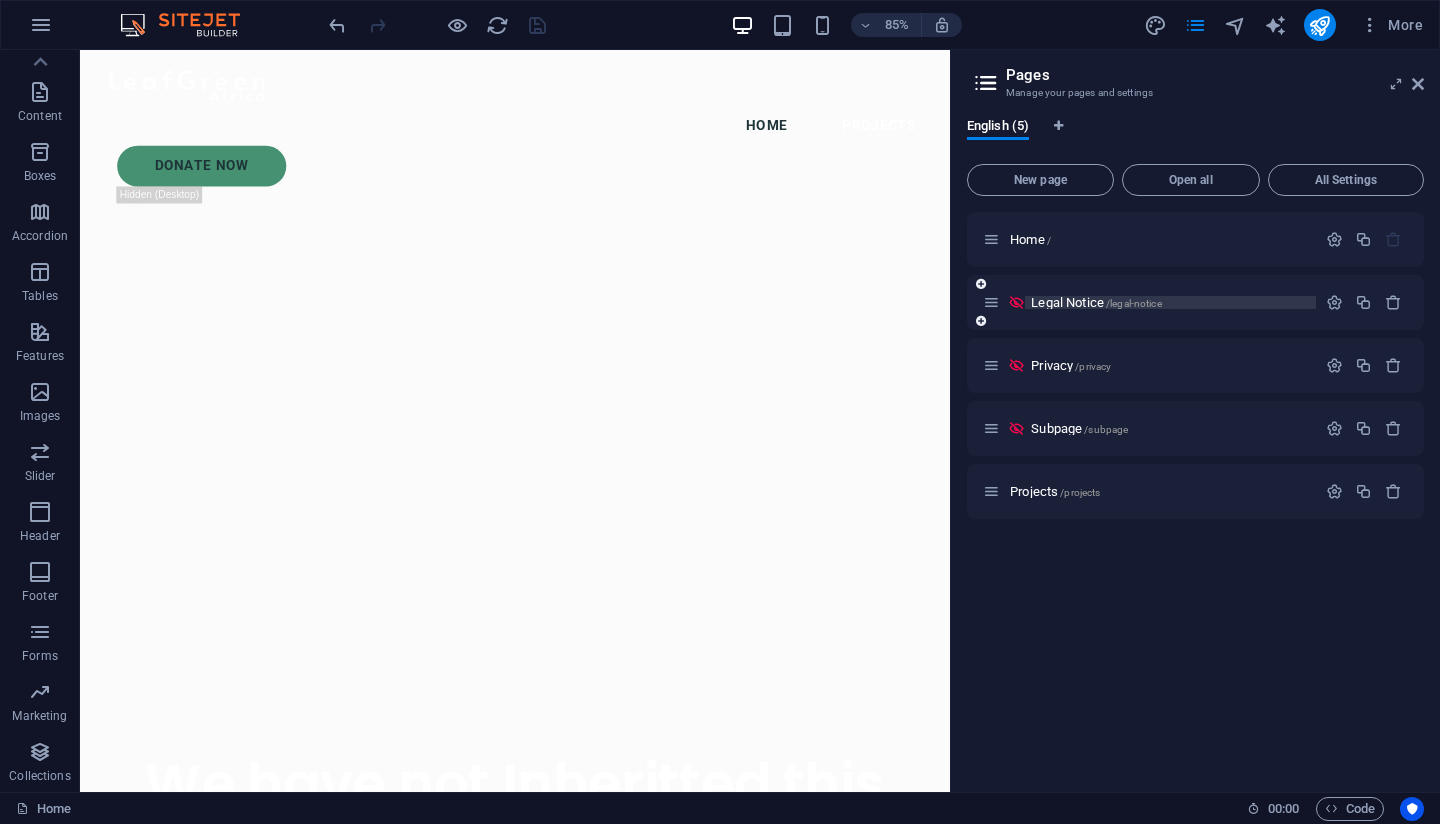 click on "Legal Notice /legal-notice" at bounding box center (1096, 302) 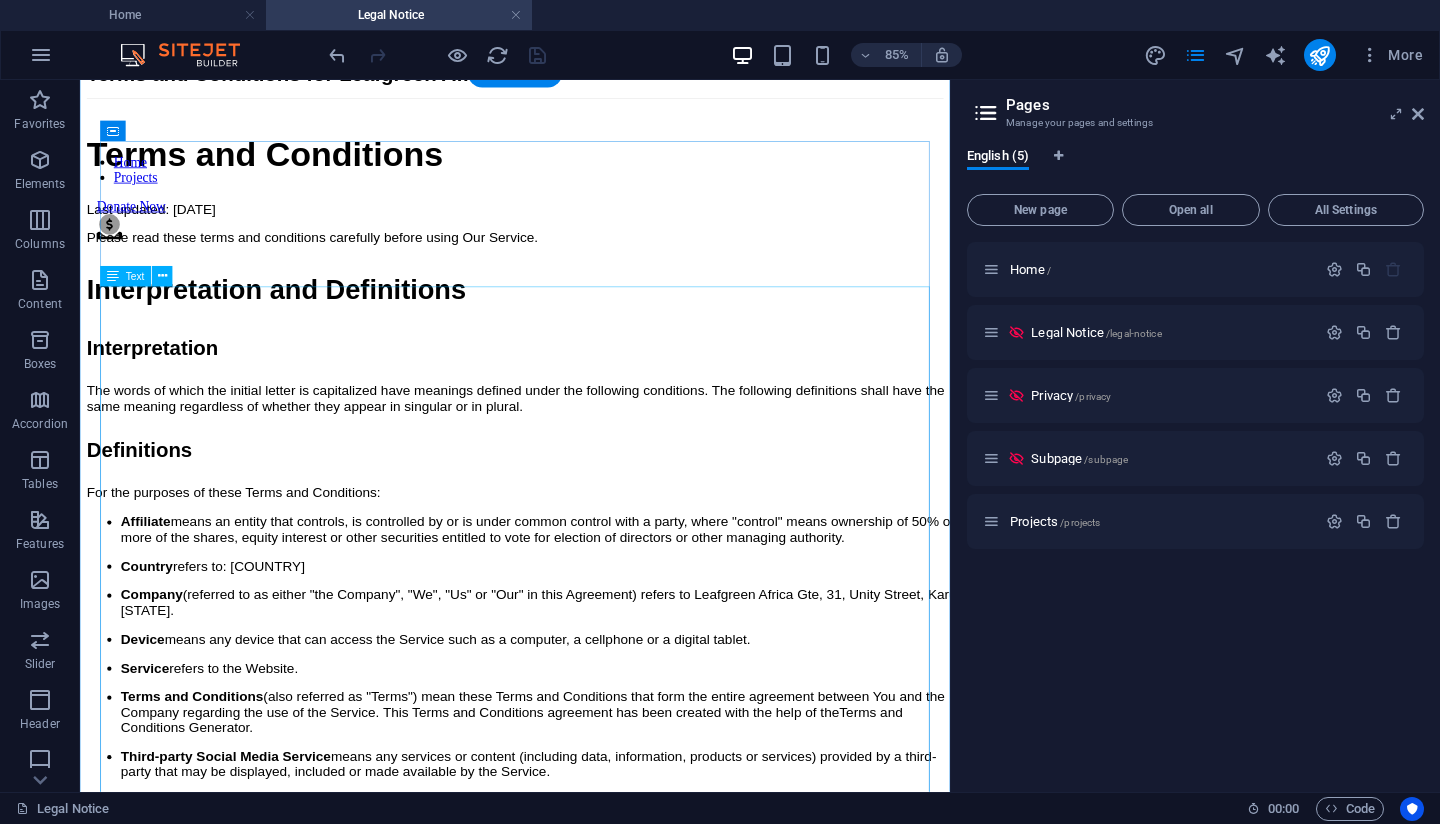 scroll, scrollTop: 129, scrollLeft: 0, axis: vertical 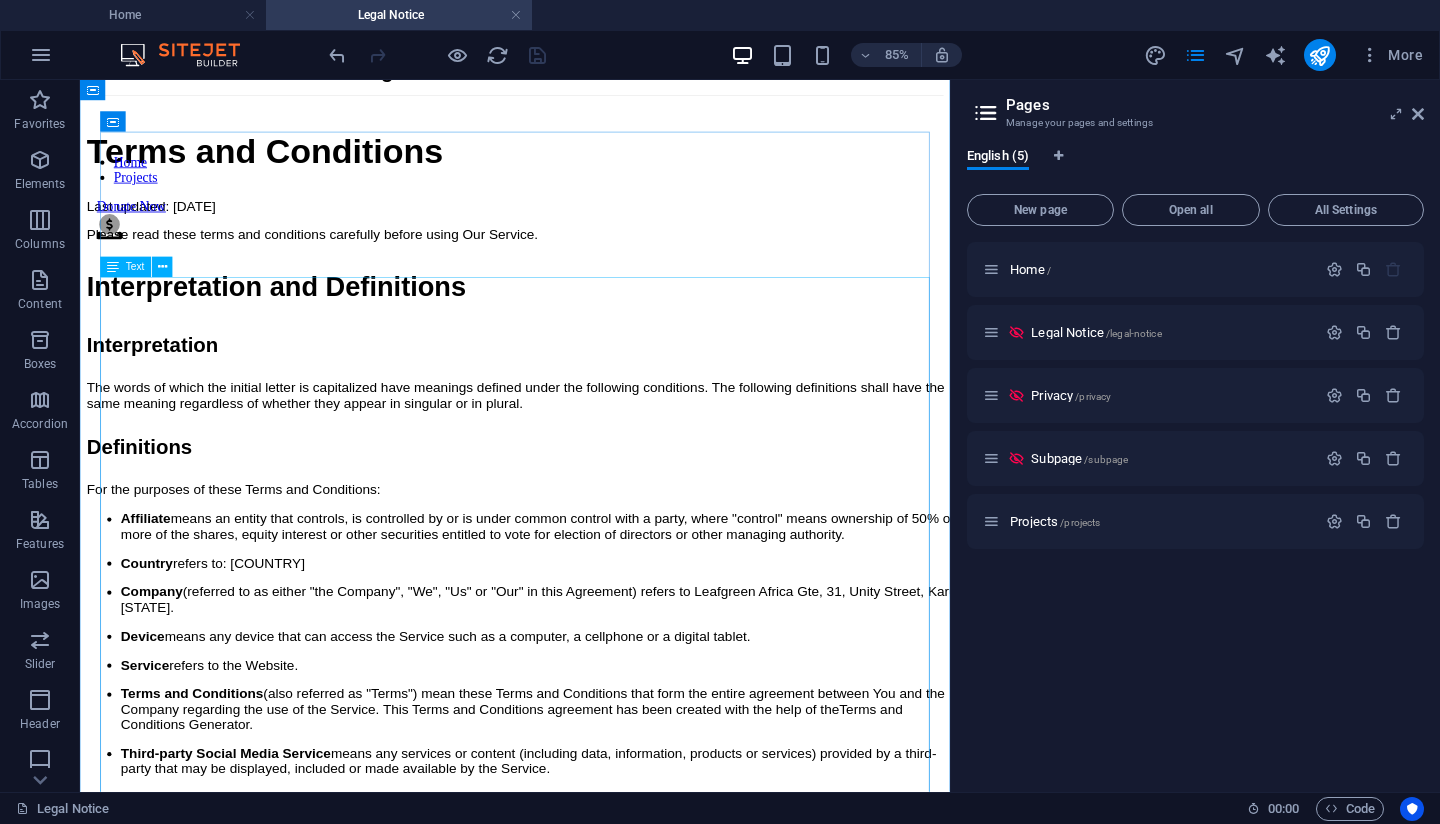 click on "Terms and Conditions for Leafgreen Africa Terms and Conditions Last updated: [DATE] Please read these terms and conditions carefully before using Our Service. Interpretation and Definitions Interpretation The words of which the initial letter is capitalized have meanings defined under the following conditions. The following definitions shall have the same meaning regardless of whether they appear in singular or in plural. Definitions For the purposes of these Terms and Conditions: Affiliate  means an entity that controls, is controlled by or is under common control with a party, where "control" means ownership of 50% or more of the shares, equity interest or other securities entitled to vote for election of directors or other managing authority. Country  refers to: [COUNTRY] Company  (referred to as either "the Company", "We", "Us" or "Our" in this Agreement) refers to Leafgreen Africa Gte, [NUMBER] [STREET], [CITY] [STATE]. Device Service  refers to the Website. Terms and Conditions . Website You" at bounding box center [592, 1959] 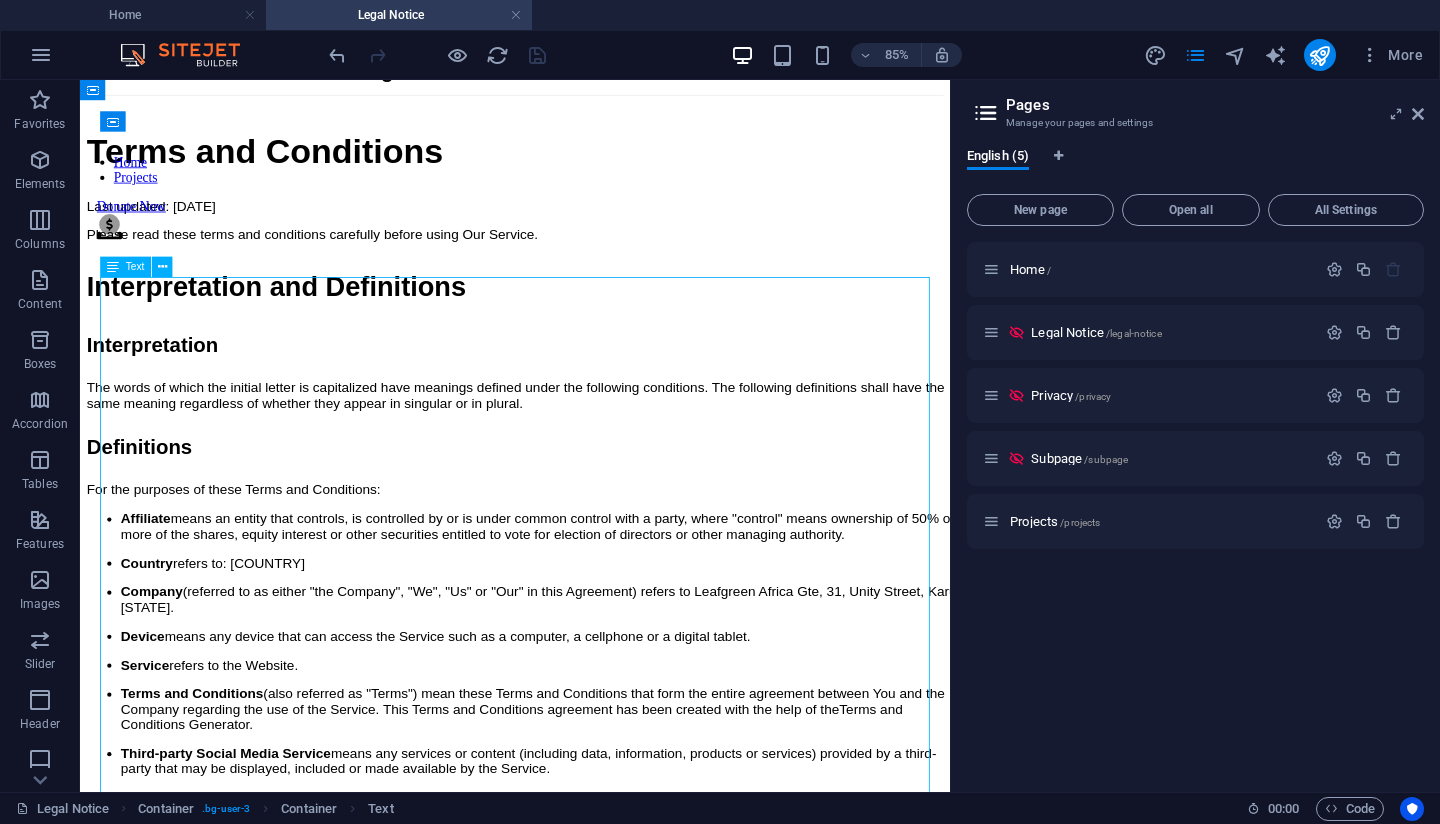 click on "Terms and Conditions for Leafgreen Africa Terms and Conditions Last updated: [DATE] Please read these terms and conditions carefully before using Our Service. Interpretation and Definitions Interpretation The words of which the initial letter is capitalized have meanings defined under the following conditions. The following definitions shall have the same meaning regardless of whether they appear in singular or in plural. Definitions For the purposes of these Terms and Conditions: Affiliate  means an entity that controls, is controlled by or is under common control with a party, where "control" means ownership of 50% or more of the shares, equity interest or other securities entitled to vote for election of directors or other managing authority. Country  refers to: [COUNTRY] Company  (referred to as either "the Company", "We", "Us" or "Our" in this Agreement) refers to Leafgreen Africa Gte, [NUMBER] [STREET], [CITY] [STATE]. Device Service  refers to the Website. Terms and Conditions . Website You" at bounding box center [592, 1959] 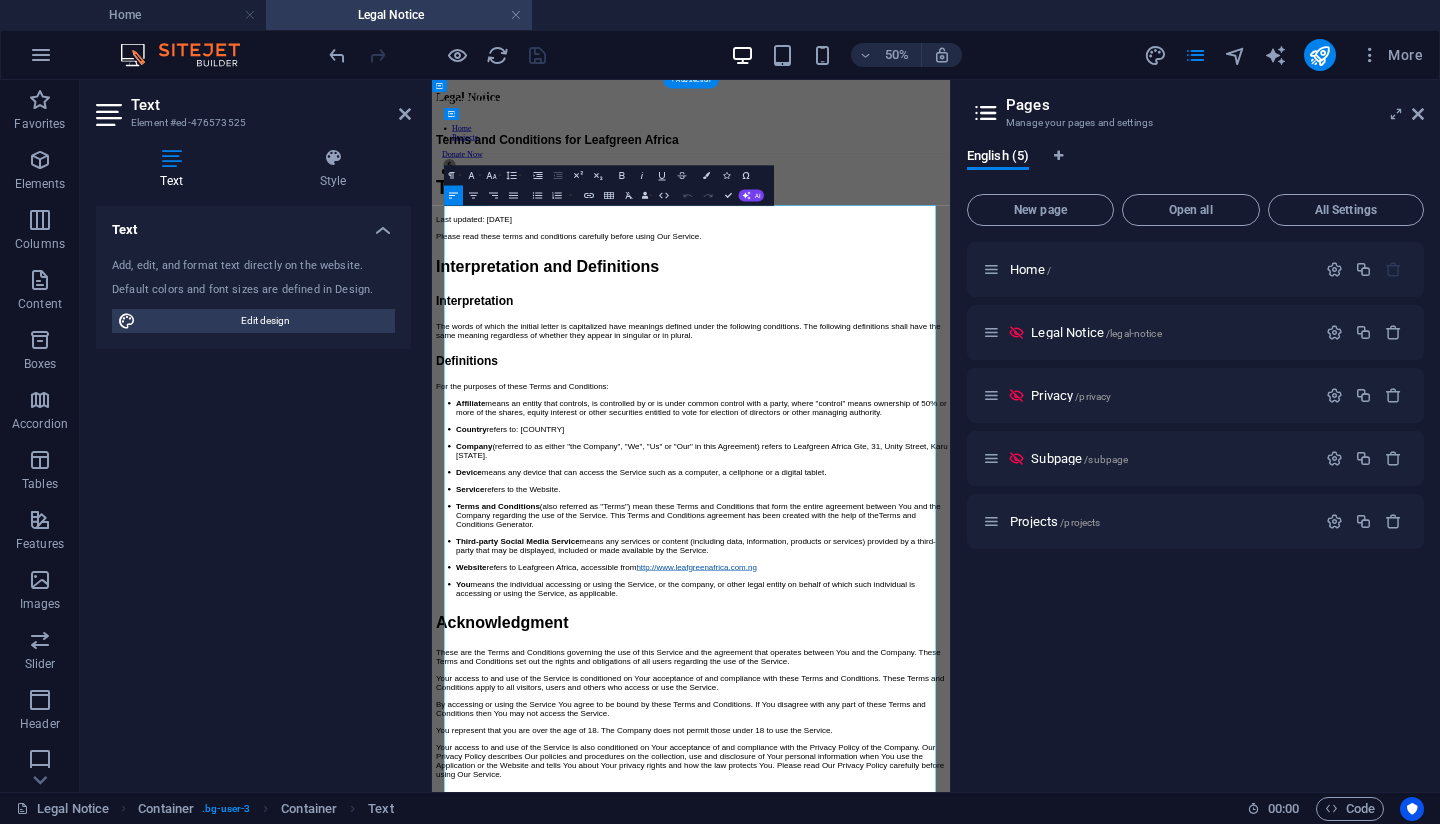 click on "Company  (referred to as either "the Company", "We", "Us" or "Our" in this Agreement) refers to Leafgreen Africa Gte, 31, Unity Street, Karu [STATE]." at bounding box center (972, 821) 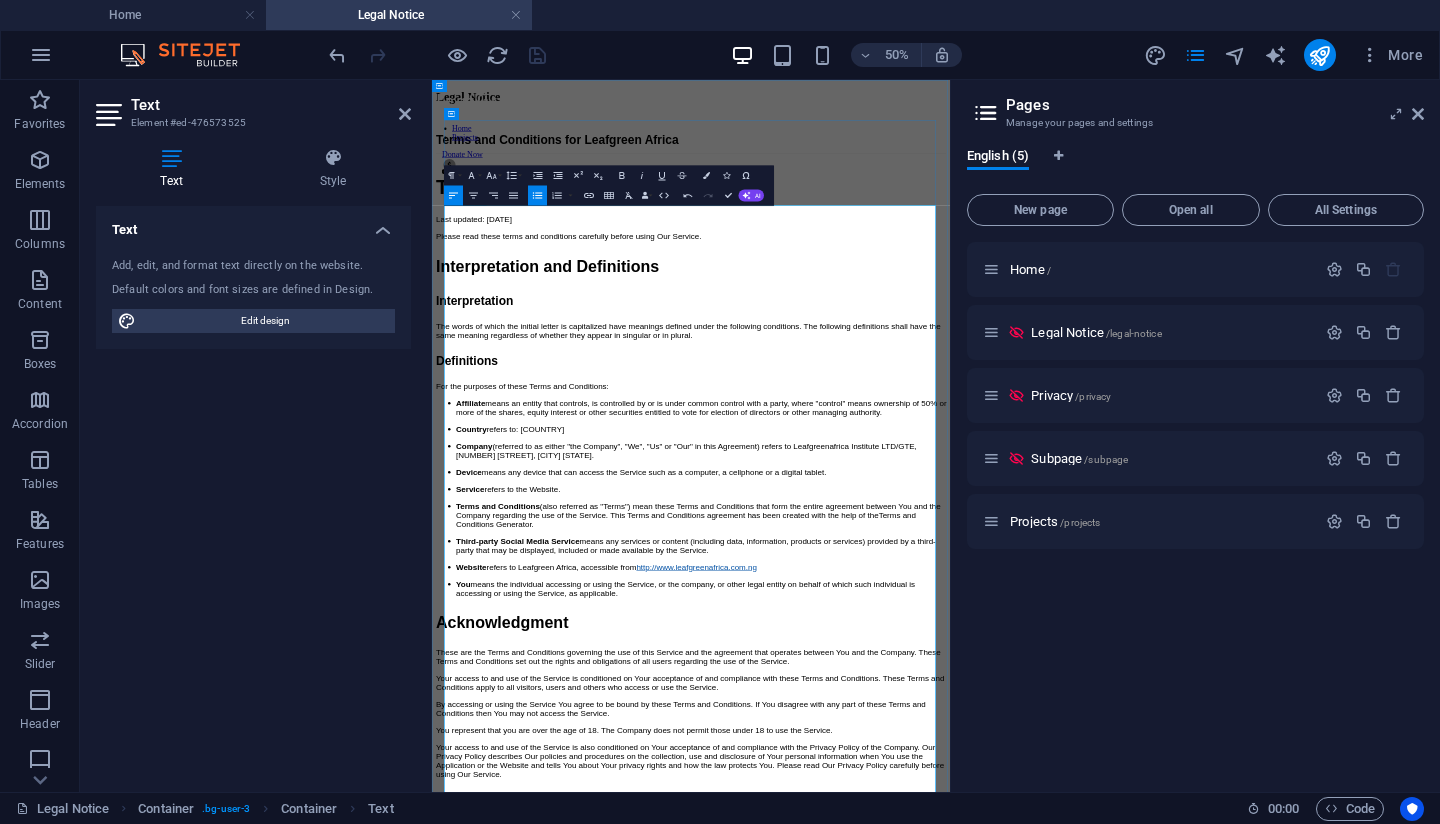 click on "Company (referred to as either "the Company", "We", "Us" or "Our" in this Agreement) refers to Leafgreenafrica Institute LTD/GTE, [NUMBER], [STREET], [AREA] [COUNTRY]." at bounding box center (972, 821) 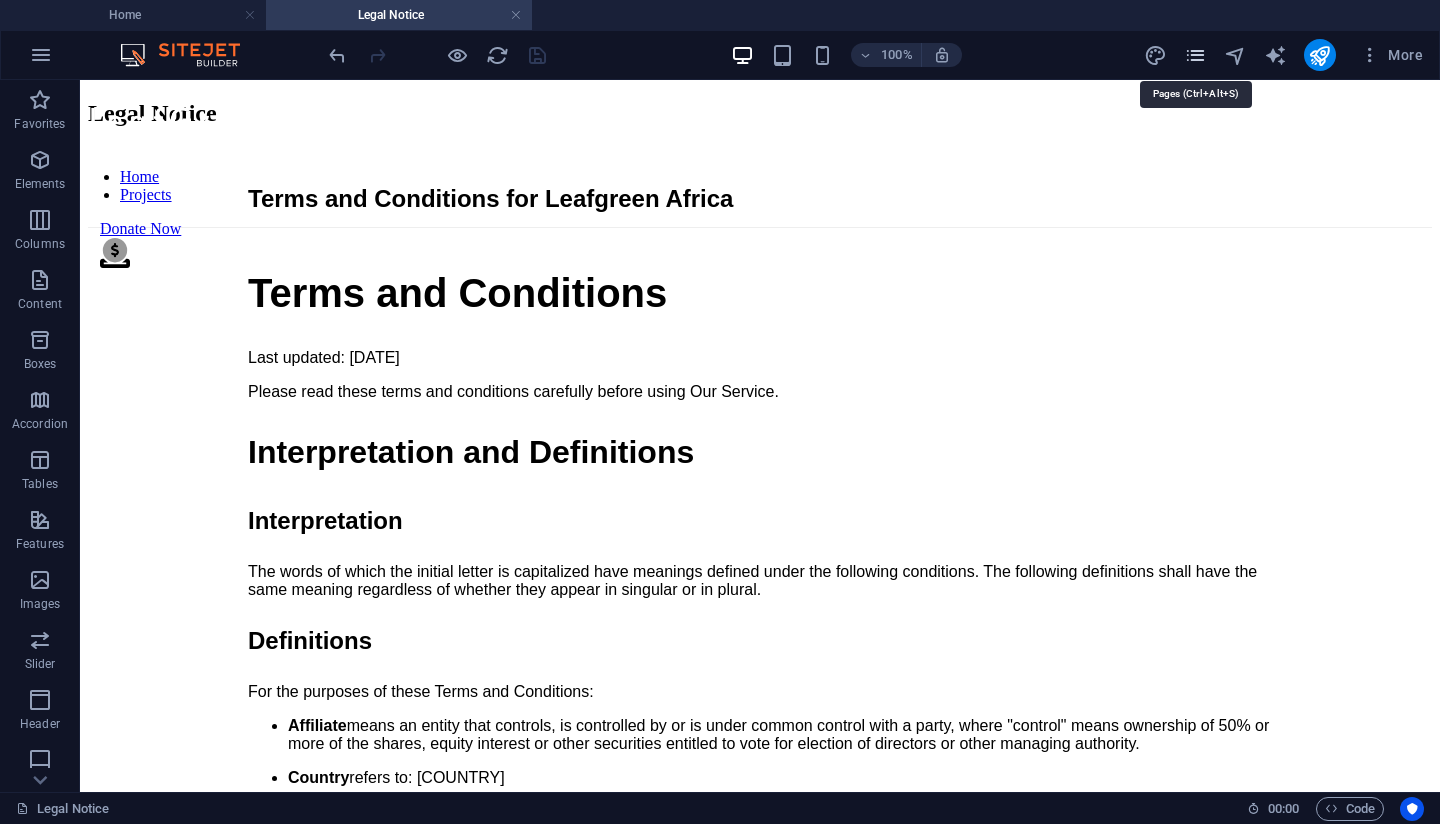 click at bounding box center (1195, 55) 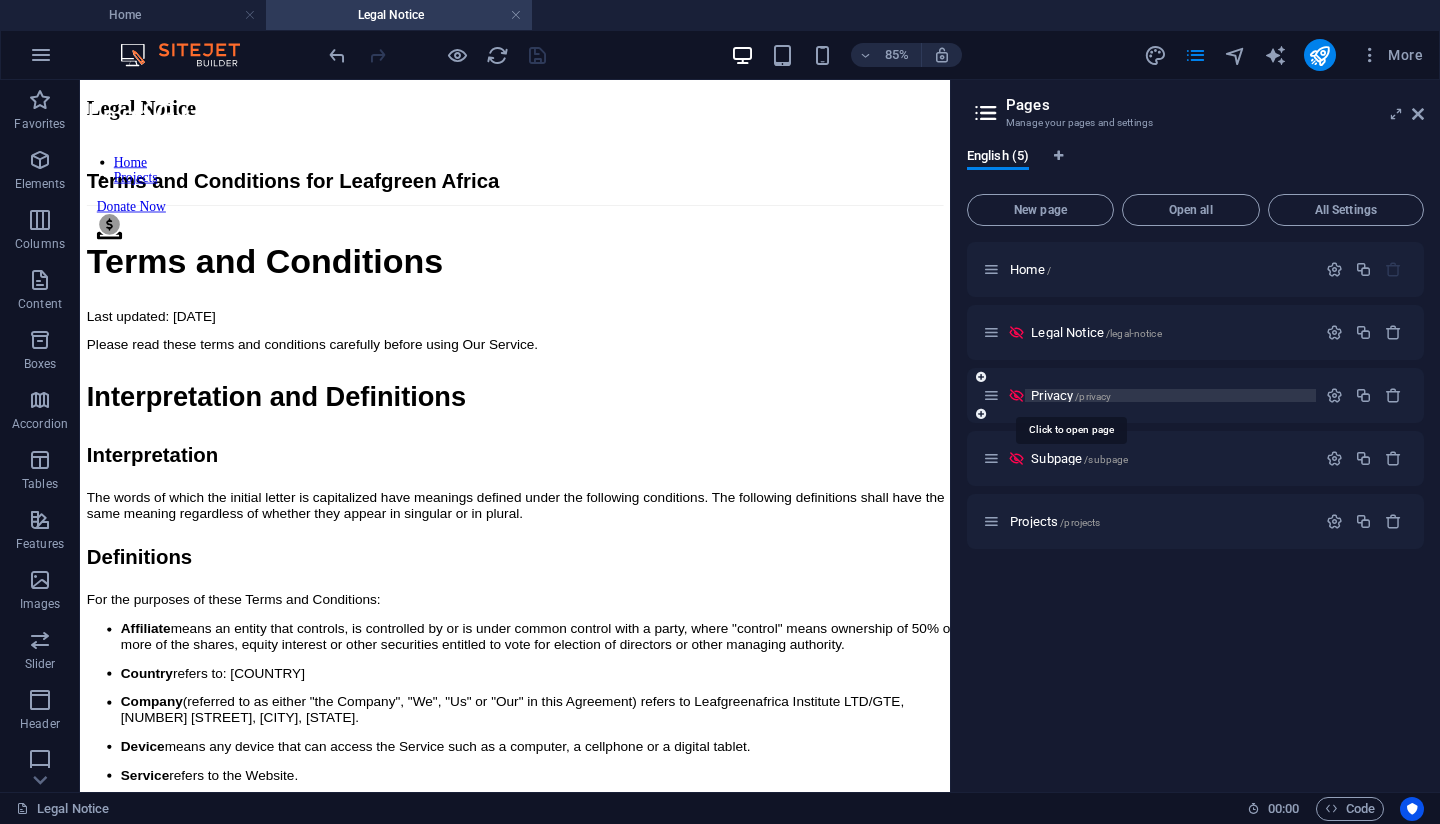 click on "Privacy /privacy" at bounding box center [1071, 395] 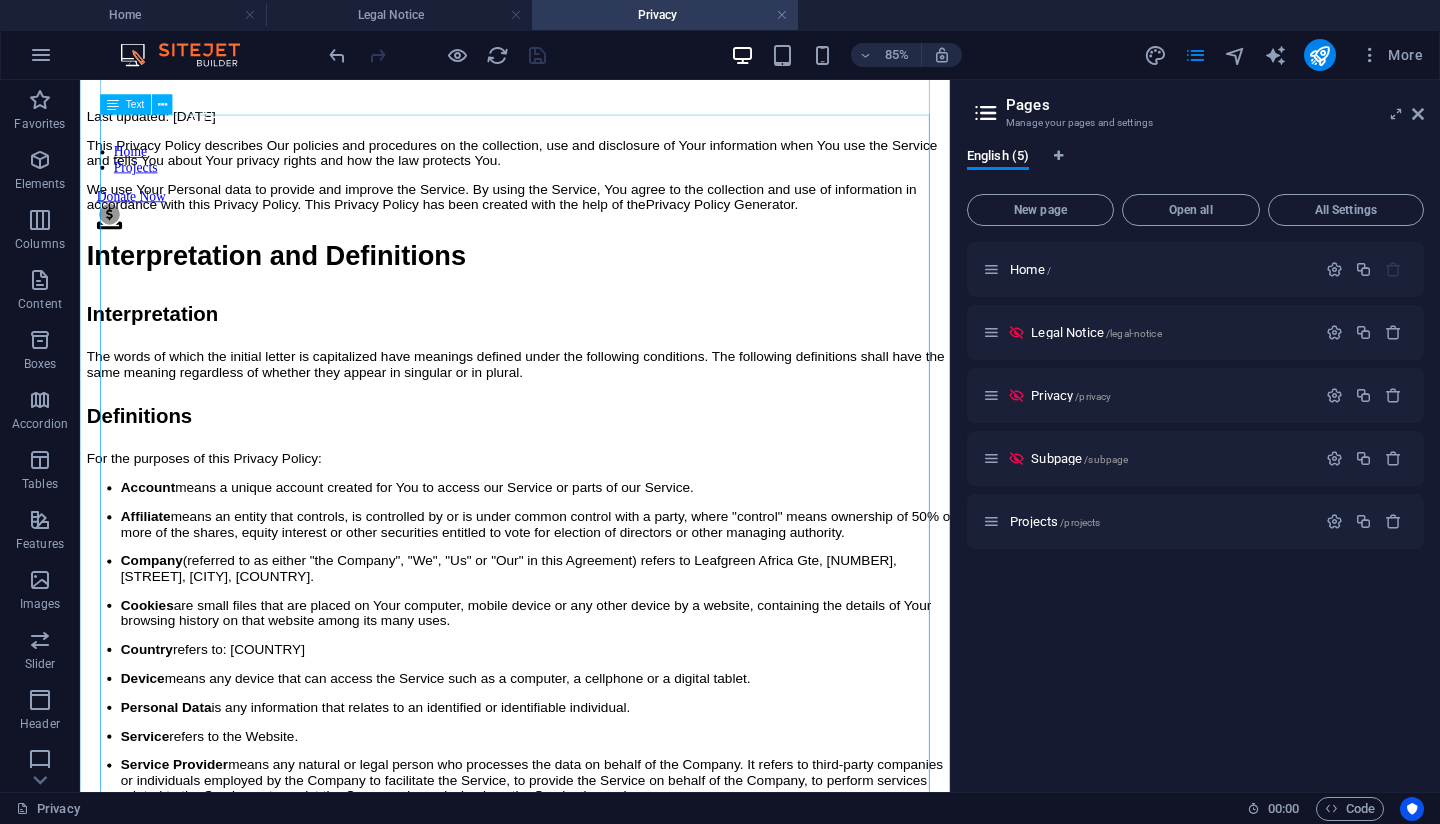 scroll, scrollTop: 157, scrollLeft: 0, axis: vertical 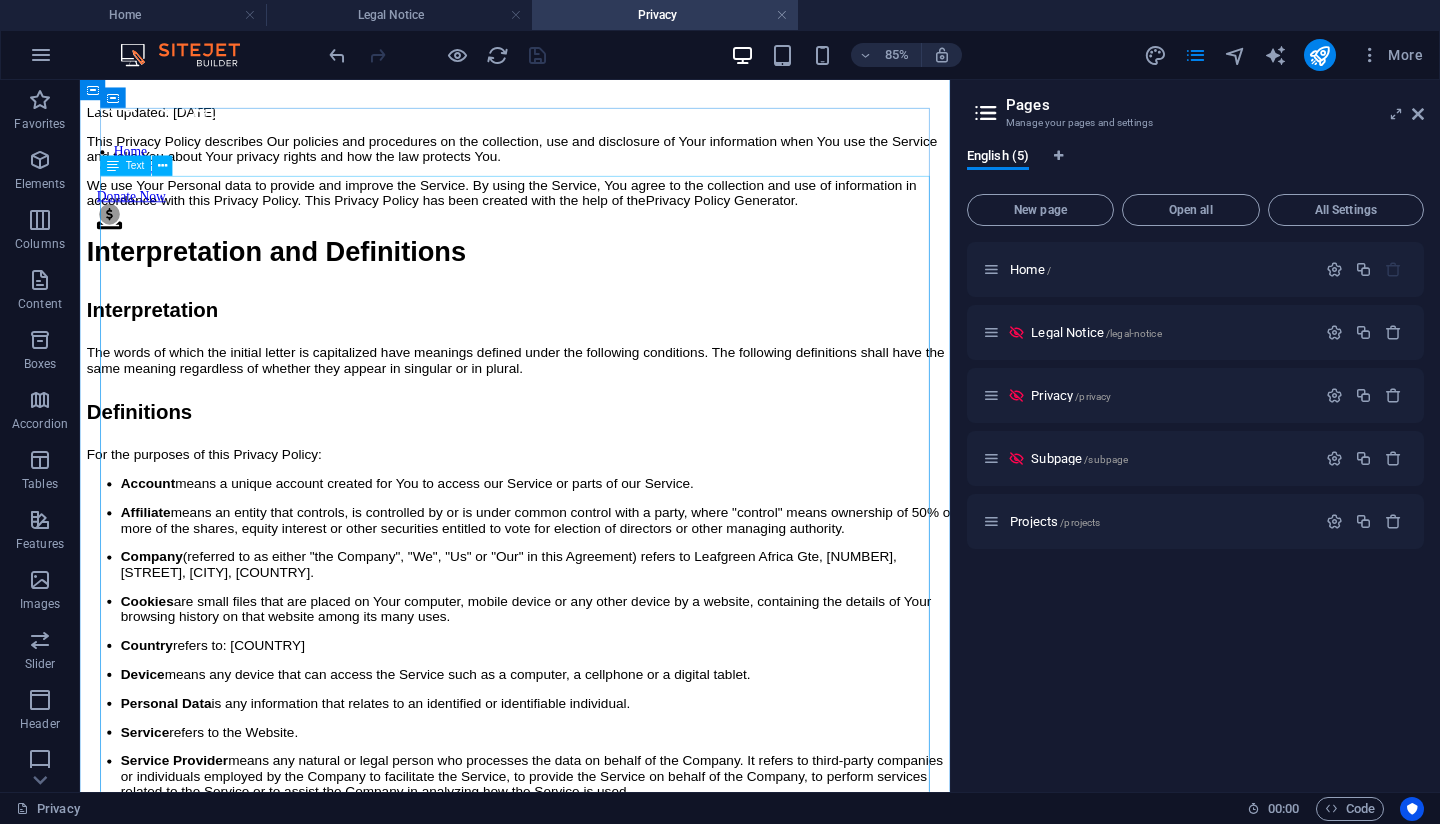 click on "Privacy Policy for Leafgreen Africa Privacy Policy Last updated: [DATE] This Privacy Policy describes Our policies and procedures on the collection, use and disclosure of Your information when You use the Service and tells You about Your privacy rights and how the law protects You. We use Your Personal data to provide and improve the Service. By using the Service, You agree to the collection and use of information in accordance with this Privacy Policy. This Privacy Policy has been created with the help of the  Privacy Policy Generator . Interpretation and Definitions Interpretation The words of which the initial letter is capitalized have meanings defined under the following conditions. The following definitions shall have the same meaning regardless of whether they appear in singular or in plural. Definitions For the purposes of this Privacy Policy: Account  means a unique account created for You to access our Service or parts of our Service. Affiliate Company Cookies Country Device Service You" at bounding box center [592, 2716] 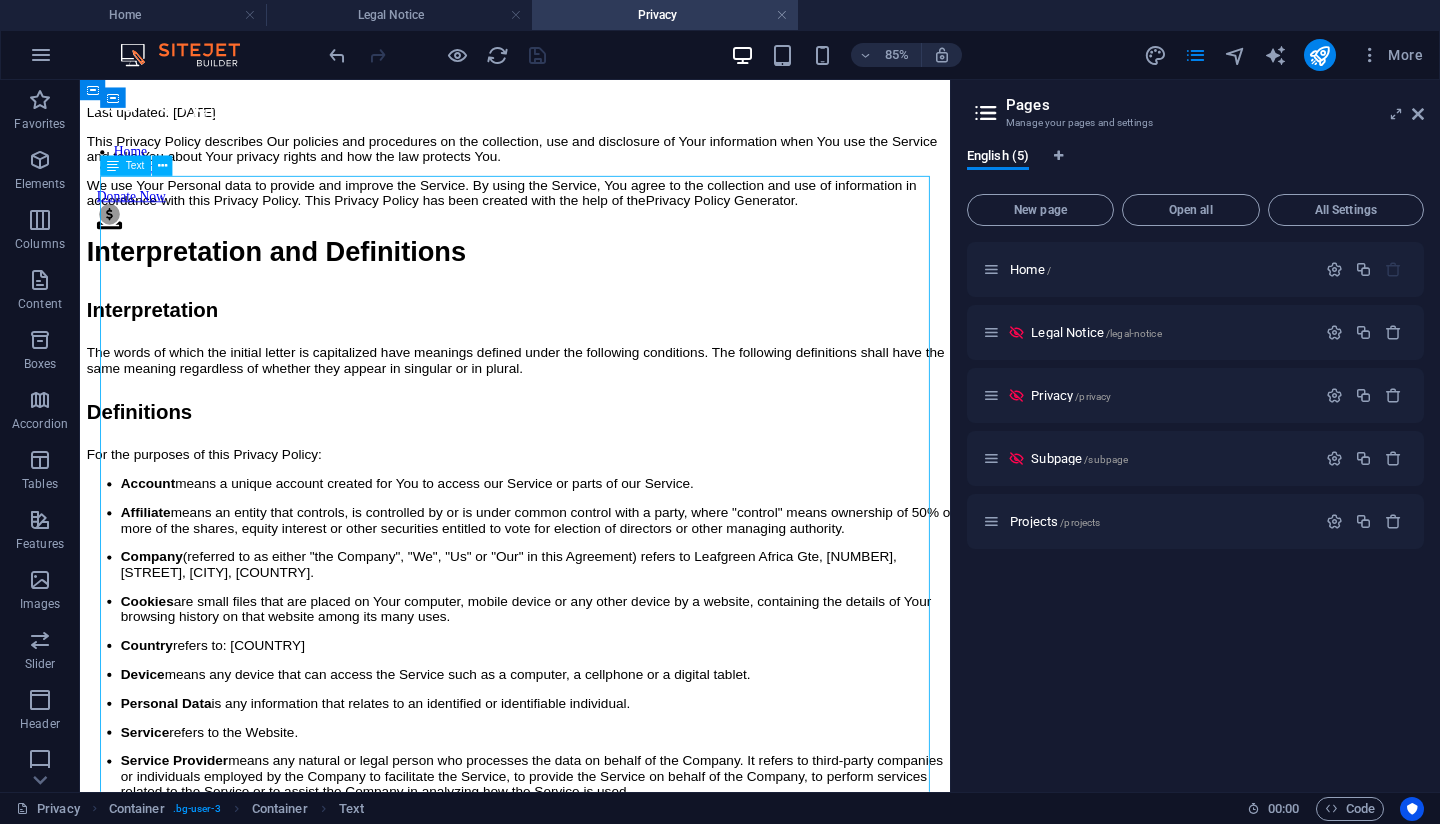 click on "Privacy Policy for Leafgreen Africa Privacy Policy Last updated: [DATE] This Privacy Policy describes Our policies and procedures on the collection, use and disclosure of Your information when You use the Service and tells You about Your privacy rights and how the law protects You. We use Your Personal data to provide and improve the Service. By using the Service, You agree to the collection and use of information in accordance with this Privacy Policy. This Privacy Policy has been created with the help of the  Privacy Policy Generator . Interpretation and Definitions Interpretation The words of which the initial letter is capitalized have meanings defined under the following conditions. The following definitions shall have the same meaning regardless of whether they appear in singular or in plural. Definitions For the purposes of this Privacy Policy: Account  means a unique account created for You to access our Service or parts of our Service. Affiliate Company Cookies Country Device Service You" at bounding box center [592, 2716] 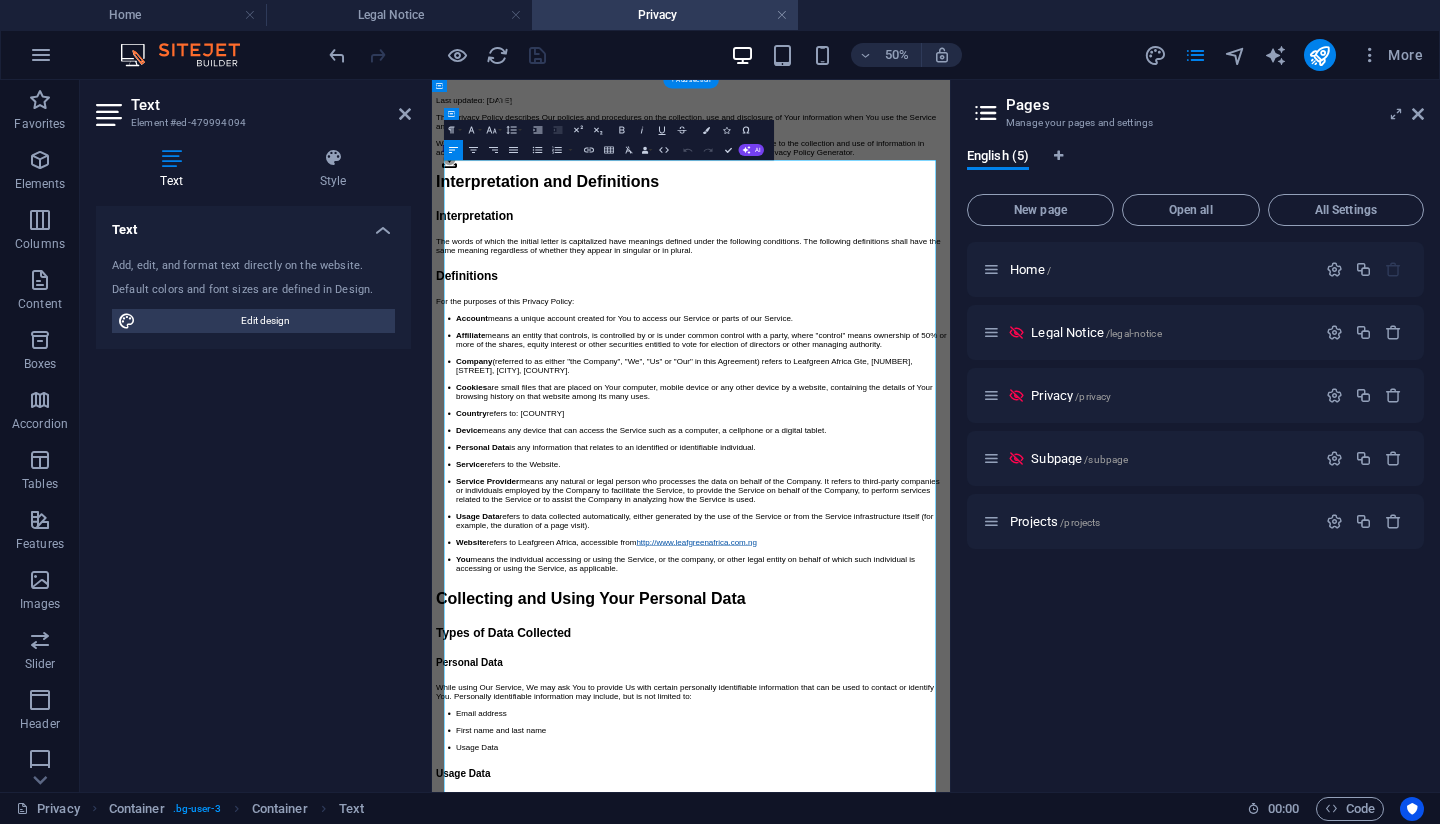 scroll, scrollTop: 0, scrollLeft: 0, axis: both 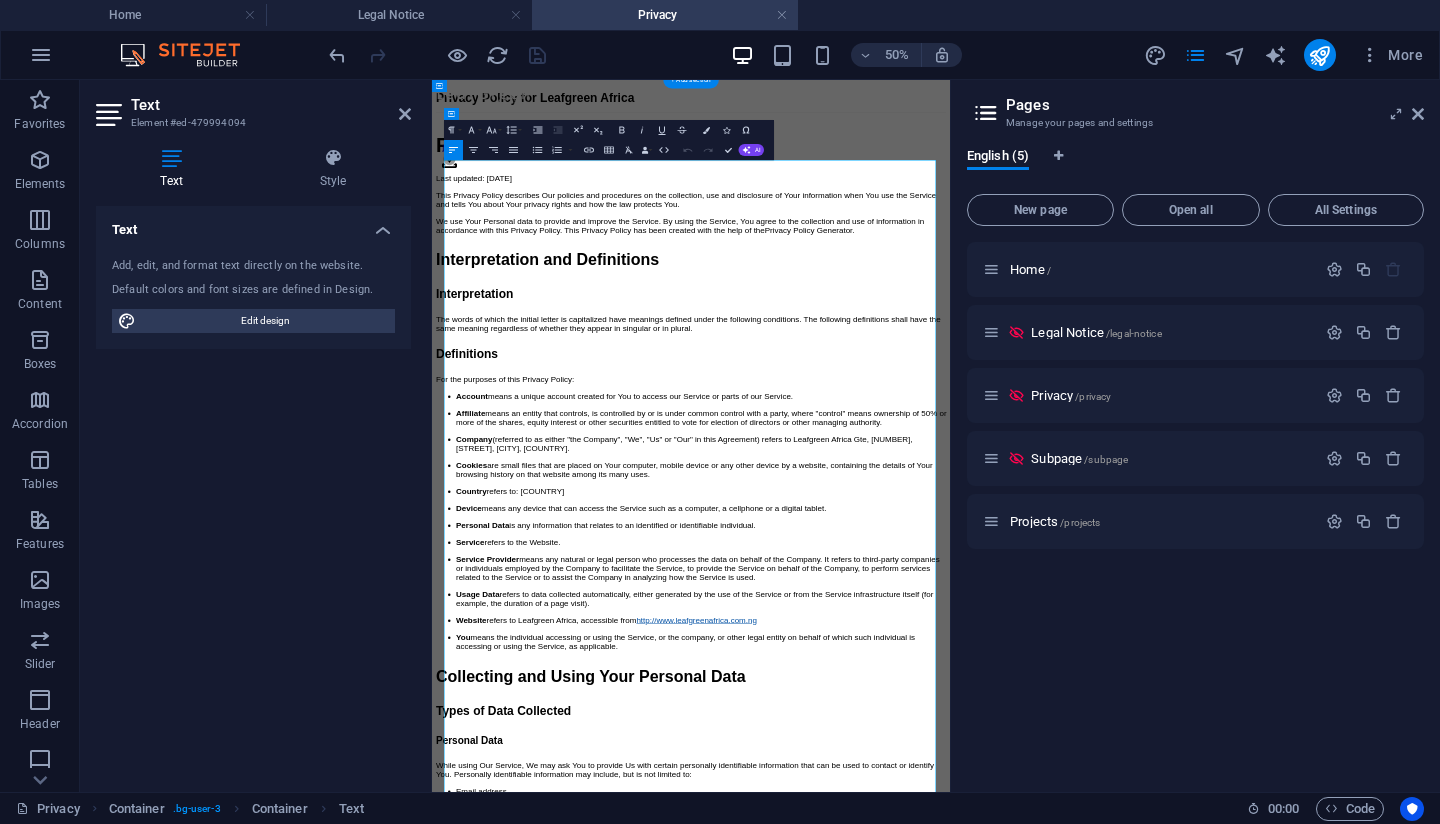 click on "Company  (referred to as either "the Company", "We", "Us" or "Our" in this Agreement) refers to Leafgreen Africa Gte, 31, Unity Street, Koroduma, Karu [STATE]." at bounding box center [972, 808] 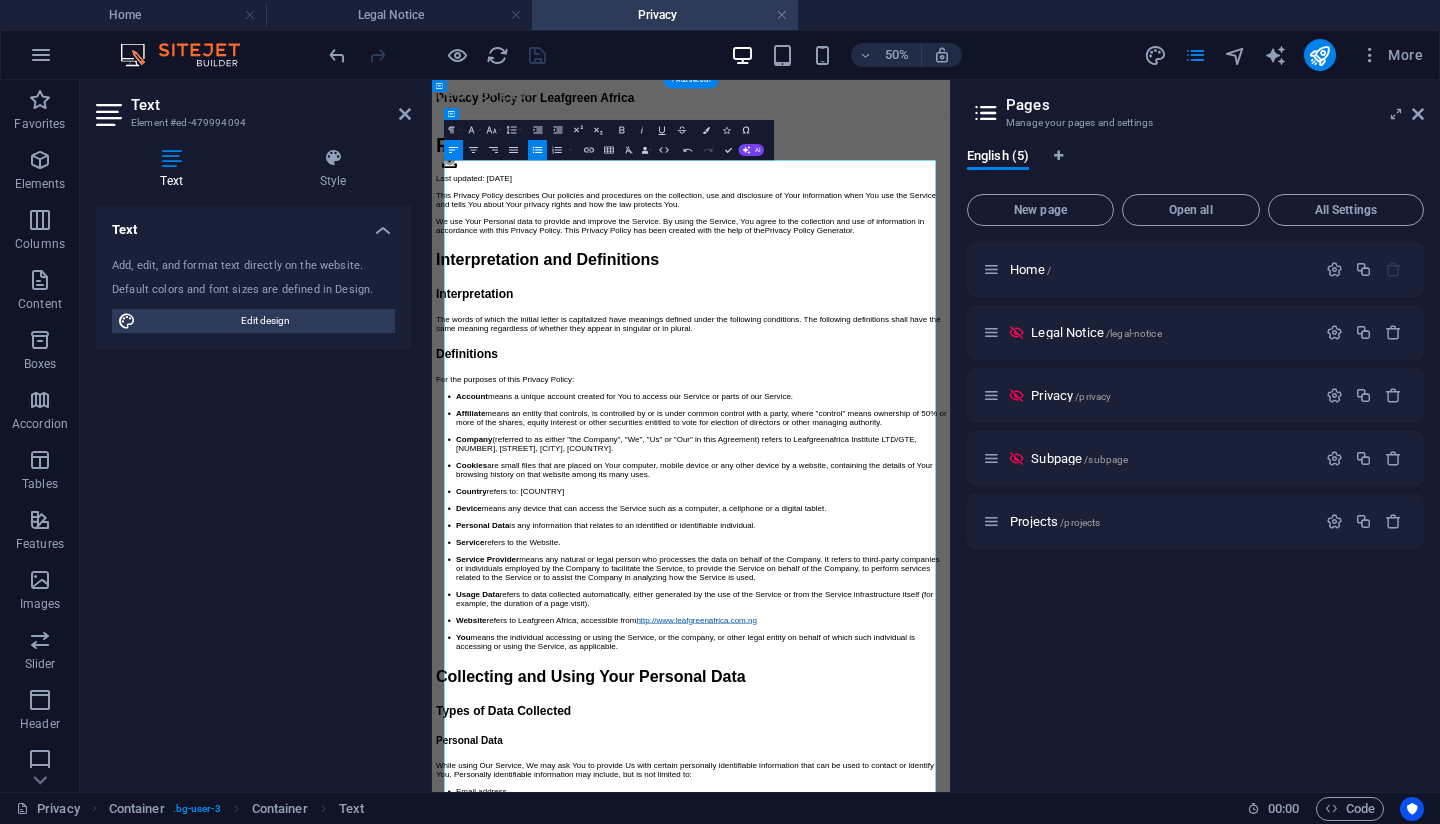 click on "Company  (referred to as either "the Company", "We", "Us" or "Our" in this Agreement) refers to Leafgreenafrica Institute LTD/GTE, [NUMBER] [STREET], [CITY], [STATE]." at bounding box center (972, 808) 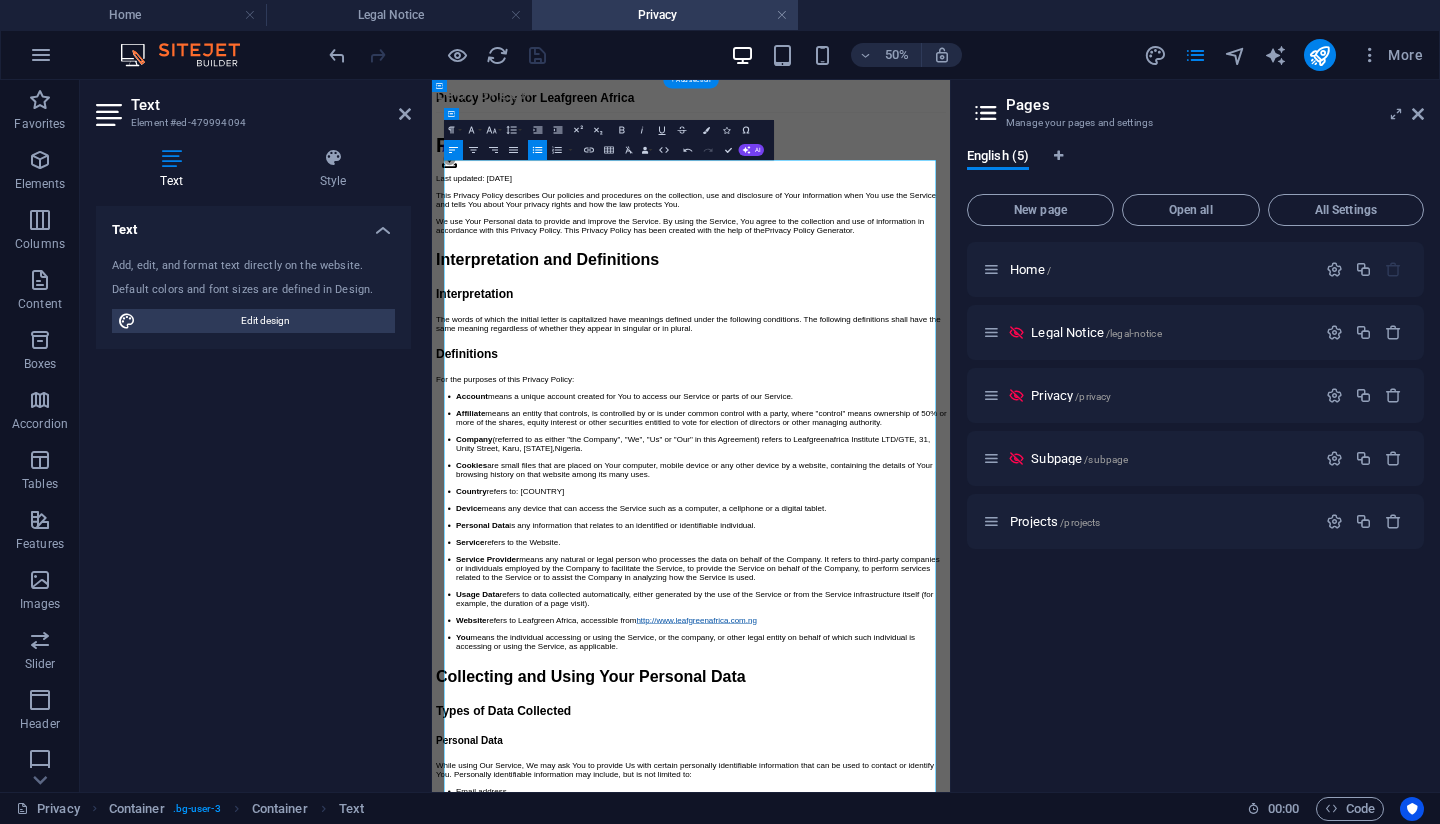 click on "Last updated: [DATE]" at bounding box center [952, 276] 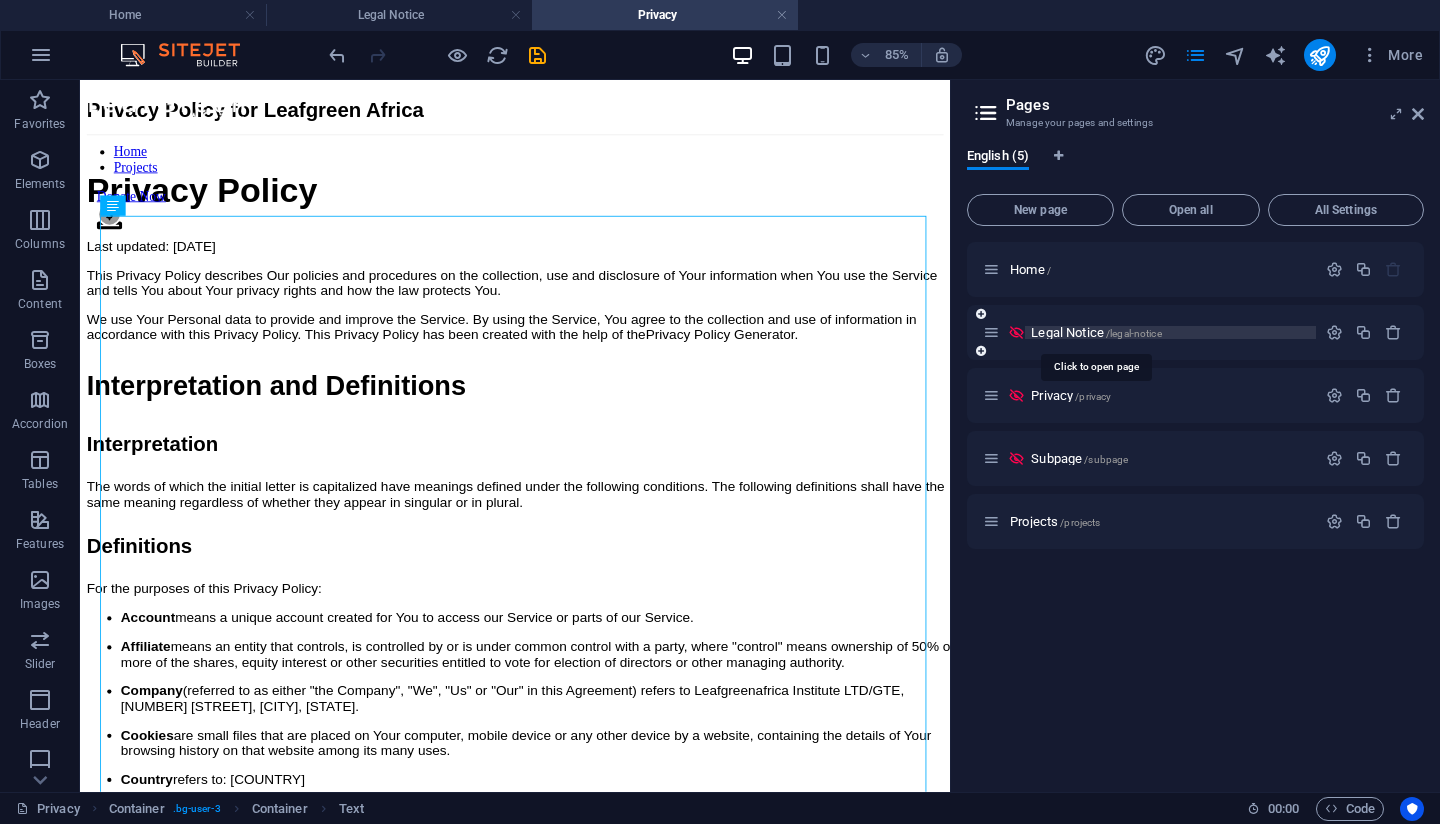 click on "Legal Notice /legal-notice" at bounding box center (1096, 332) 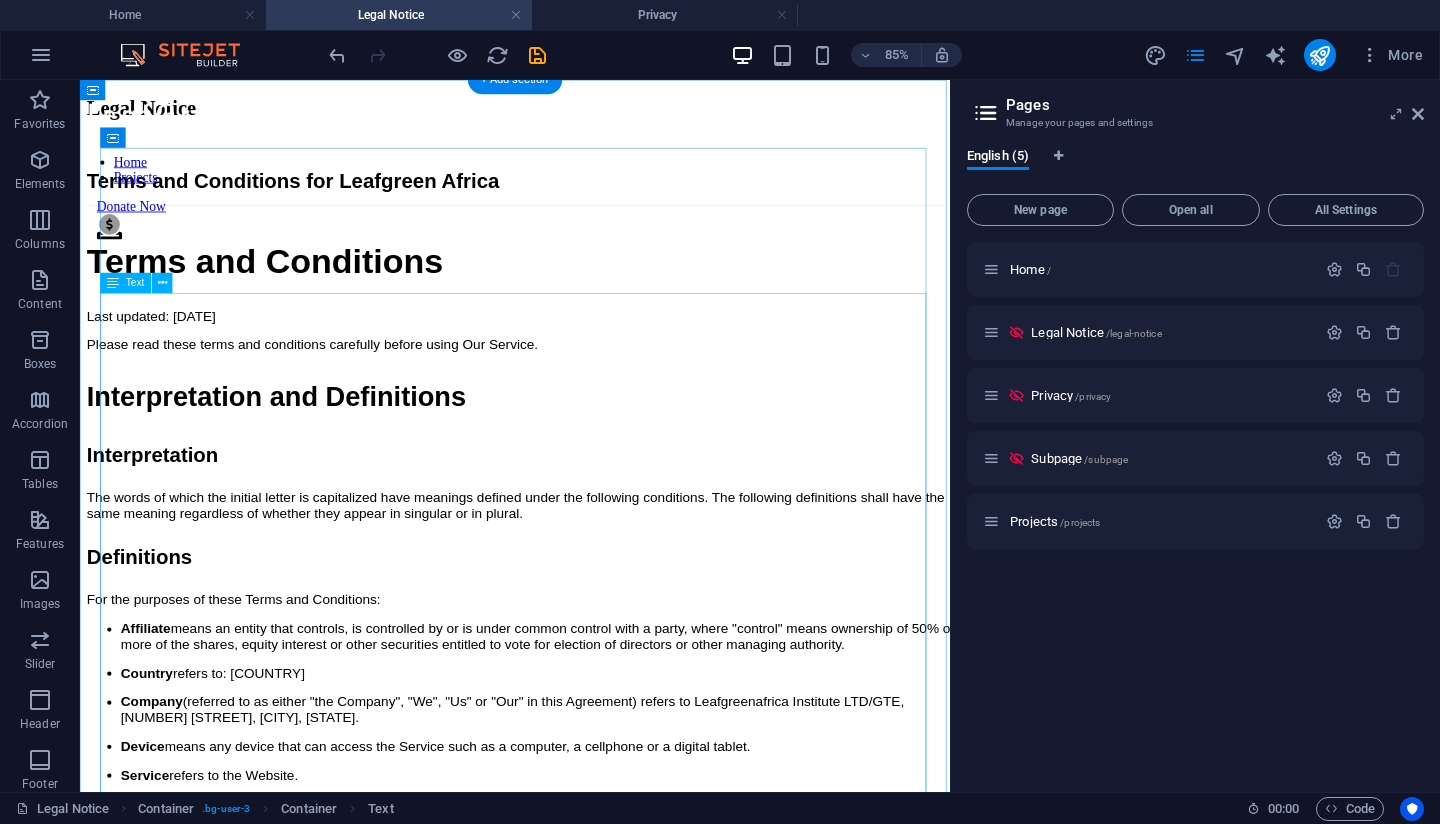 click on "Terms and Conditions for Leafgreen Africa Terms and Conditions Last updated: [DATE] Please read these terms and conditions carefully before using Our Service. Interpretation and Definitions Interpretation The words of which the initial letter is capitalized have meanings defined under the following conditions. The following definitions shall have the same meaning regardless of whether they appear in singular or in plural. Definitions For the purposes of these Terms and Conditions: Affiliate means an entity that controls, is controlled by or is under common control with a party, where "control" means ownership of 50% or more of the shares, equity interest or other securities entitled to vote for election of directors or other managing authority. Country refers to: [COUNTRY] Company (referred to as either "the Company", "We", "Us" or "Our" in this Agreement) refers to Leafgreenafrica Institute LTD/GTE, [NUMBER], [STREET], [AREA], [COUNTRY]. Device Service refers to the Website. . Website You" at bounding box center [592, 2088] 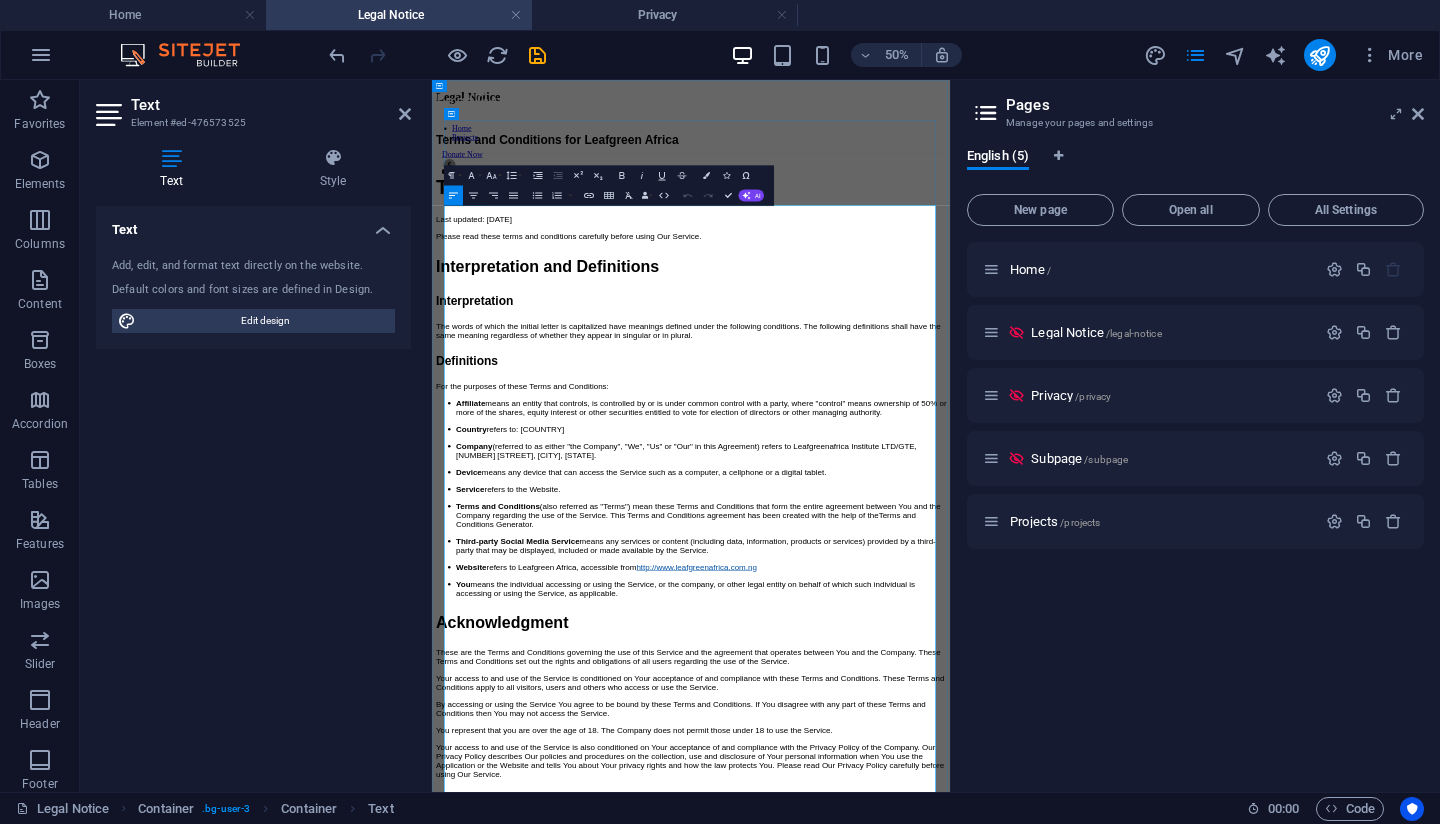 click on "Last updated: [DATE]" at bounding box center [952, 358] 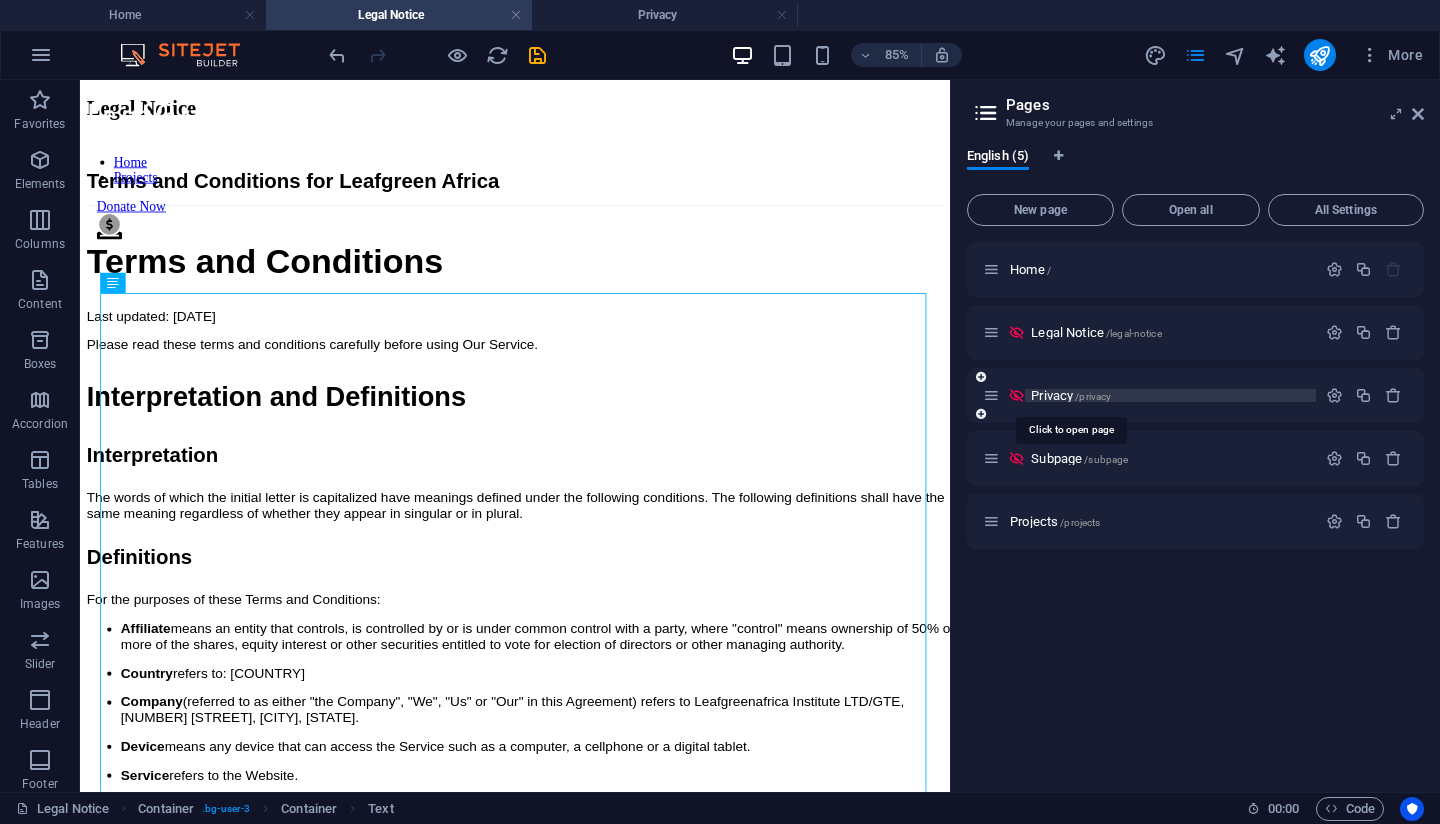 click on "Privacy /privacy" at bounding box center (1071, 395) 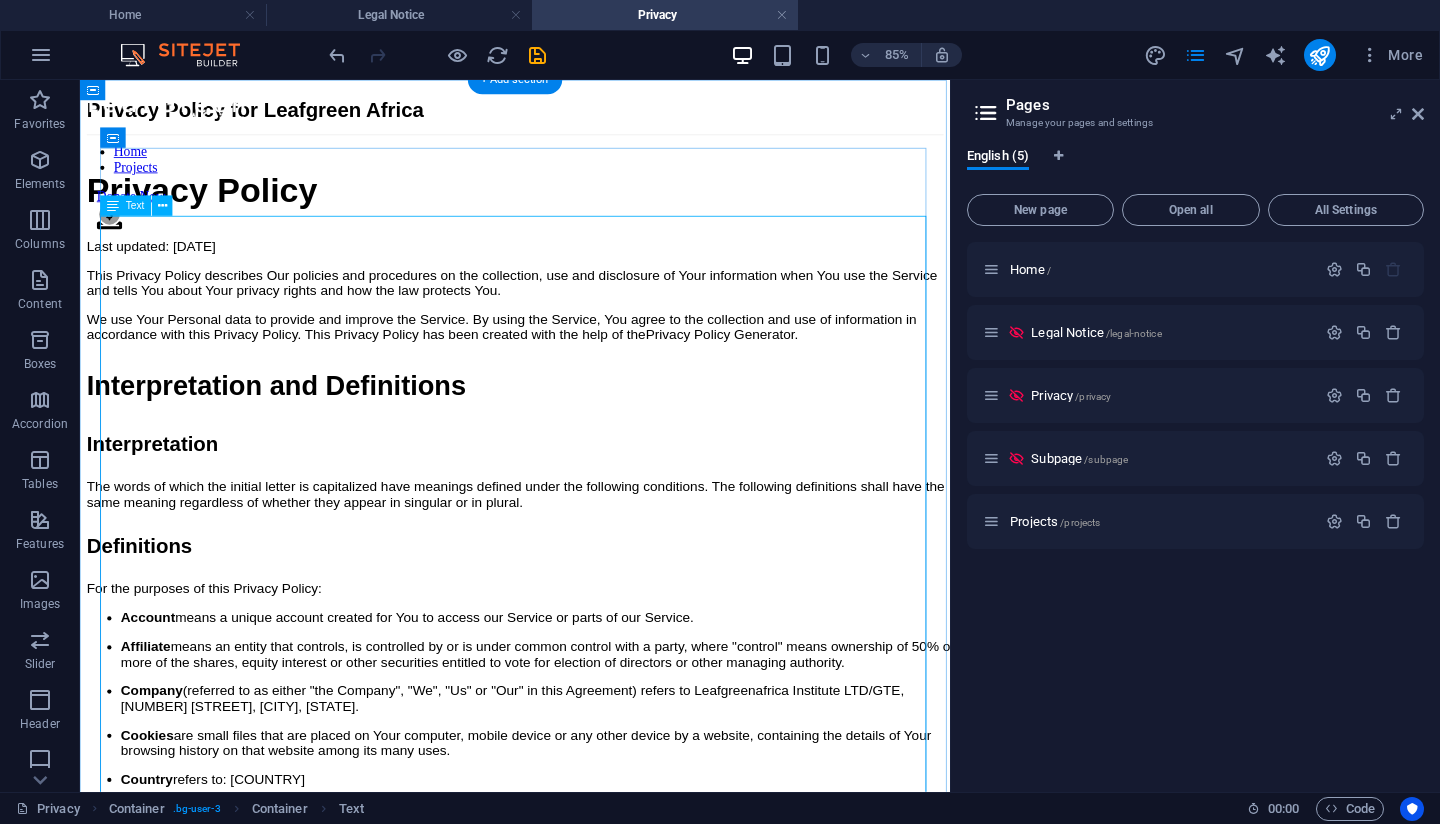 click on "Privacy Policy for Leafgreen Africa Privacy Policy Last updated: [DATE] This Privacy Policy describes Our policies and procedures on the collection, use and disclosure of Your information when You use the Service and tells You about Your privacy rights and how the law protects You. We use Your Personal data to provide and improve the Service. By using the Service, You agree to the collection and use of information in accordance with this Privacy Policy. This Privacy Policy has been created with the help of the  Privacy Policy Generator .
Interpretation and Definitions
Interpretation
The words of which the initial letter is capitalized have meanings defined under the following conditions. The following definitions shall have the same meaning regardless of whether they appear in singular or in plural.
Definitions
For the purposes of this Privacy Policy:
Account means a unique account created for You to access our Service or parts of our Service.
Affiliate Company
Cookies
Country refers to: [COUNTRY]" at bounding box center (592, 2873) 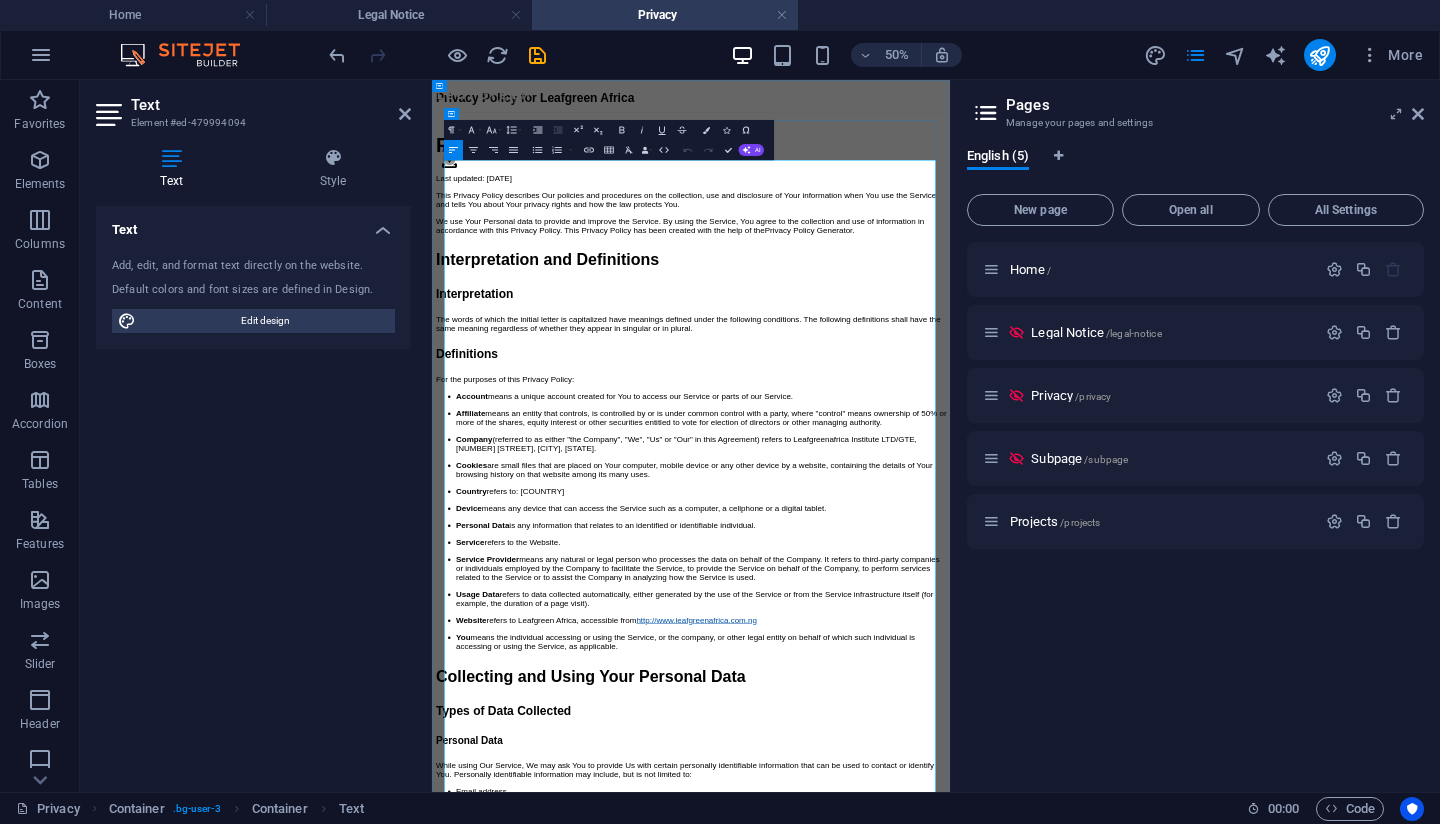 click on "Last updated: [DATE]" at bounding box center (952, 276) 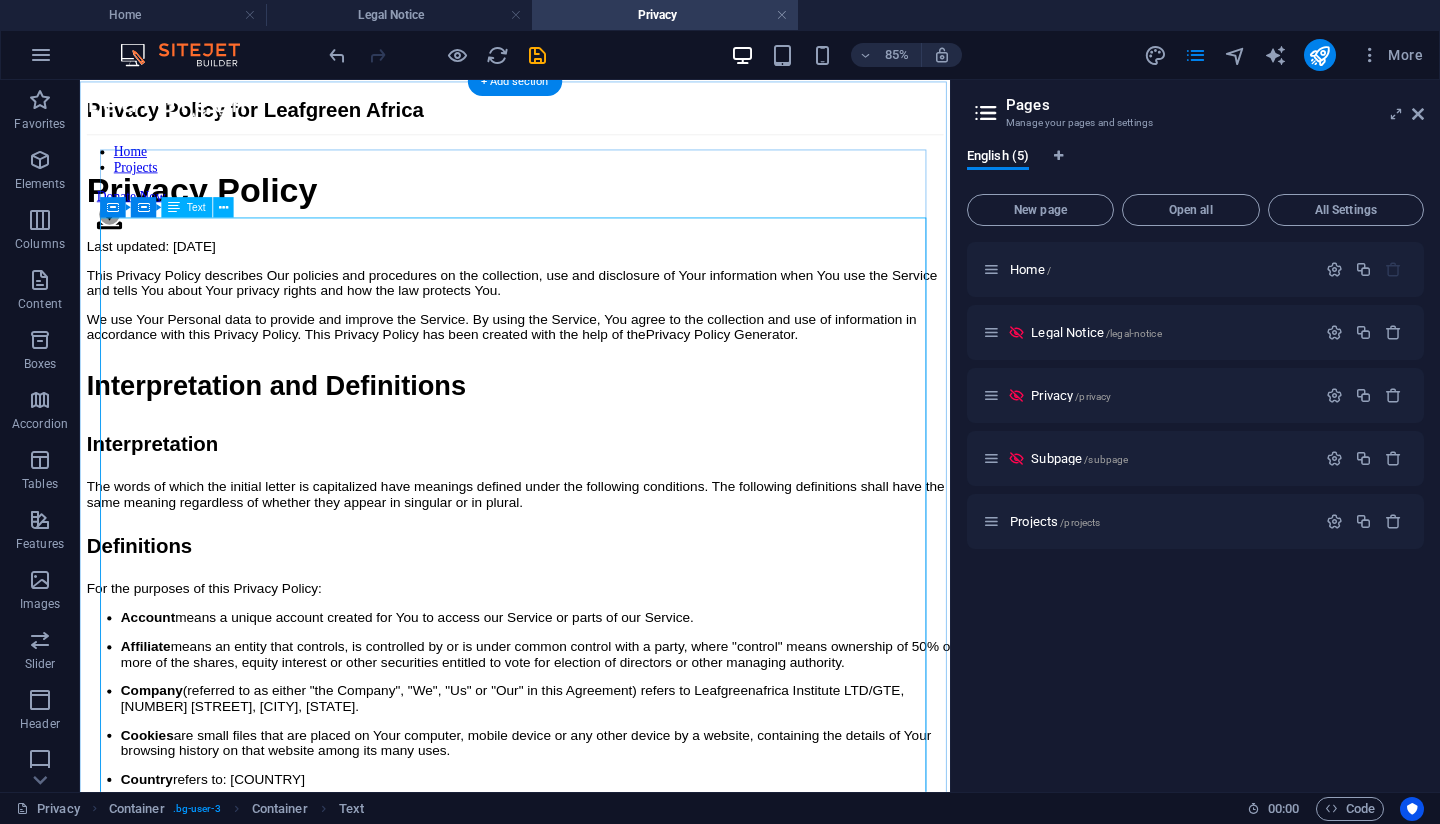 scroll, scrollTop: 0, scrollLeft: 0, axis: both 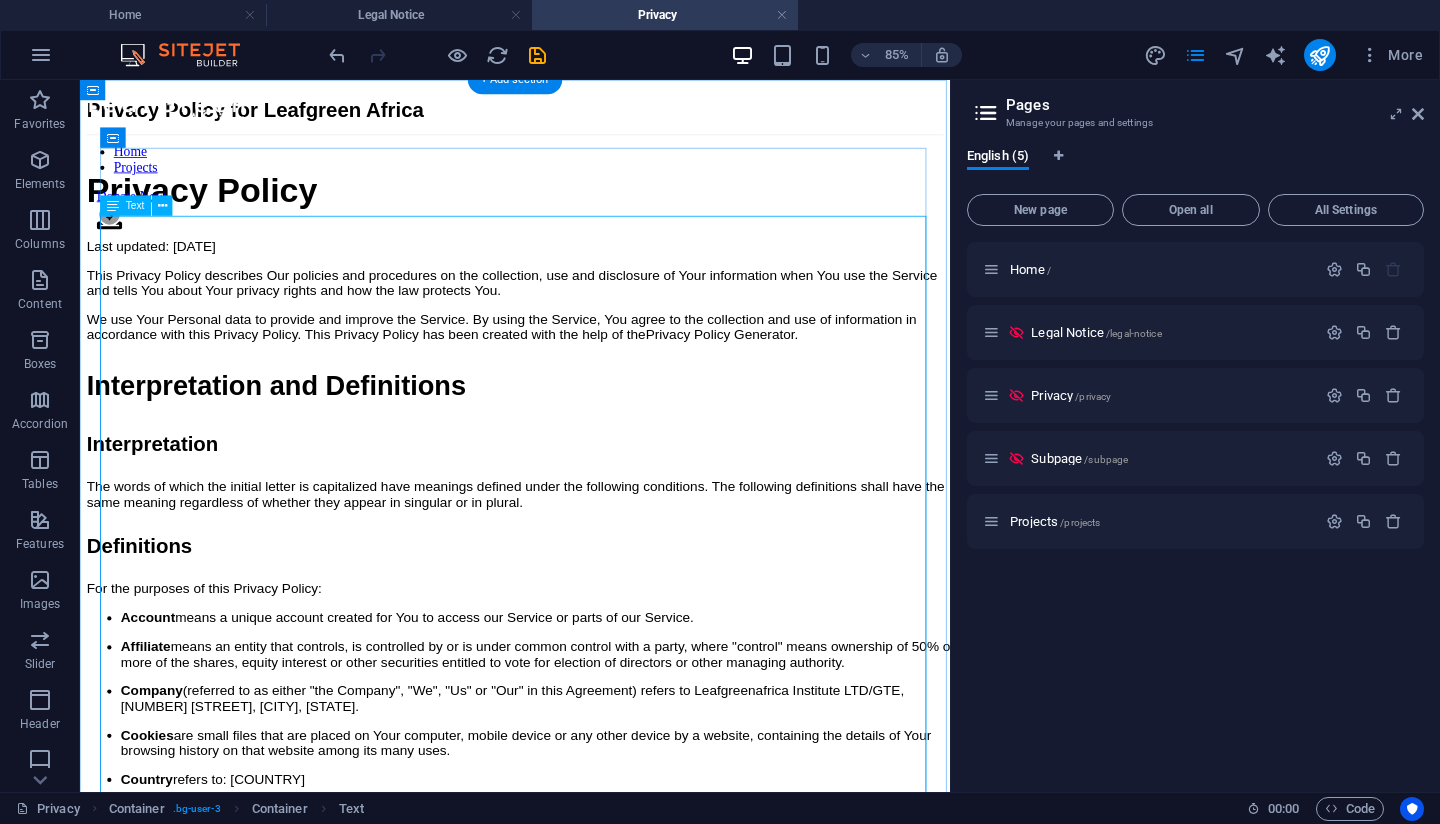 click on "Privacy Policy for Leafgreen Africa Privacy Policy Last updated: [DATE] This Privacy Policy describes Our policies and procedures on the collection, use and disclosure of Your information when You use the Service and tells You about Your privacy rights and how the law protects You. We use Your Personal data to provide and improve the Service. By using the Service, You agree to the collection and use of information in accordance with this Privacy Policy. This Privacy Policy has been created with the help of the Privacy Policy Generator. Interpretation and Definitions Interpretation The words of which the initial letter is capitalized have meanings defined under the following conditions. The following definitions shall have the same meaning regardless of whether they appear in singular or in plural. Definitions For the purposes of this Privacy Policy: Account means a unique account created for You to access our Service or parts of our Service. Affiliate Company Cookies Country refers to: [COUNTRY]" at bounding box center (592, 2873) 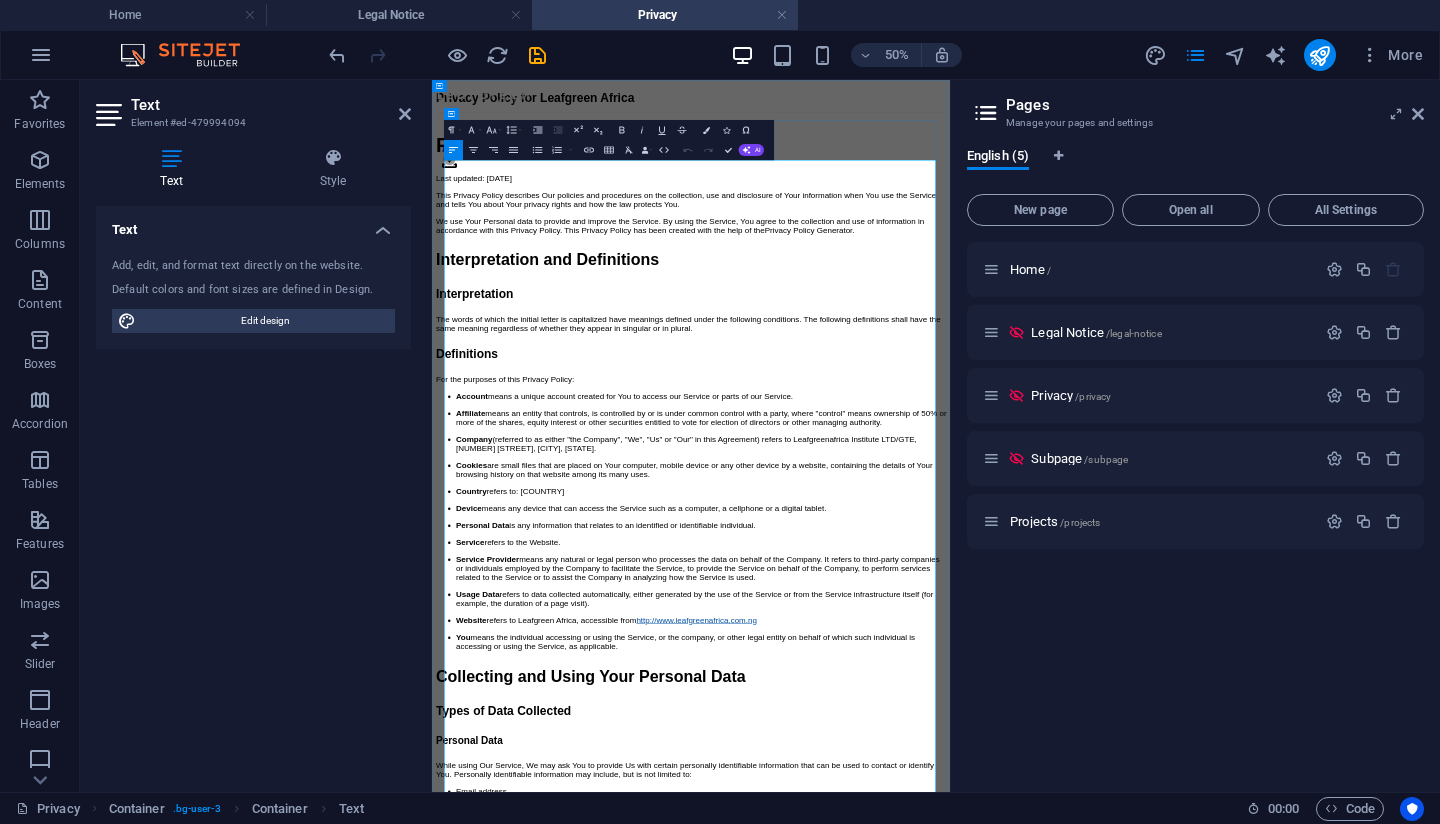 click on "We use Your Personal data to provide and improve the Service. By using the Service, You agree to the collection and use of information in accordance with this Privacy Policy. This Privacy Policy has been created with the help of the  Privacy Policy Generator ." at bounding box center (952, 371) 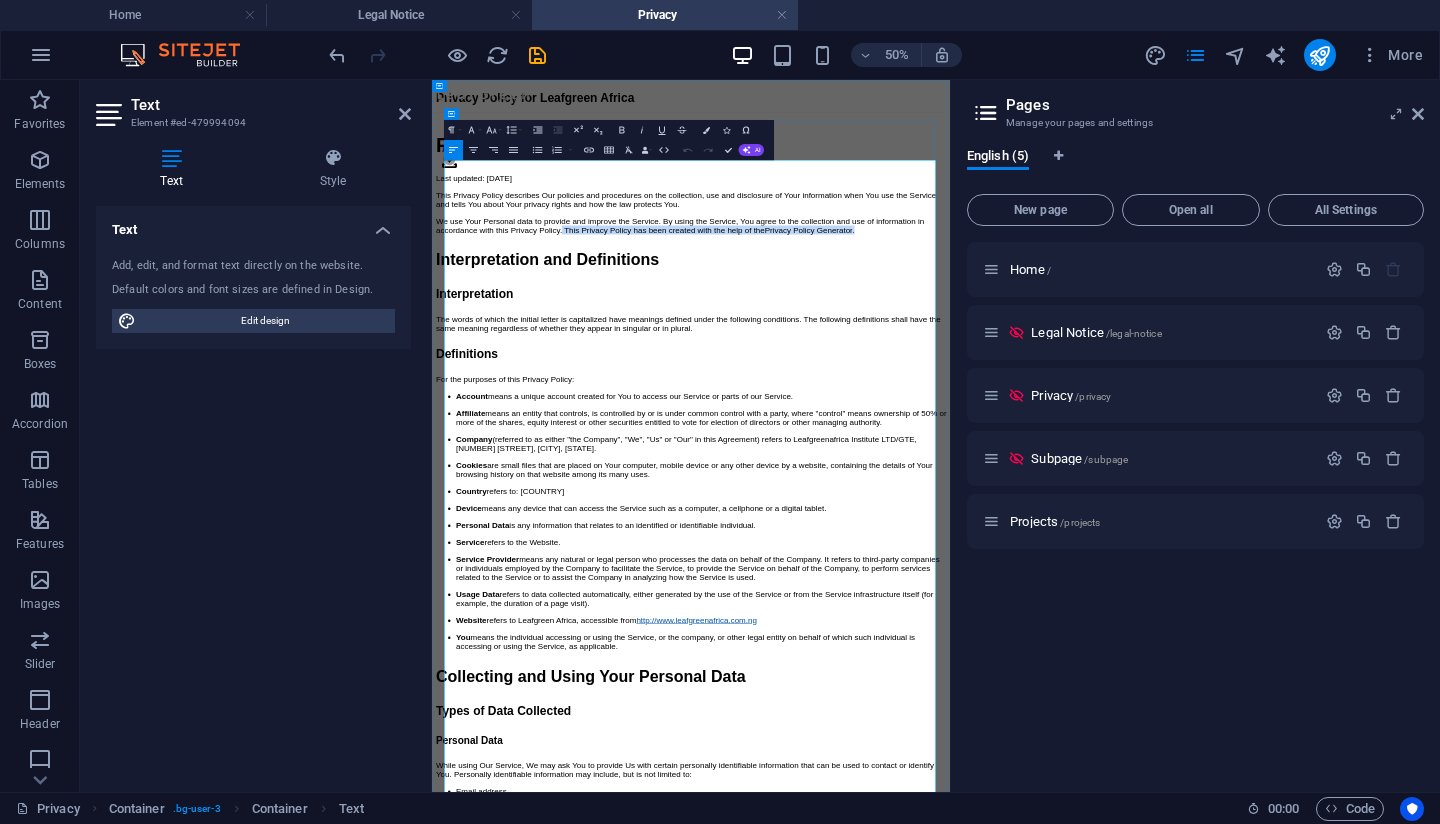 drag, startPoint x: 714, startPoint y: 472, endPoint x: 1308, endPoint y: 476, distance: 594.0135 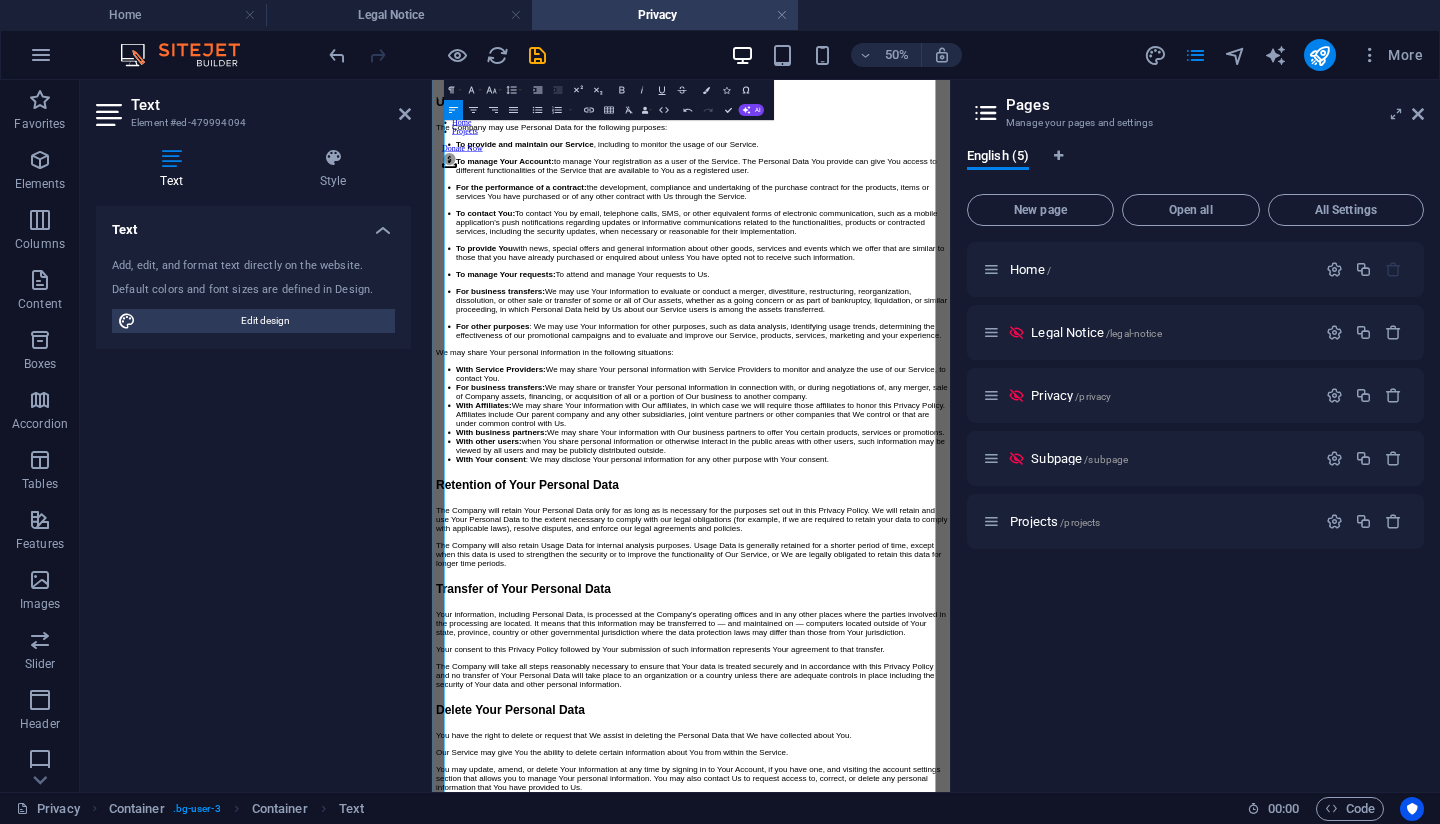 scroll, scrollTop: 2671, scrollLeft: 0, axis: vertical 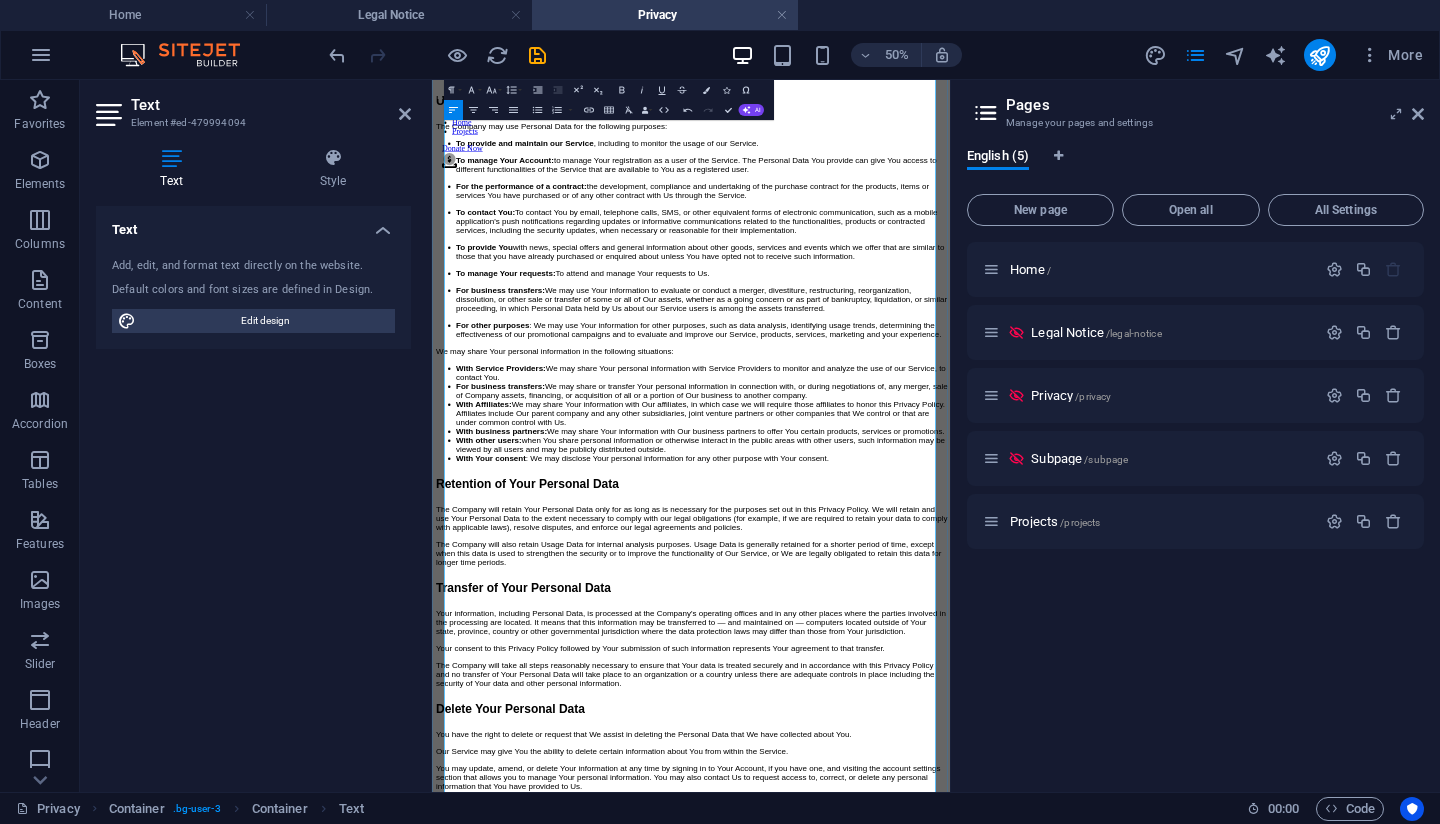 click on "For business transfers:  We may use Your information to evaluate or conduct a merger, divestiture, restructuring, reorganization, dissolution, or other sale or transfer of some or all of Our assets, whether as a going concern or as part of bankruptcy, liquidation, or similar proceeding, in which Personal Data held by Us about our Service users is among the assets transferred." at bounding box center [972, 520] 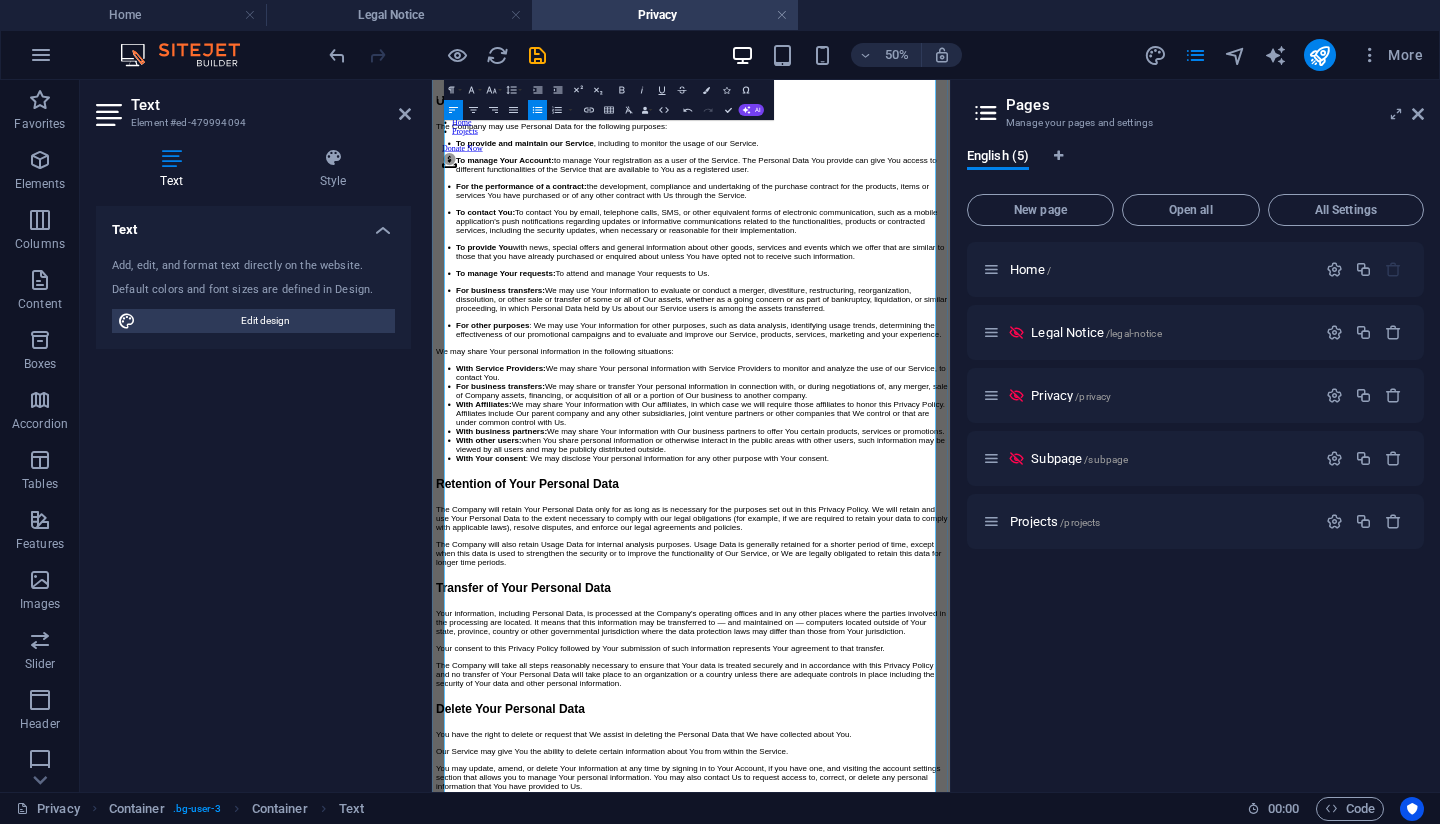 click on "For business transfers:  We may use Your information to evaluate or conduct a merger, divestiture, restructuring, reorganization, dissolution, or other sale or transfer of some or all of Our assets, whether as a going concern or as part of bankruptcy, liquidation, or similar proceeding, in which Personal Data held by Us about our Service users is among the assets transferred." at bounding box center [972, 520] 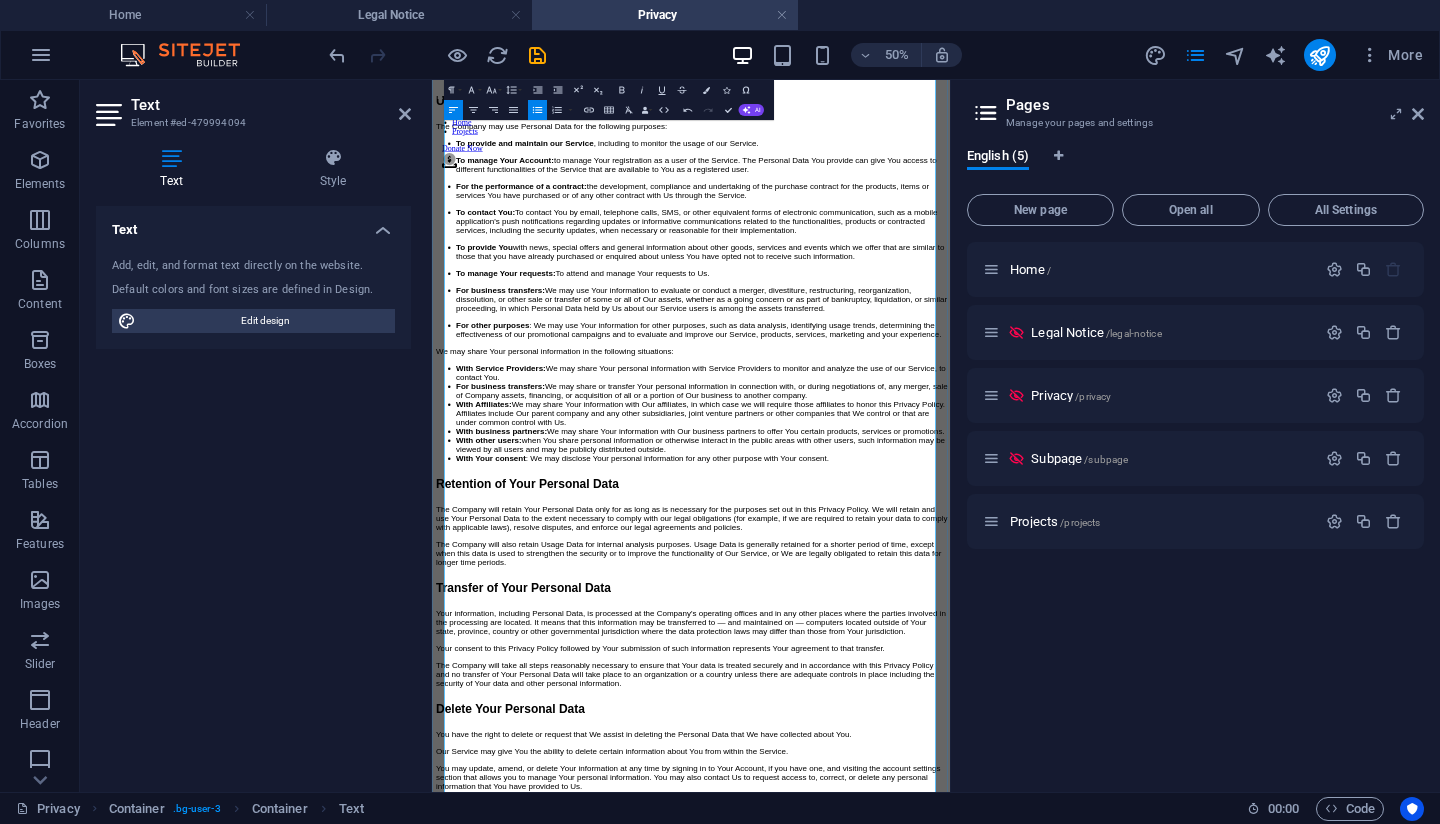 click on "For business transfers:  We may use Your information to evaluate or conduct a merger, divestiture, restructuring, reorganization, dissolution, or other sale or transfer of some or all of Our assets, whether as a going concern or as part of bankruptcy, liquidation, or similar proceeding, in which Personal Data held by Us about our Service users is among the assets transferred." at bounding box center (972, 520) 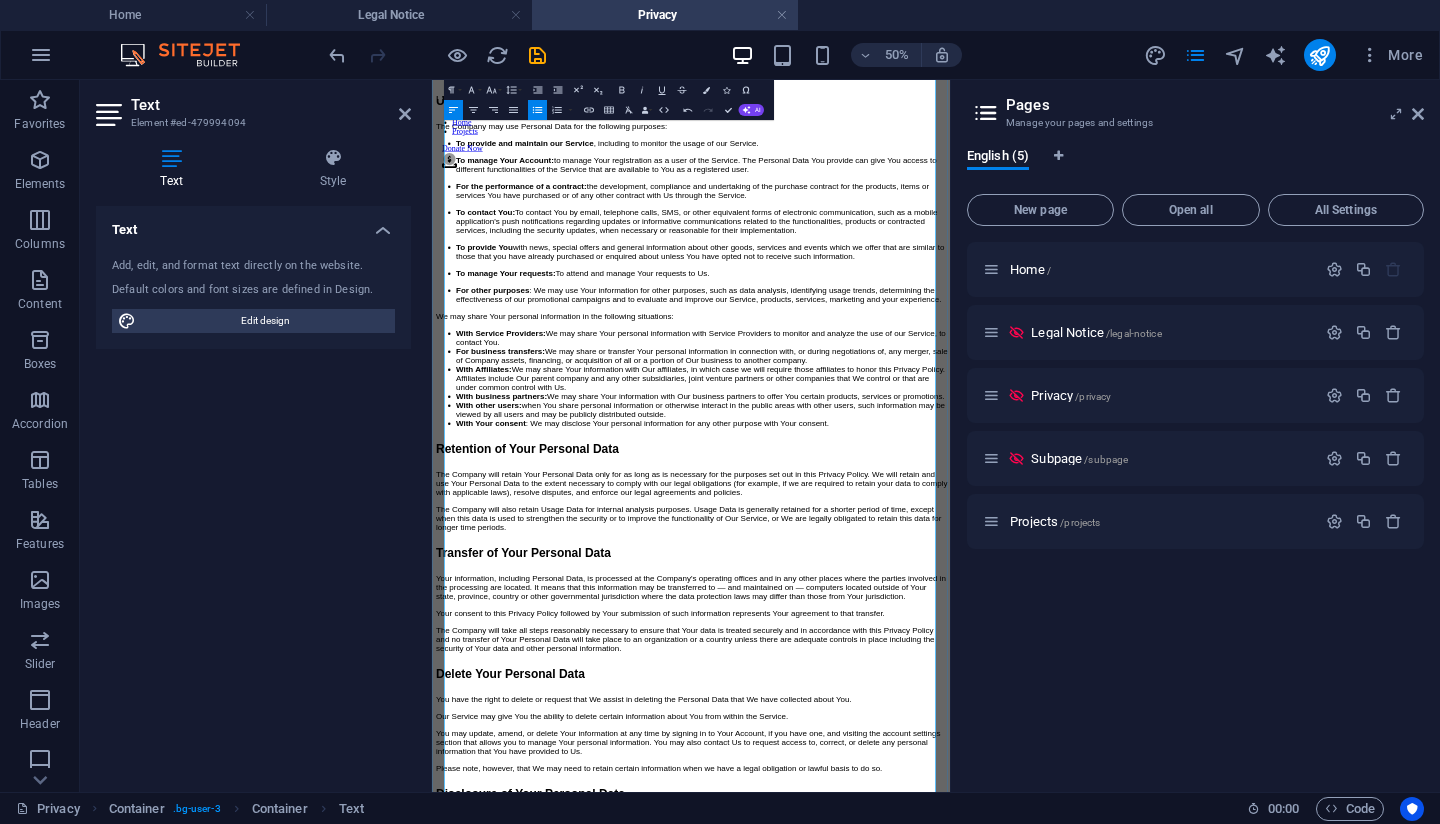 click on "With Service Providers:" at bounding box center (569, 587) 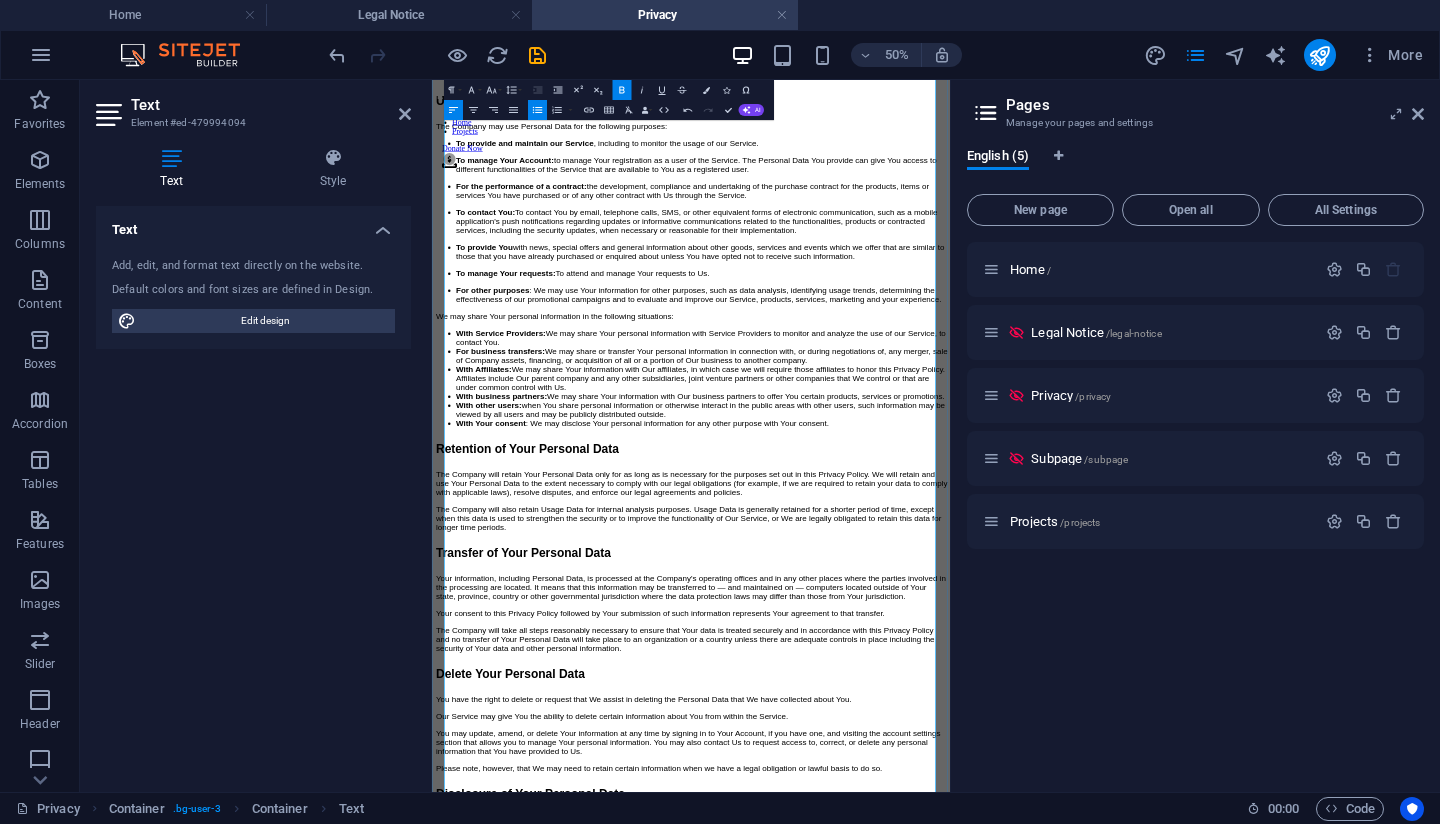 drag, startPoint x: 480, startPoint y: 940, endPoint x: 1062, endPoint y: 1174, distance: 627.27985 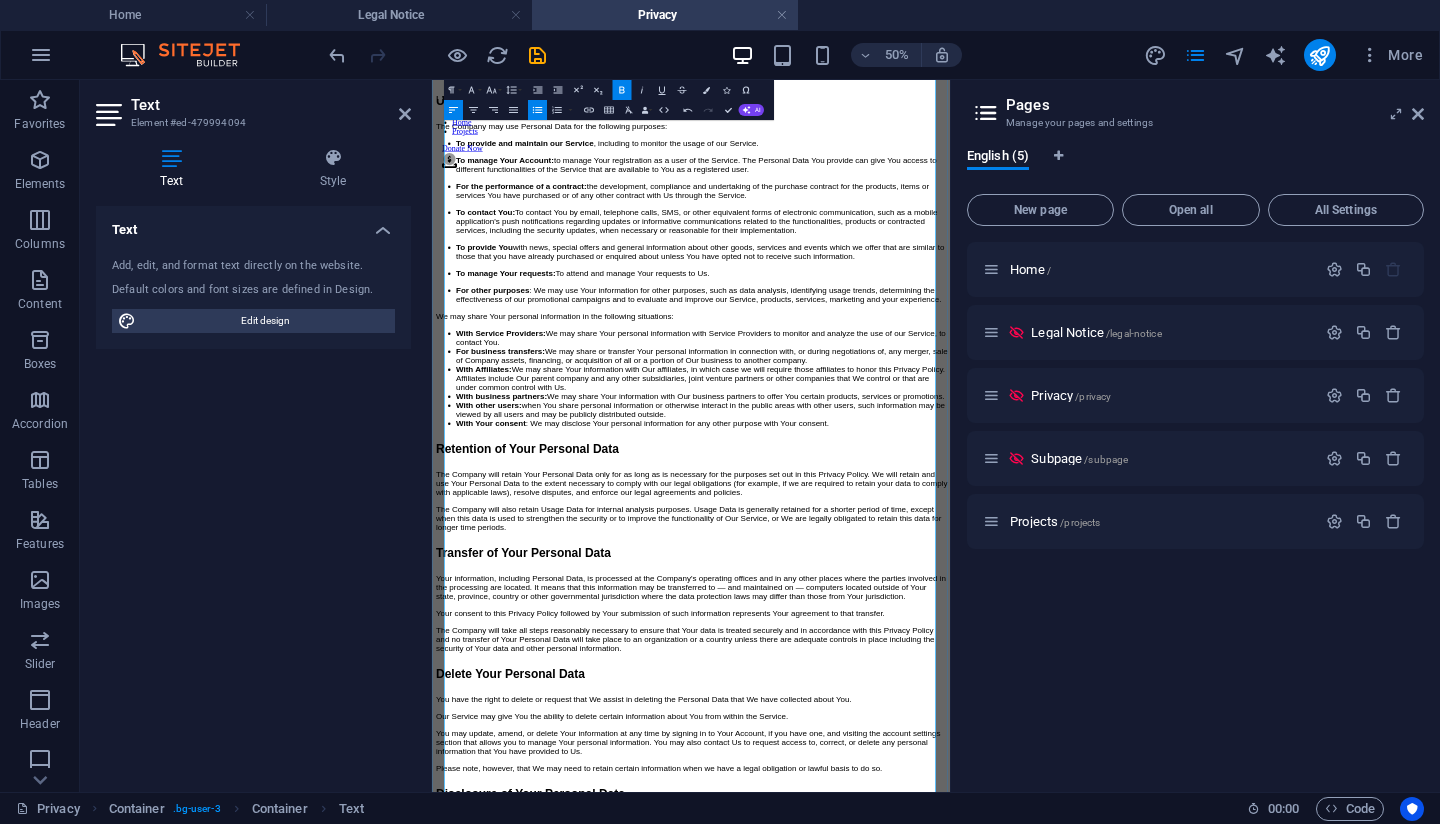 click on "With business partners: We may share Your information with Our business partners to offer You certain products, services or promotions." at bounding box center (972, 714) 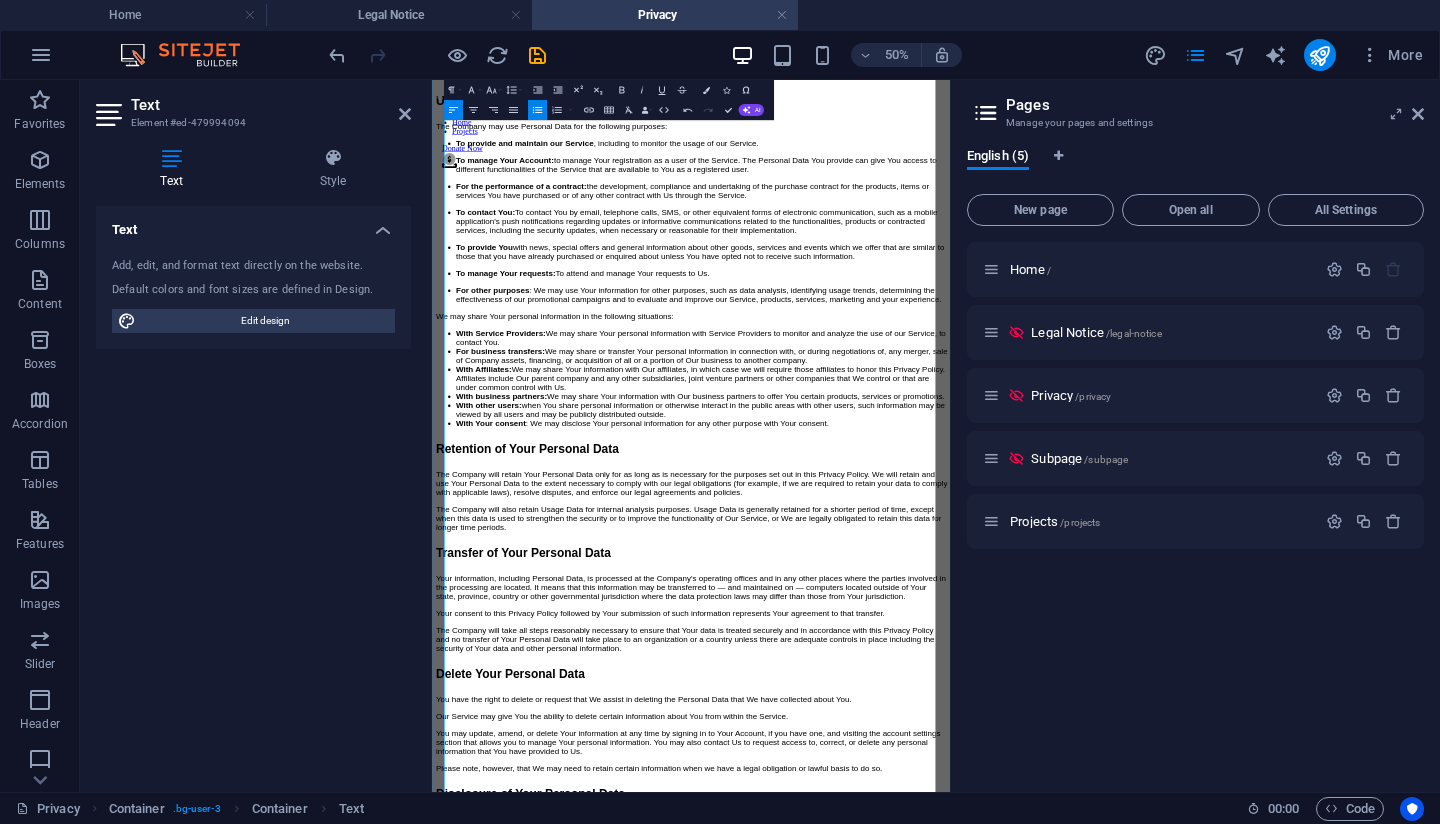 click on "With Affiliates: We may share Your information with Our affiliates, in which case we will require those affiliates to honor this Privacy Policy. Affiliates include Our parent company and any other subsidiaries, joint venture partners or other companies that We control or that are under common control with Us." at bounding box center (972, 678) 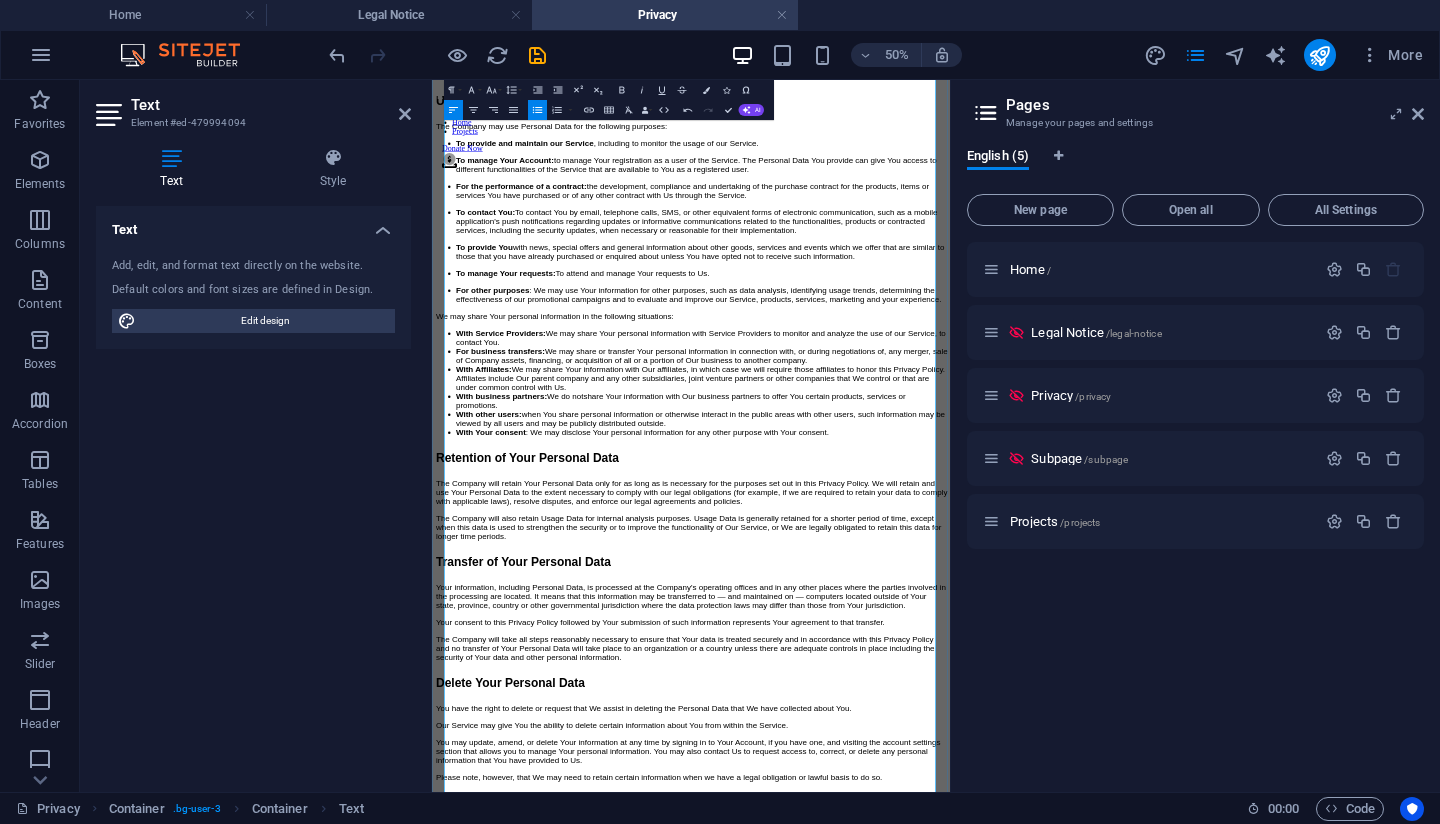 click on "With other users: when You share personal information or otherwise interact in the public areas with other users, such information may be viewed by all users and may be publicly distributed outside." at bounding box center [972, 759] 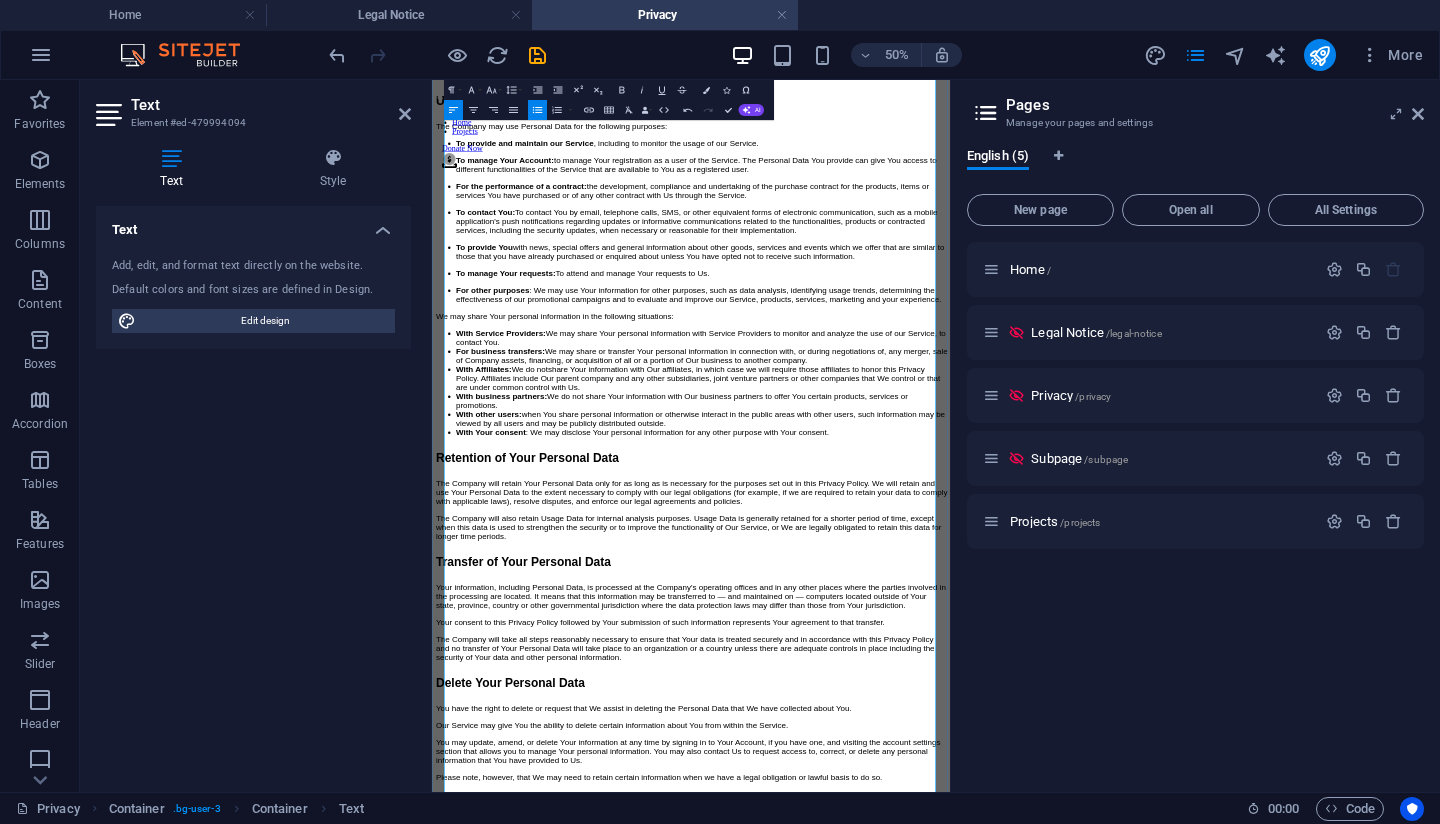 click on "For business transfers: We may share or transfer Your personal information in connection with, or during negotiations of, any merger, sale of Company assets, financing, or acquisition of all or a portion of Our business to another company." at bounding box center [972, 633] 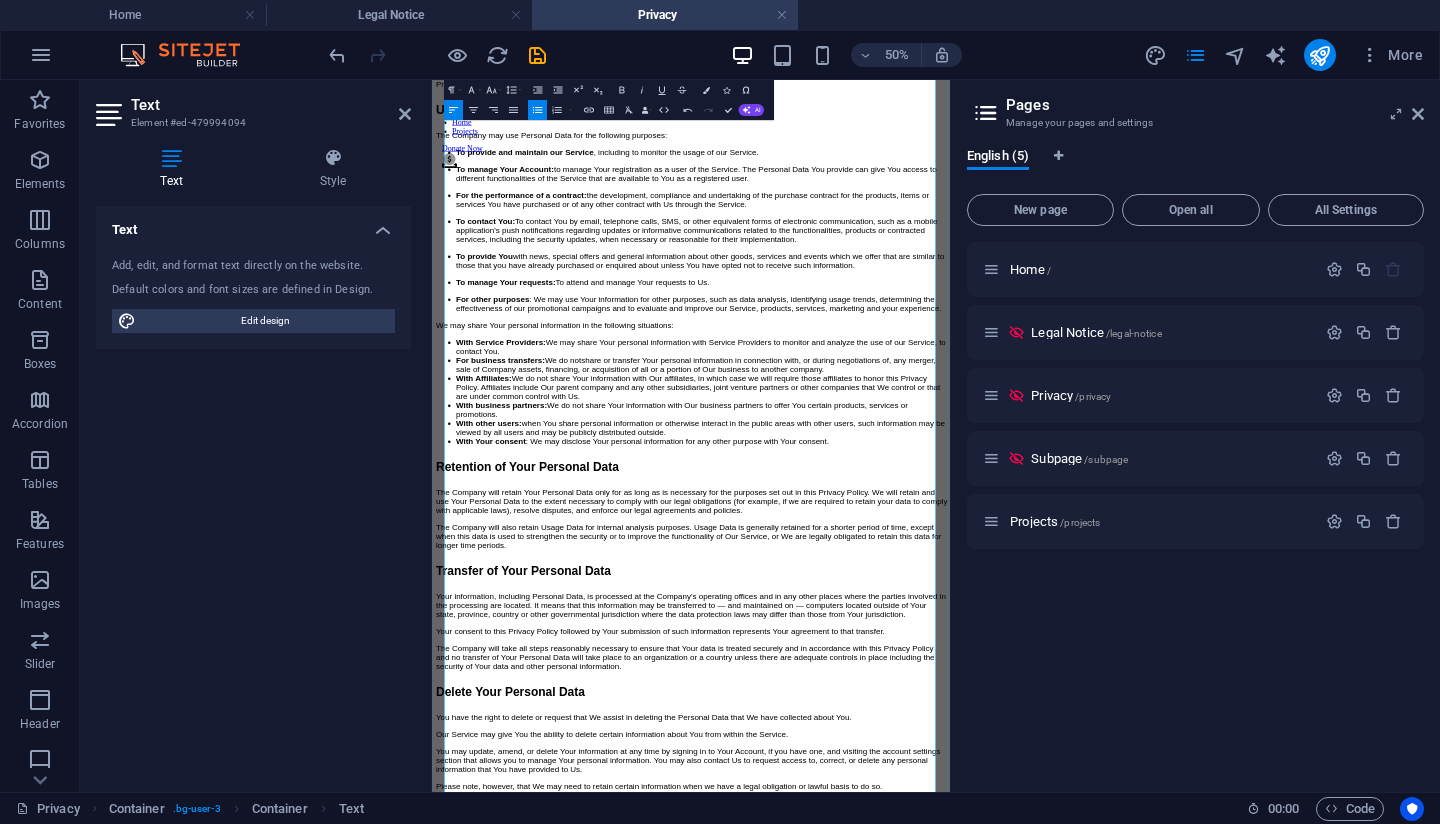 scroll, scrollTop: 2651, scrollLeft: 0, axis: vertical 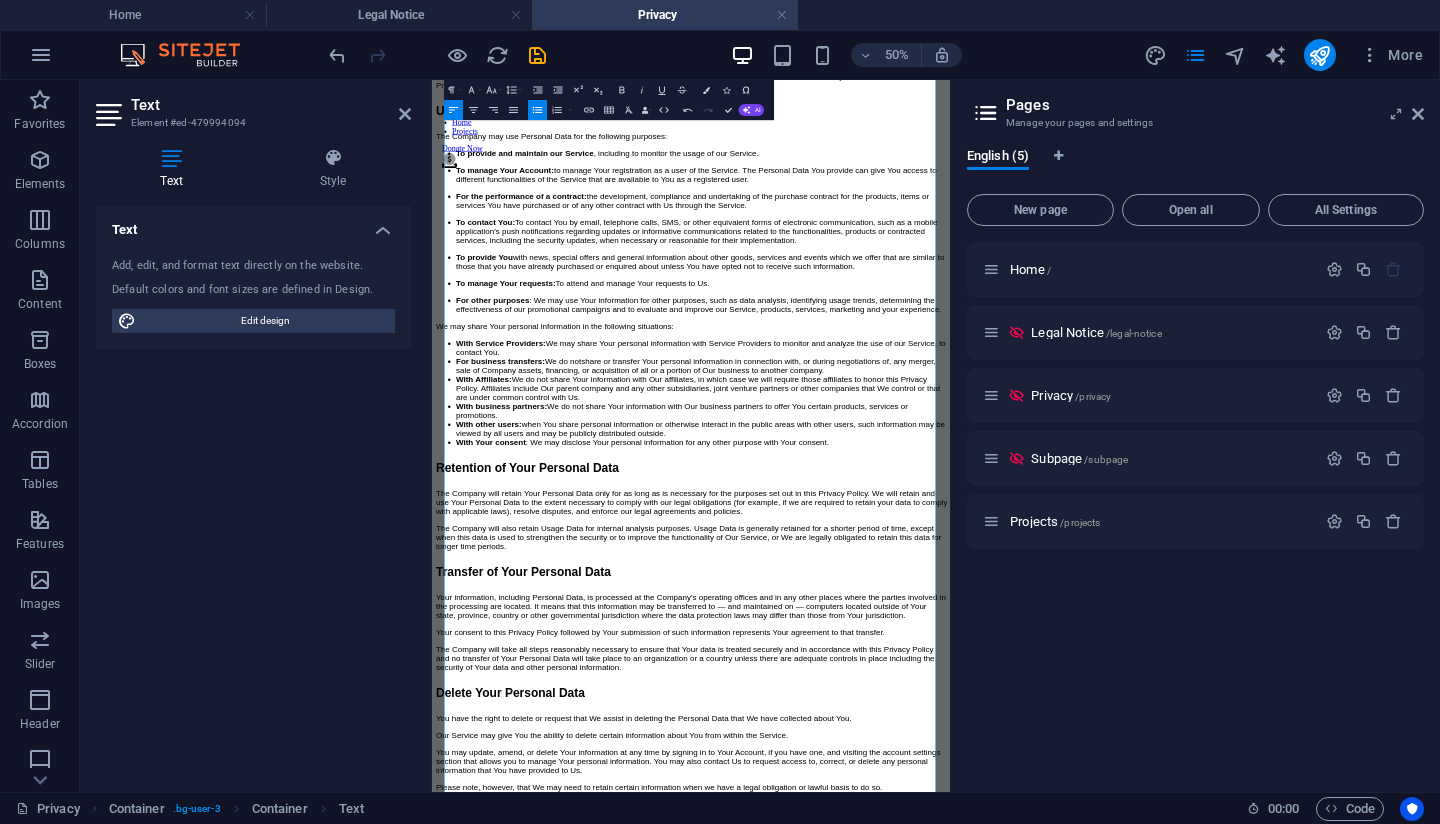 click on "With Service Providers:  We may share Your personal information with Service Providers to monitor and analyze the use of our Service, to contact You." at bounding box center [972, 617] 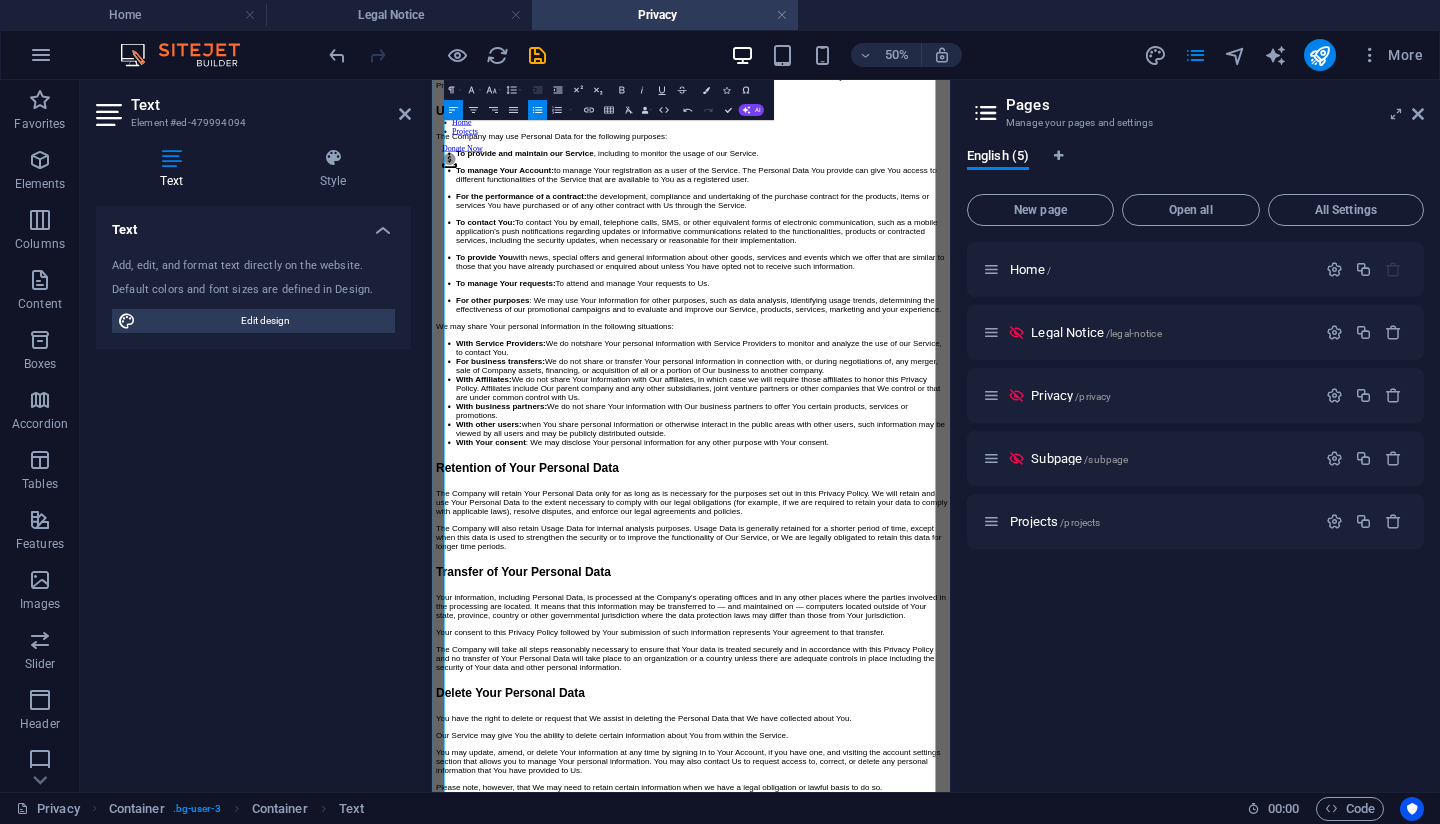 click on "For other purposes : We may use Your information for other purposes, such as data analysis, identifying usage trends, determining the effectiveness of our promotional campaigns and to evaluate and improve our Service, products, services, marketing and your experience." at bounding box center [972, 531] 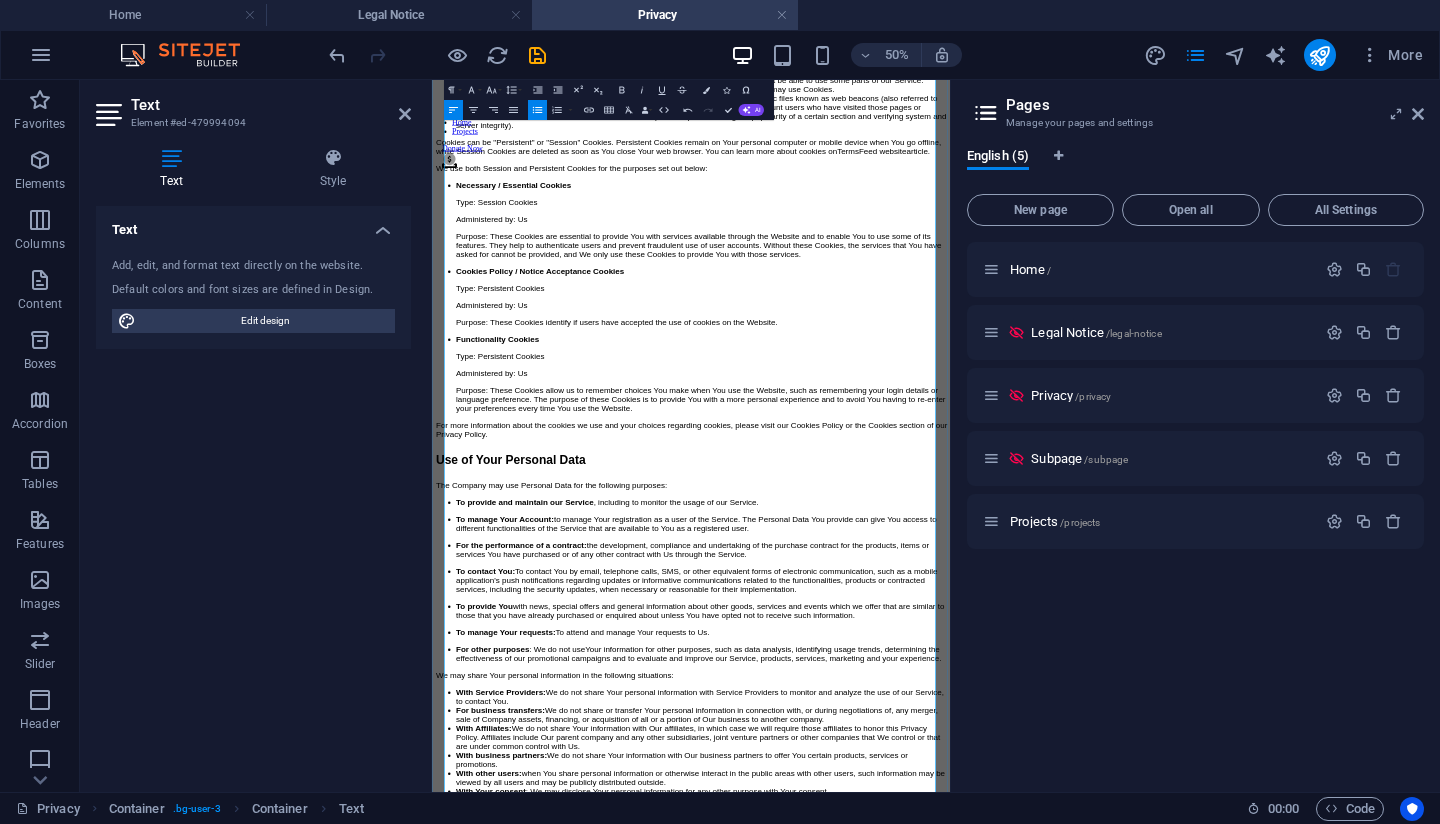 scroll, scrollTop: 1953, scrollLeft: 0, axis: vertical 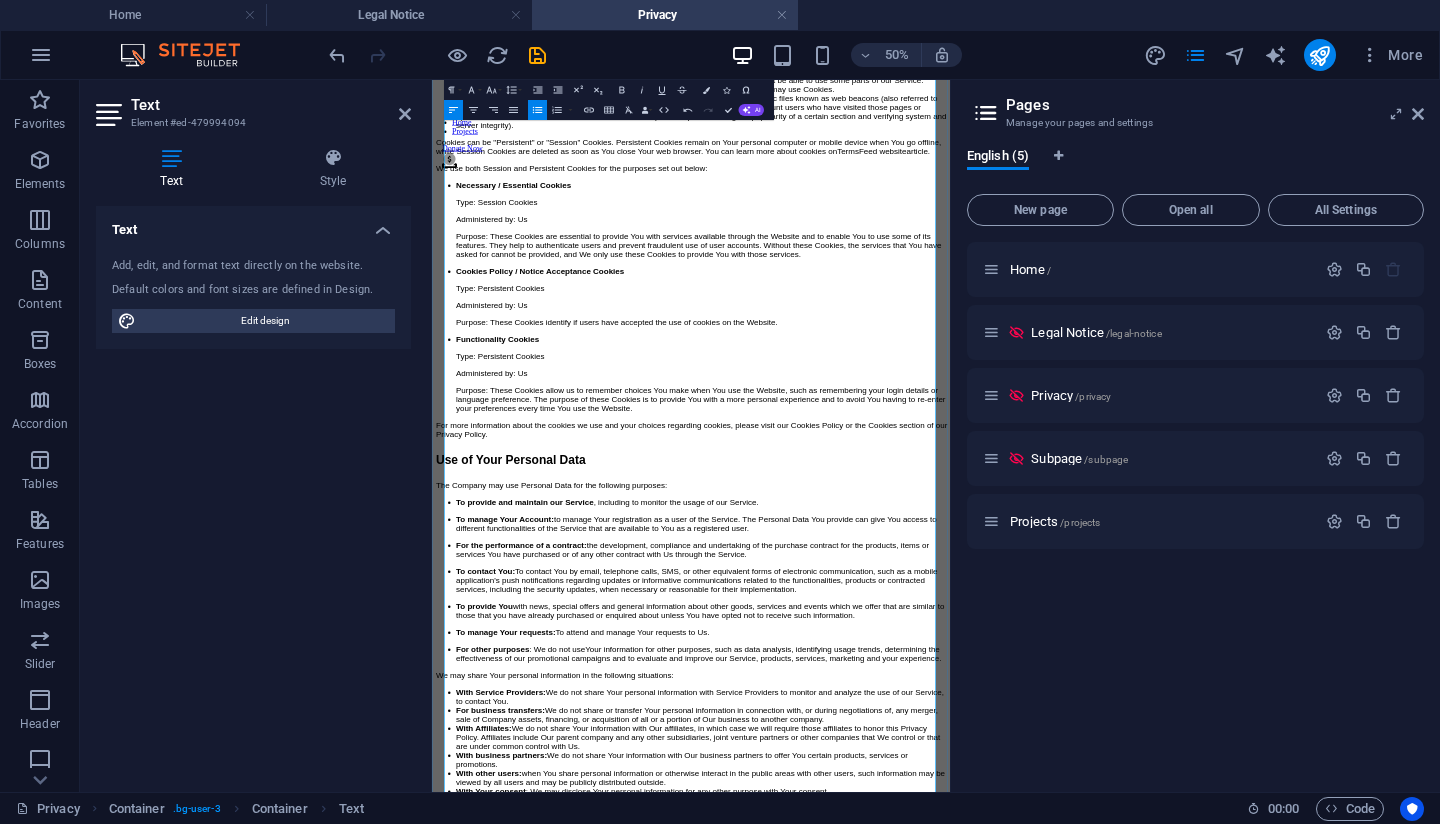 click on "Purpose: These Cookies allow us to remember choices You make when You use the Website, such as remembering your login details or language preference. The purpose of these Cookies is to provide You with a more personal experience and to avoid You having to re-enter your preferences every time You use the Website." at bounding box center [972, 720] 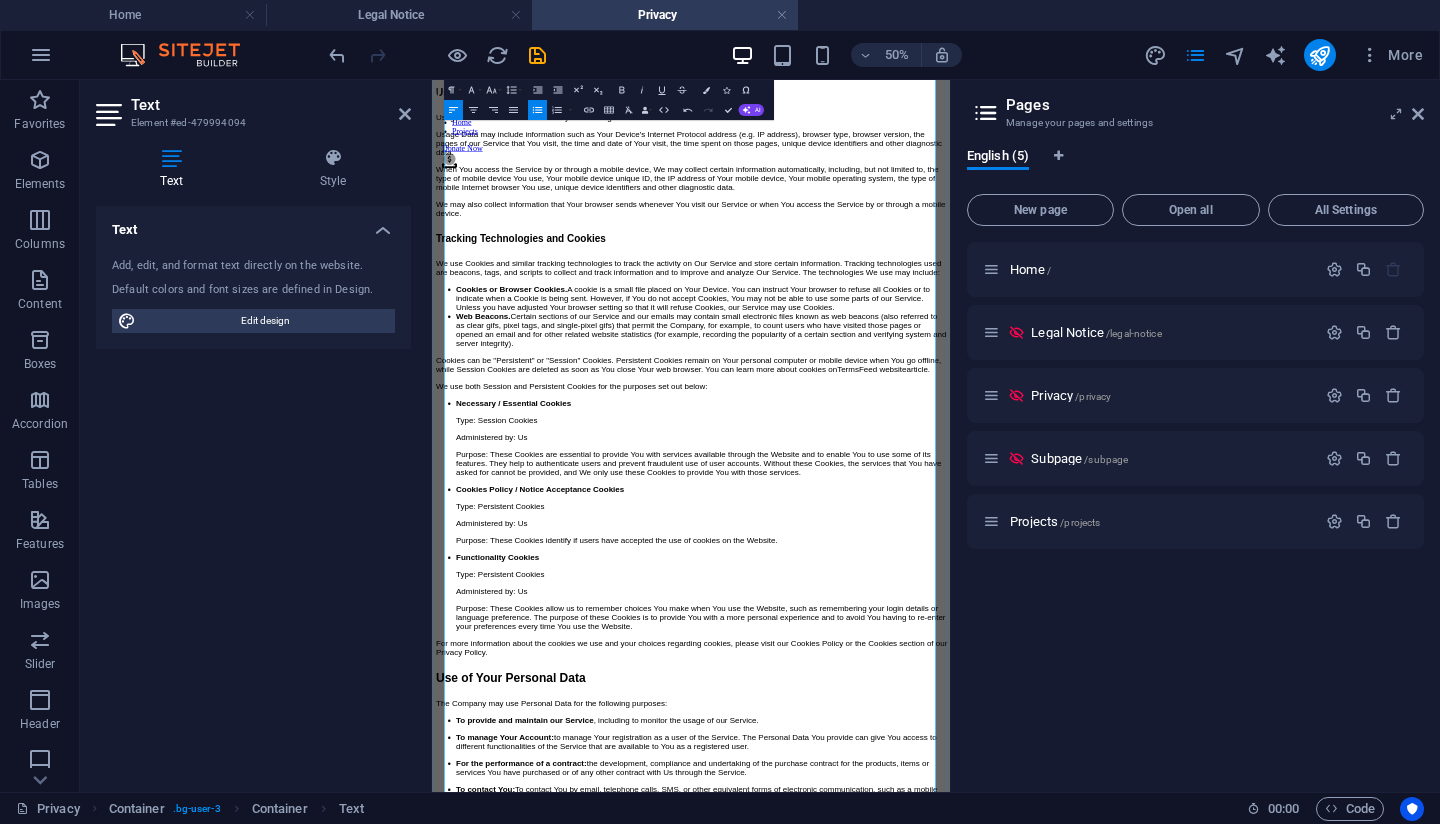 scroll, scrollTop: 1480, scrollLeft: 0, axis: vertical 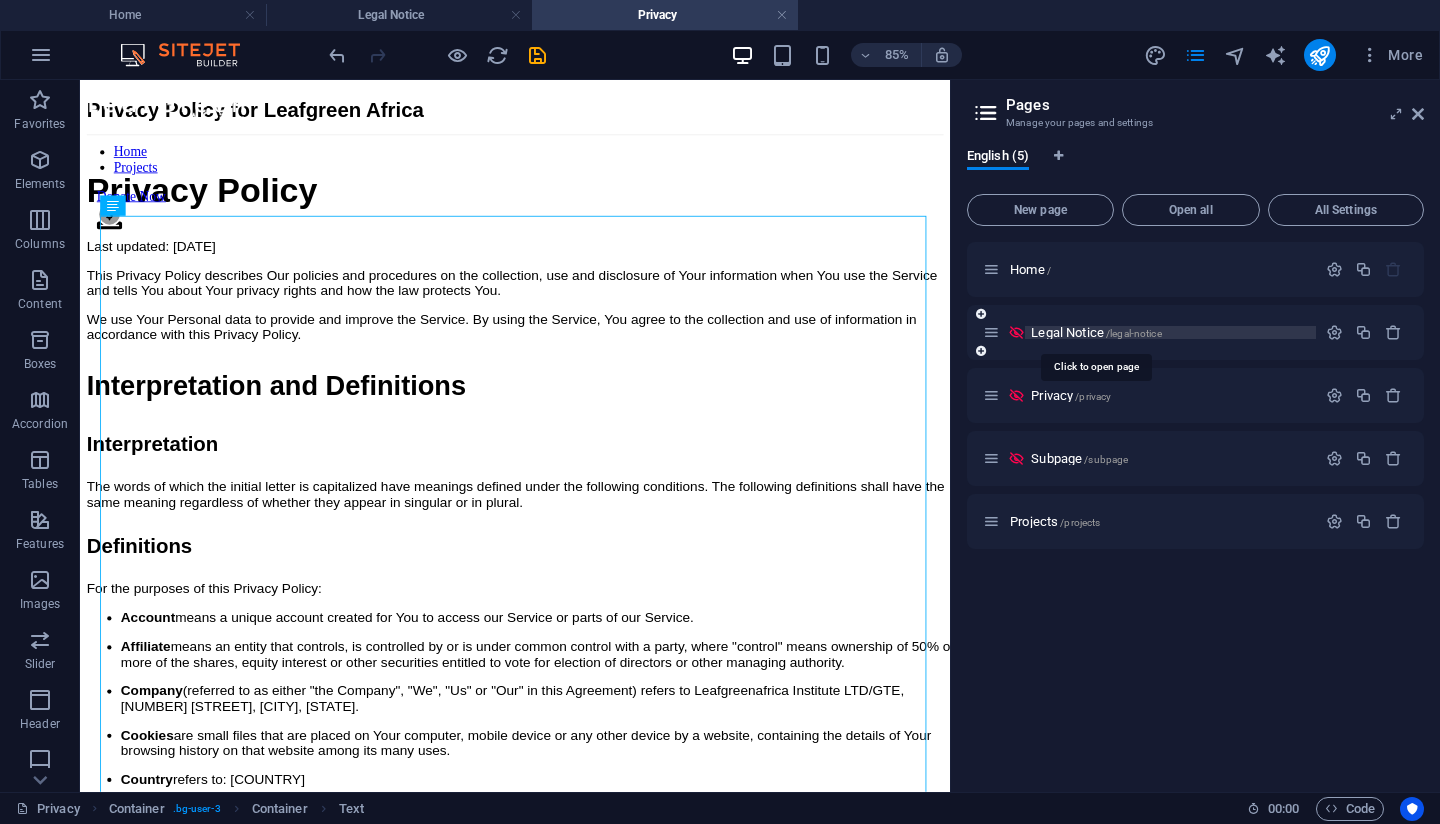 click on "Legal Notice /legal-notice" at bounding box center (1096, 332) 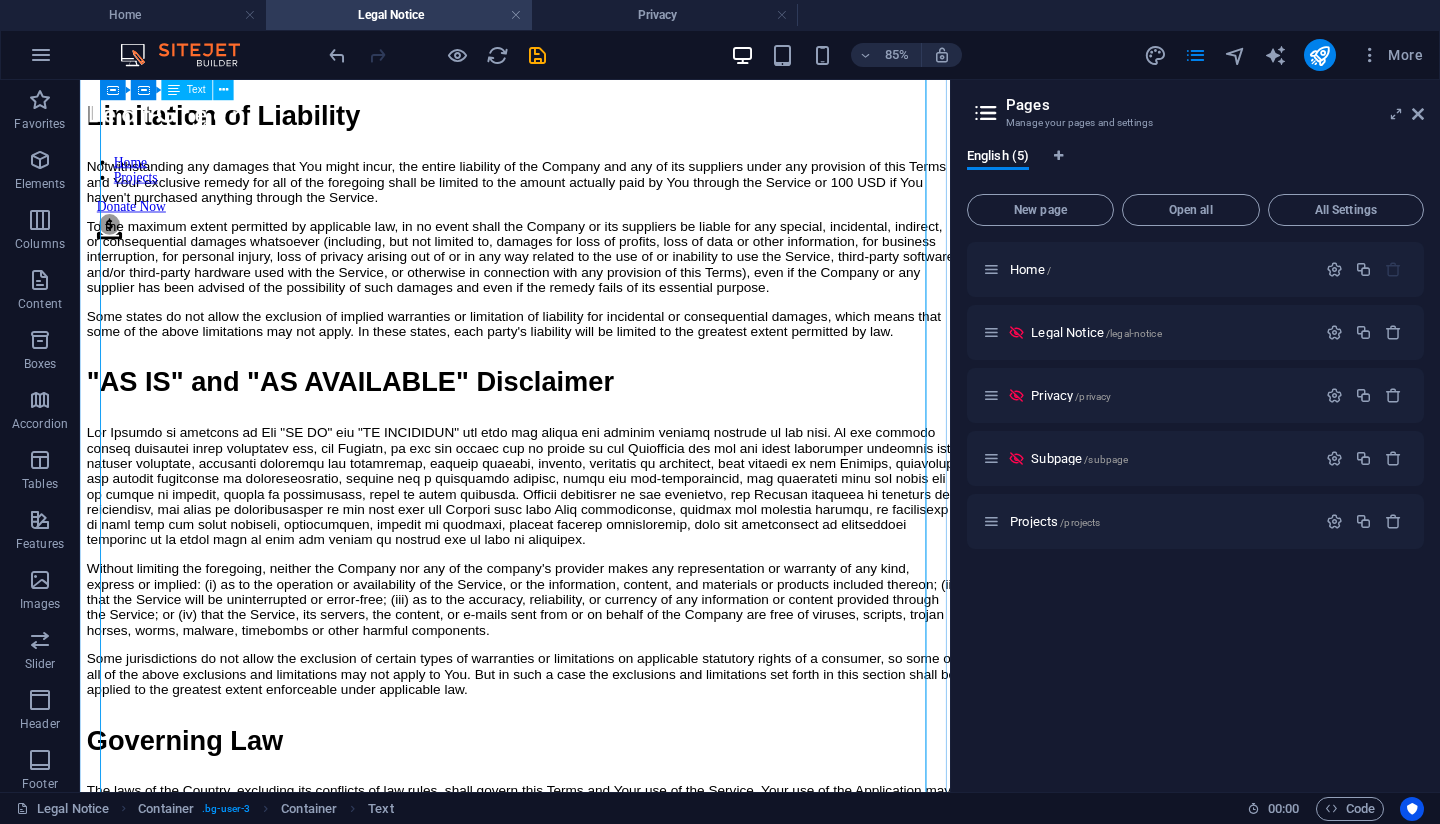 scroll, scrollTop: 1819, scrollLeft: 0, axis: vertical 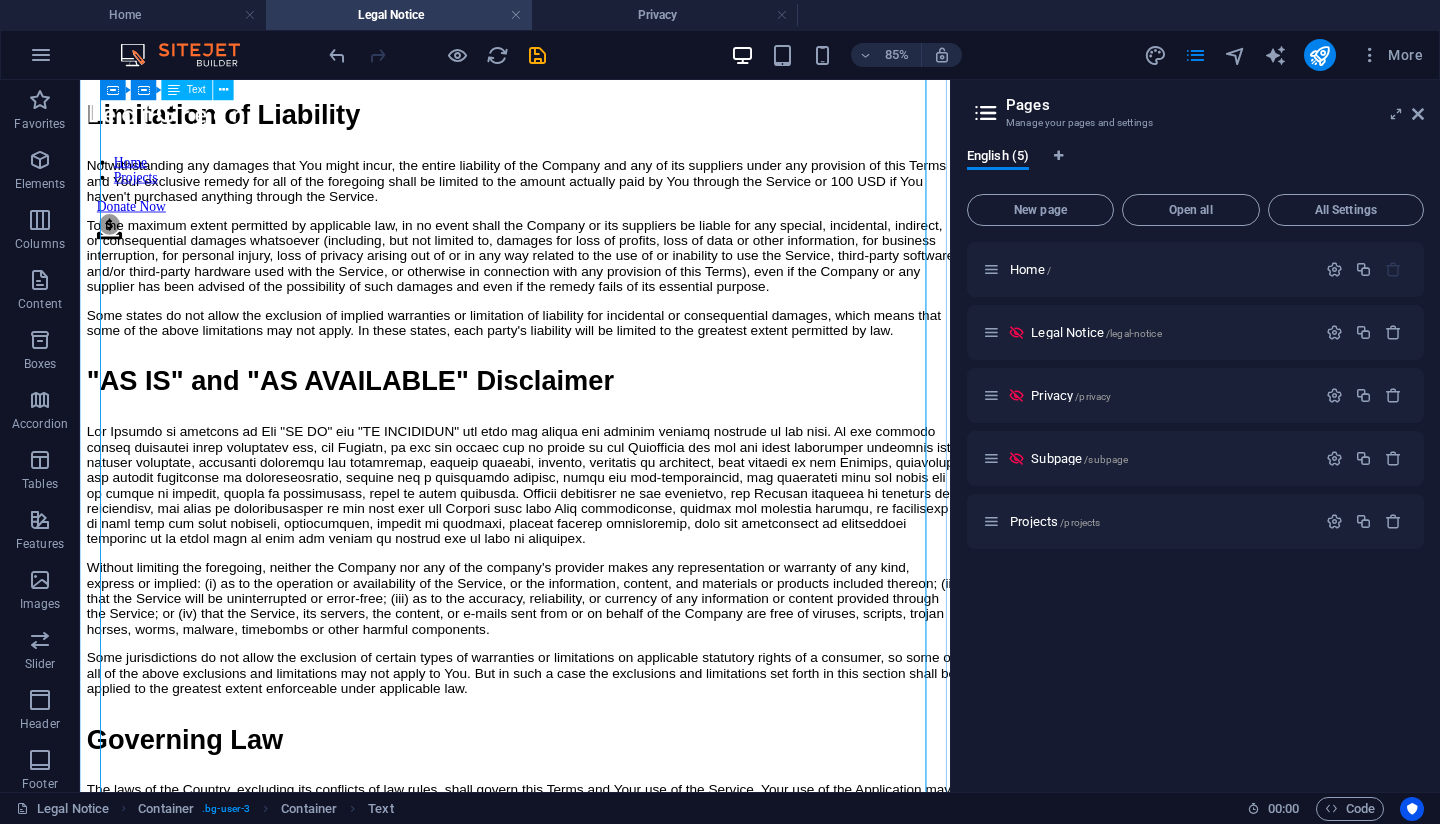 click on "Terms and Conditions for Leafgreen Africa Terms and Conditions Last updated: [DATE] Please read these terms and conditions carefully before using Our Service. Interpretation and Definitions Interpretation The words of which the initial letter is capitalized have meanings defined under the following conditions. The following definitions shall have the same meaning regardless of whether they appear in singular or in plural. Definitions For the purposes of these Terms and Conditions: Affiliate  means an entity that controls, is controlled by or is under common control with a party, where "control" means ownership of 50% or more of the shares, equity interest or other securities entitled to vote for election of directors or other managing authority. Country  refers to: [COUNTRY] Company  (referred to as either "the Company", "We", "Us" or "Our" in this Agreement) refers to Leafgreenafrica Institute LTD/GTE, [NUMBER] [STREET], [CITY], [STATE], [COUNTRY]. Device Service  refers to the Website. Terms and Conditions" at bounding box center (592, 269) 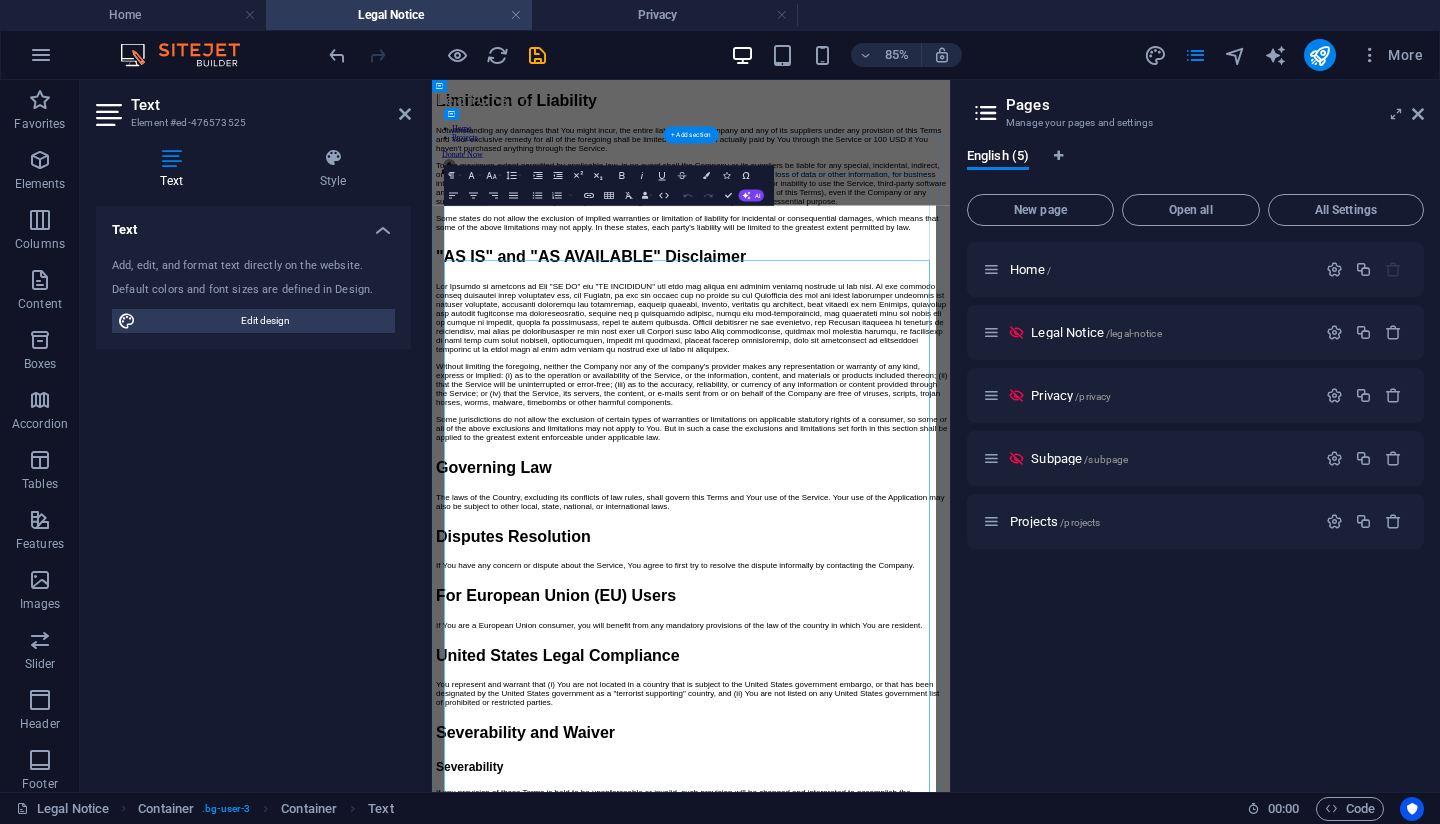 click on "Interpretation and Definitions" at bounding box center [952, -1367] 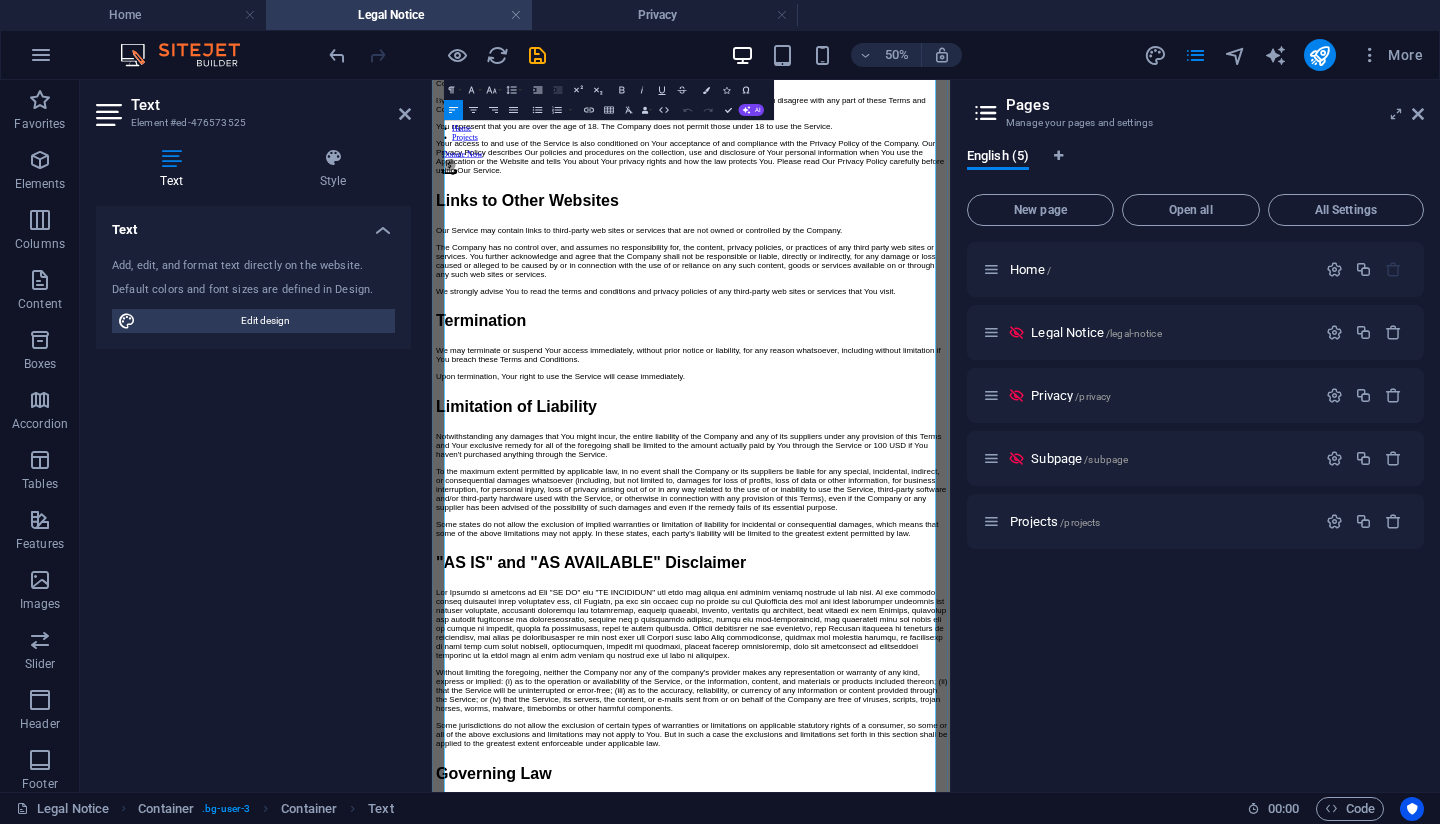 scroll, scrollTop: 1215, scrollLeft: 0, axis: vertical 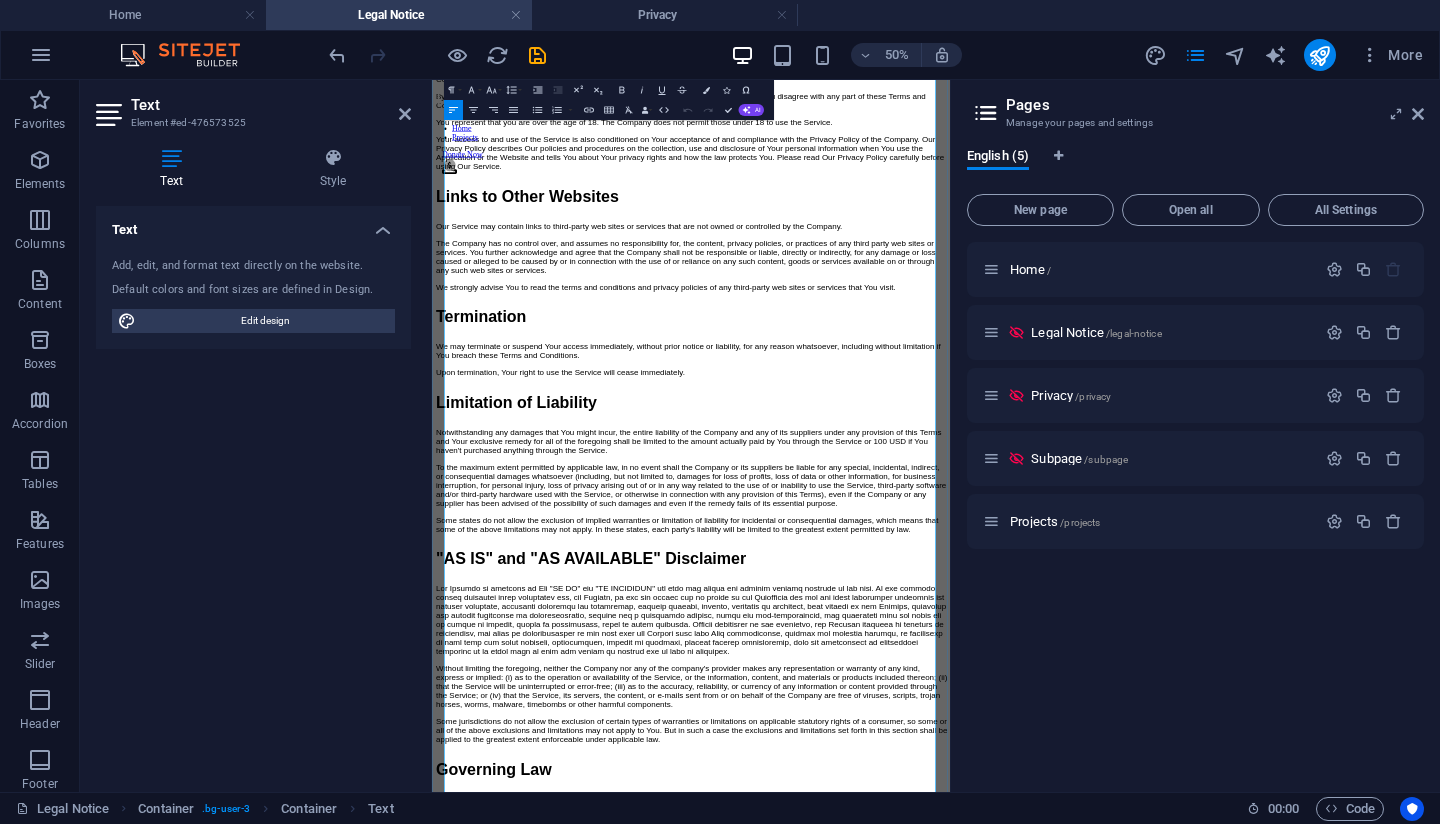 click on "Notwithstanding any damages that You might incur, the entire liability of the Company and any of its suppliers under any provision of this Terms and Your exclusive remedy for all of the foregoing shall be limited to the amount actually paid by You through the Service or 100 USD if You haven't purchased anything through the Service." at bounding box center (952, 803) 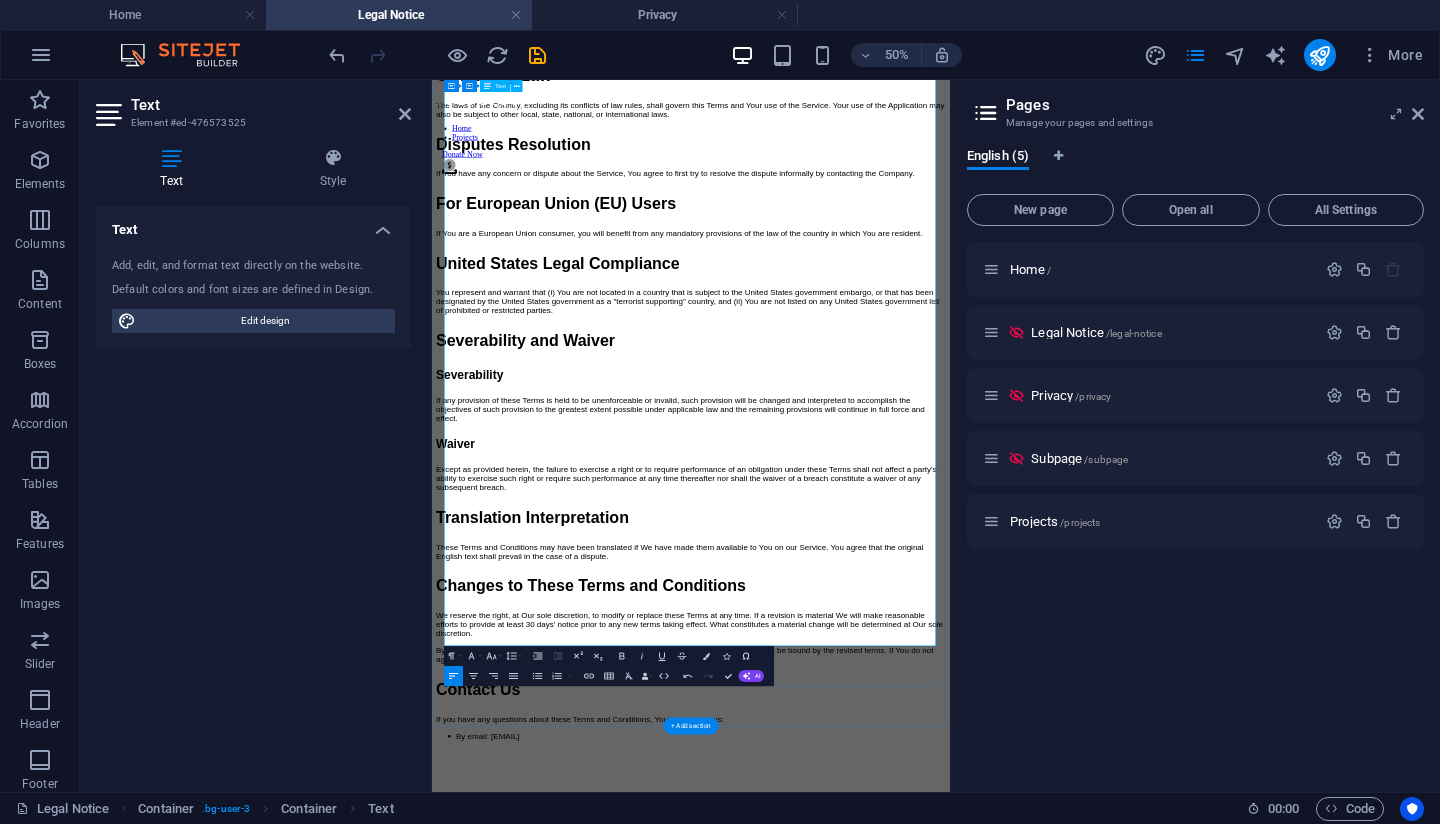 scroll, scrollTop: 2605, scrollLeft: 0, axis: vertical 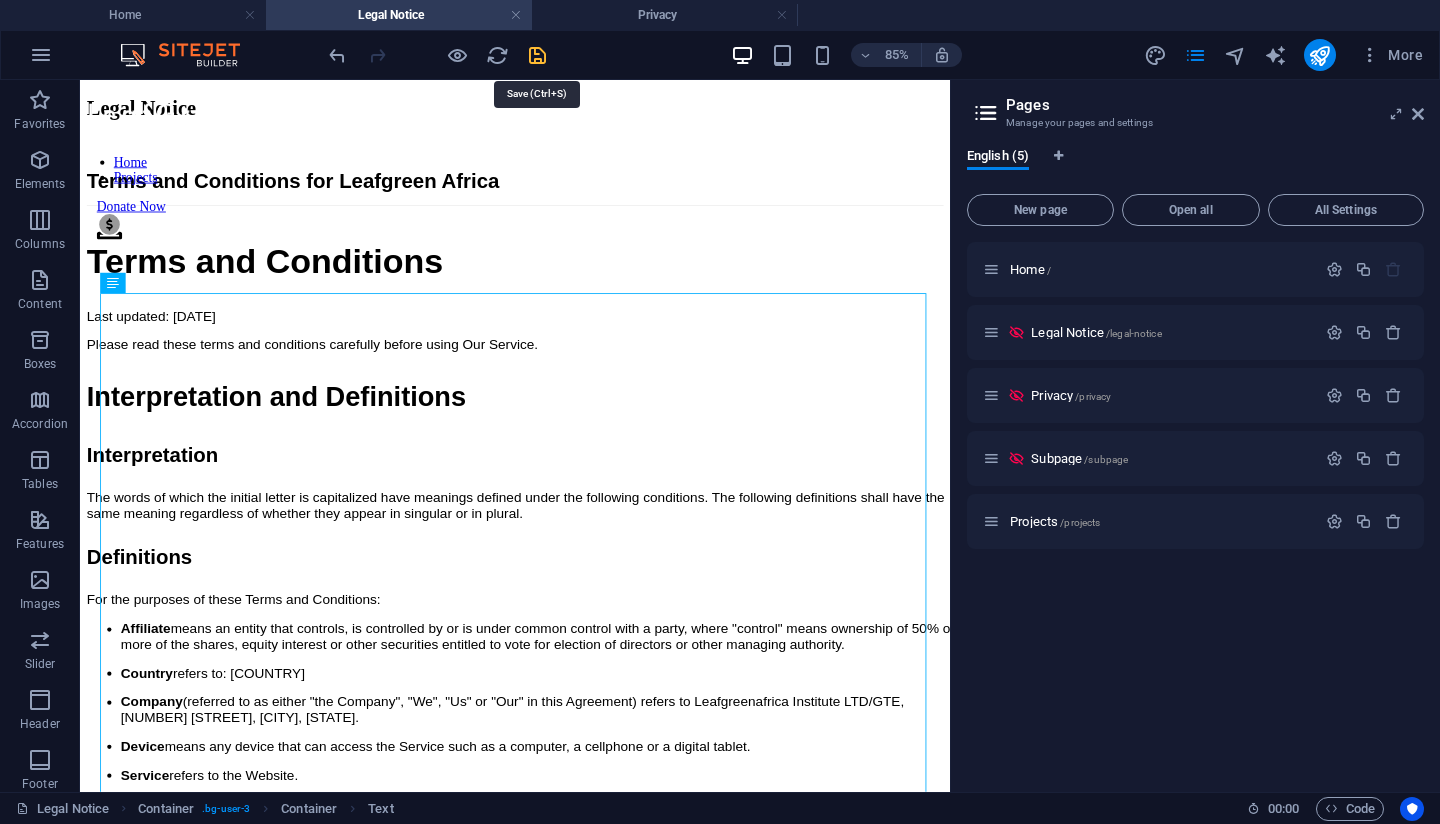 click at bounding box center [537, 55] 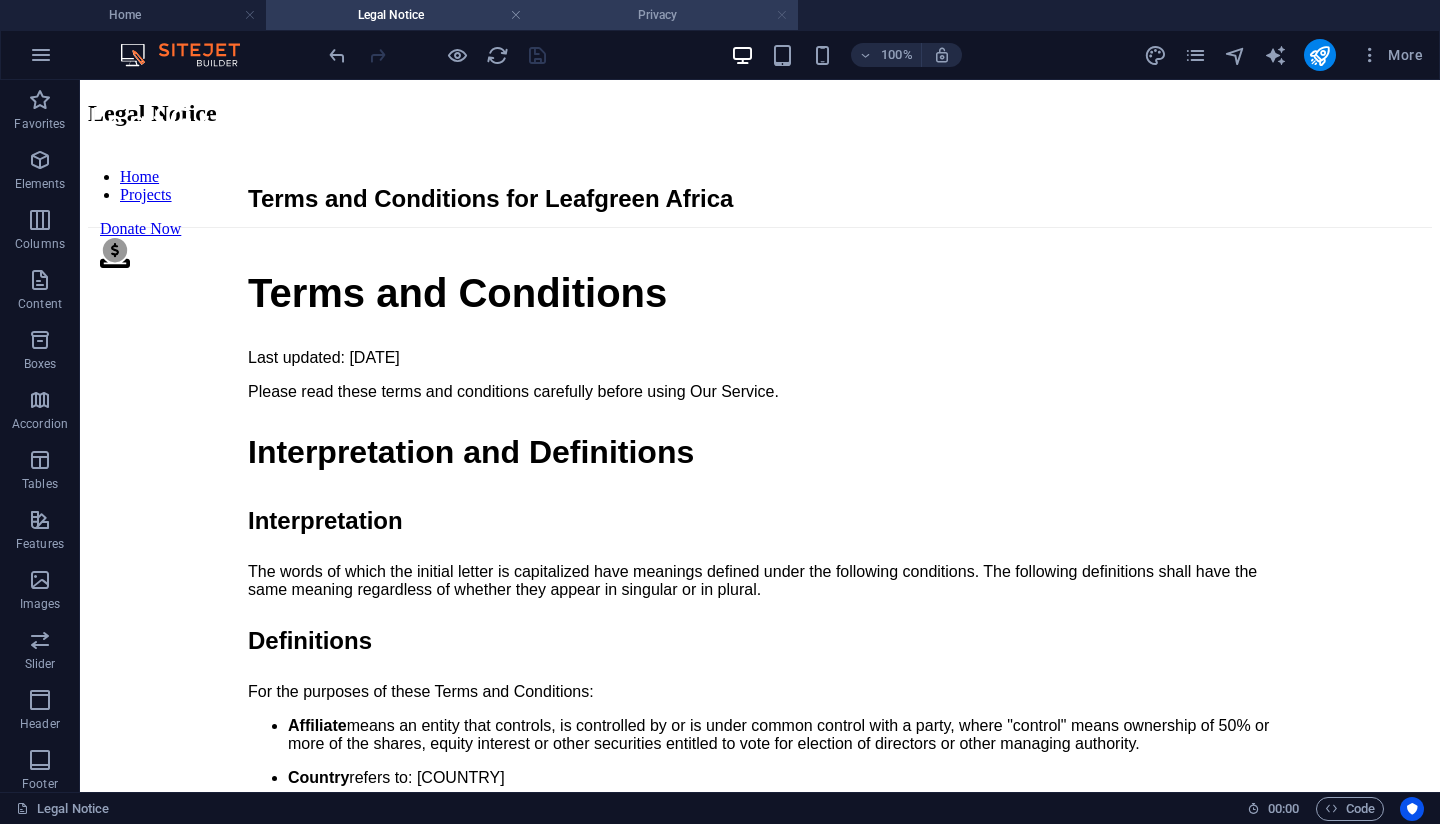 click at bounding box center (782, 15) 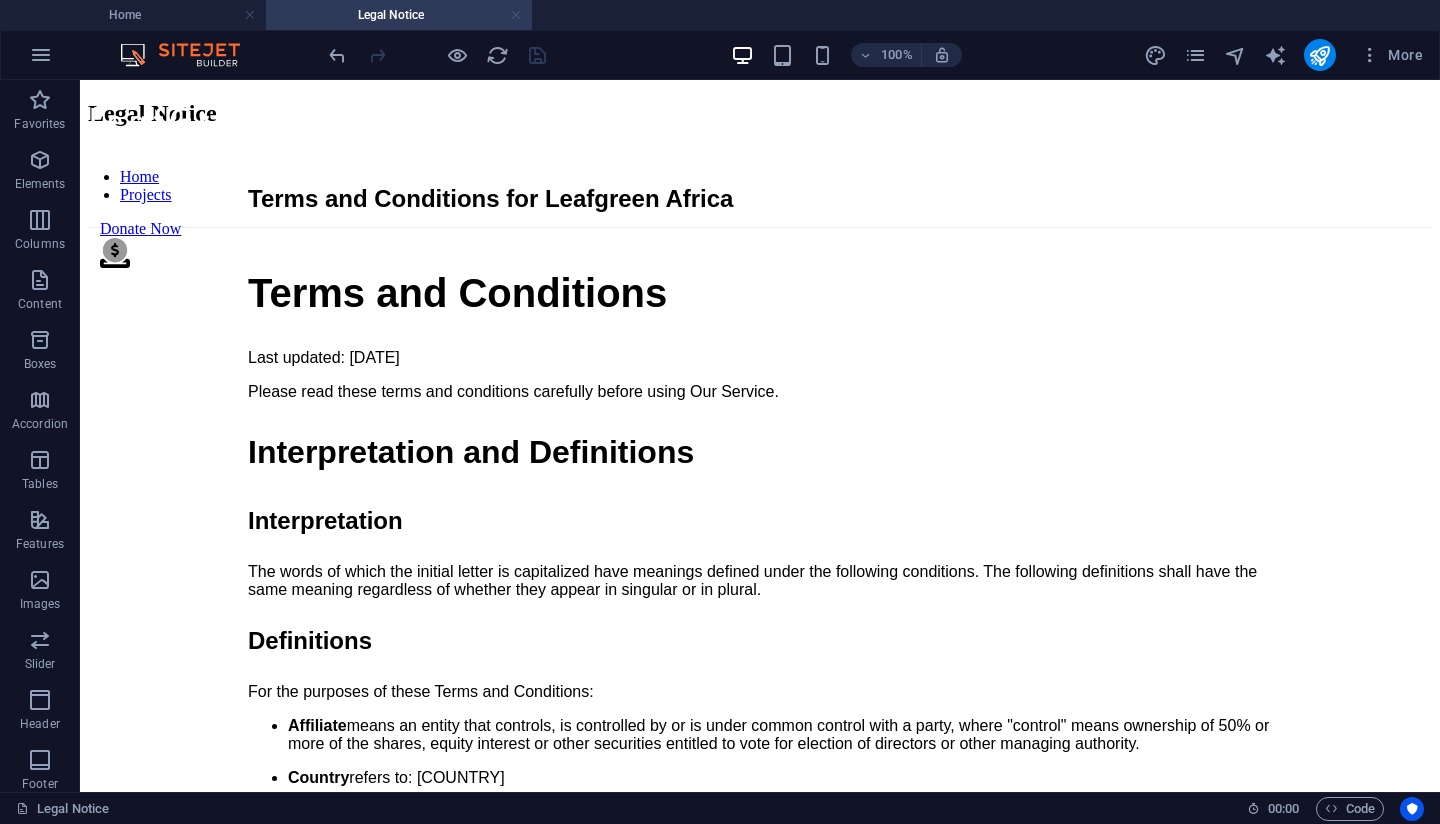 click at bounding box center (516, 15) 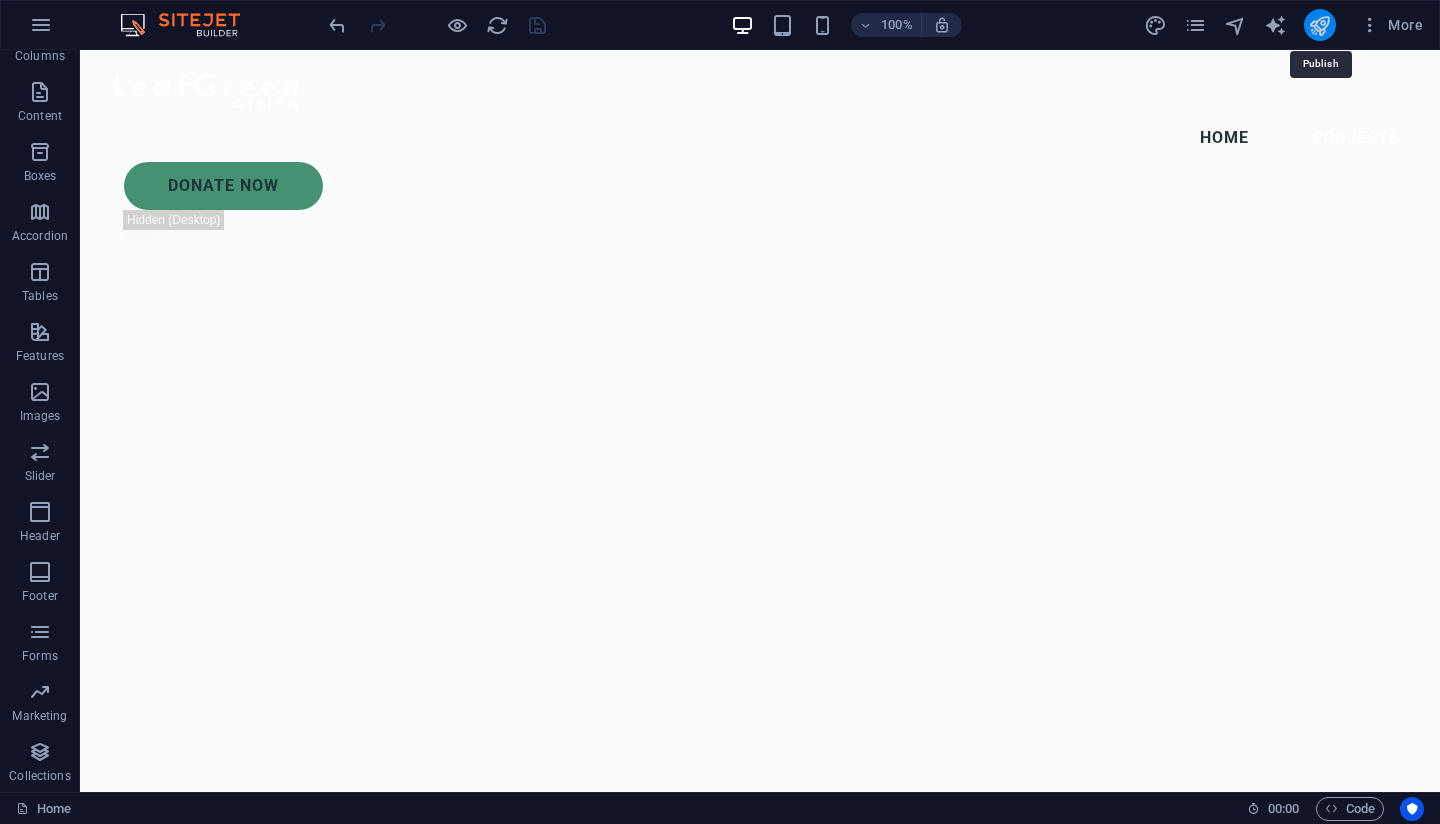click at bounding box center (1319, 25) 